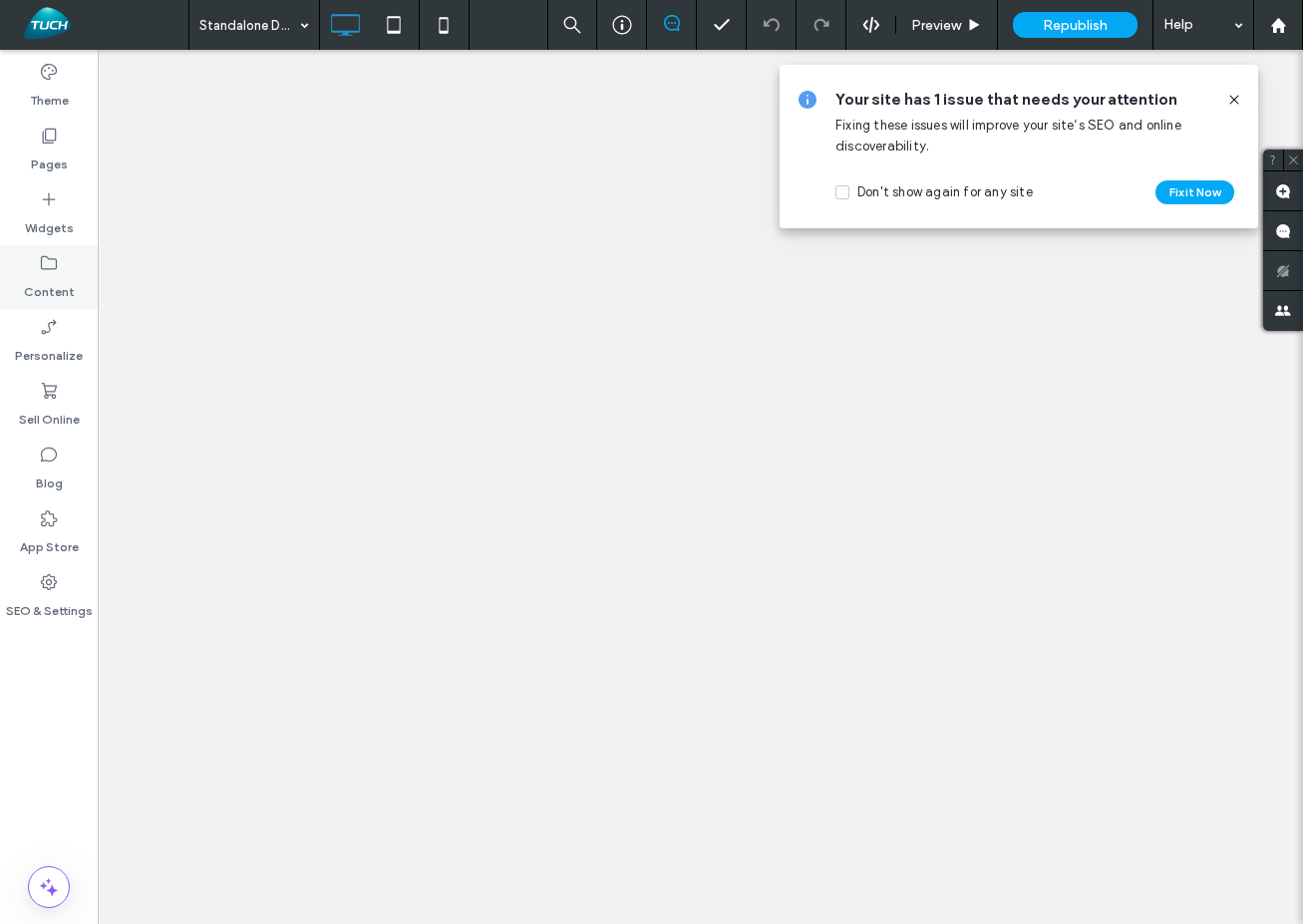 scroll, scrollTop: 0, scrollLeft: 0, axis: both 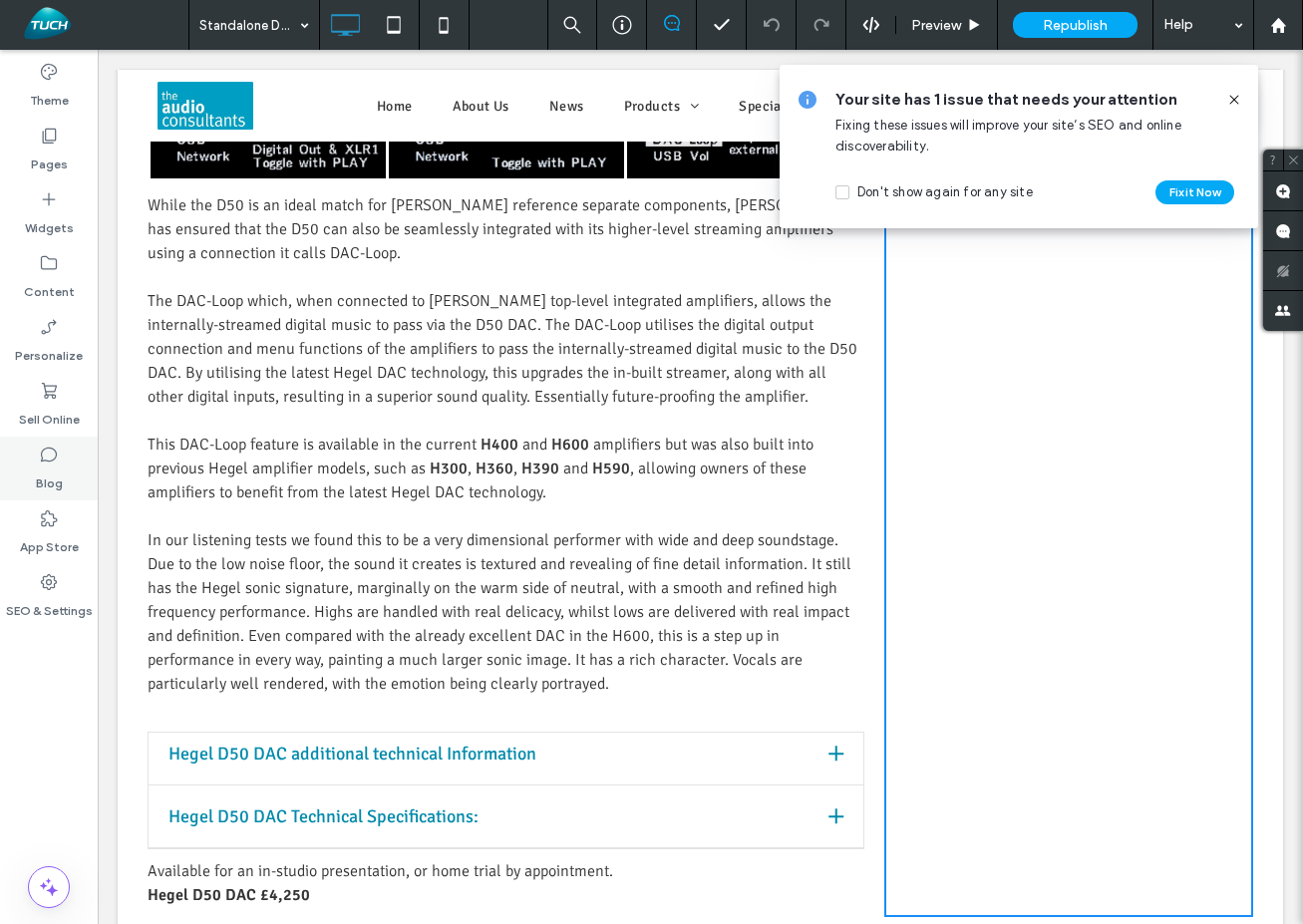 click 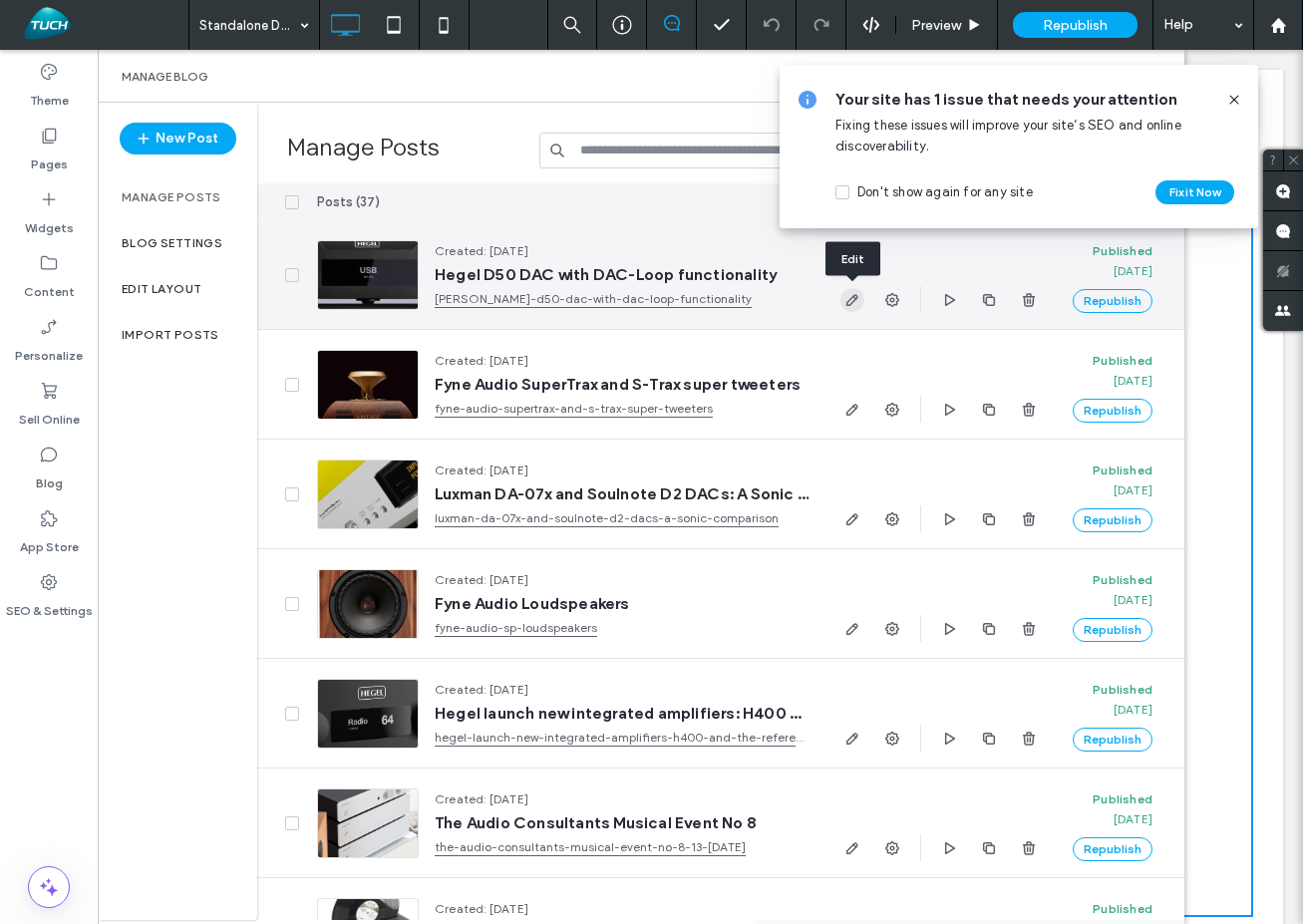 click 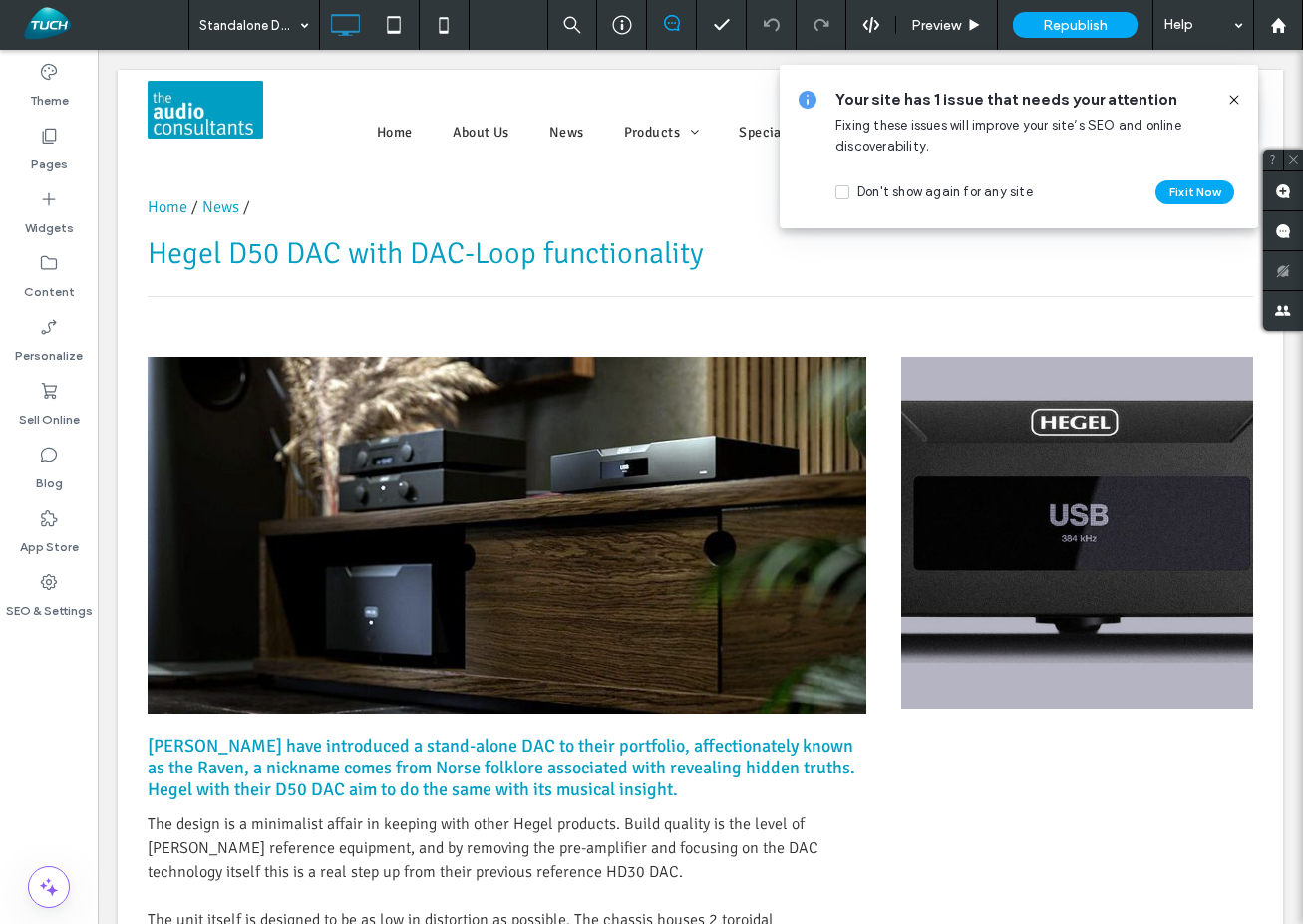 scroll, scrollTop: 0, scrollLeft: 0, axis: both 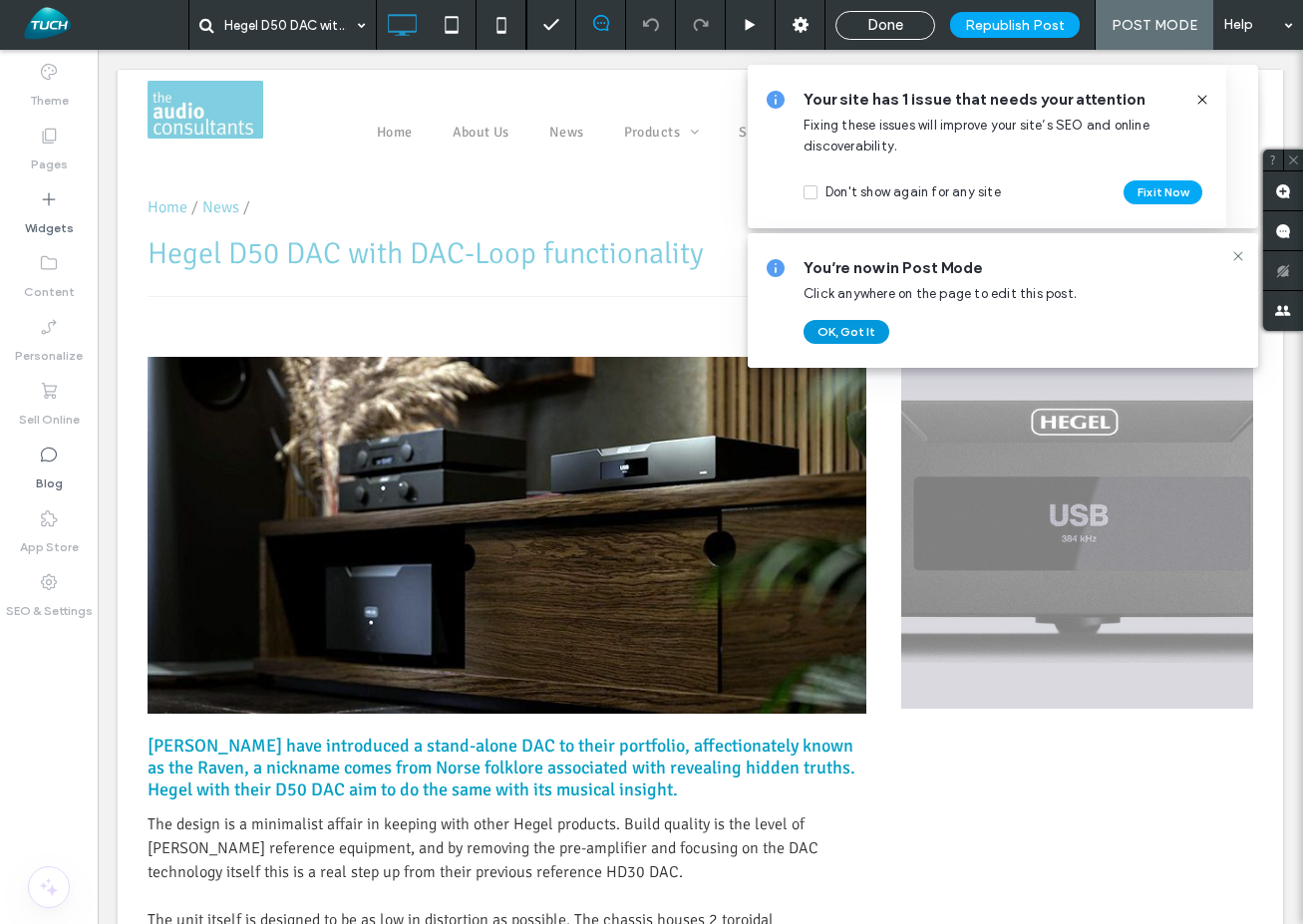 click on "OK, Got It" at bounding box center [846, 332] 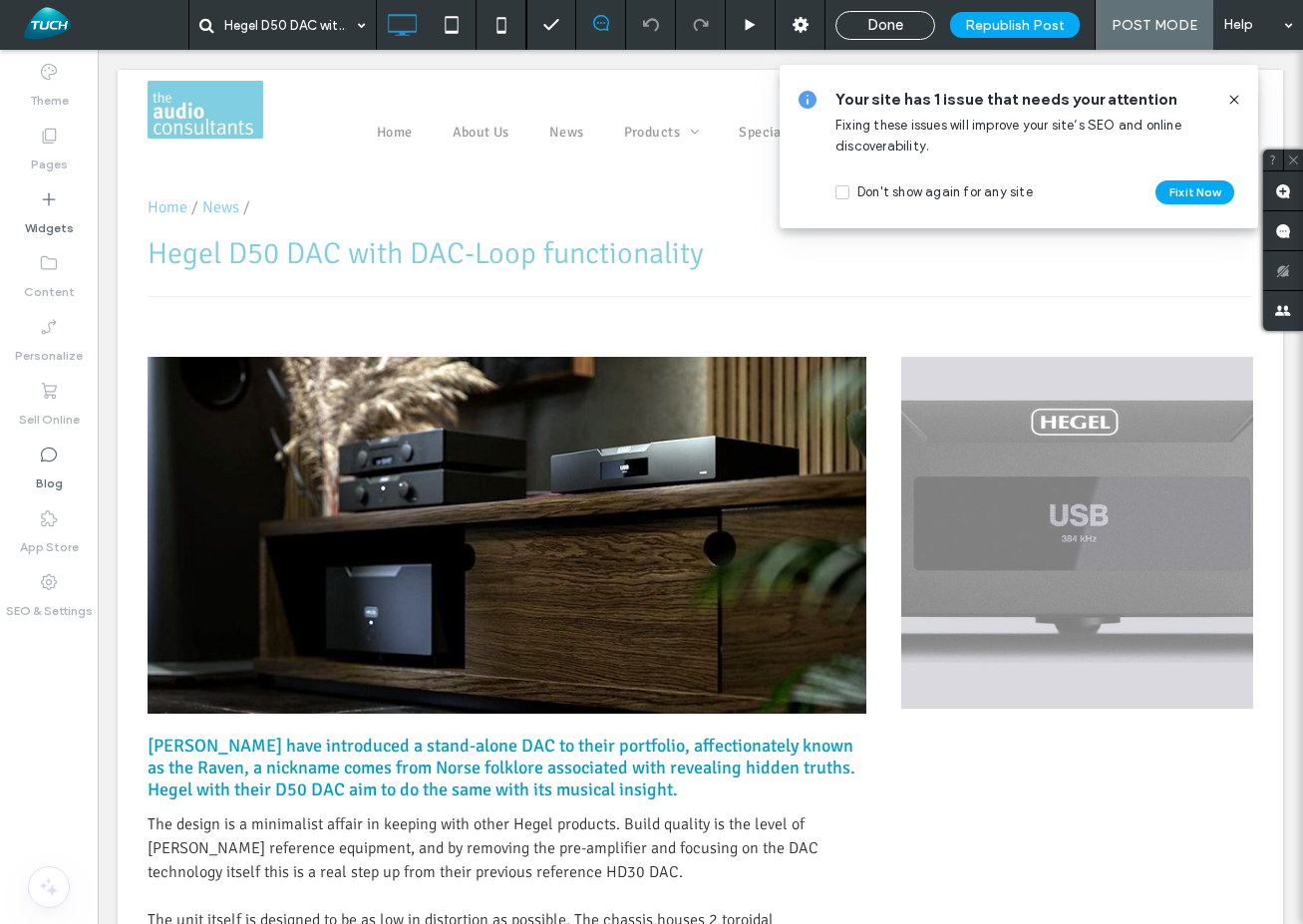click 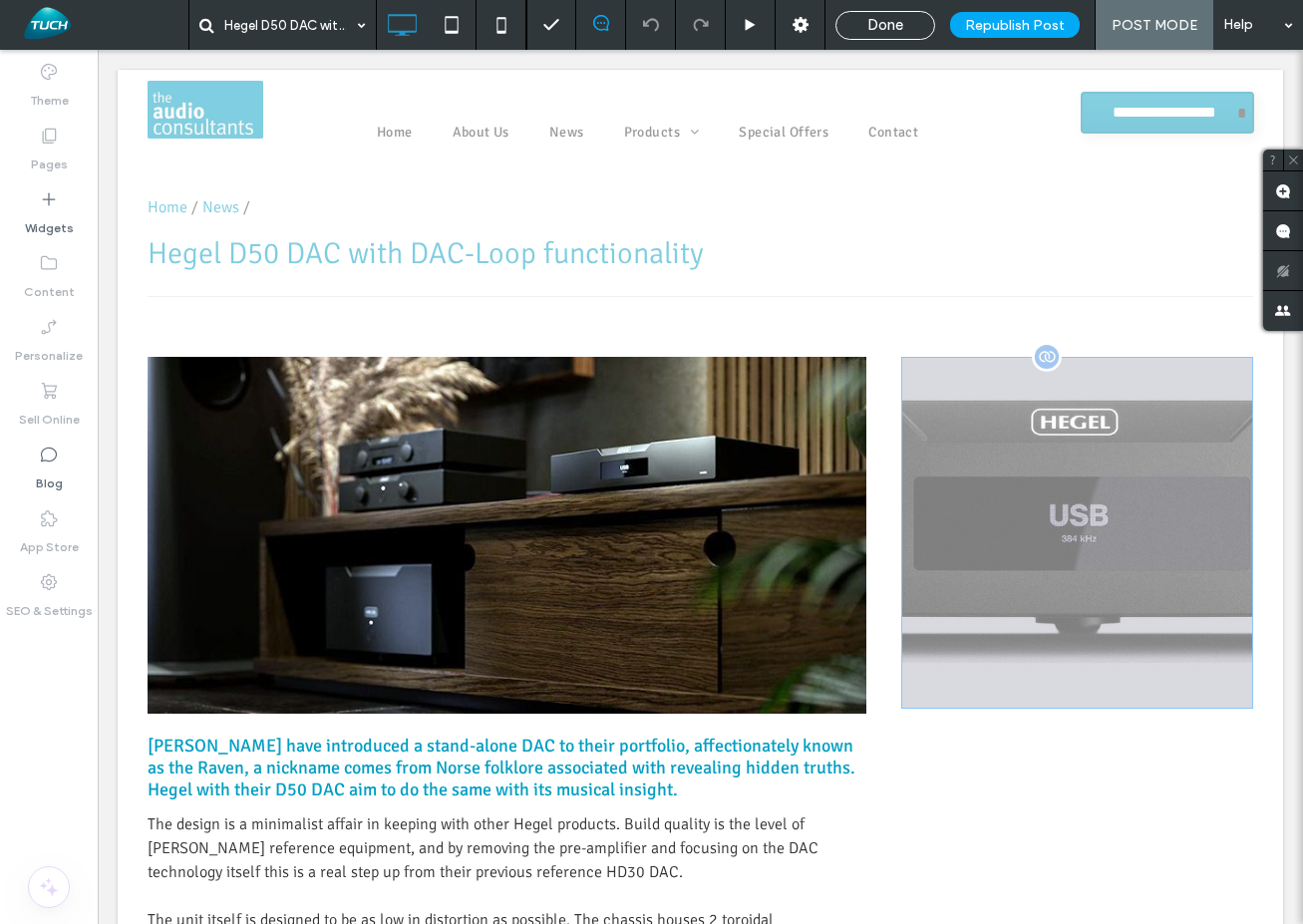 click at bounding box center [1077, 532] 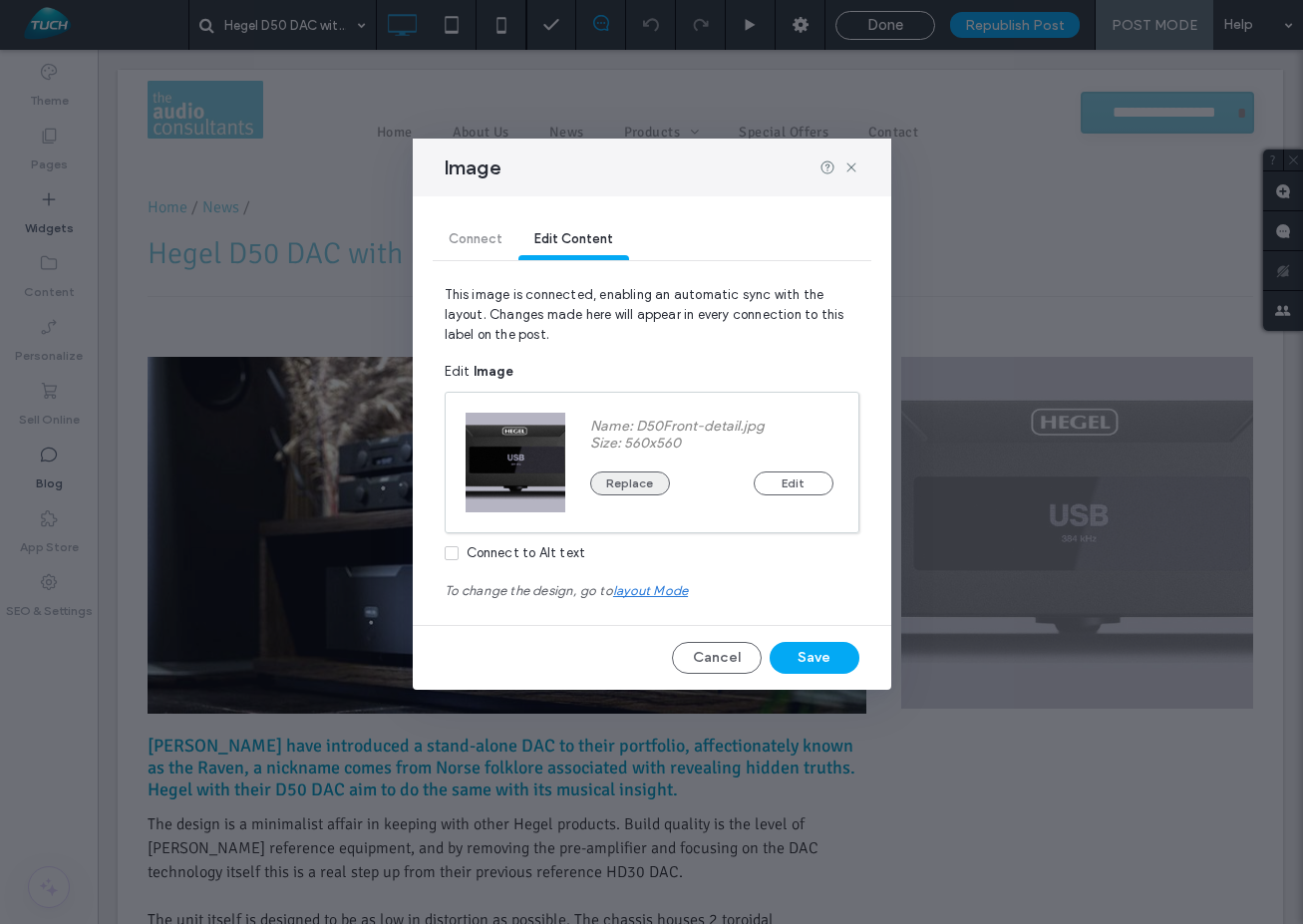 click on "Replace" at bounding box center (630, 483) 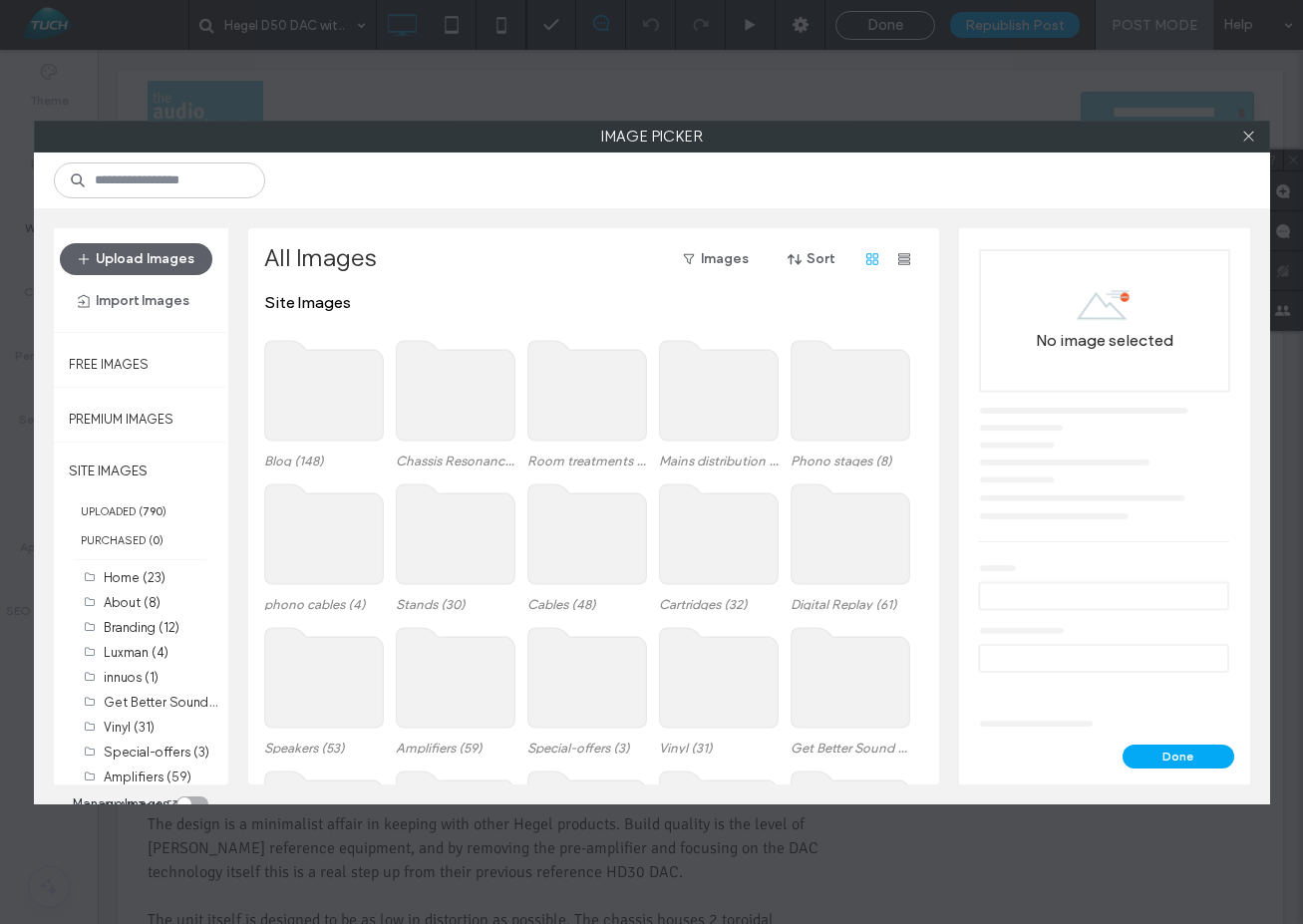 click 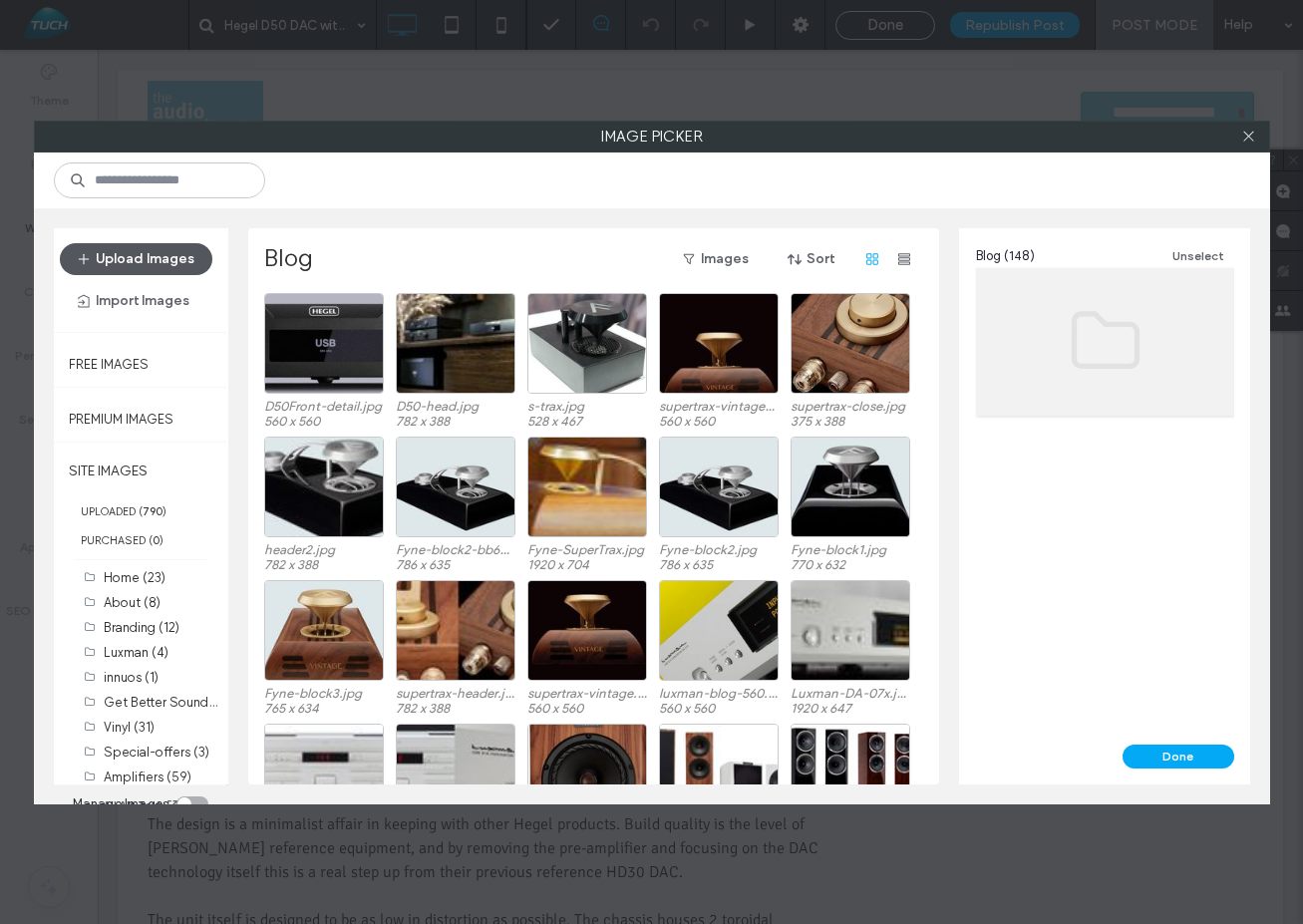 click on "Upload Images" at bounding box center [136, 259] 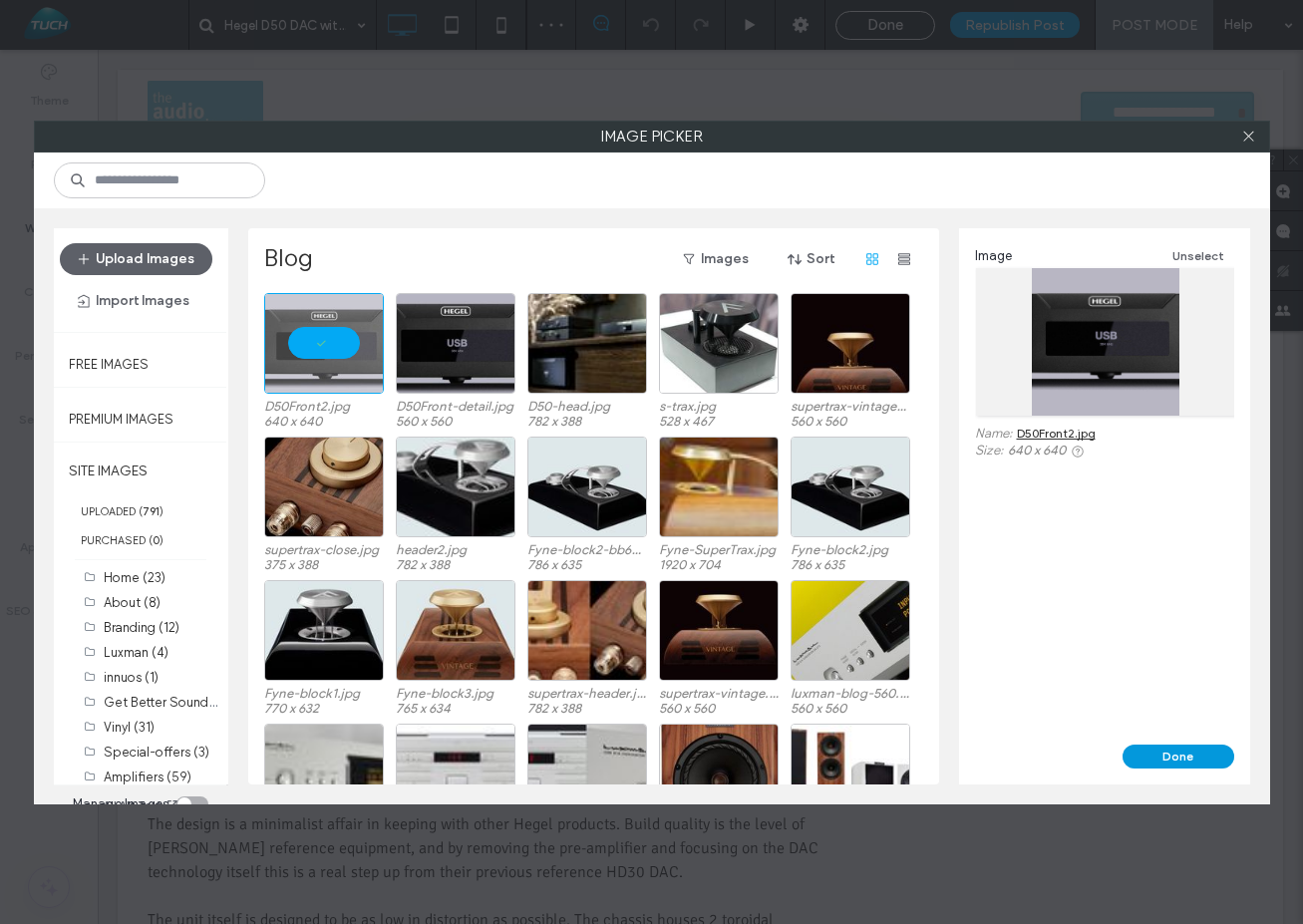 click on "Done" at bounding box center (1178, 757) 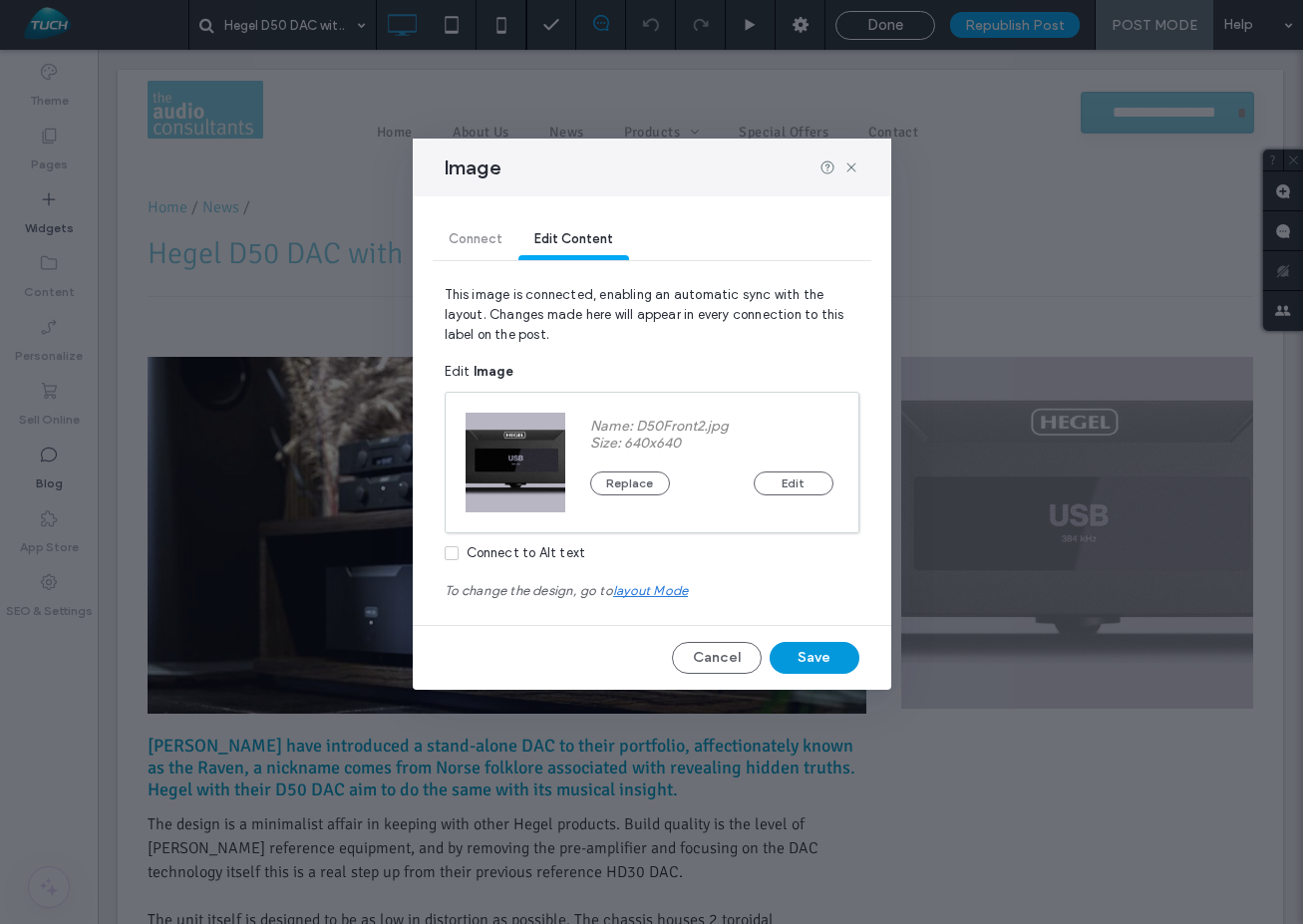 click on "Save" at bounding box center [814, 658] 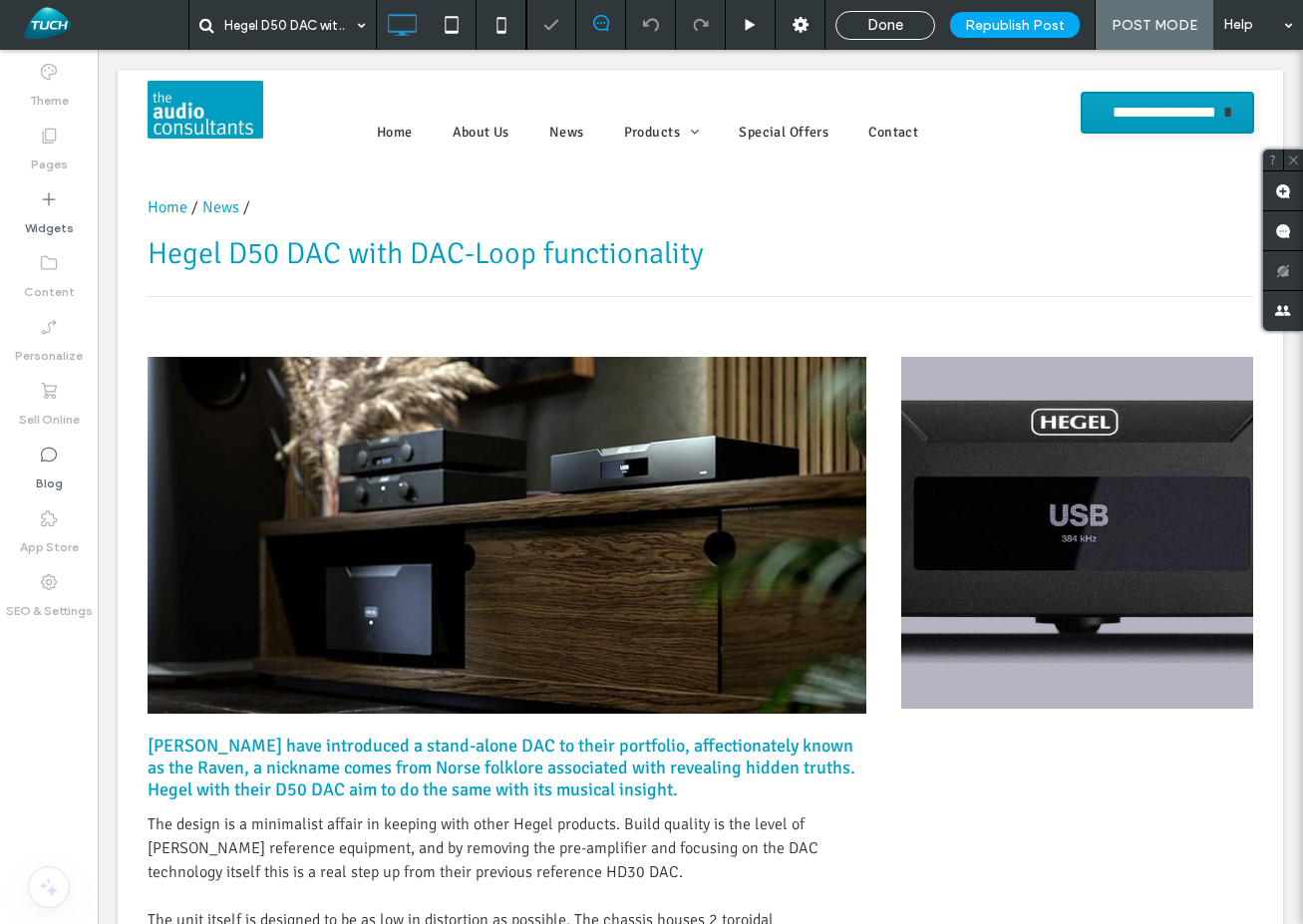 scroll, scrollTop: 0, scrollLeft: 0, axis: both 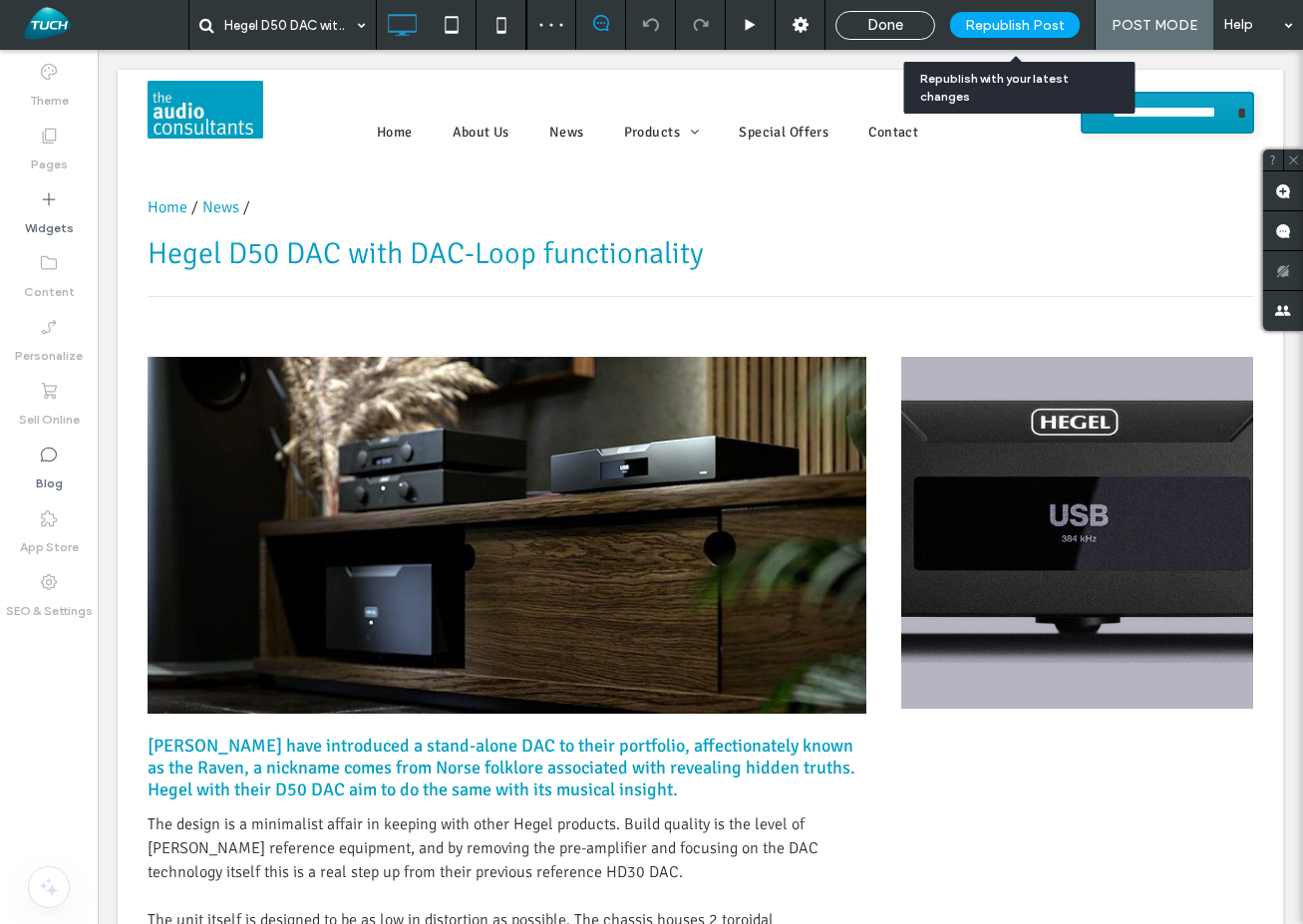 click on "Republish Post" at bounding box center [1015, 25] 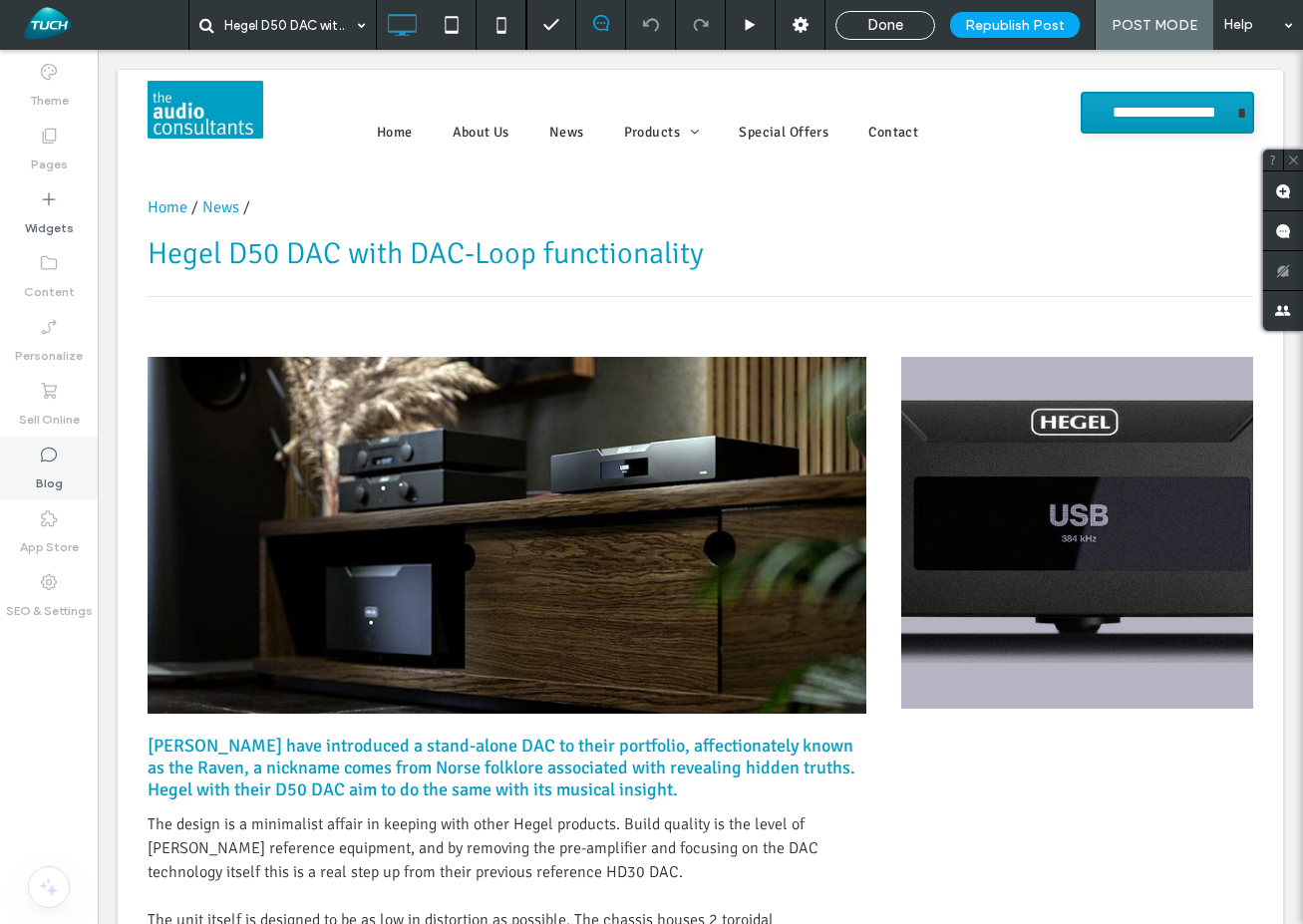 click 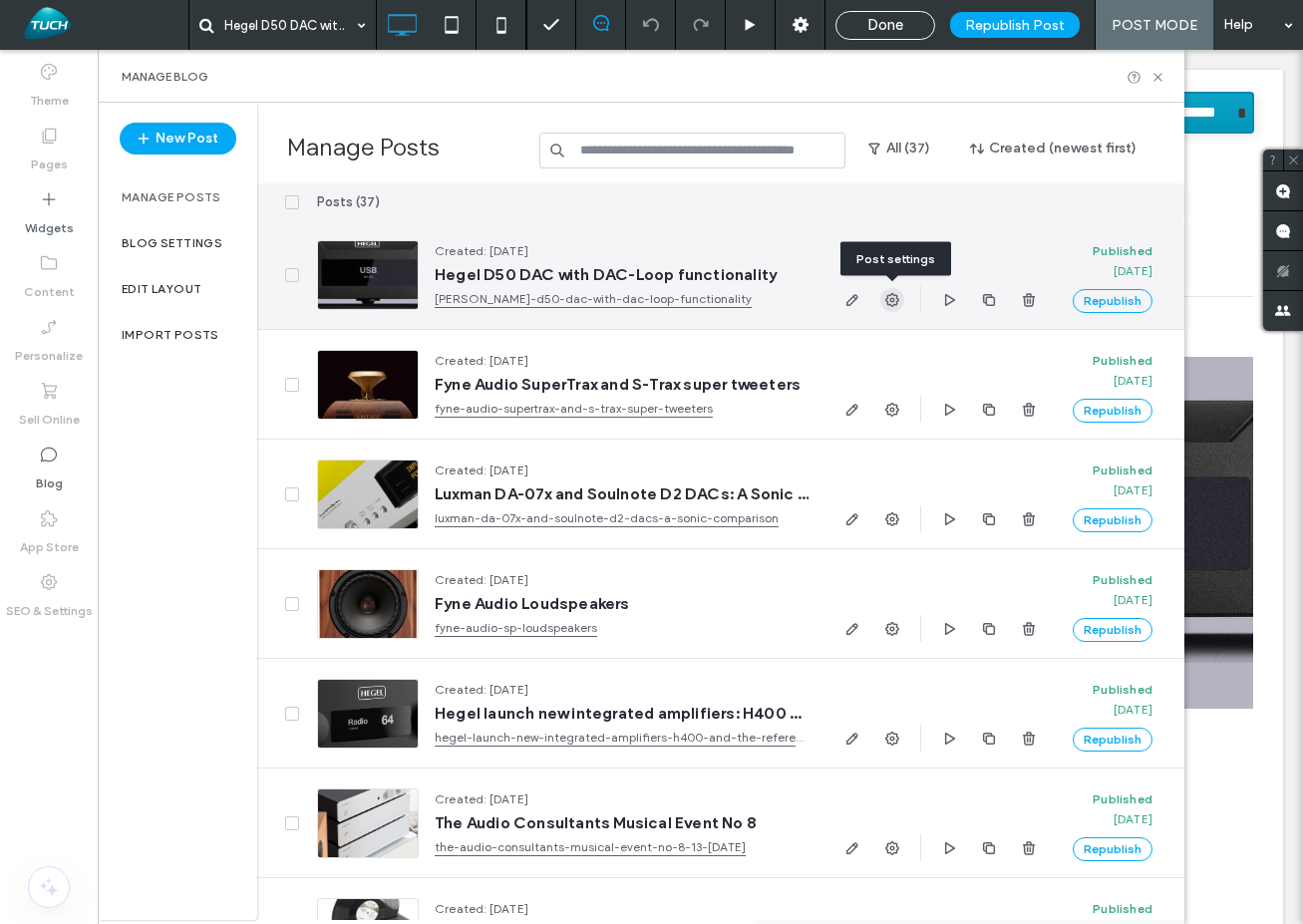 click 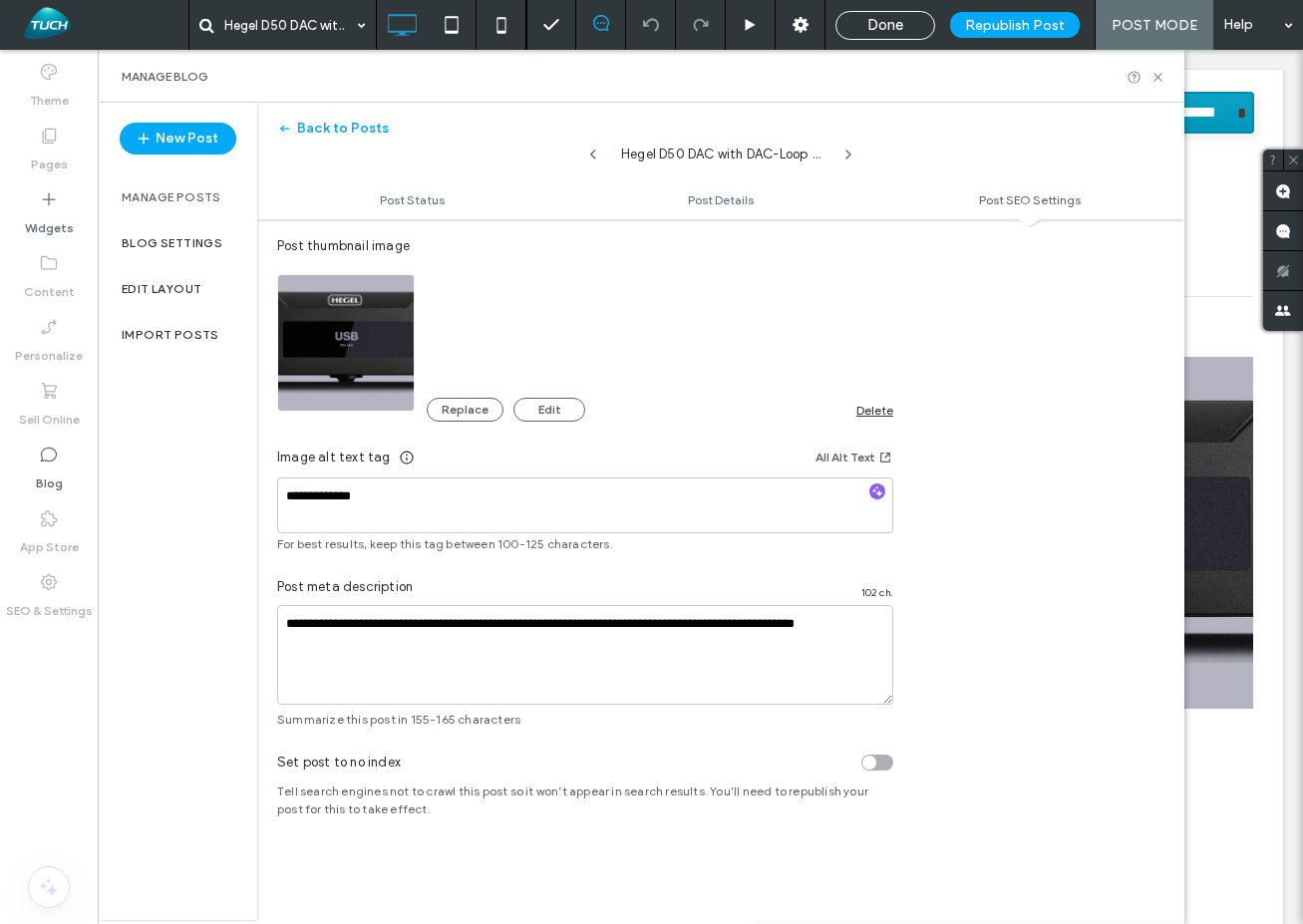 scroll, scrollTop: 1281, scrollLeft: 0, axis: vertical 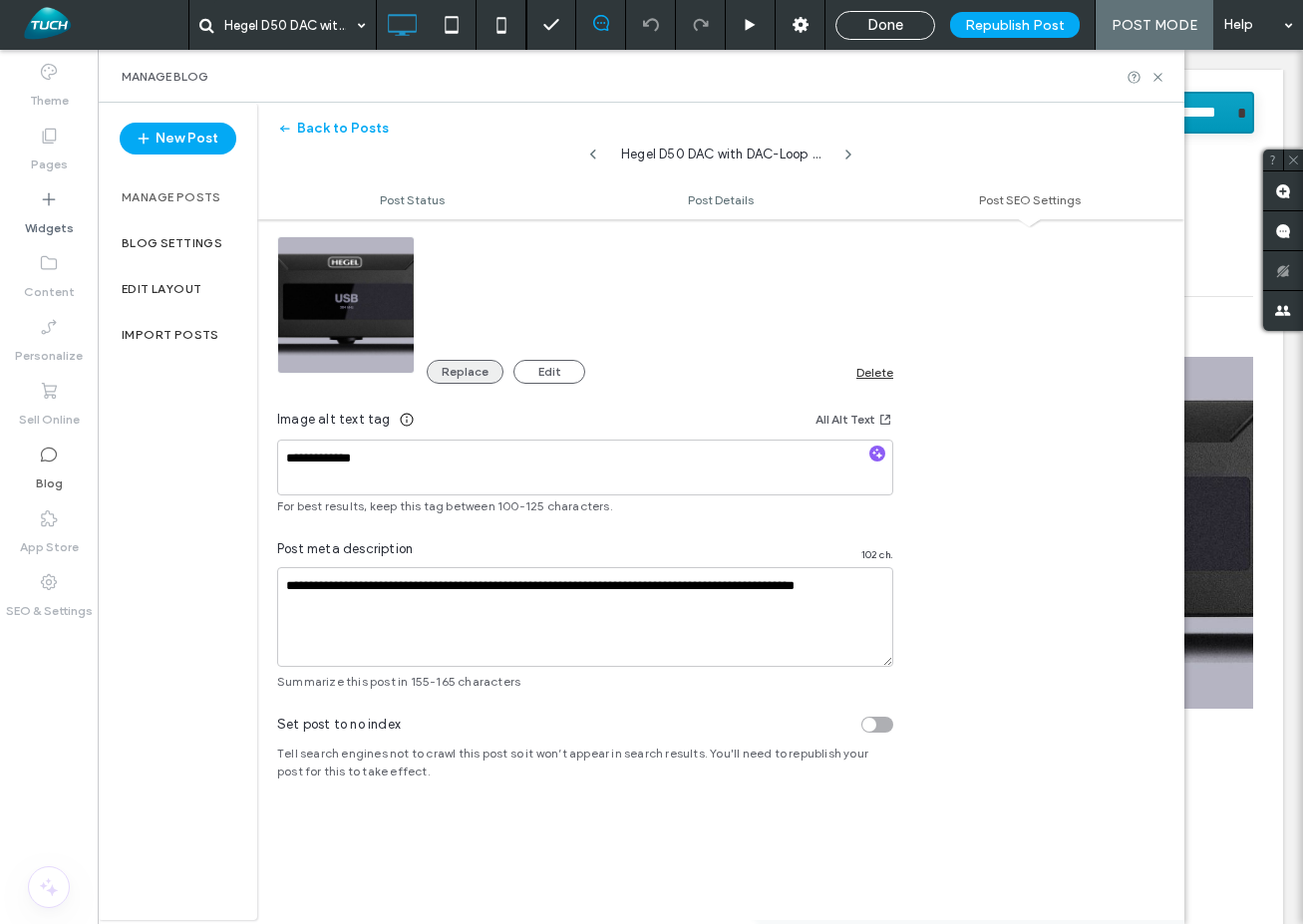 click on "Replace" at bounding box center (465, 372) 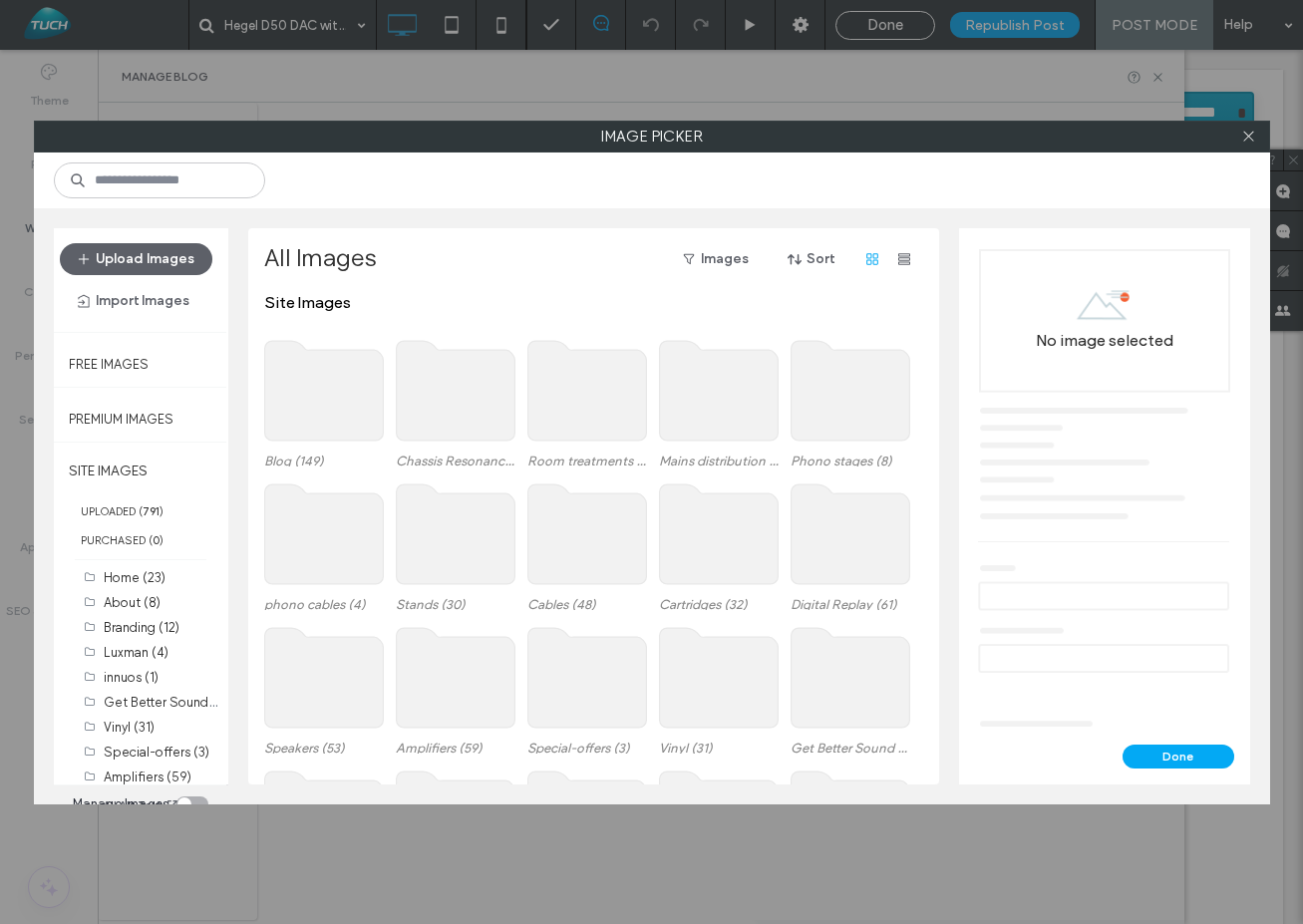 click 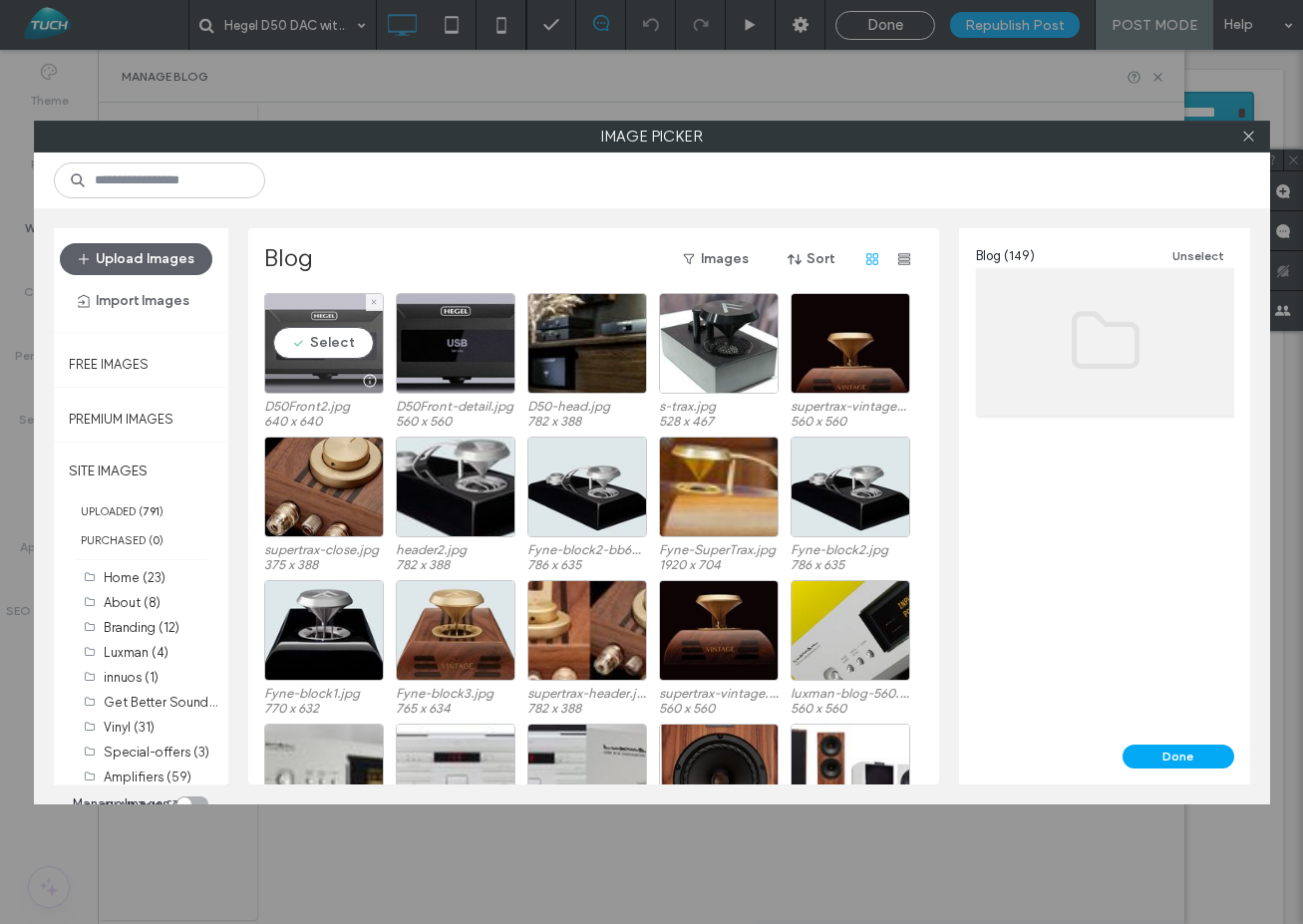 click on "Select" at bounding box center [324, 343] 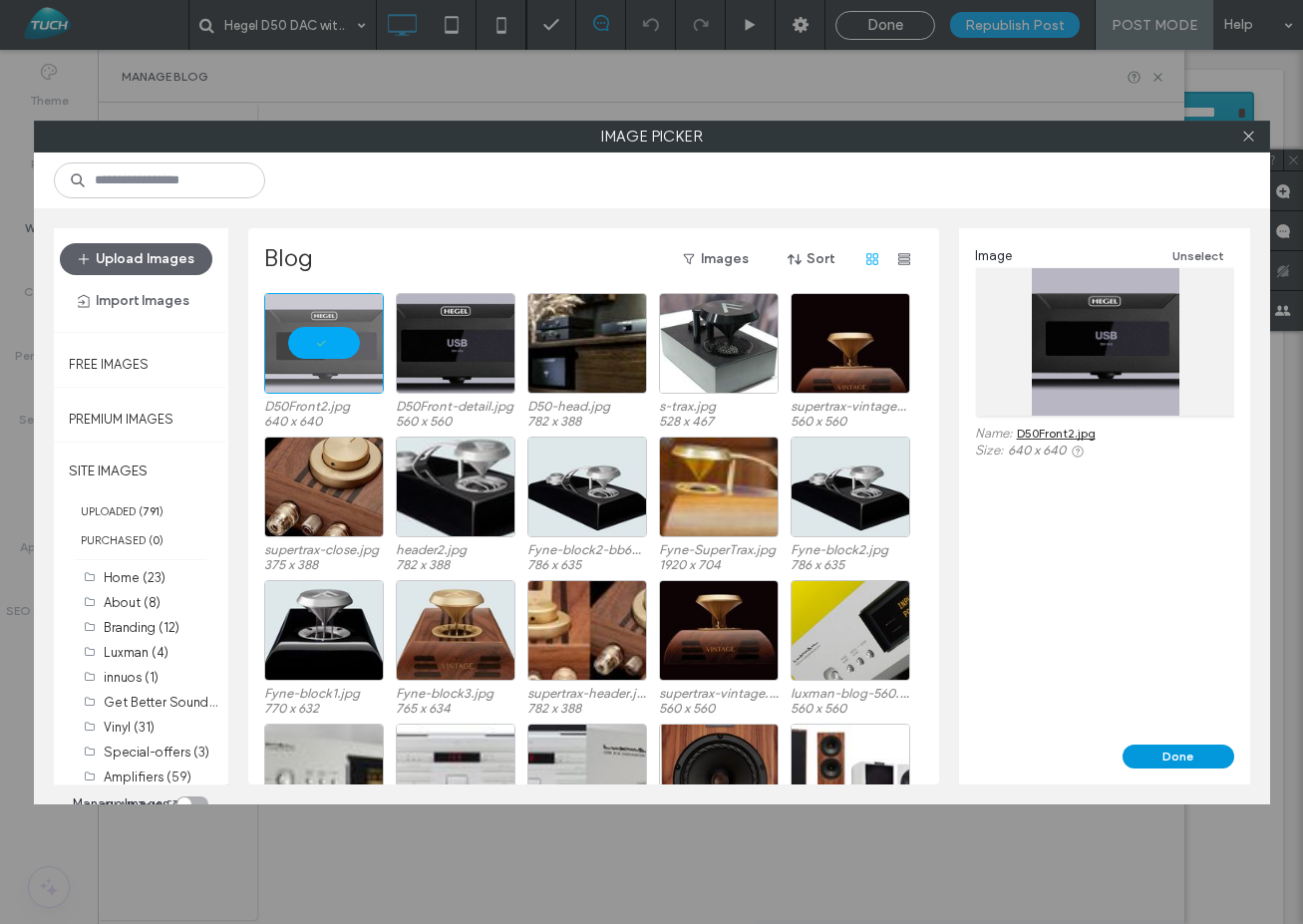 click on "Done" at bounding box center (1178, 757) 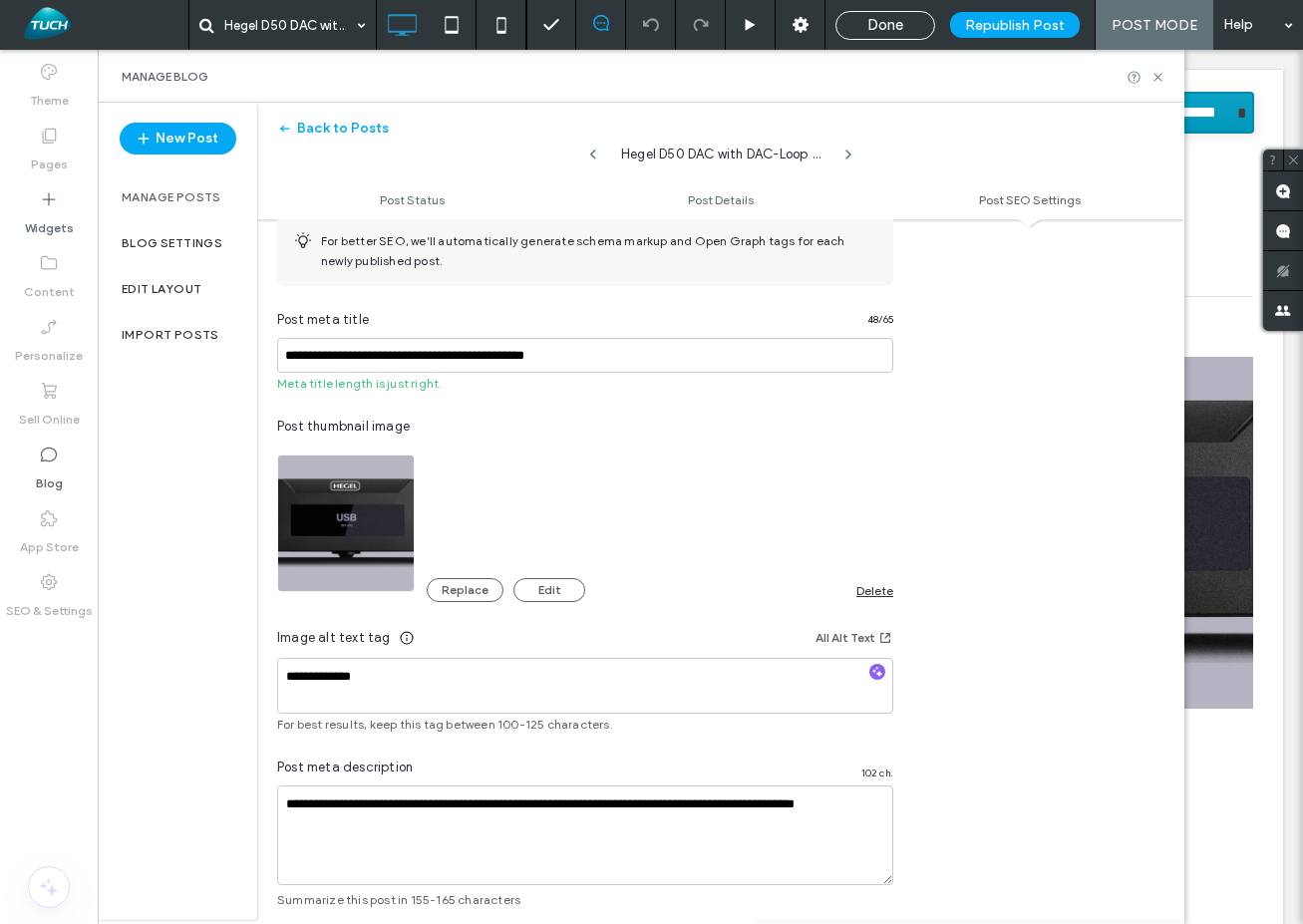 scroll, scrollTop: 1032, scrollLeft: 0, axis: vertical 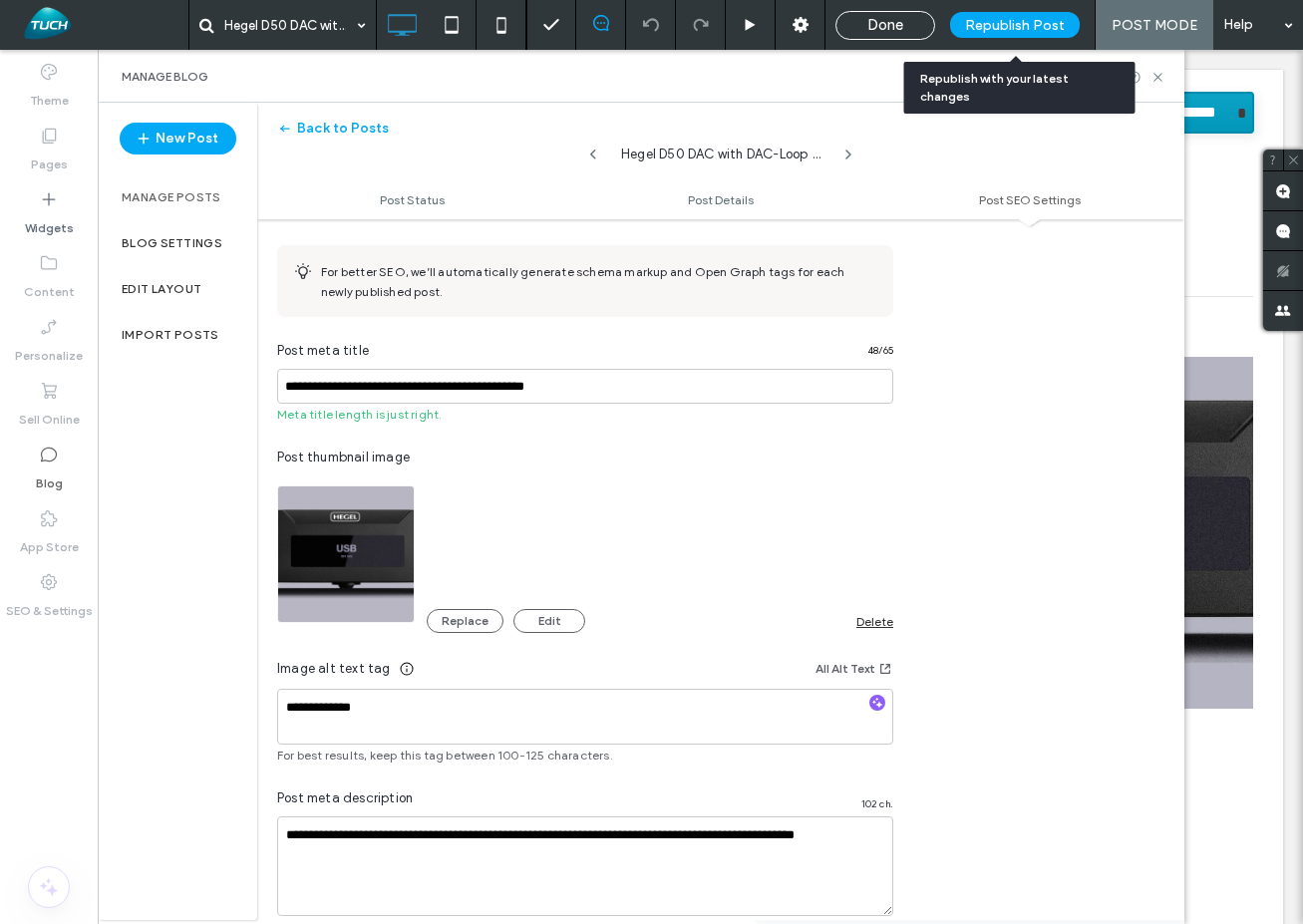 click on "Republish Post" at bounding box center (1015, 25) 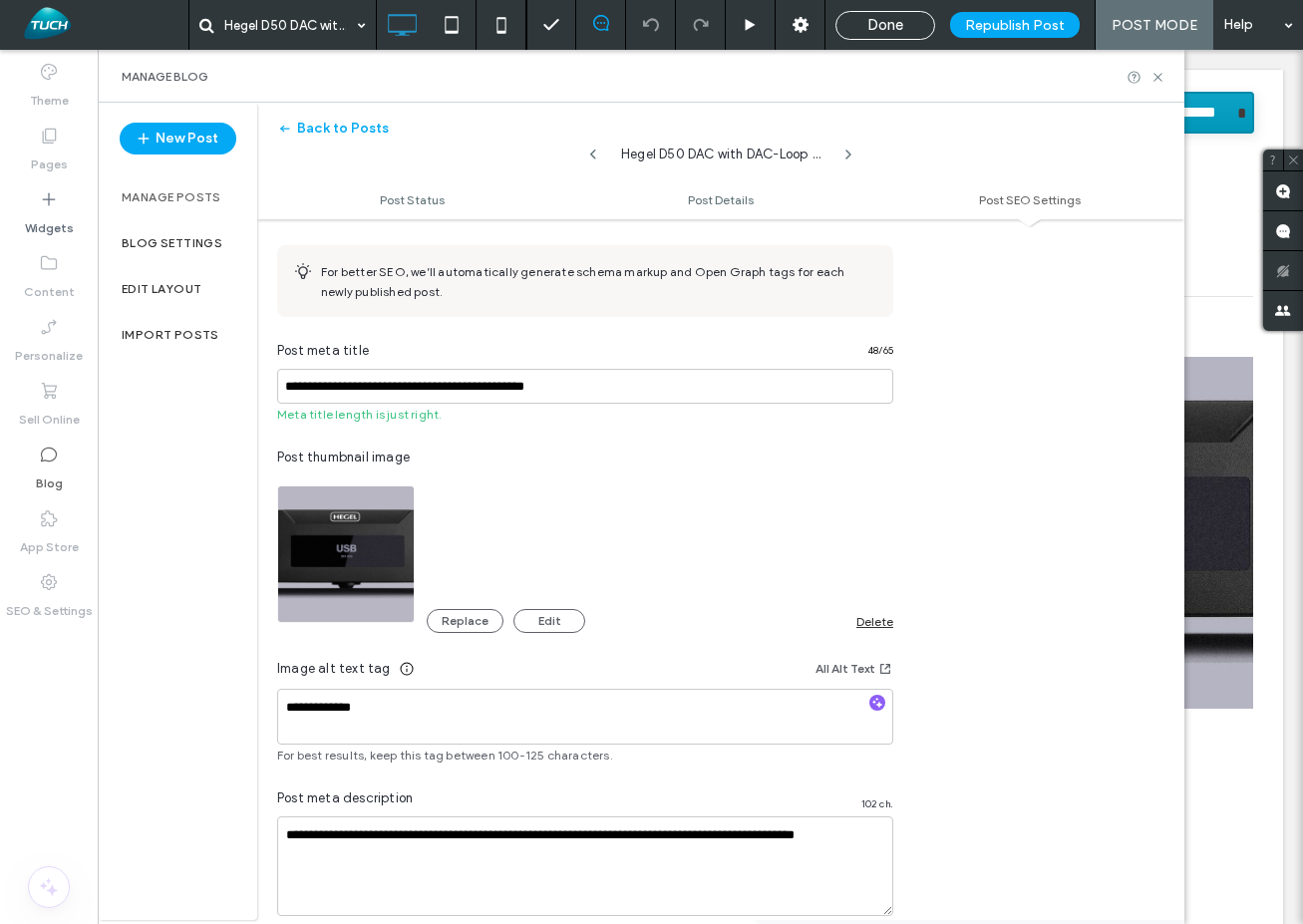 click on "Done" at bounding box center [885, 25] 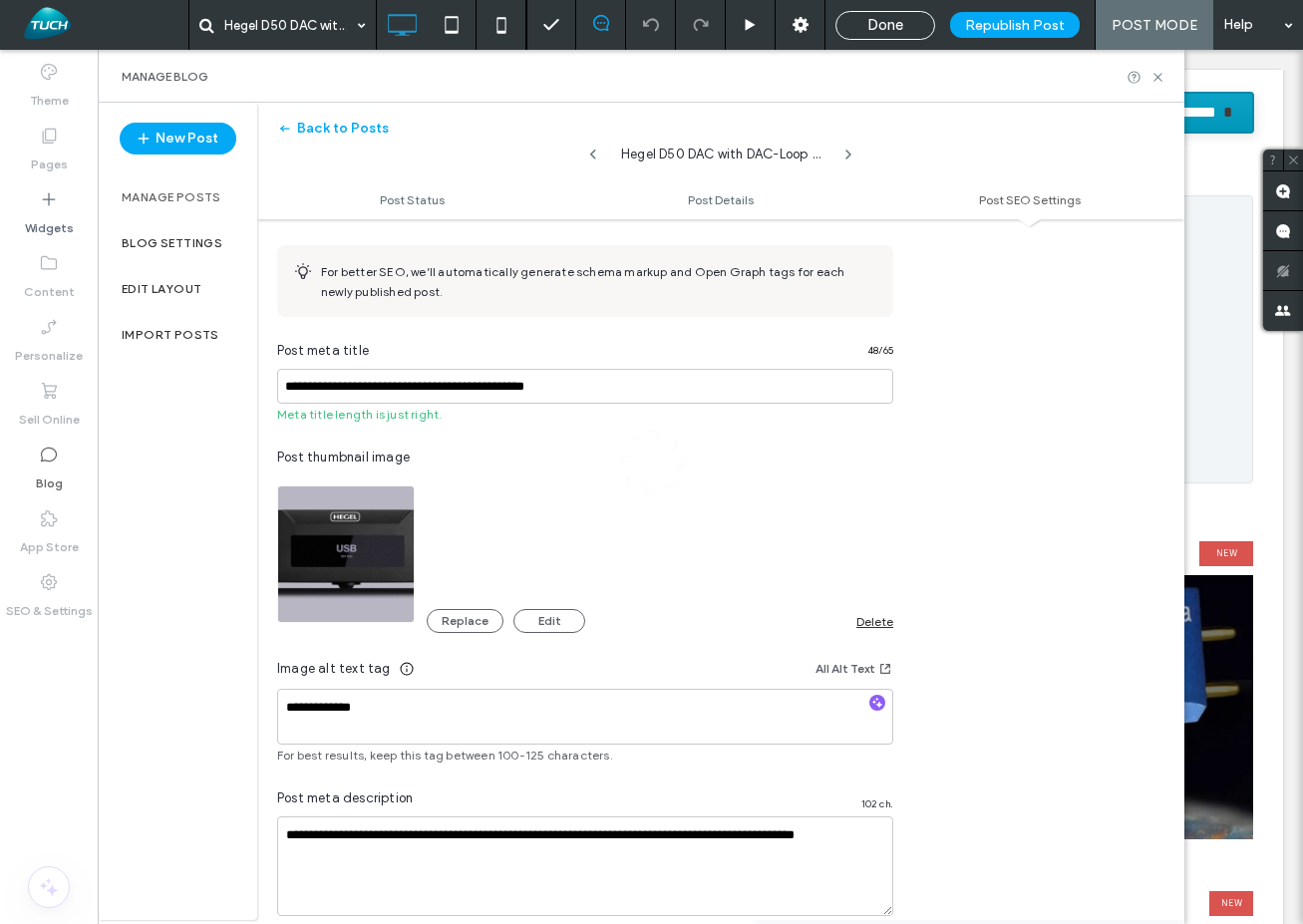 scroll, scrollTop: 0, scrollLeft: 0, axis: both 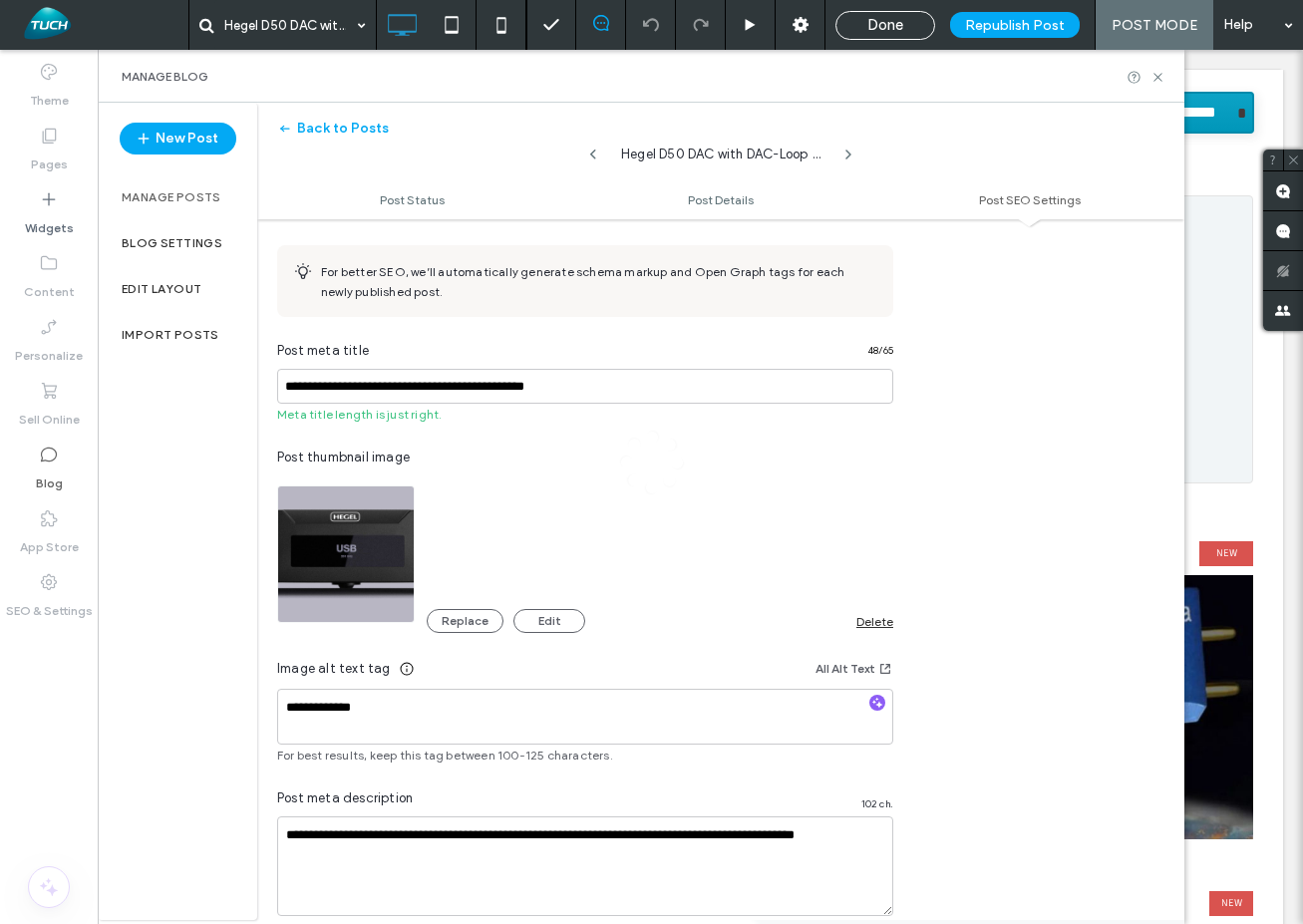 click on "**********" at bounding box center [651, 462] 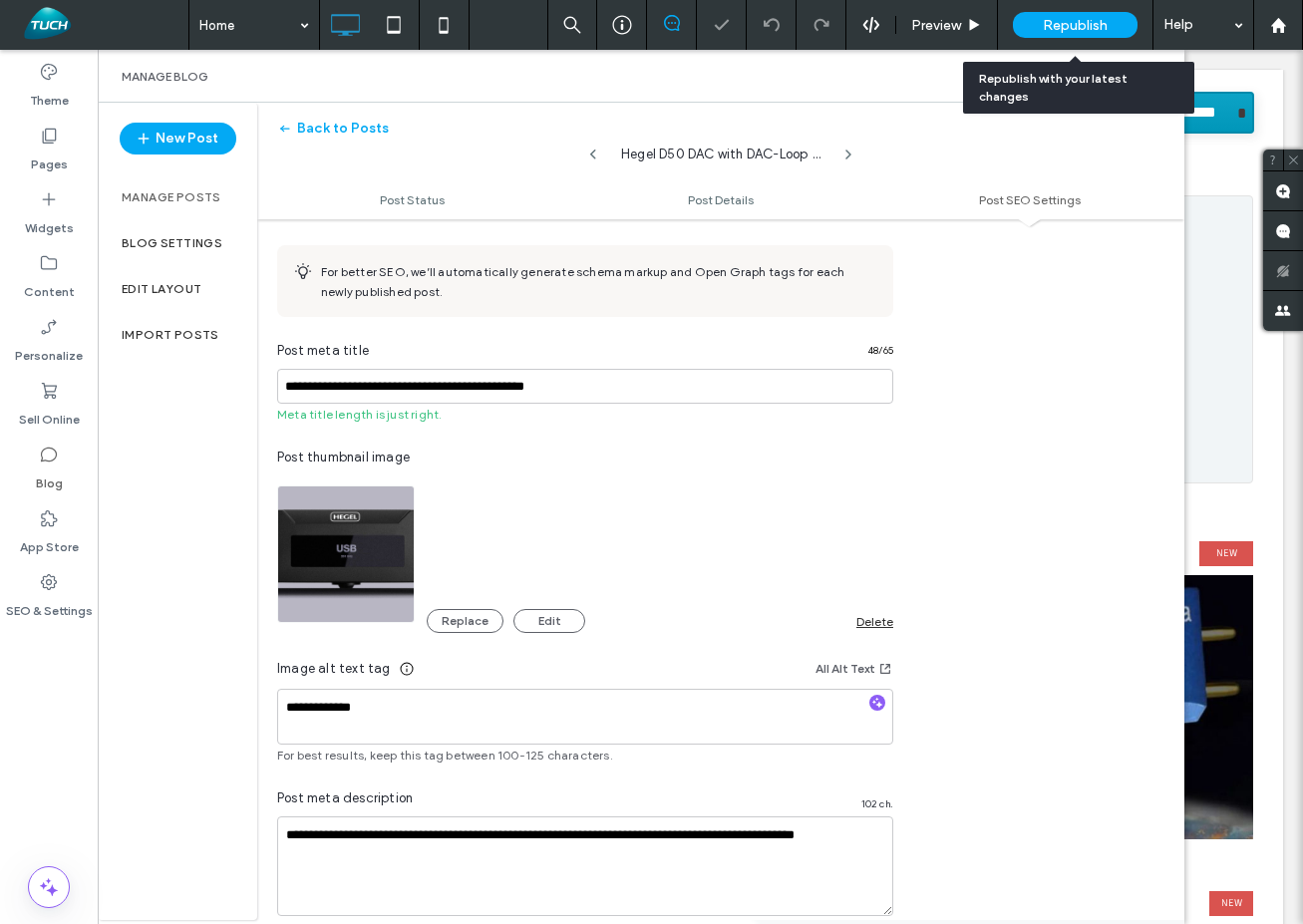 click on "Republish" at bounding box center (1075, 25) 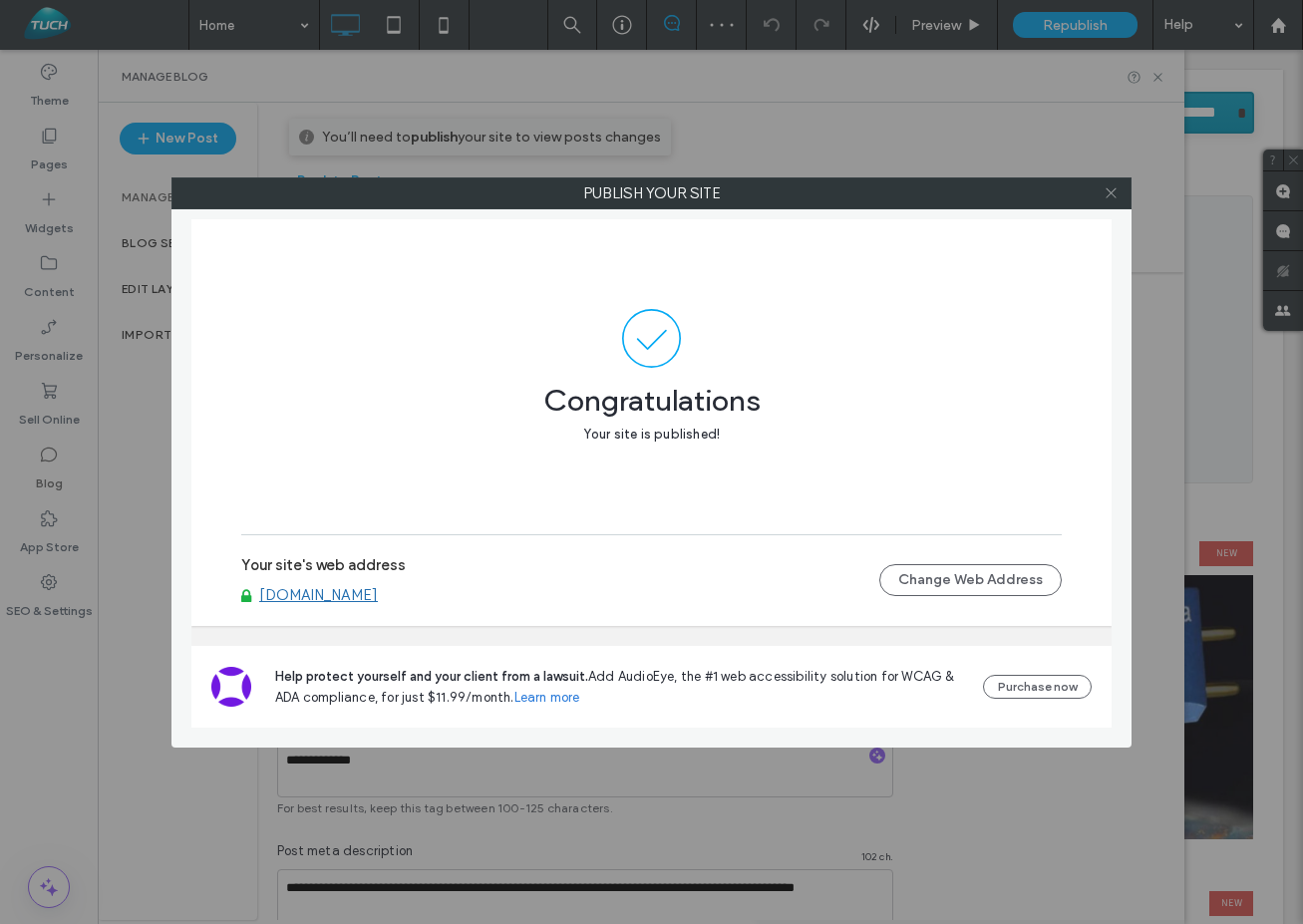 click 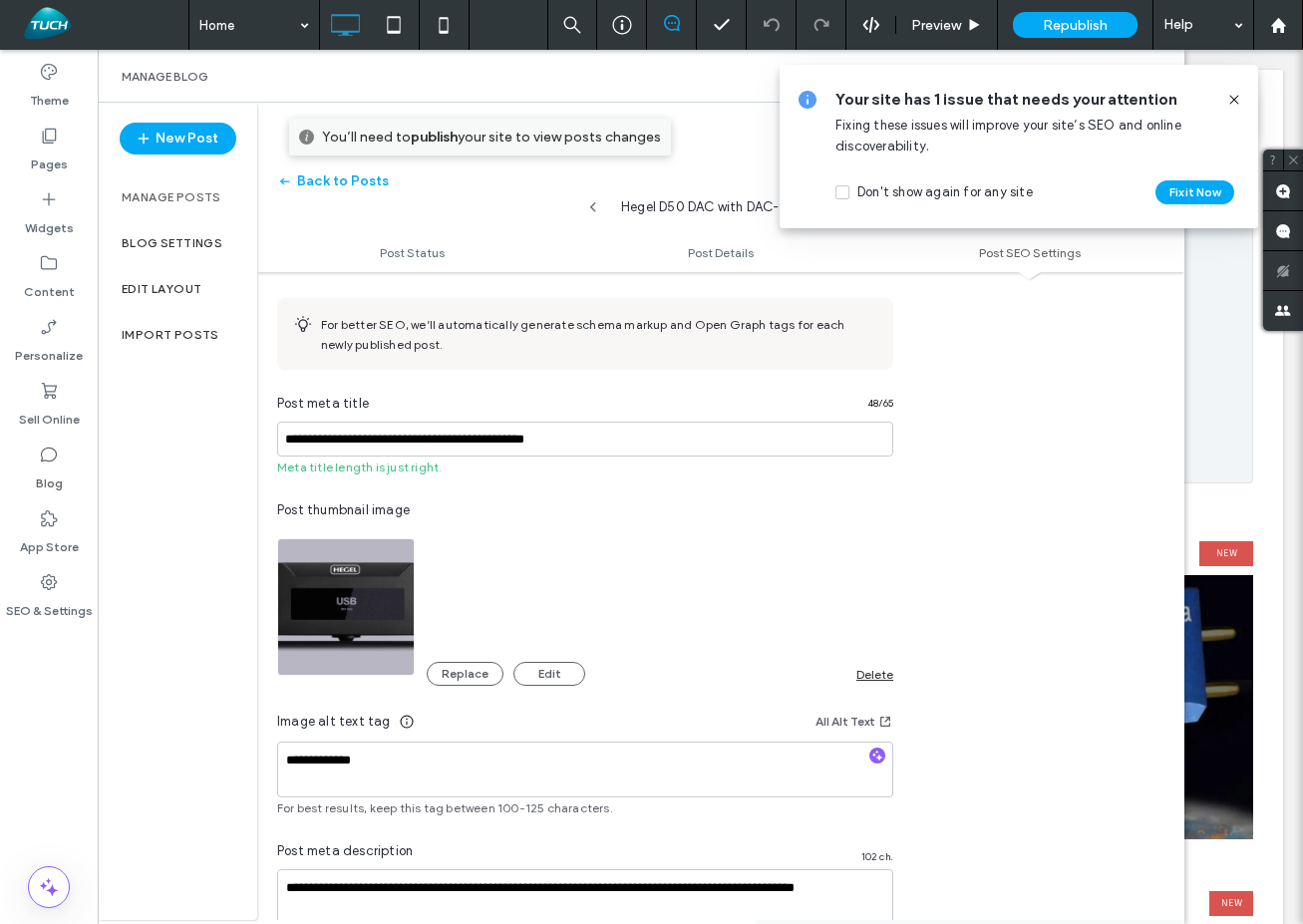 click 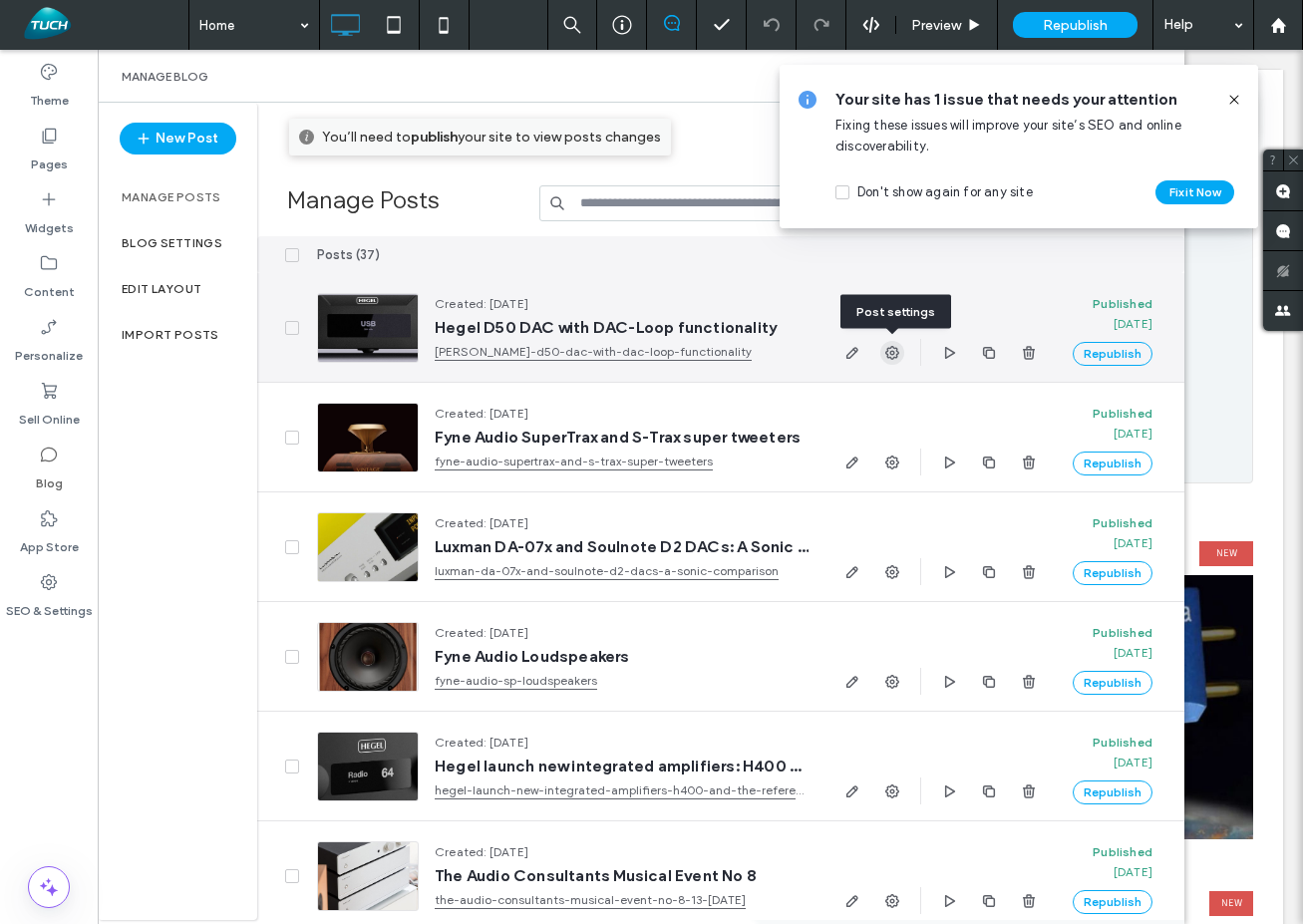 click 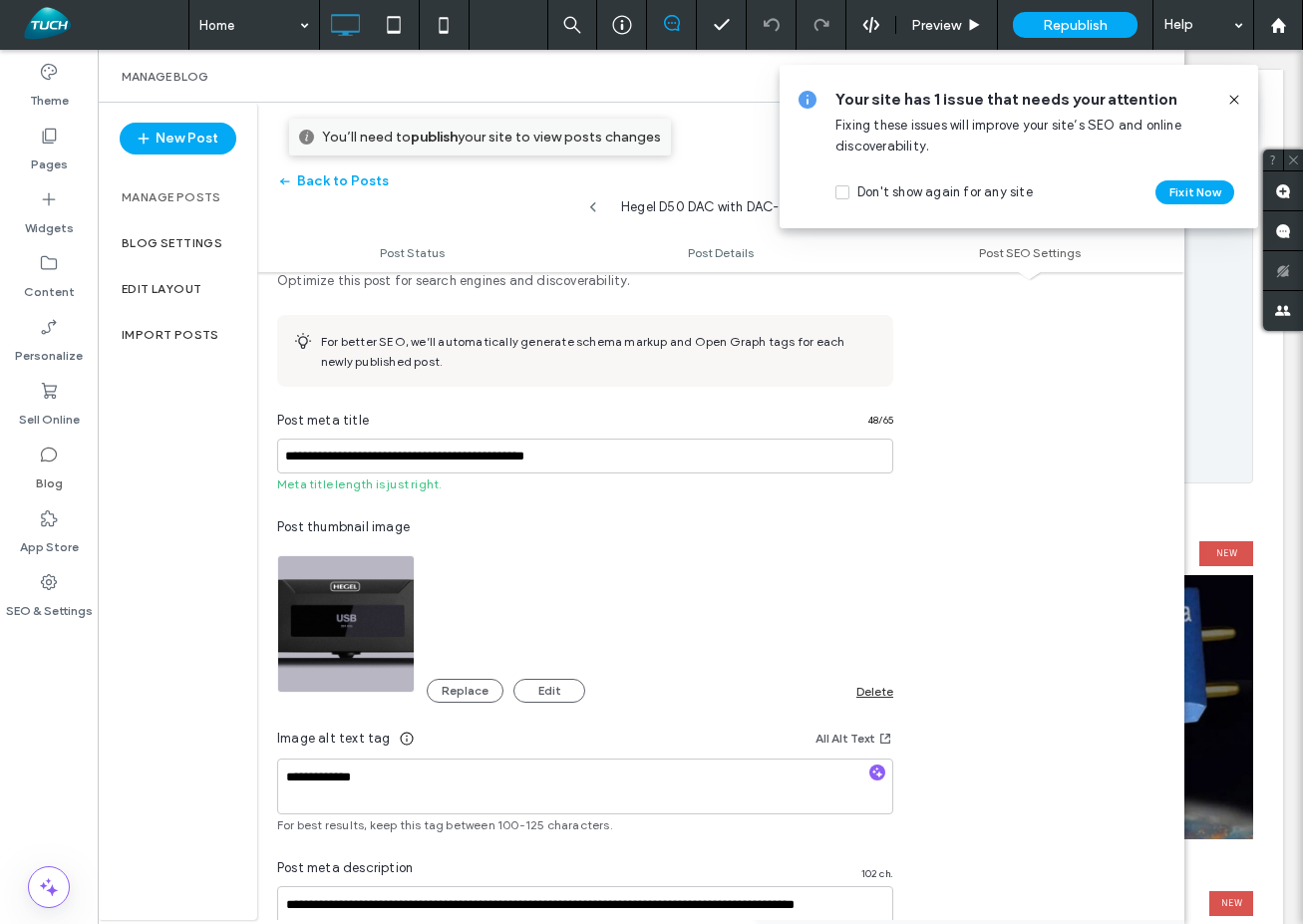 scroll, scrollTop: 972, scrollLeft: 0, axis: vertical 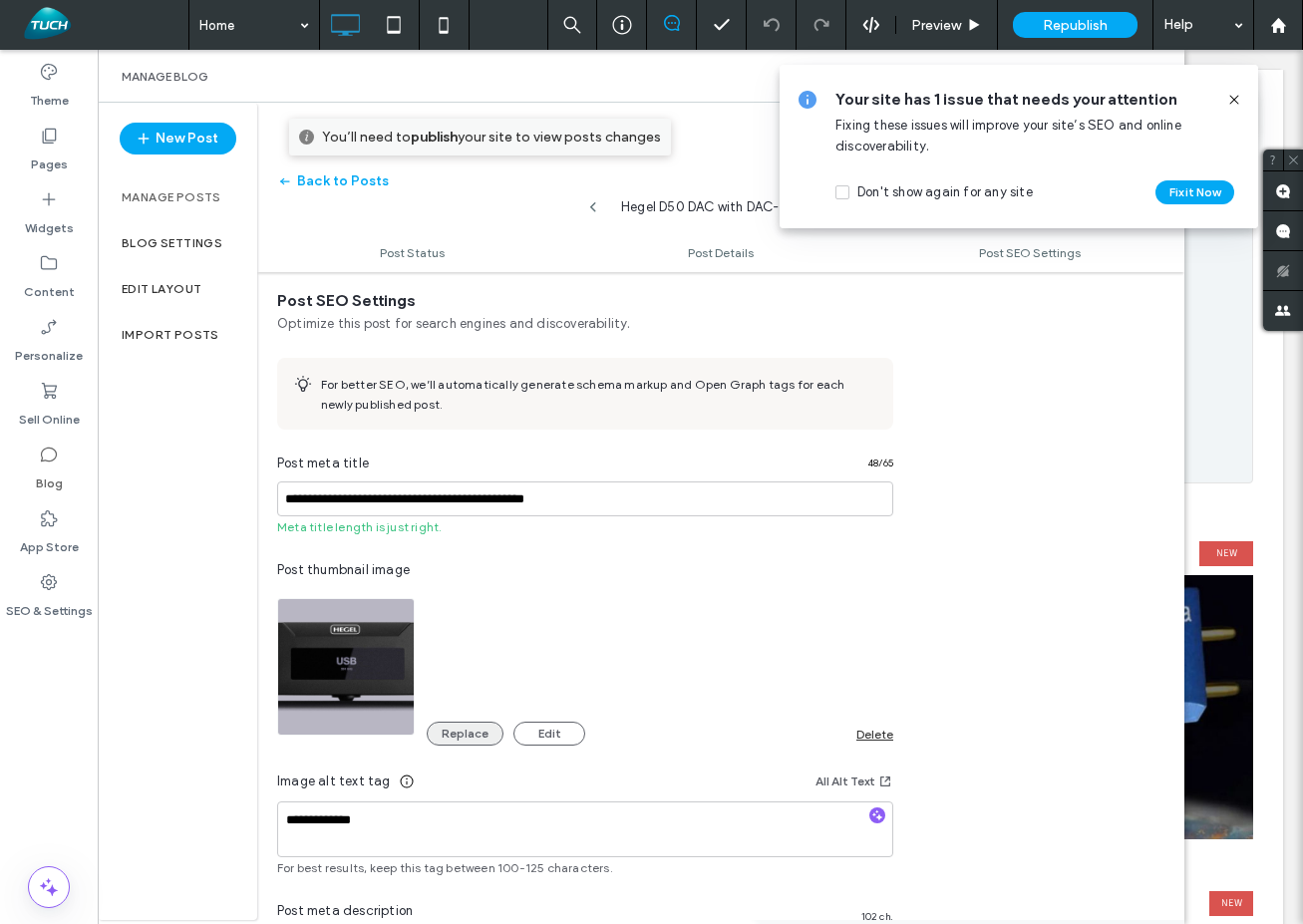 click on "Replace" at bounding box center (465, 734) 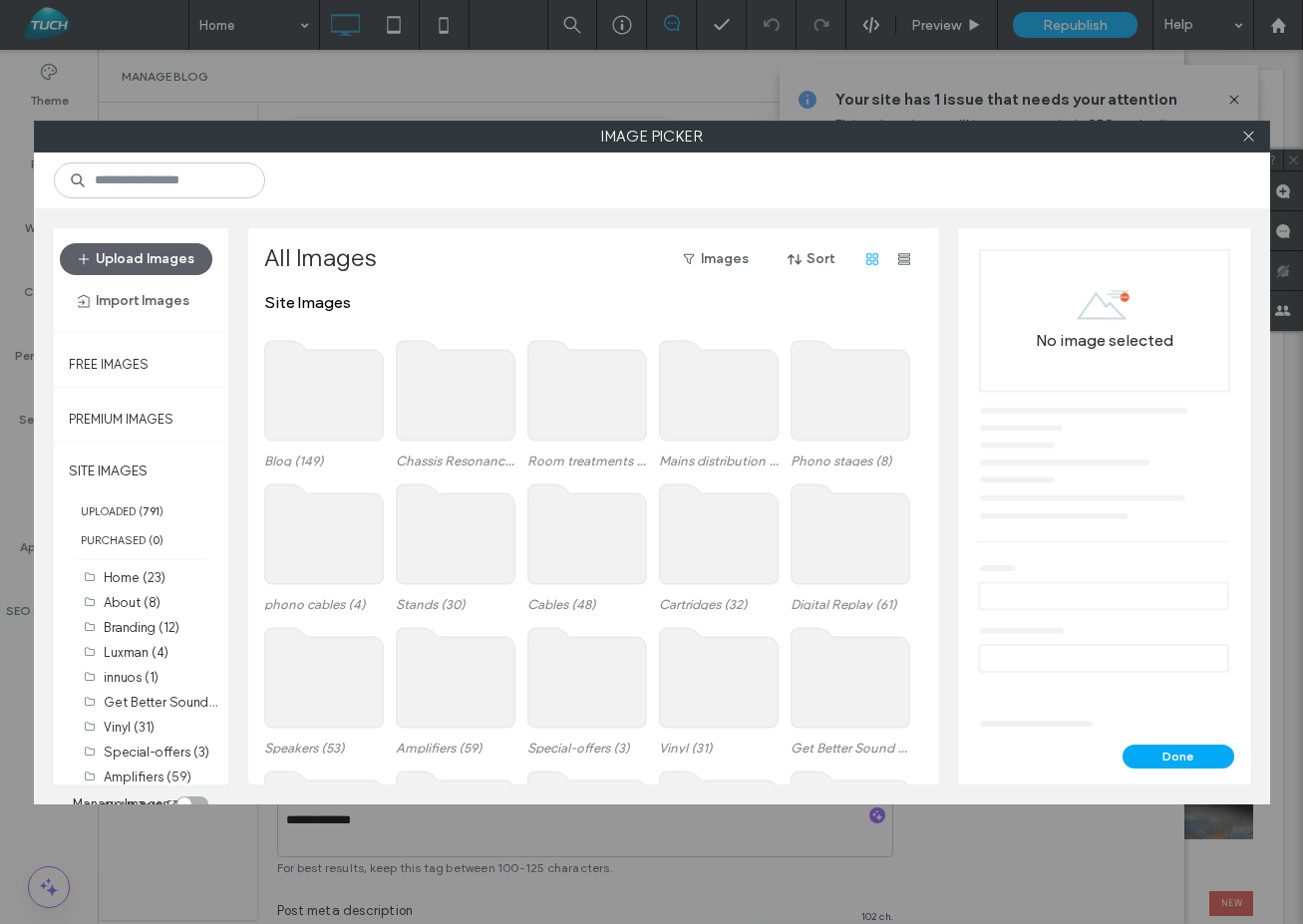 click 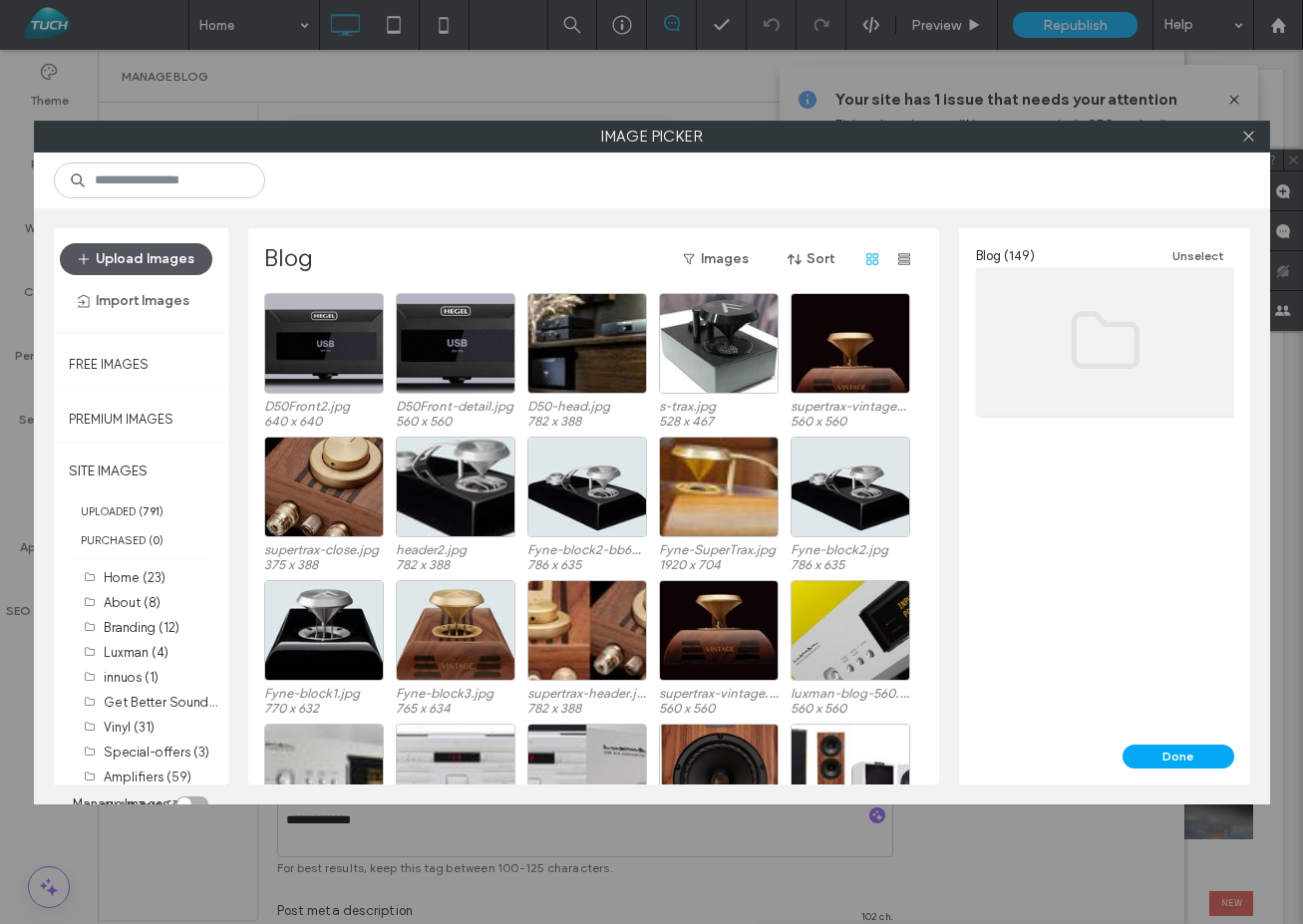 click on "Upload Images" at bounding box center [136, 259] 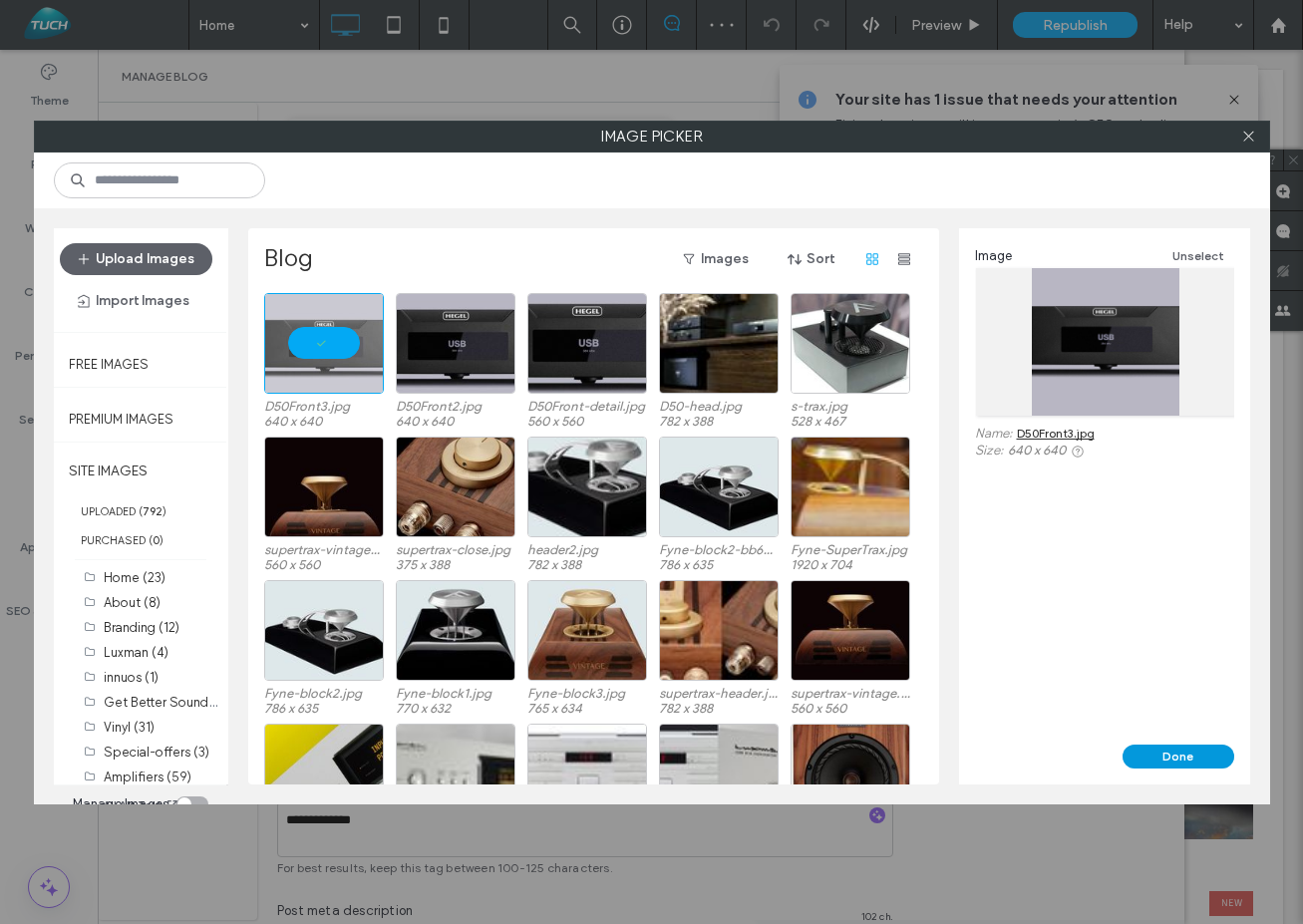 click on "Done" at bounding box center (1178, 757) 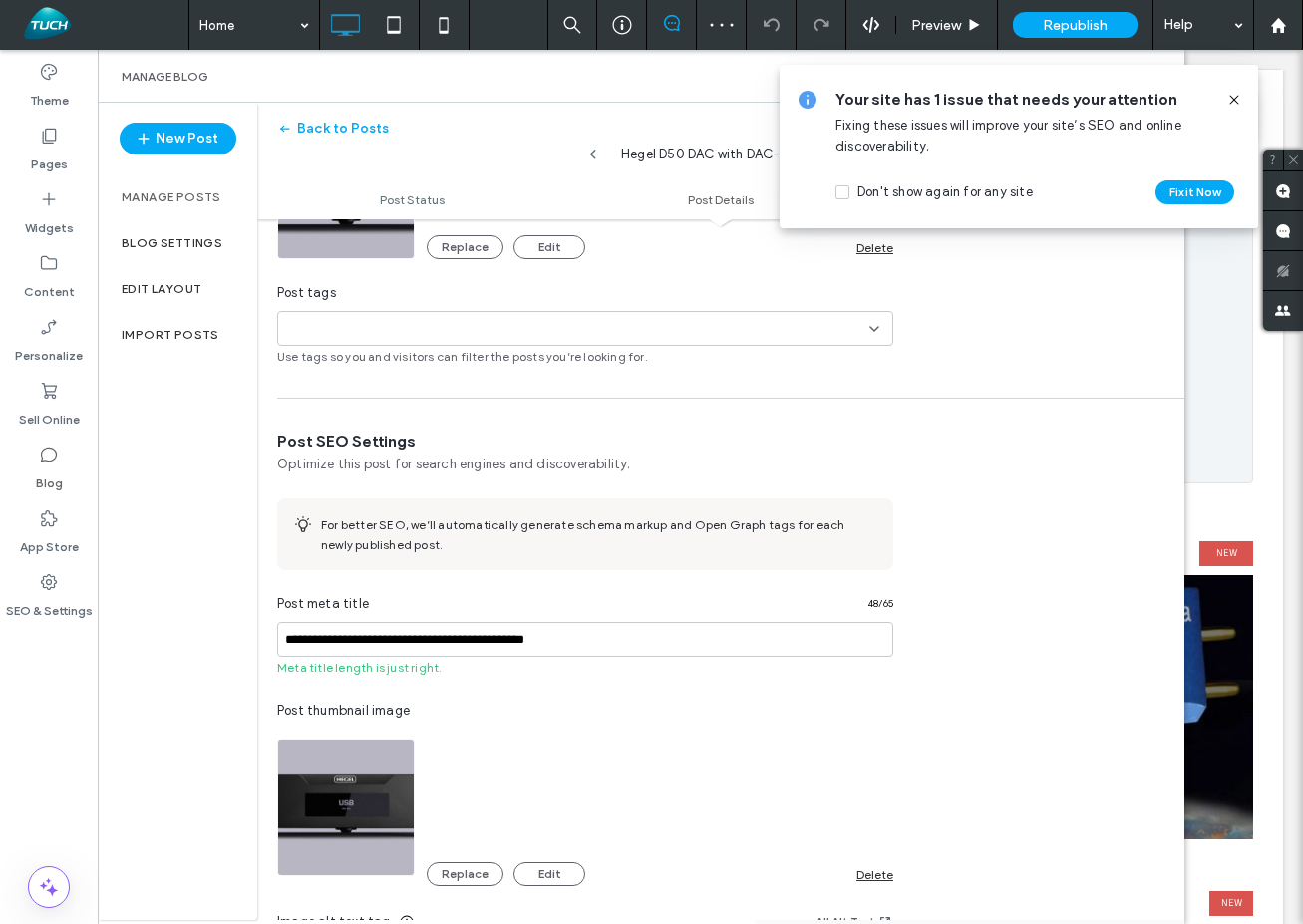scroll, scrollTop: 605, scrollLeft: 0, axis: vertical 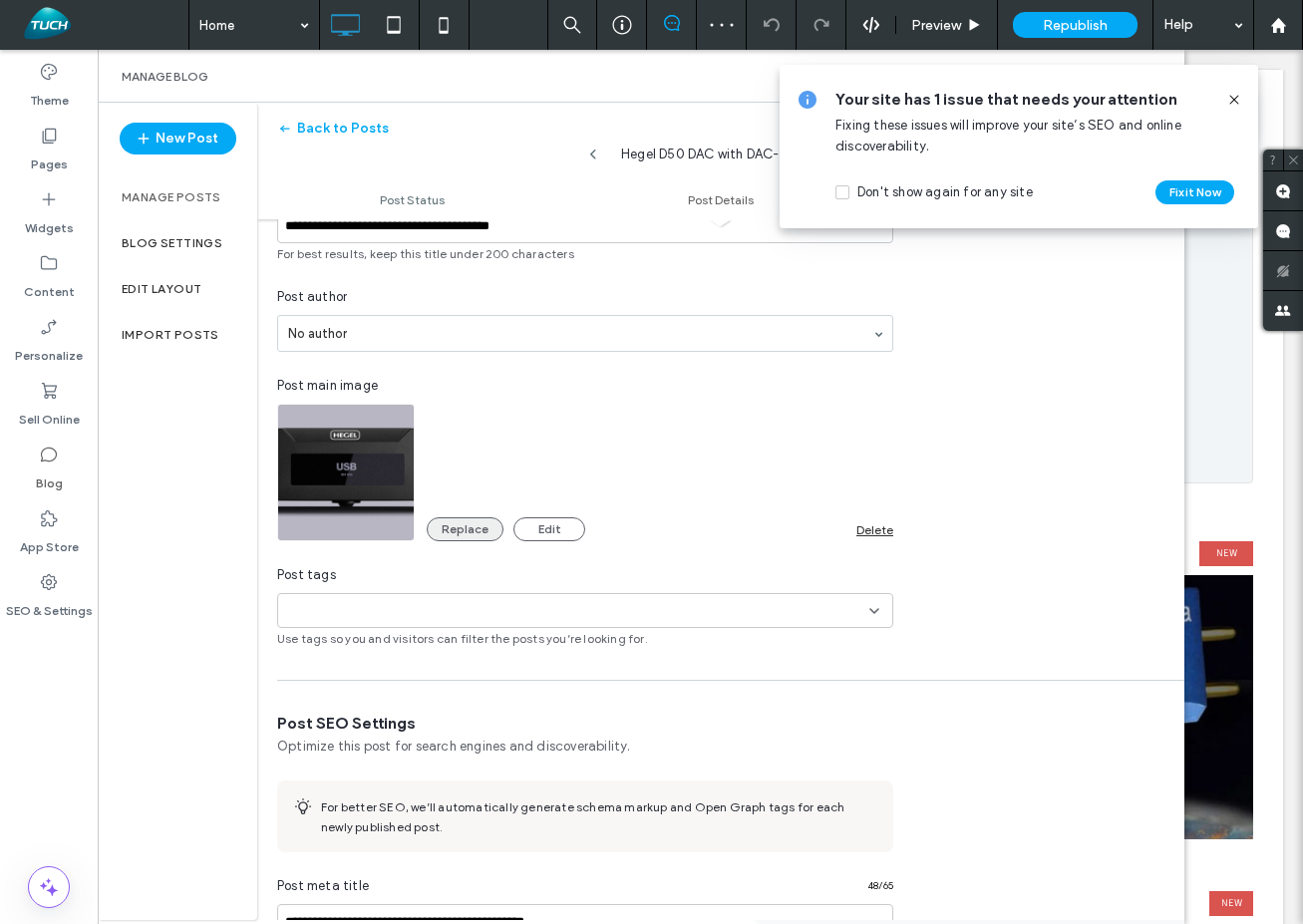 click on "Replace" at bounding box center (465, 529) 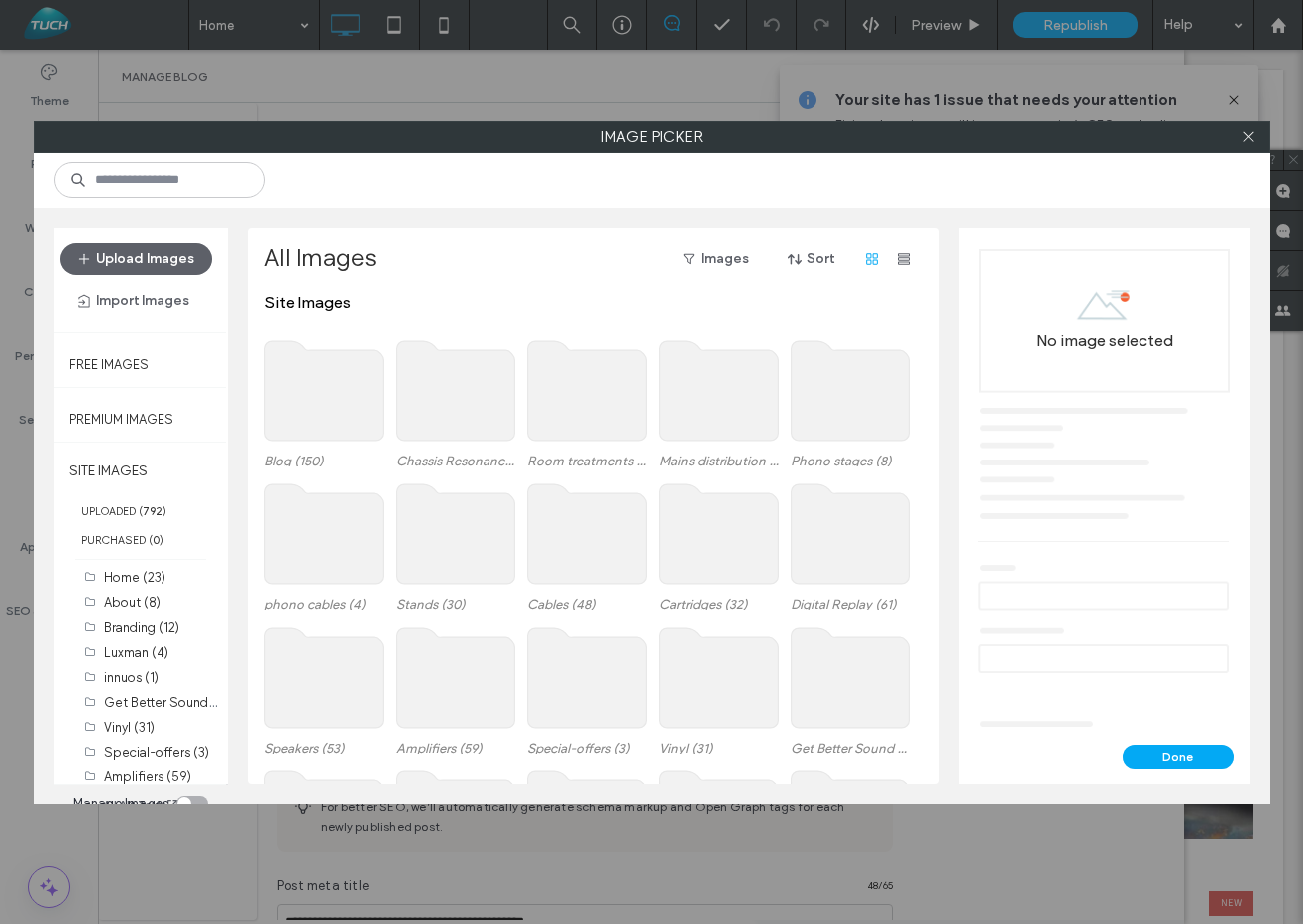 click 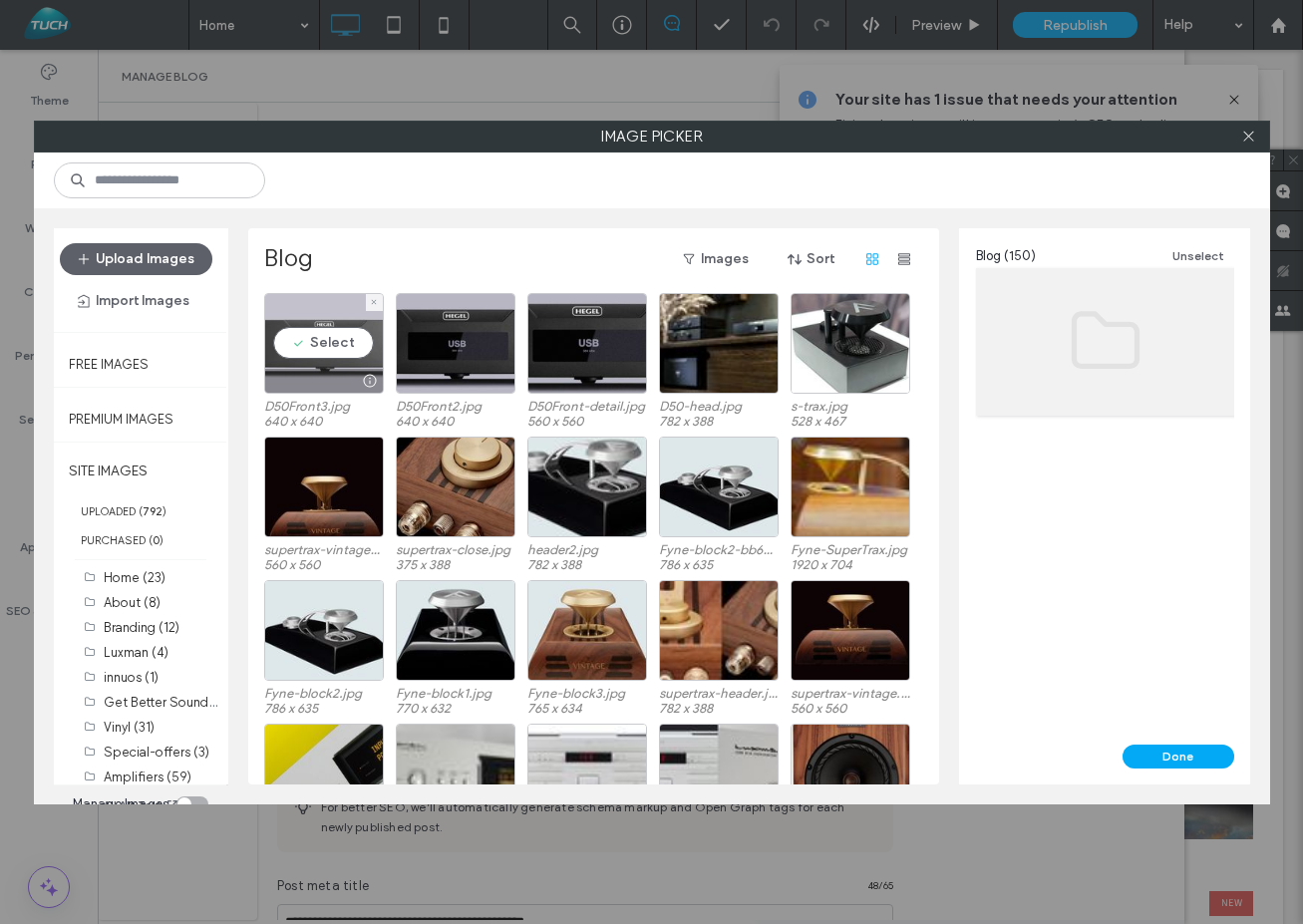 click on "Select" at bounding box center (324, 343) 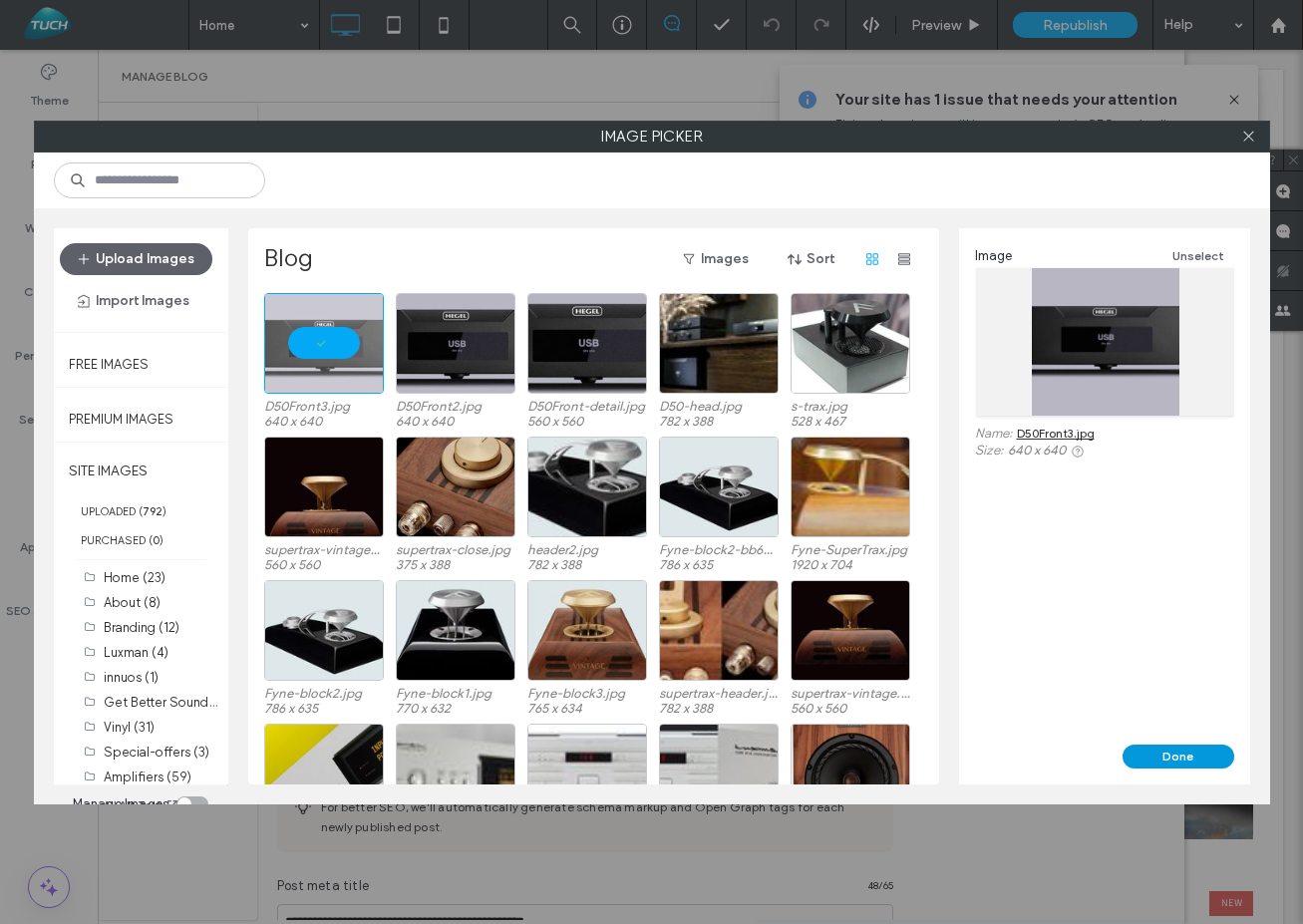 click on "Done" at bounding box center (1178, 757) 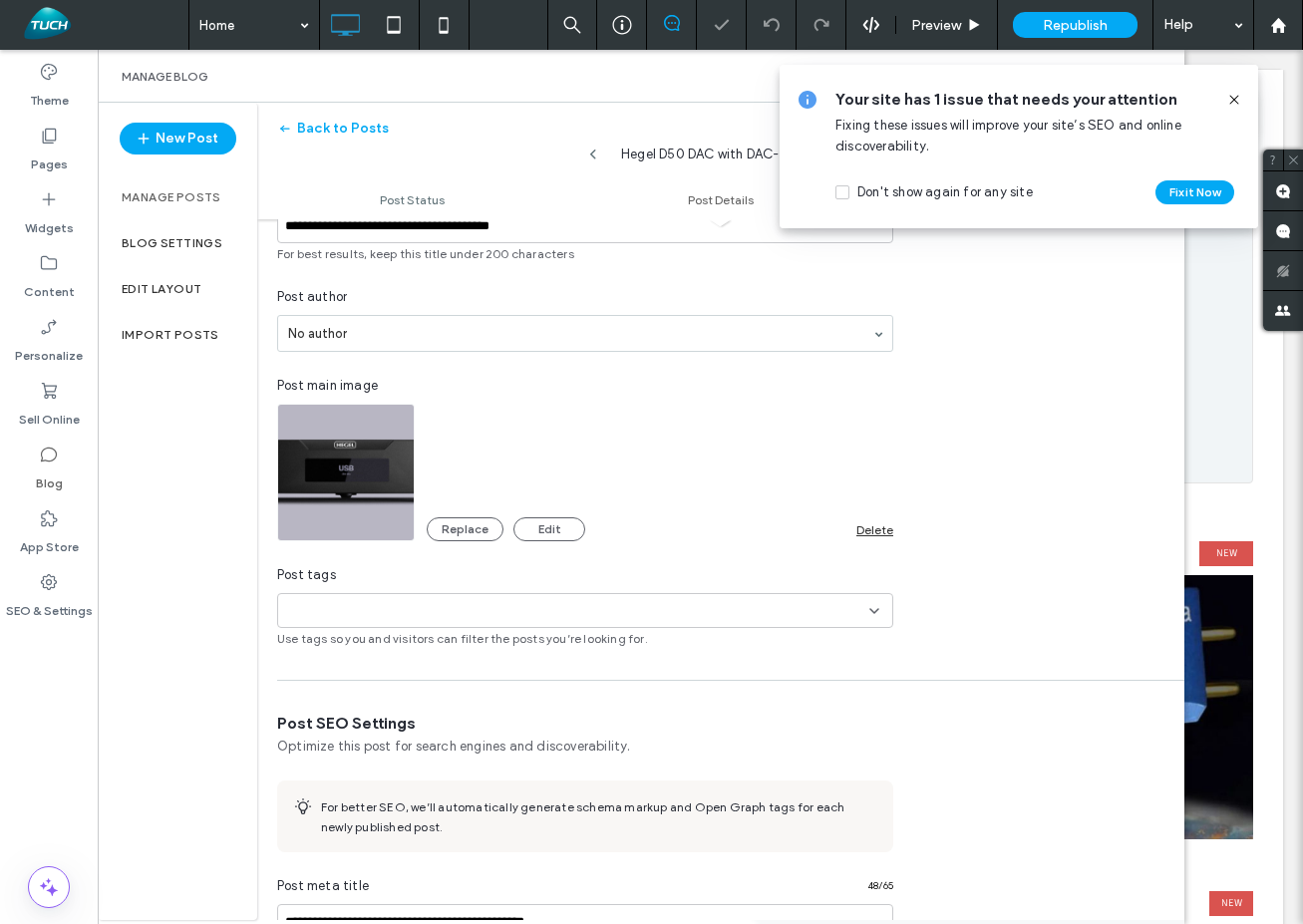scroll, scrollTop: 0, scrollLeft: 0, axis: both 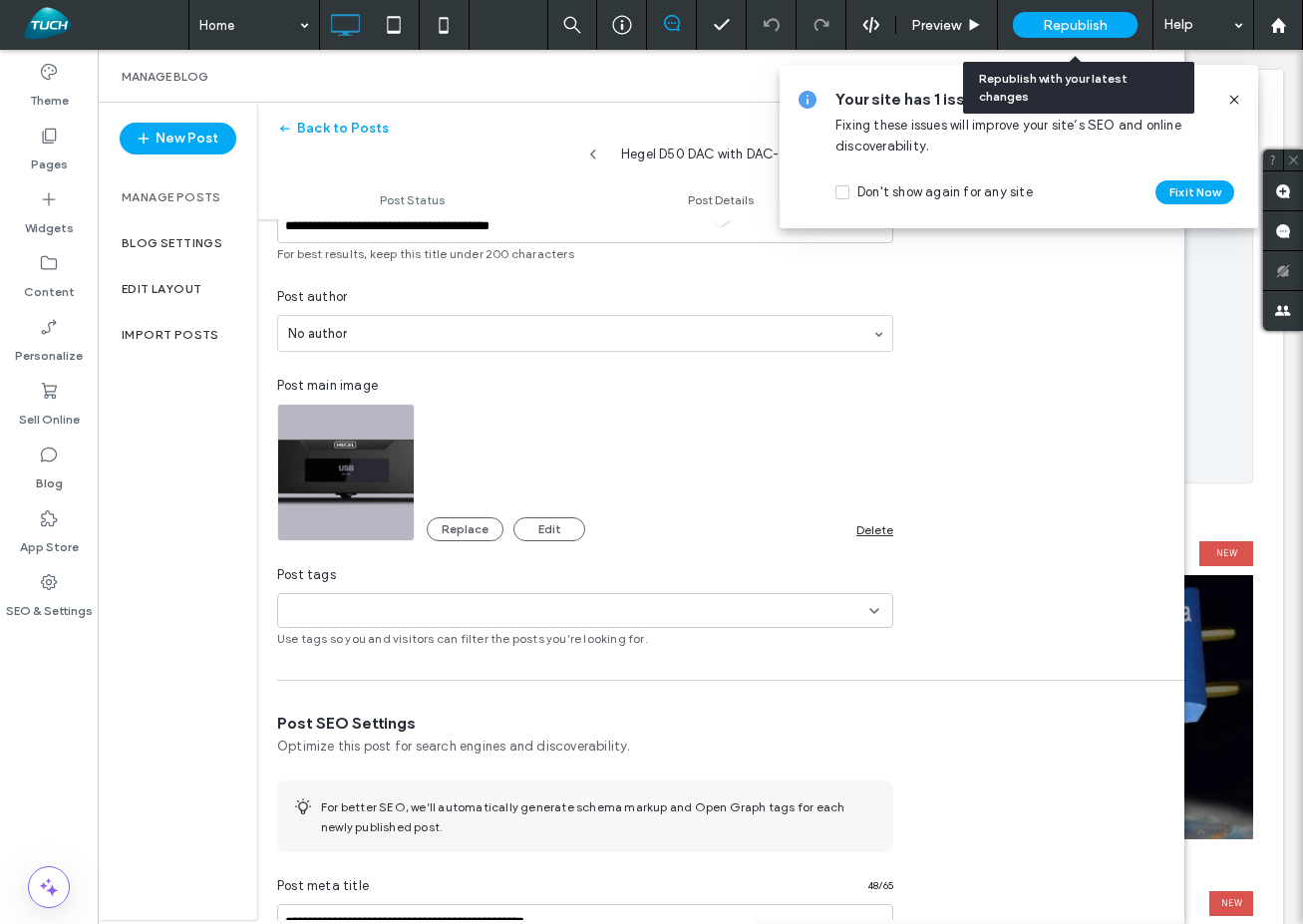 click on "Republish" at bounding box center (1075, 25) 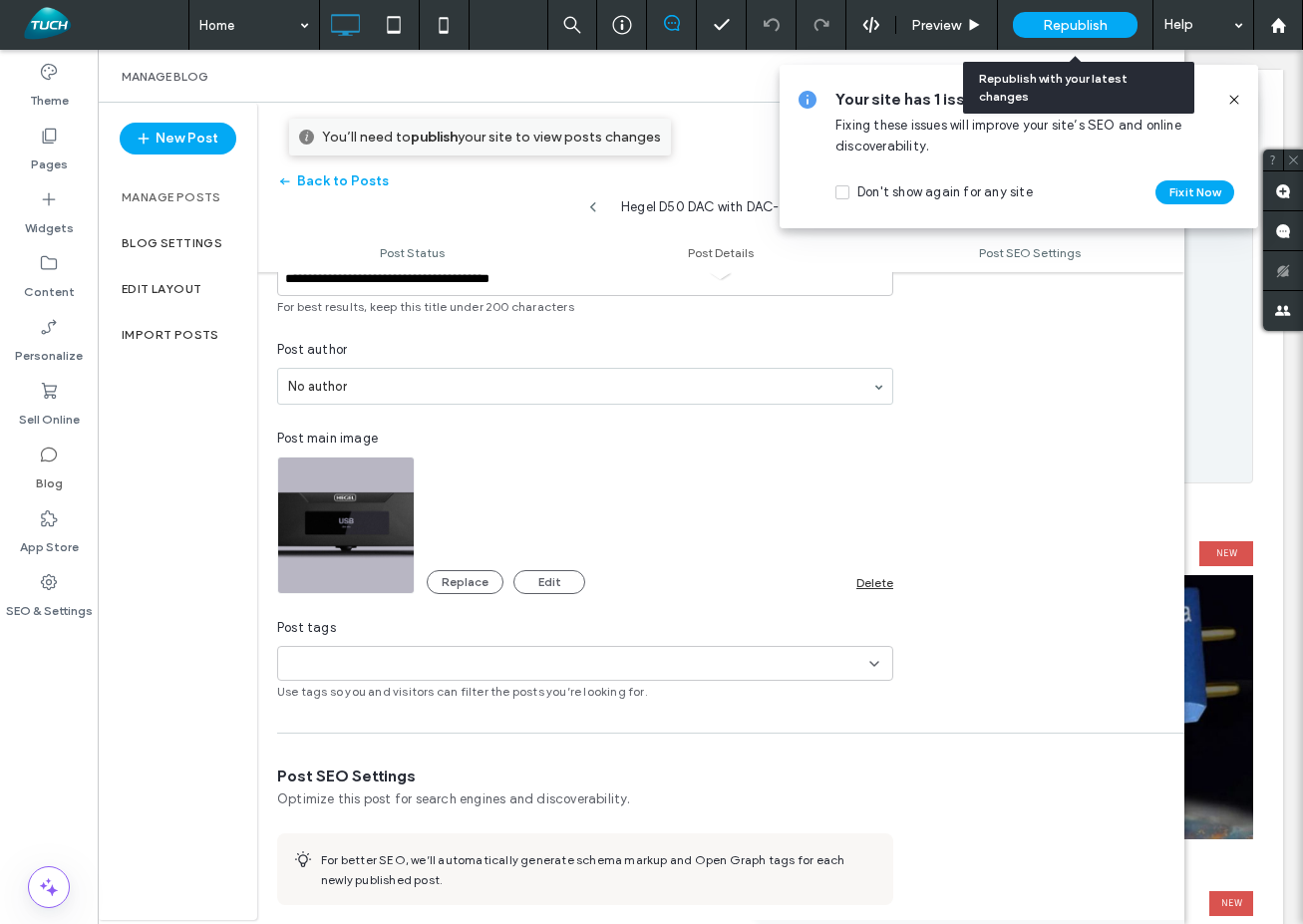 click on "Republish" at bounding box center [1075, 25] 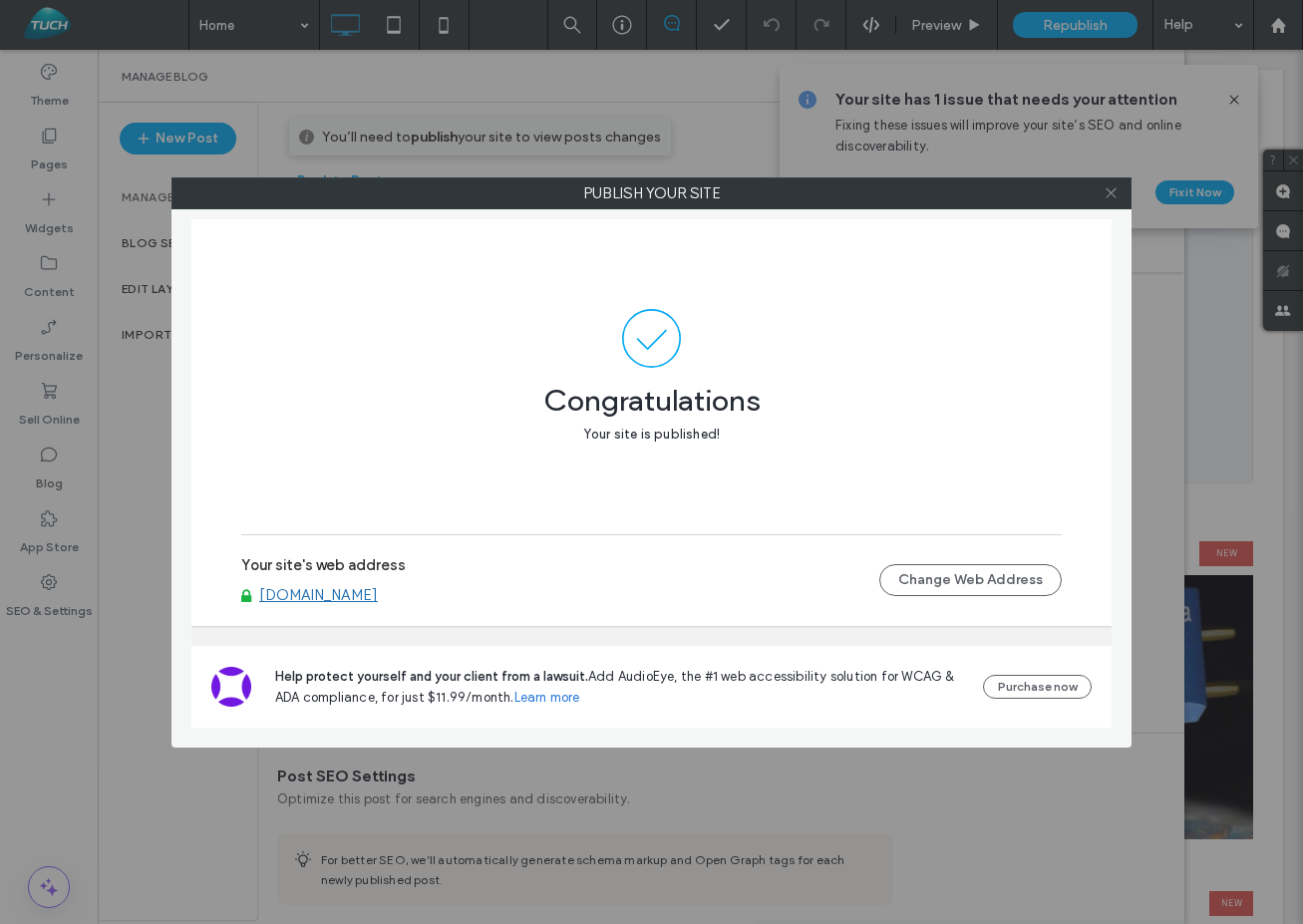 click 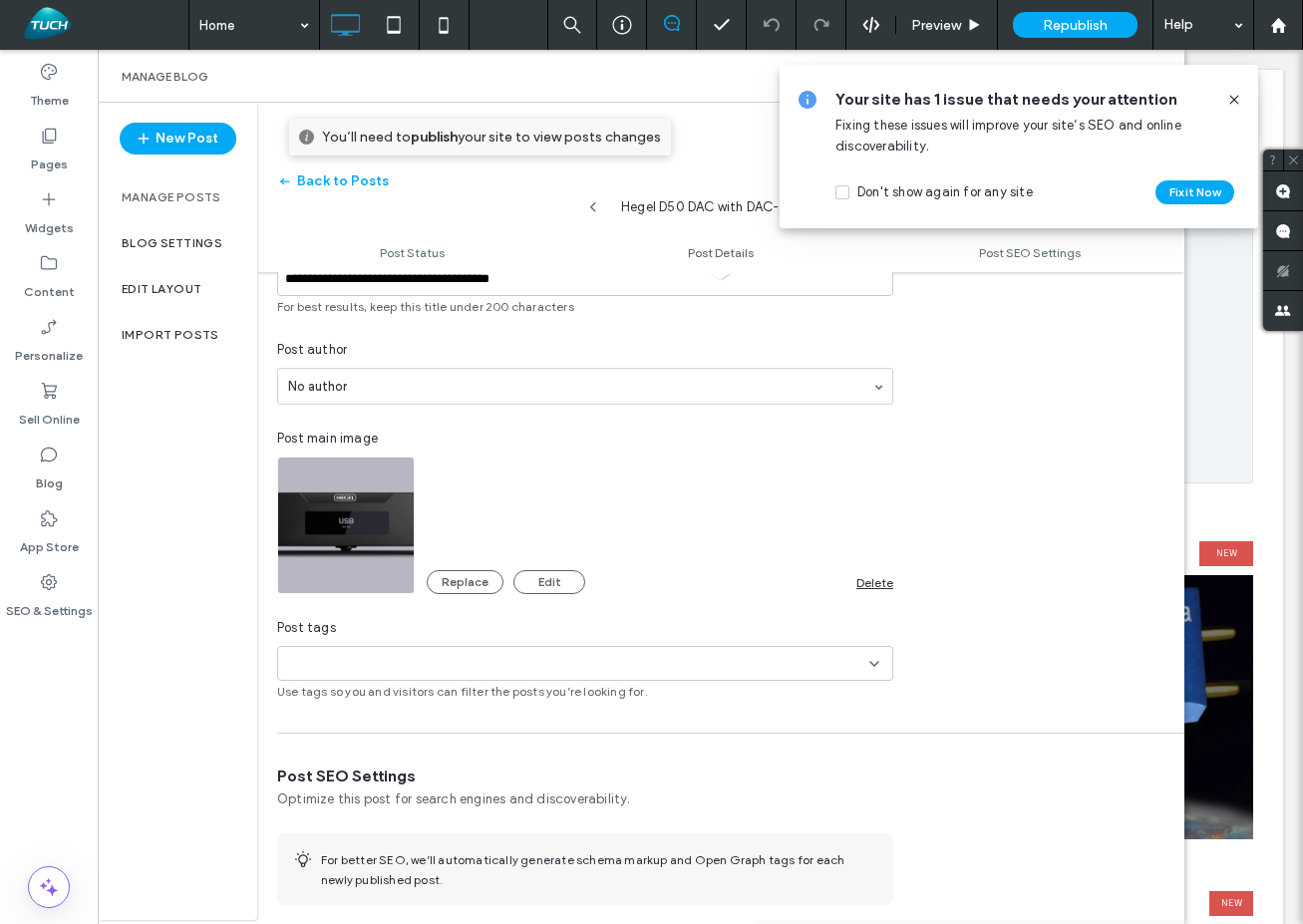 click 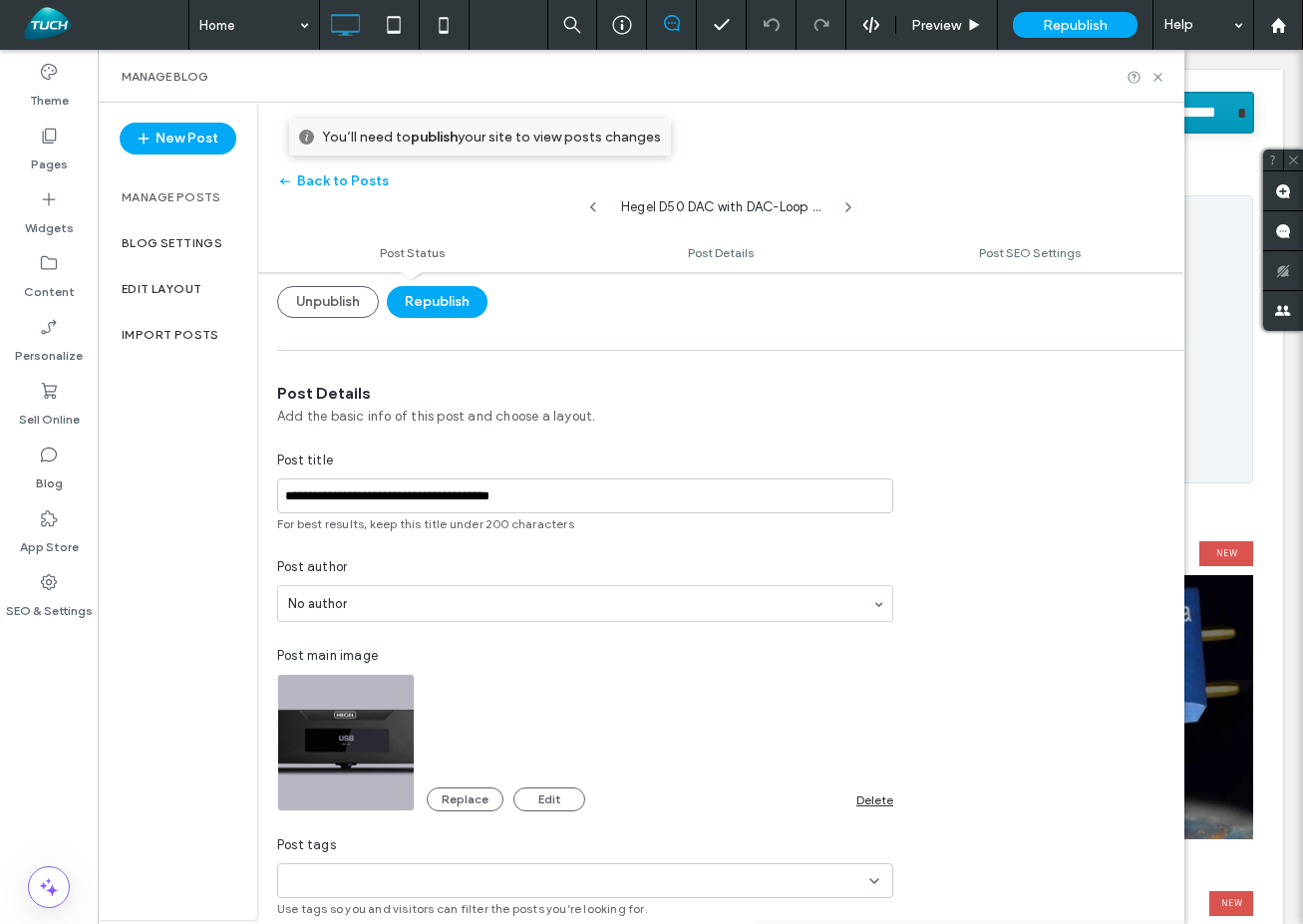 scroll, scrollTop: 0, scrollLeft: 0, axis: both 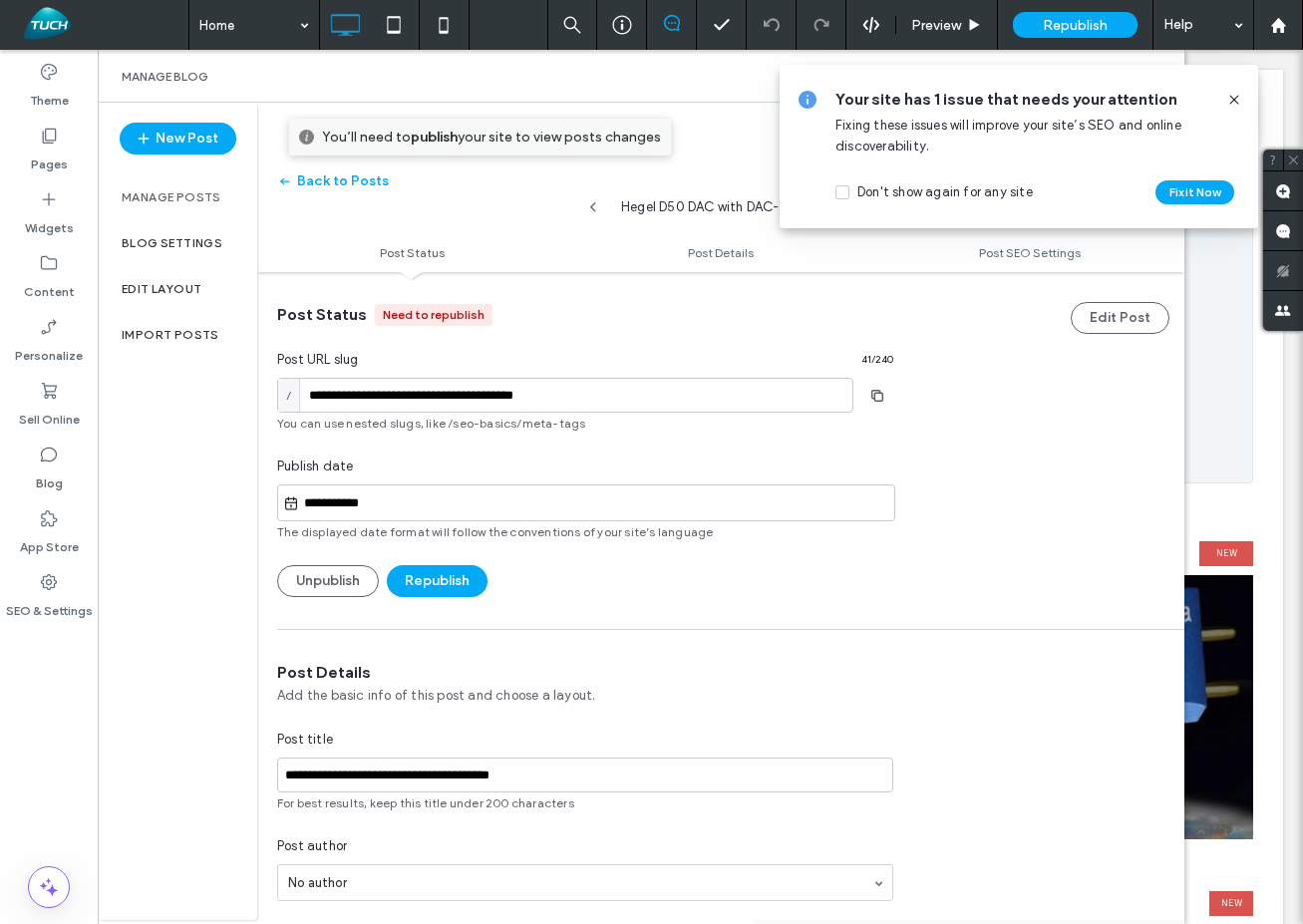 click 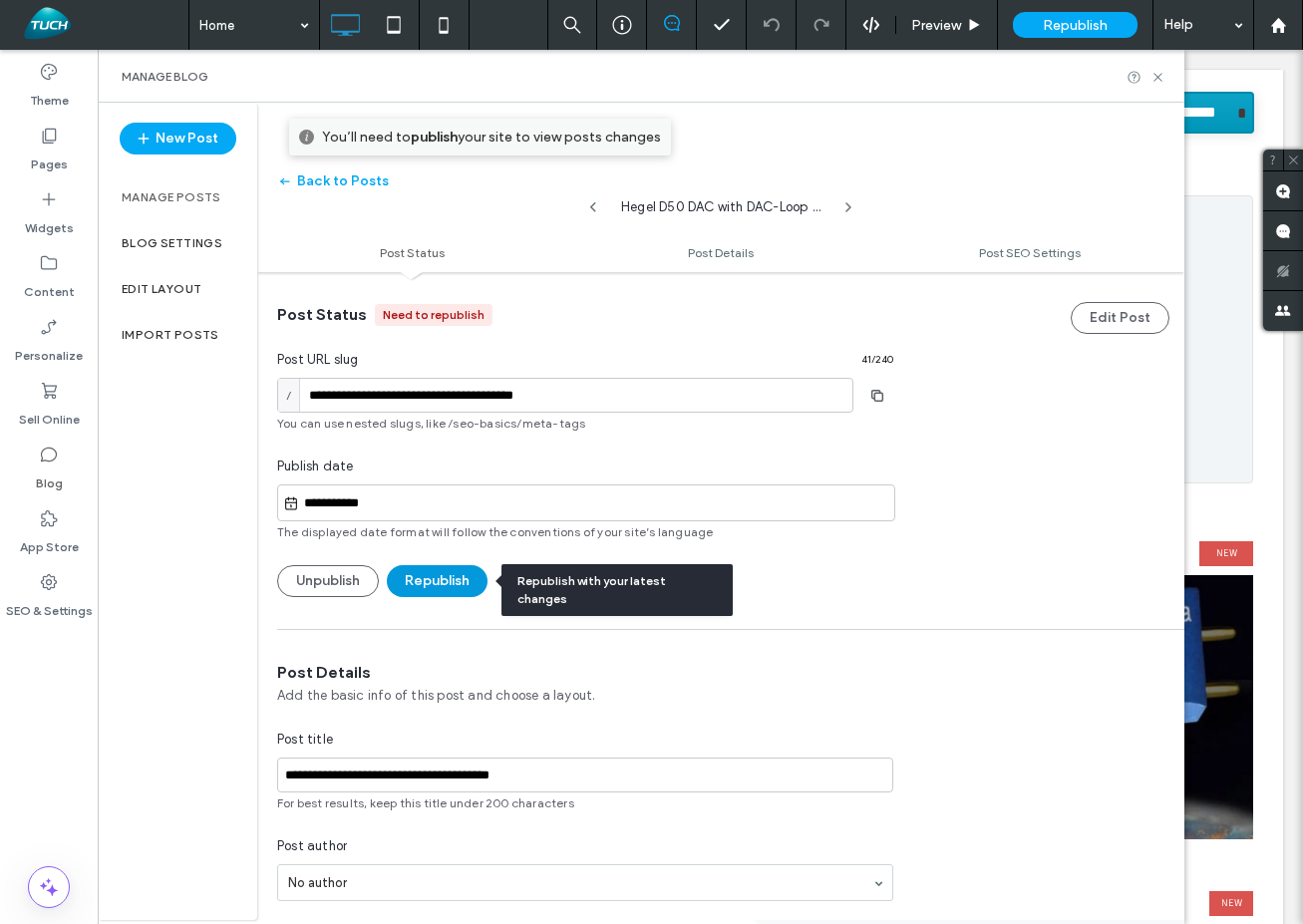 click on "Republish" at bounding box center (437, 581) 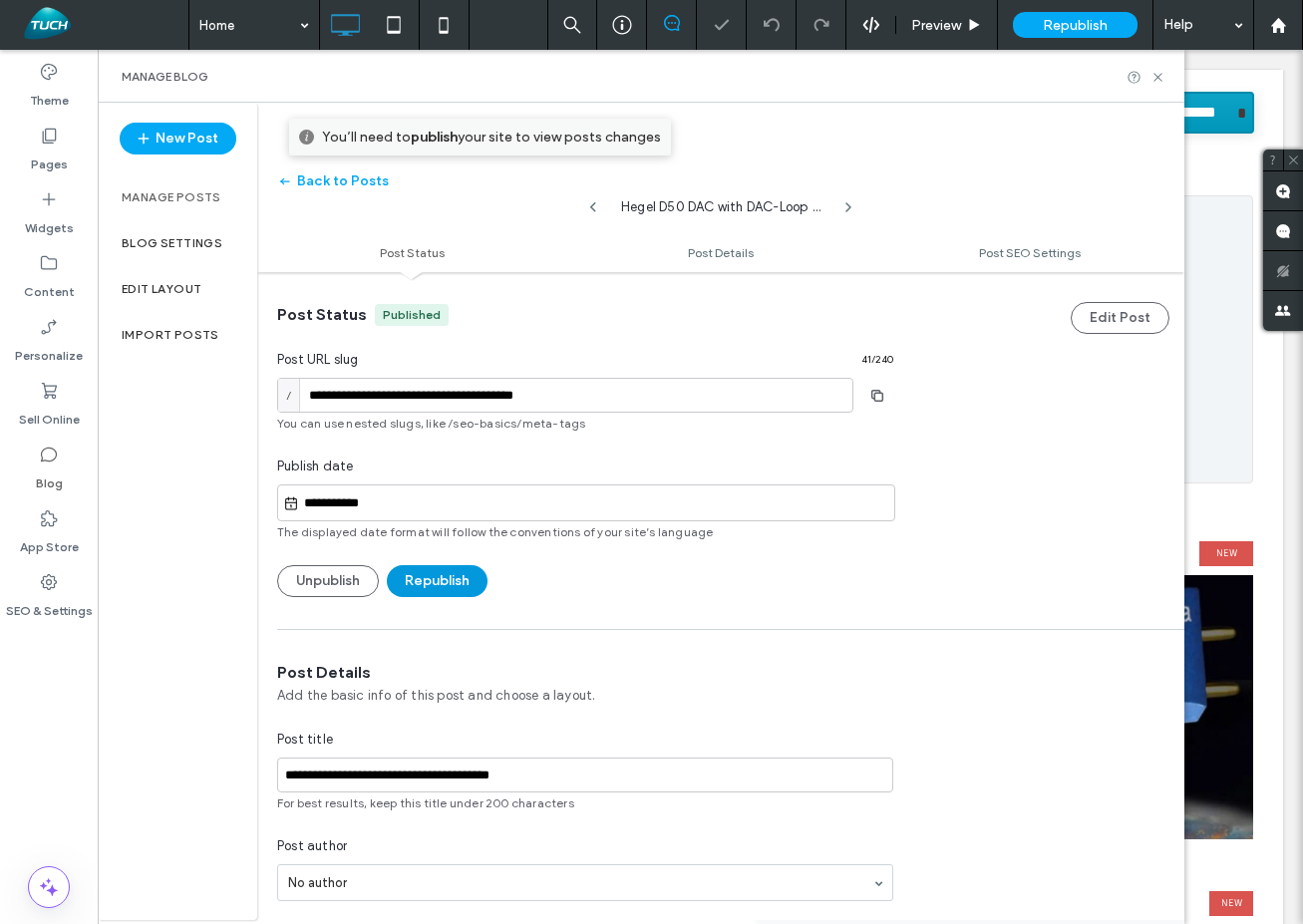 scroll, scrollTop: 0, scrollLeft: 0, axis: both 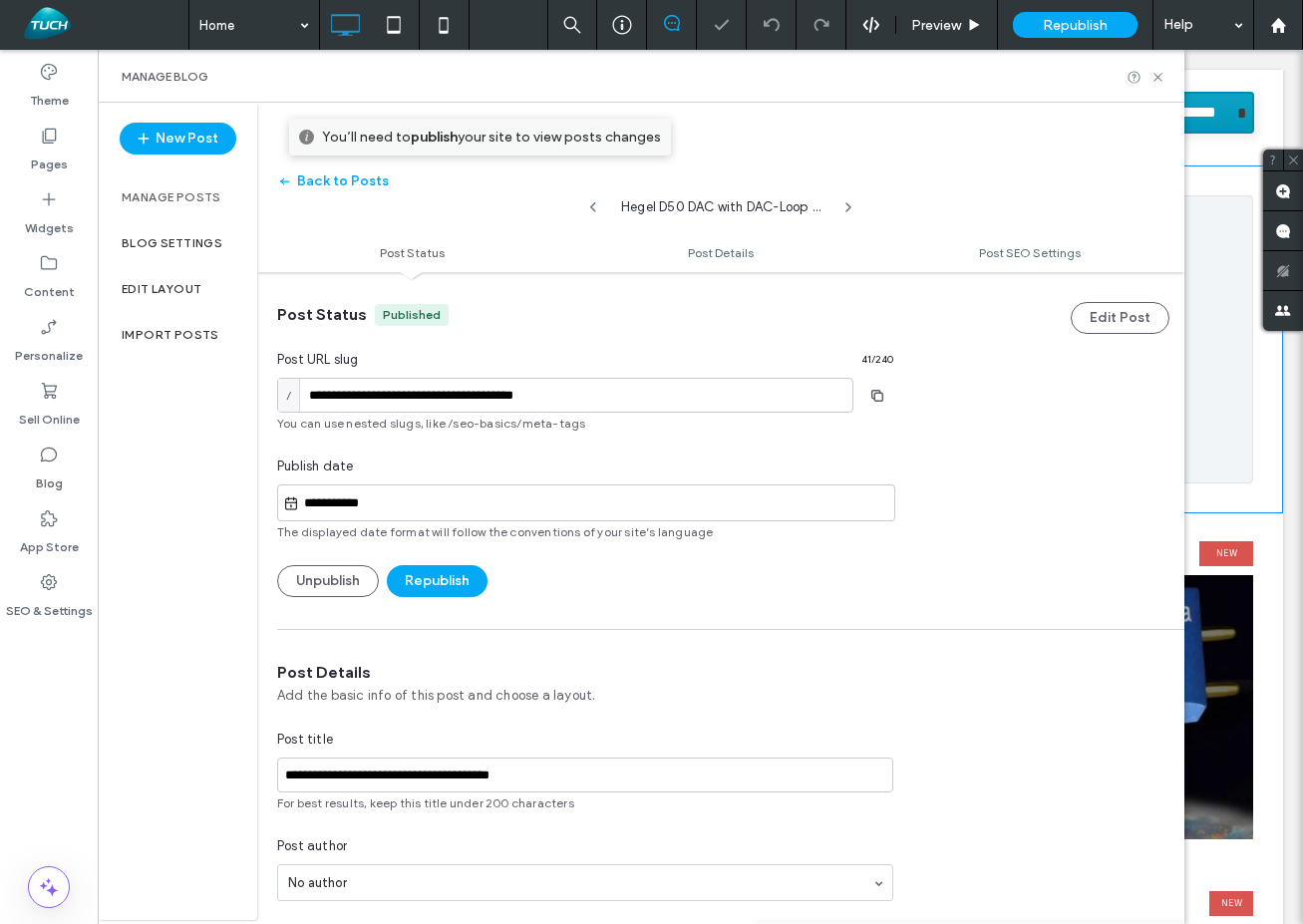 click on "The Audio Consultants   is open for demonstrations and in-store consultations. All visits must be on a booked appointment basis. At least 48 hours’ notice is required to set up for specific components’ auditions, and subject to availability. Telephone consultations will remain unchanged and can be booked to mutually convenient times.
Any product can be purchased mail order. Home auditions prior to purchase can also be arranged. Conditions apply.
For further information or to book a consultation please call or contact us:
Book an Appointment
Click To Paste
Contact us
Click To Paste
Click To Paste" at bounding box center [700, 339] 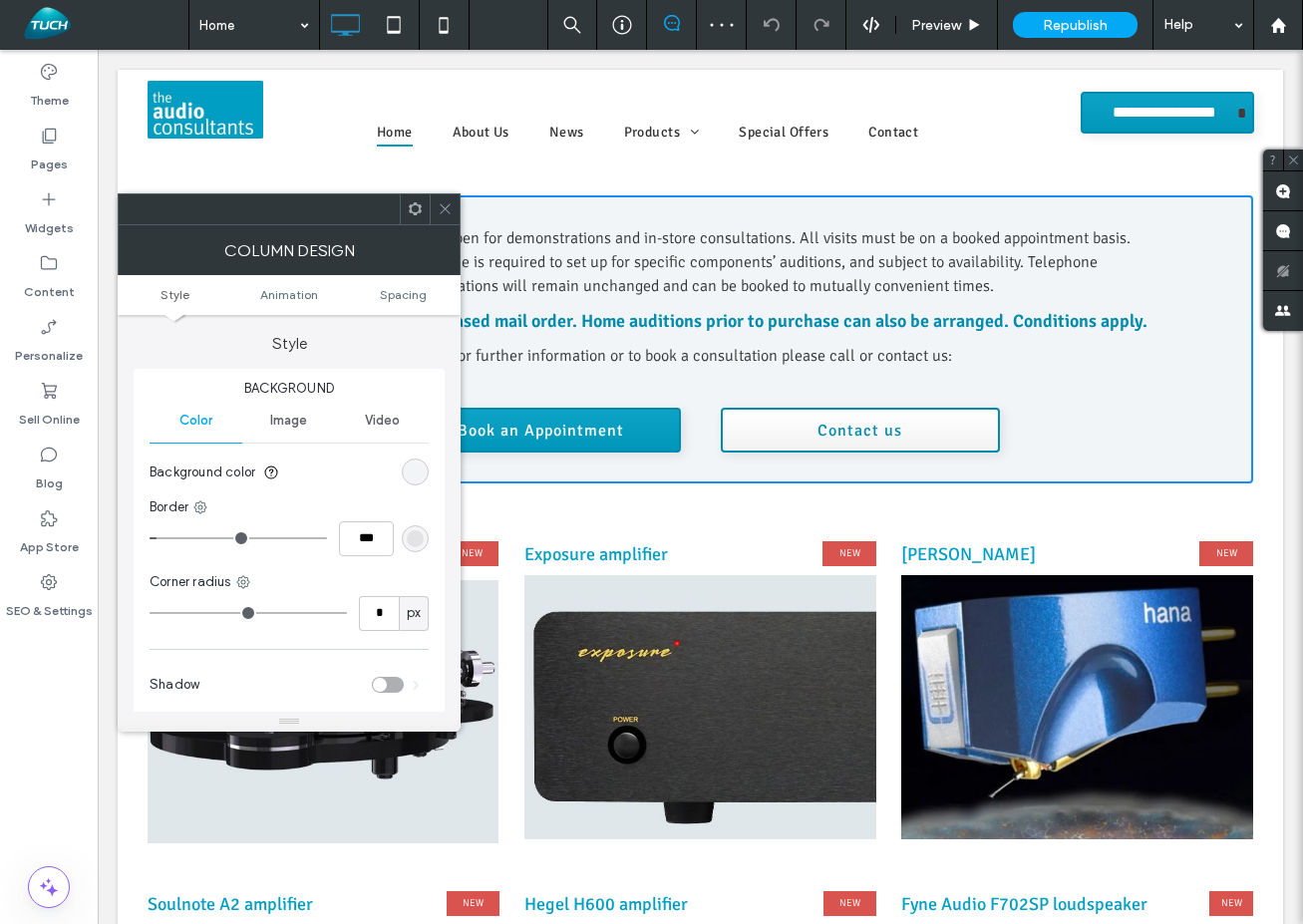 click 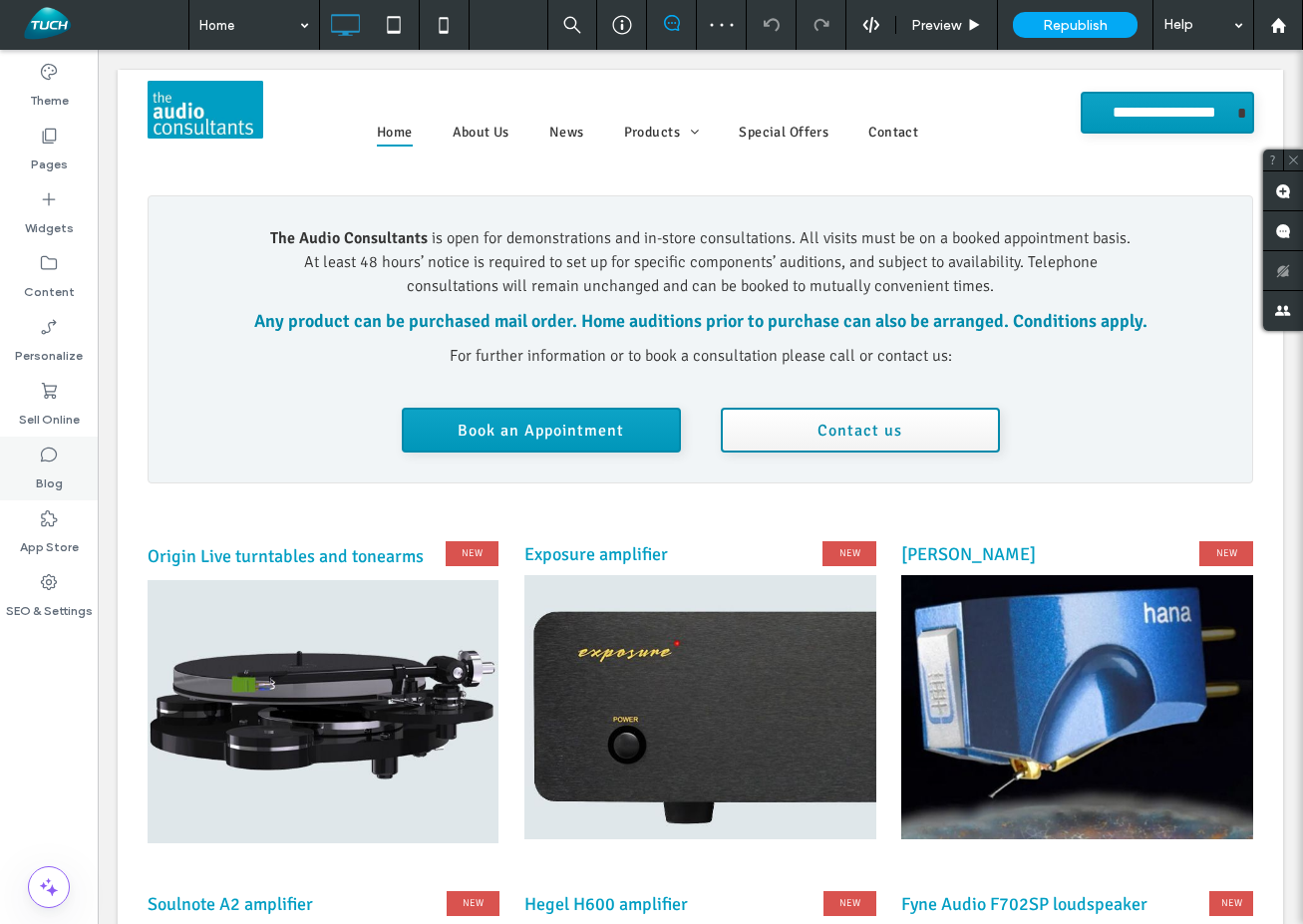 click on "Blog" at bounding box center [49, 468] 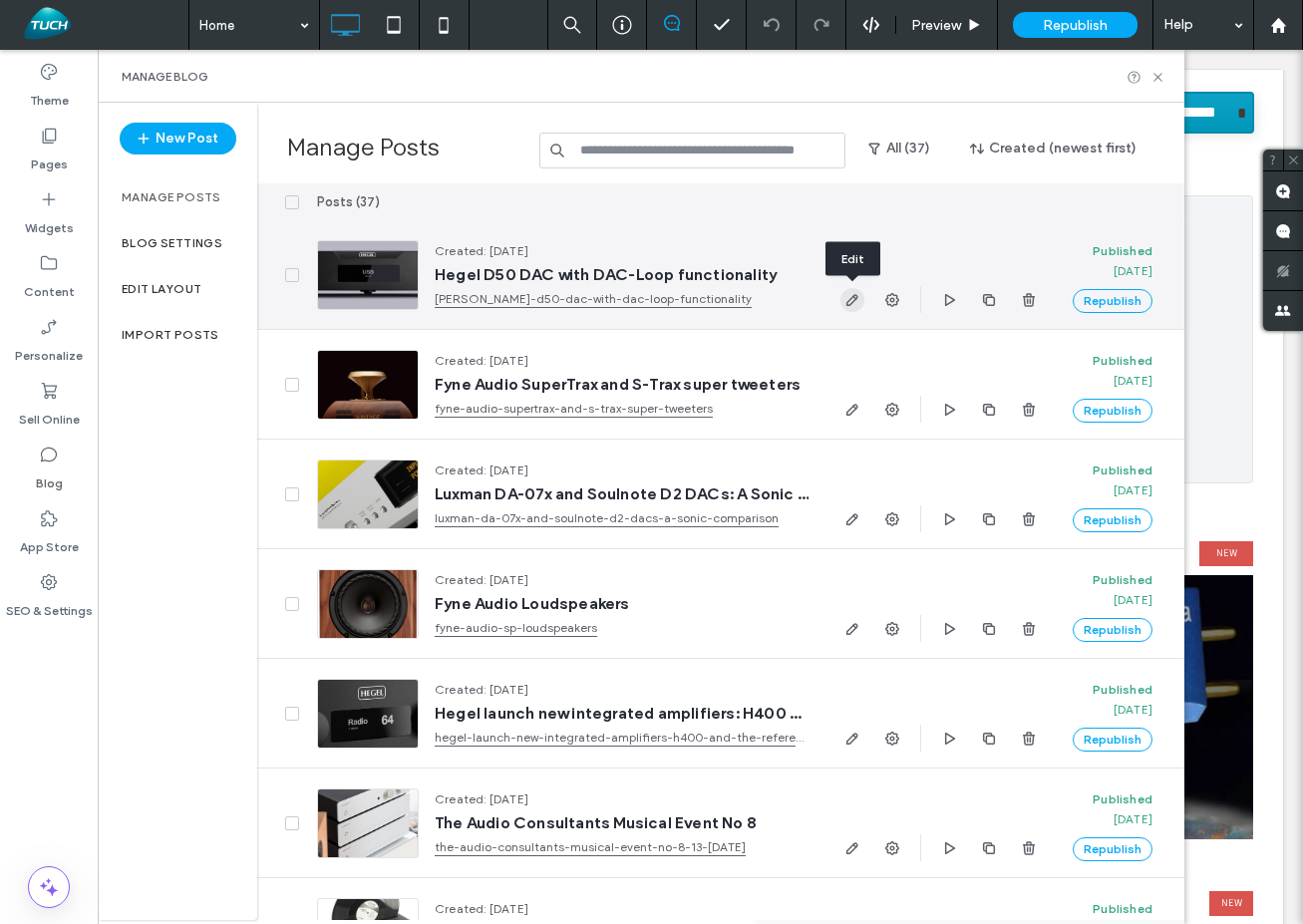 click 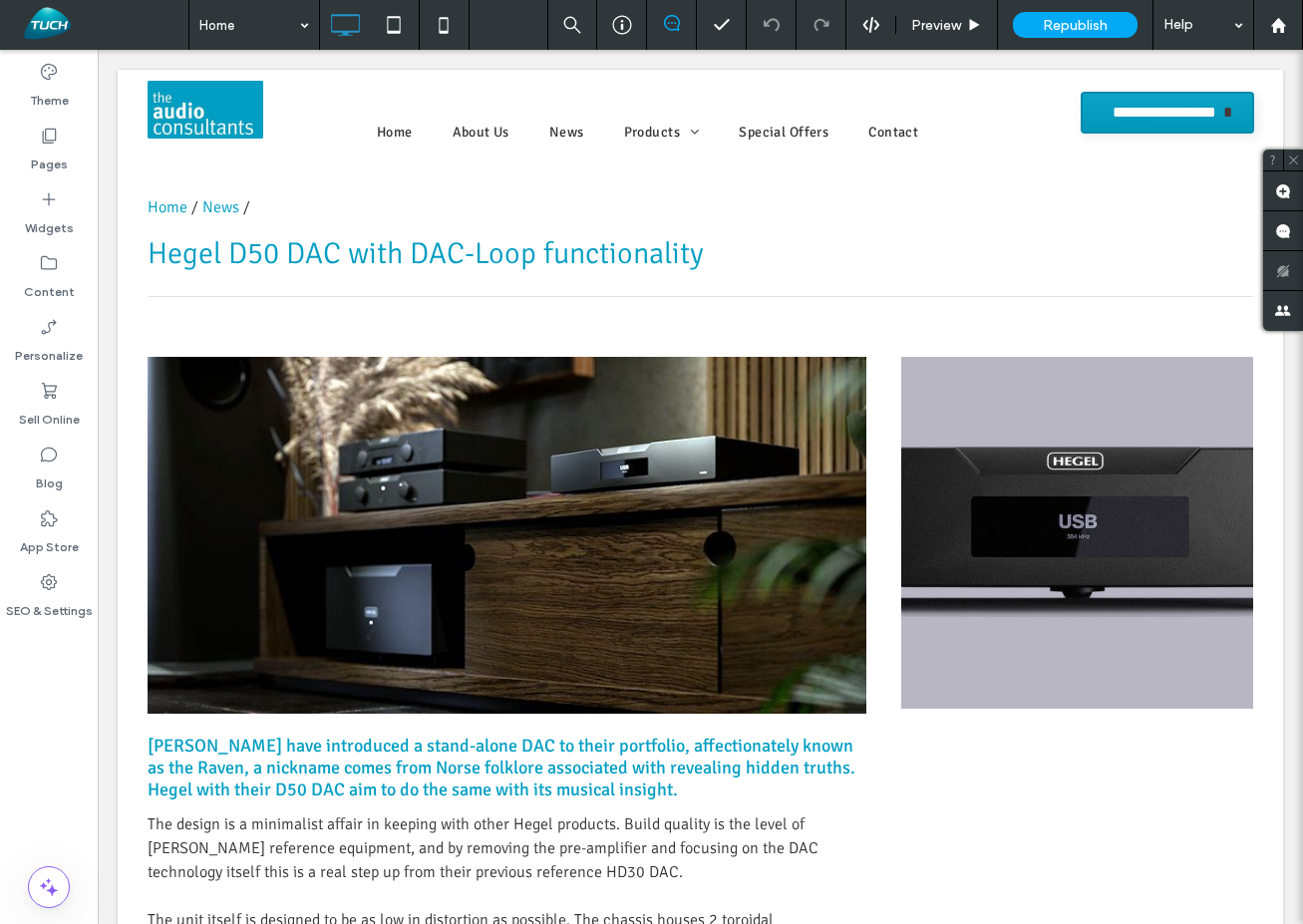 scroll, scrollTop: 0, scrollLeft: 0, axis: both 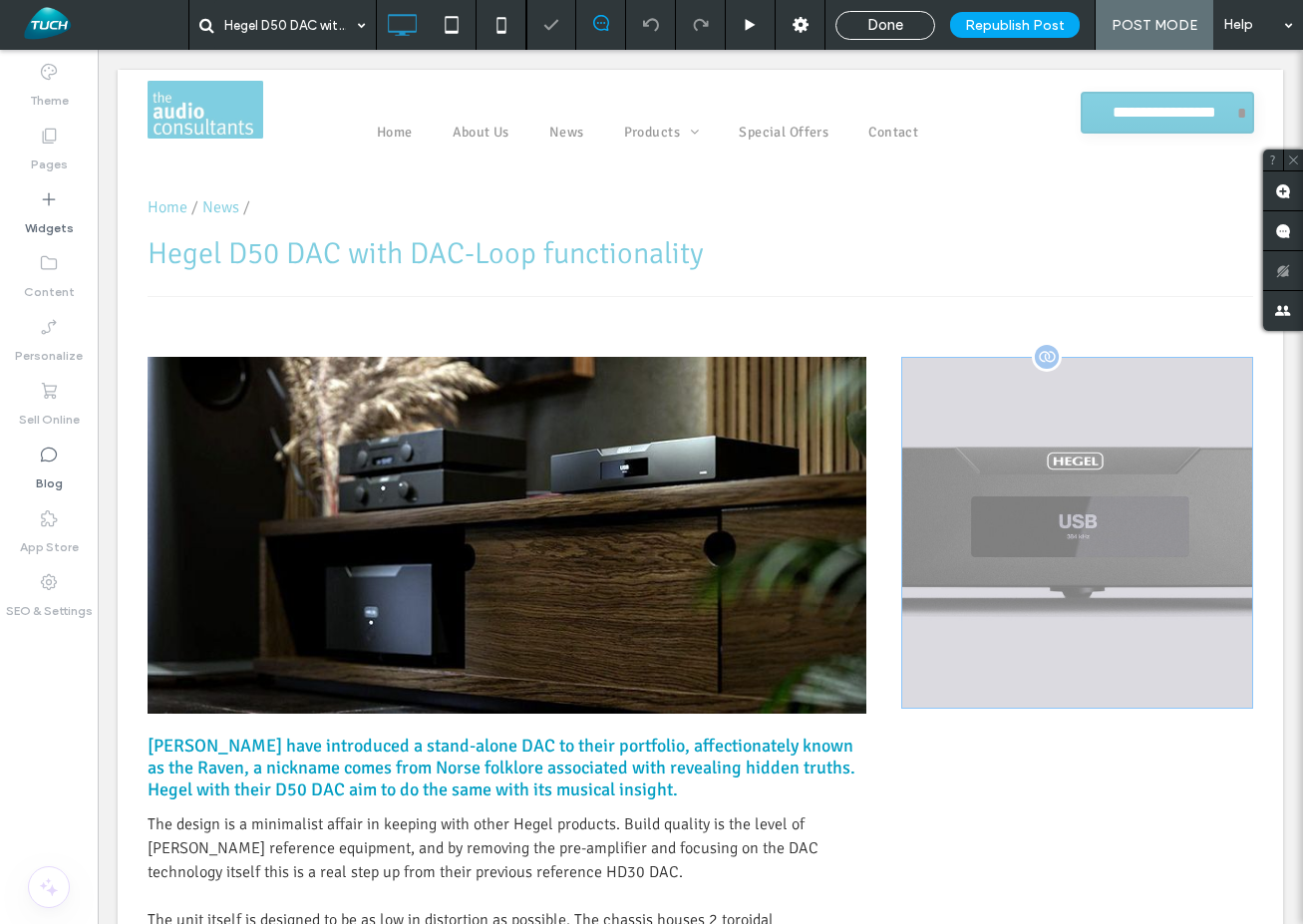 click at bounding box center [1077, 532] 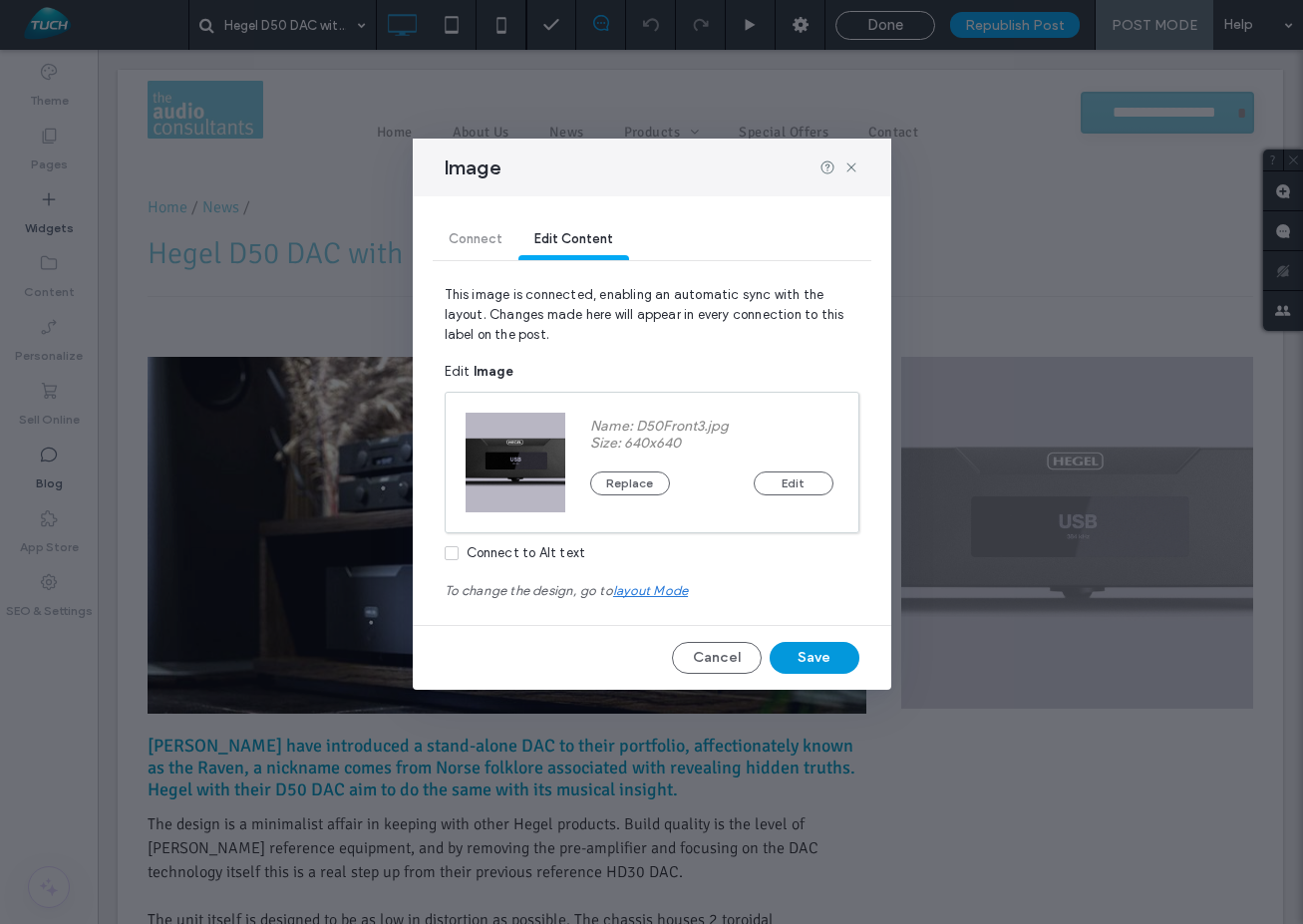 click on "Save" at bounding box center [814, 658] 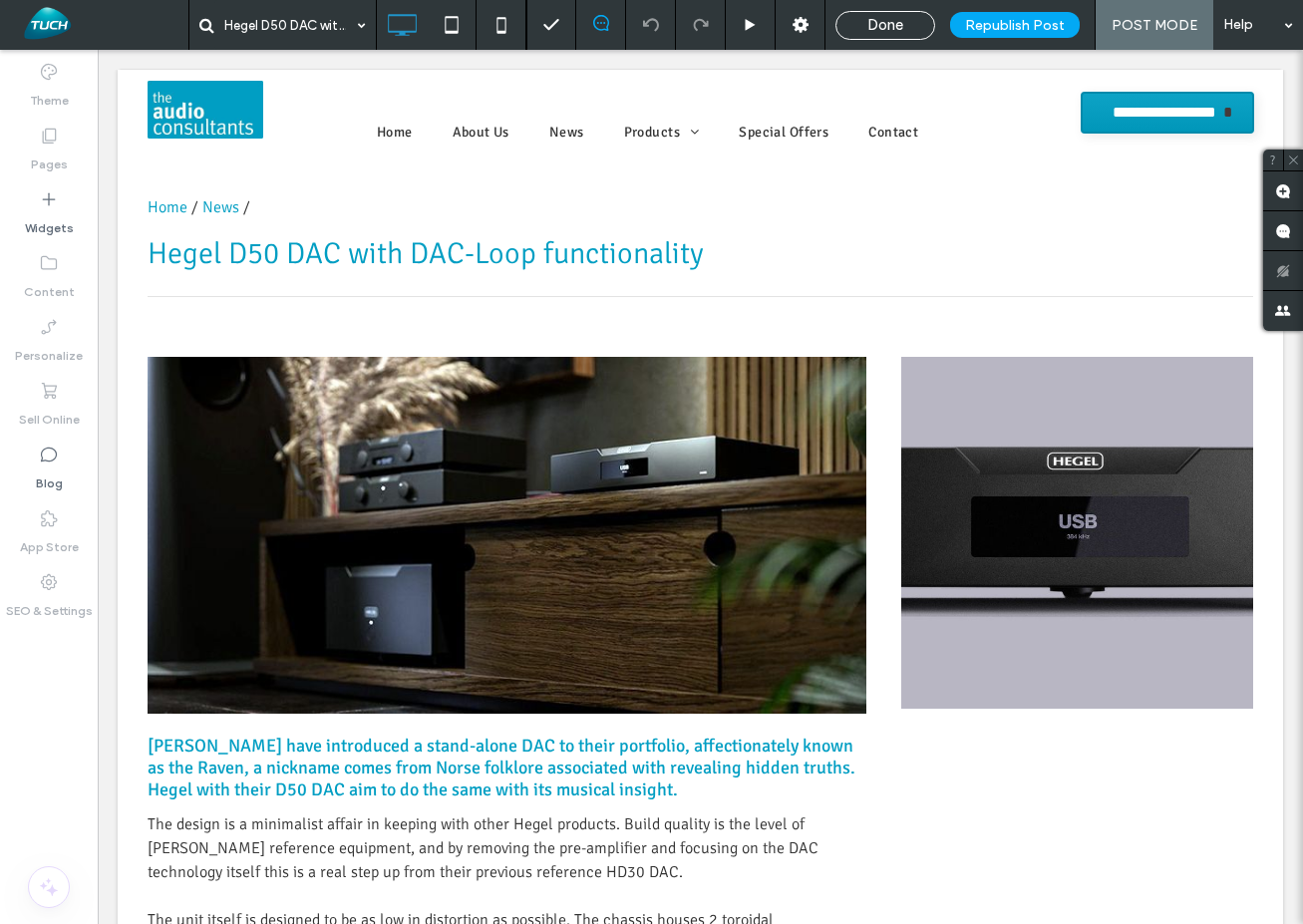 scroll, scrollTop: 0, scrollLeft: 0, axis: both 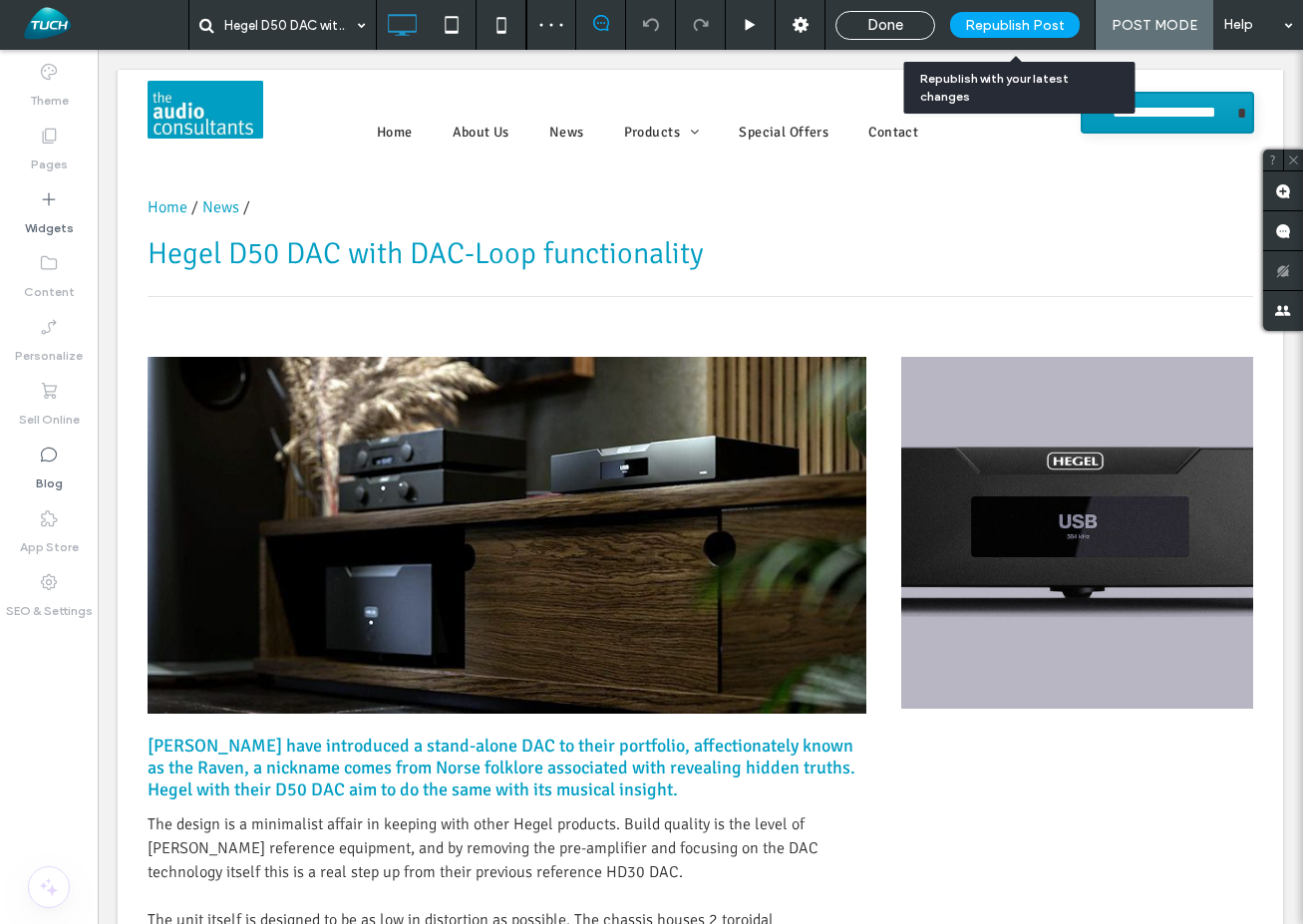 click on "Republish Post" at bounding box center (1015, 25) 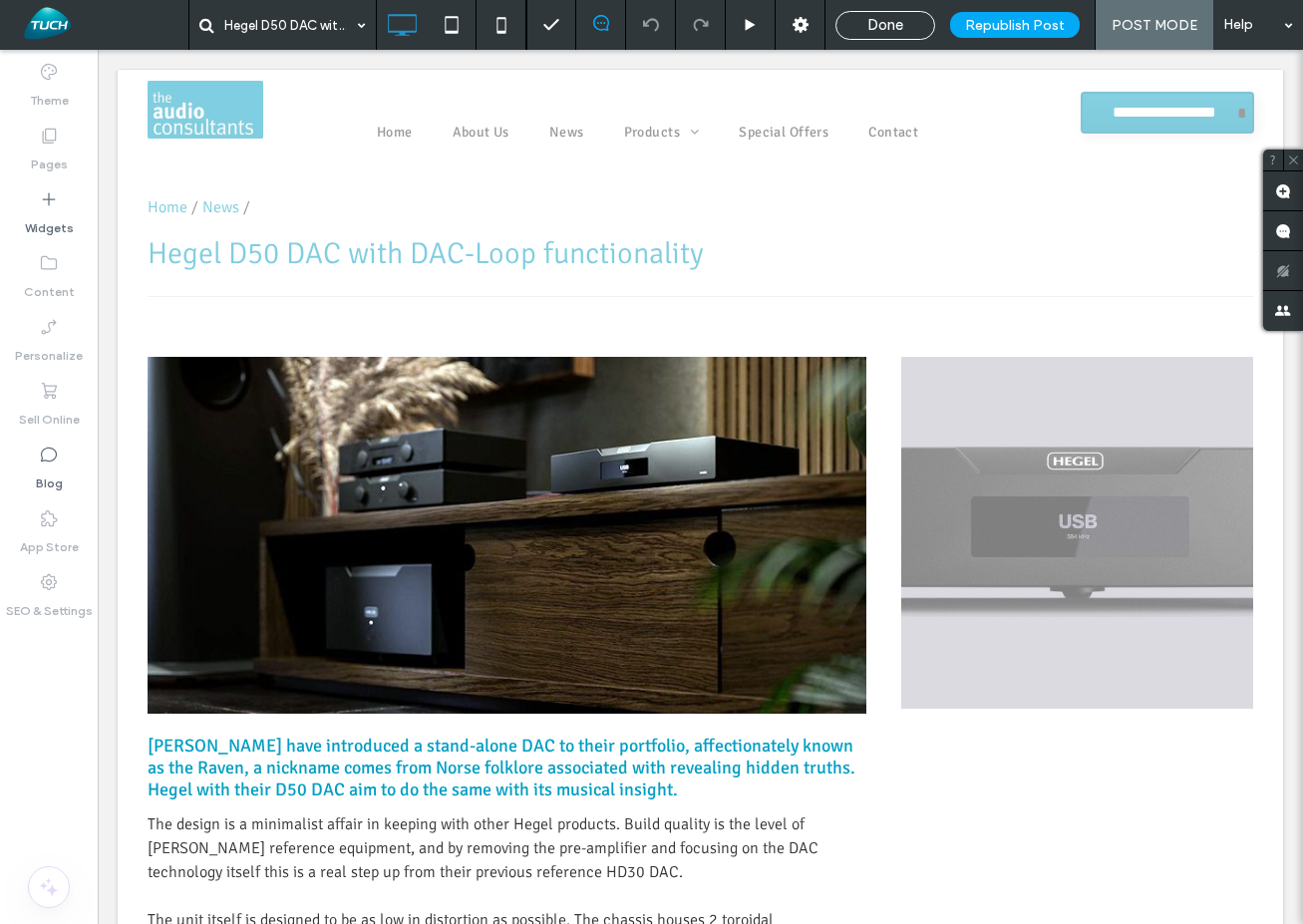 click on "Done" at bounding box center [885, 25] 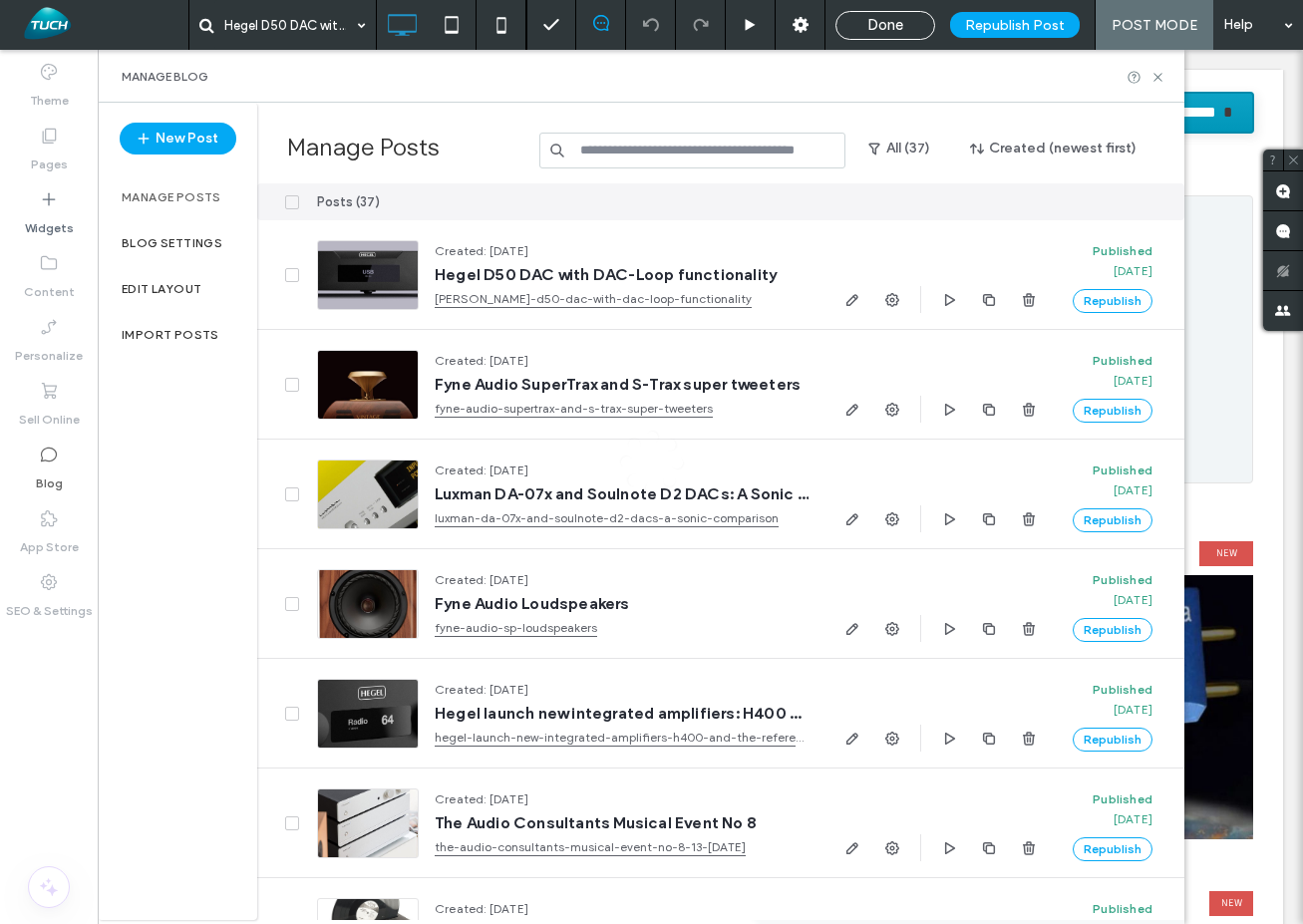scroll, scrollTop: 0, scrollLeft: 0, axis: both 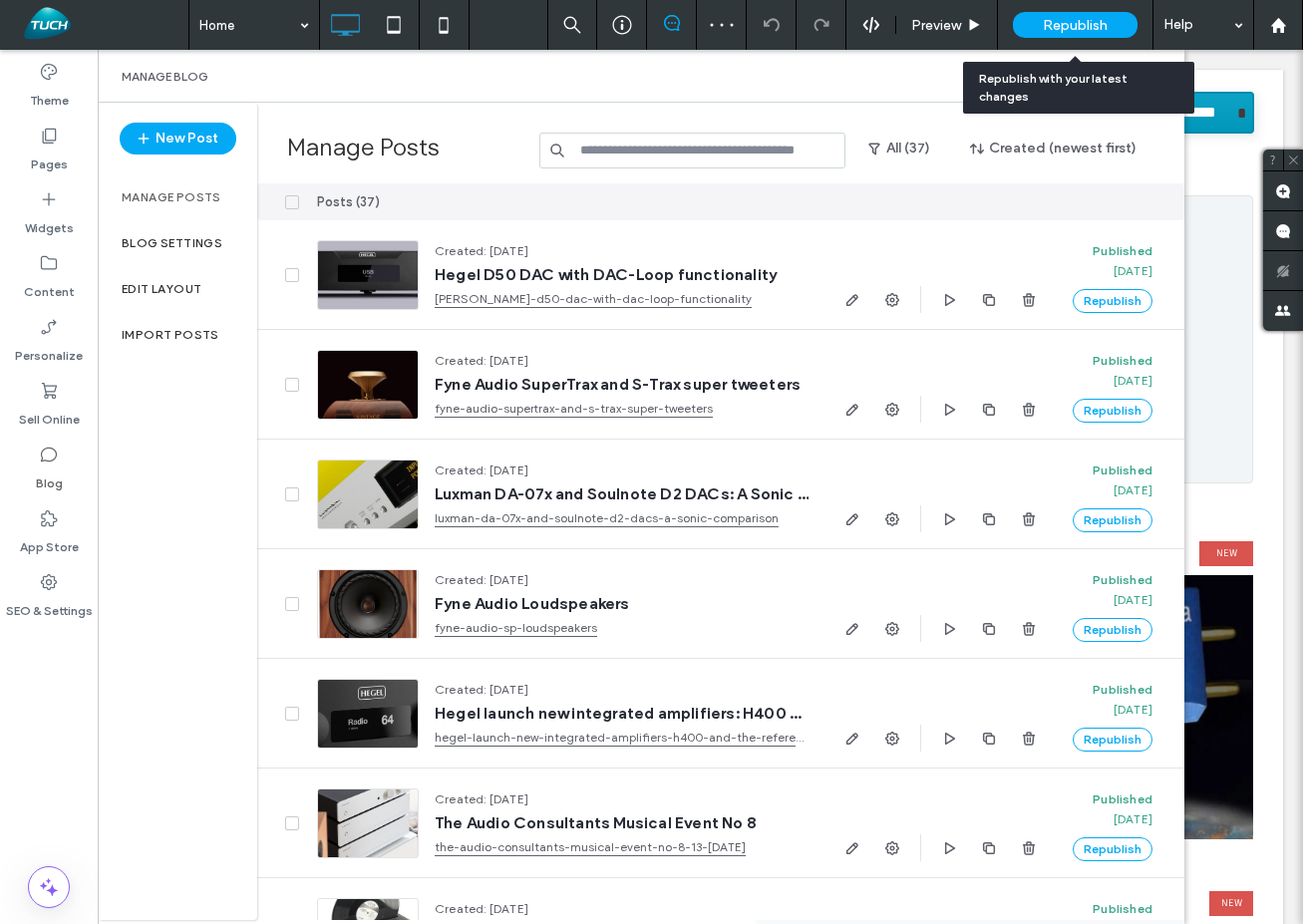 click on "Republish" at bounding box center (1075, 25) 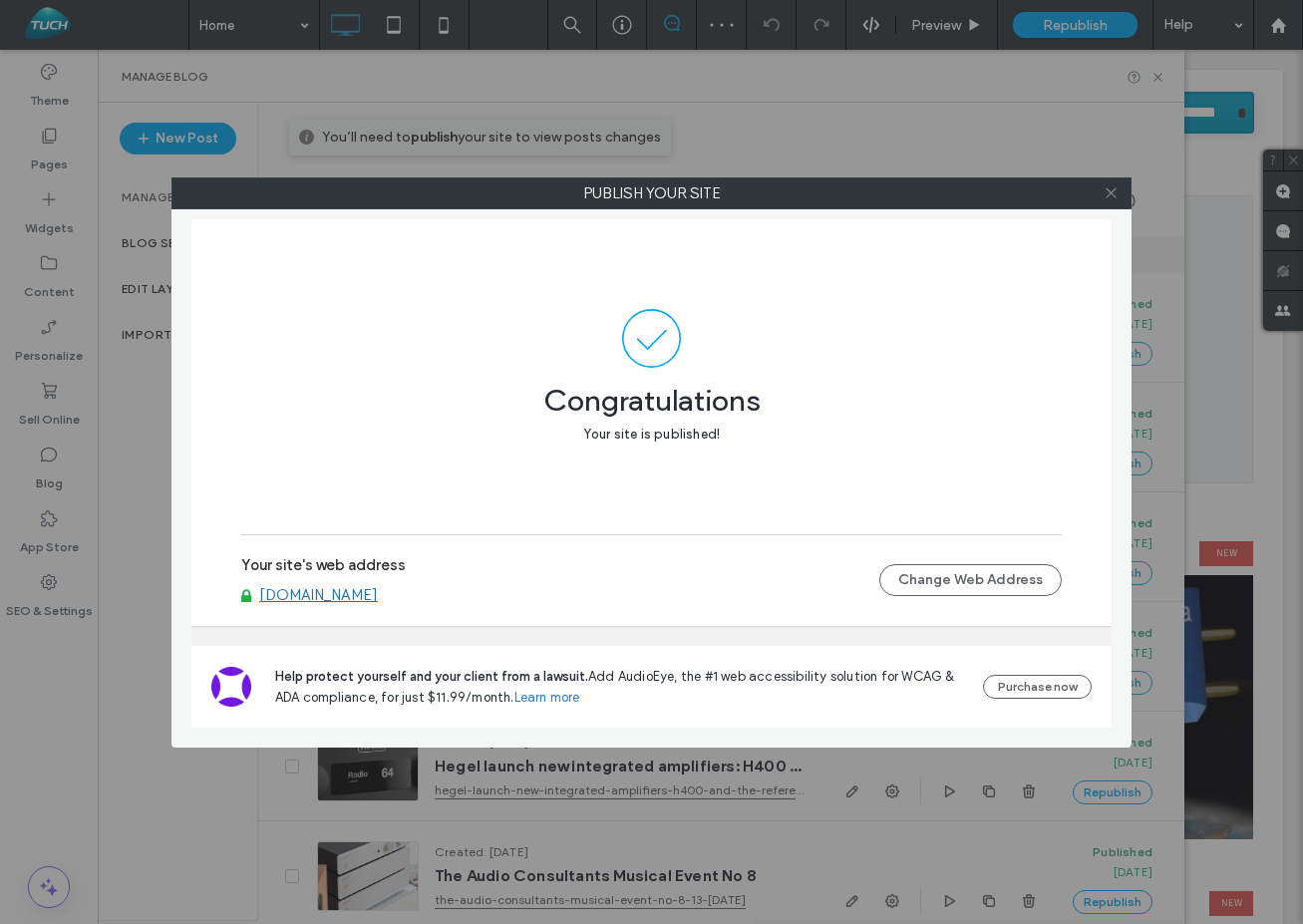 click at bounding box center [1111, 193] 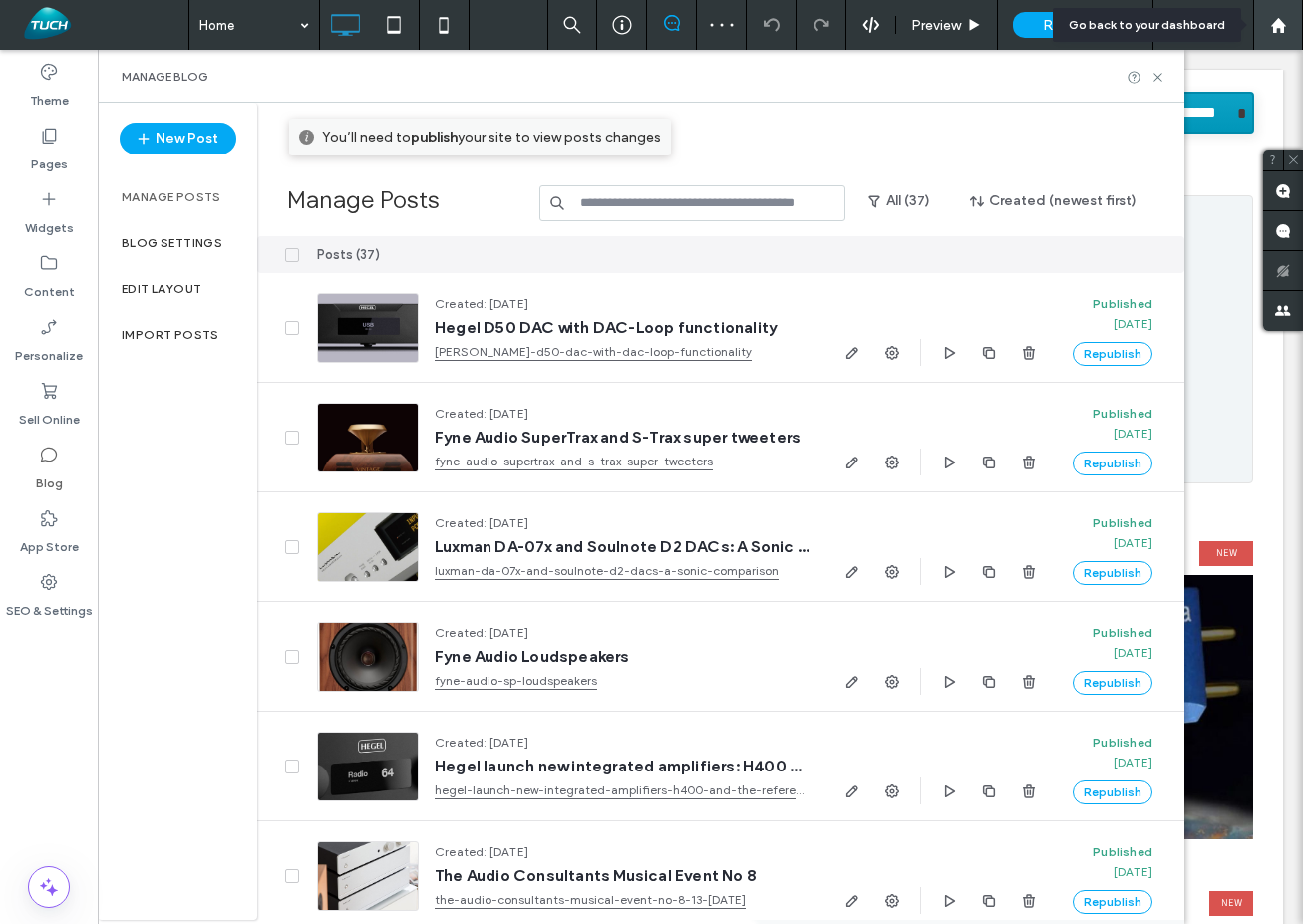 click 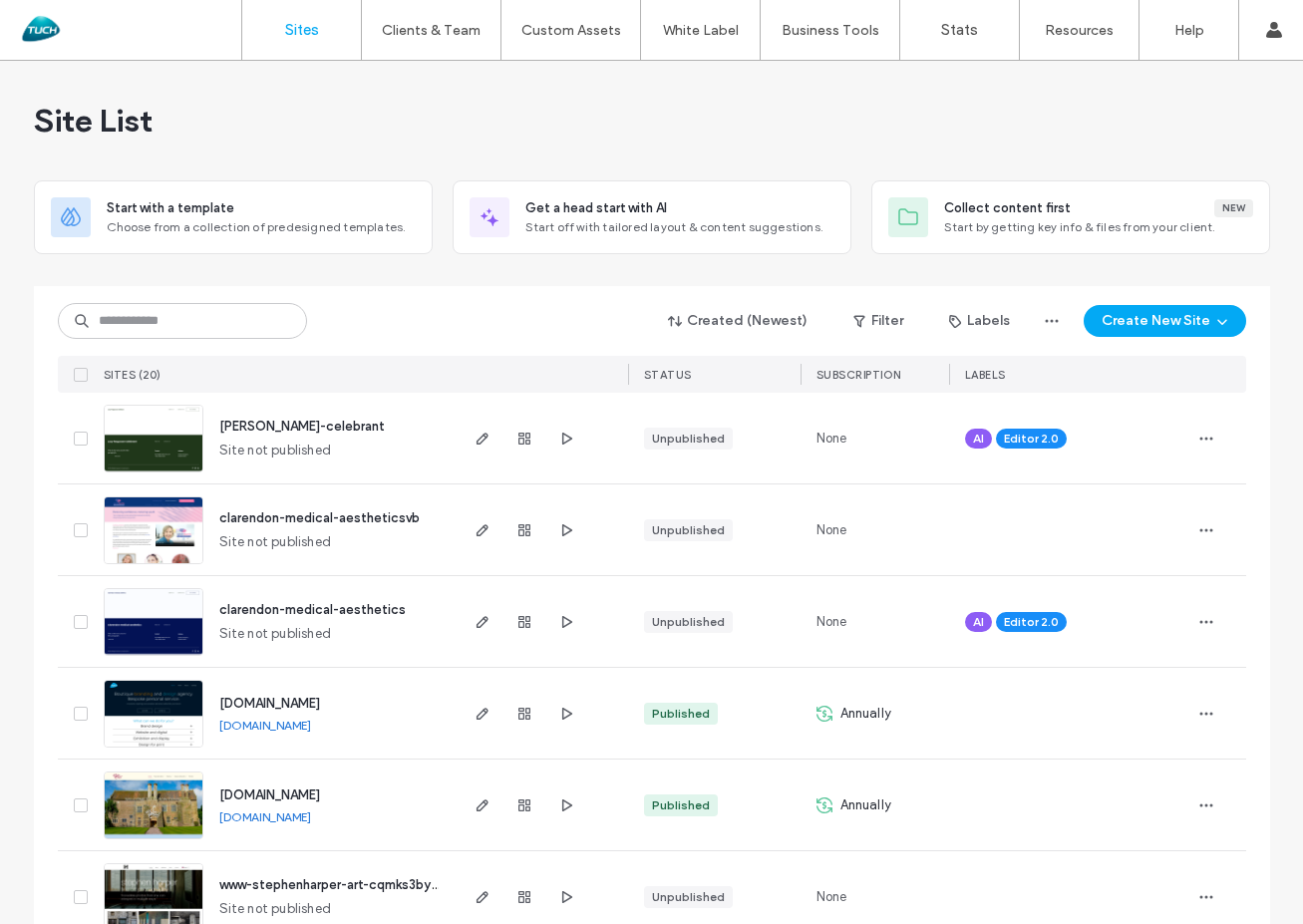 scroll, scrollTop: 0, scrollLeft: 0, axis: both 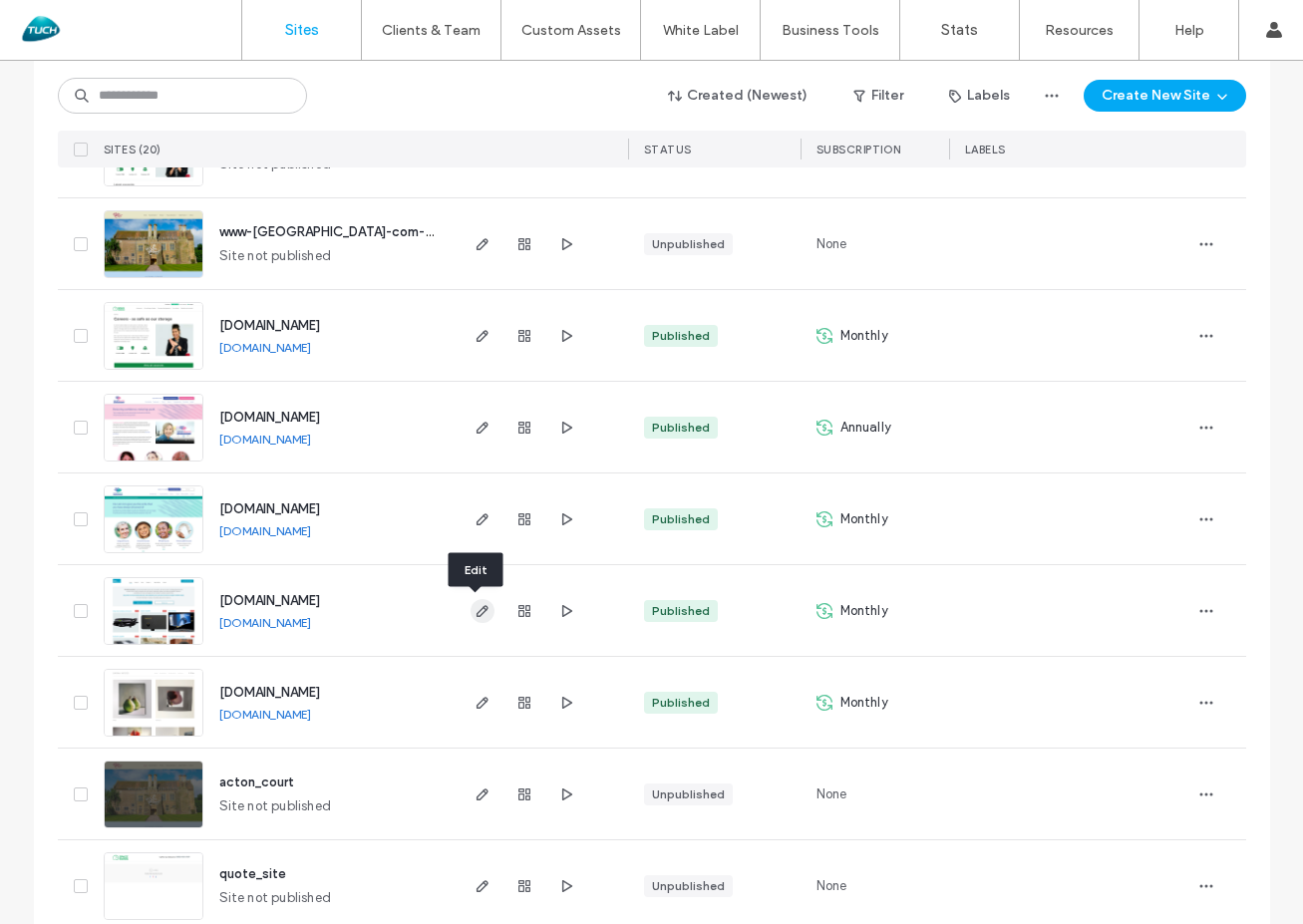 click 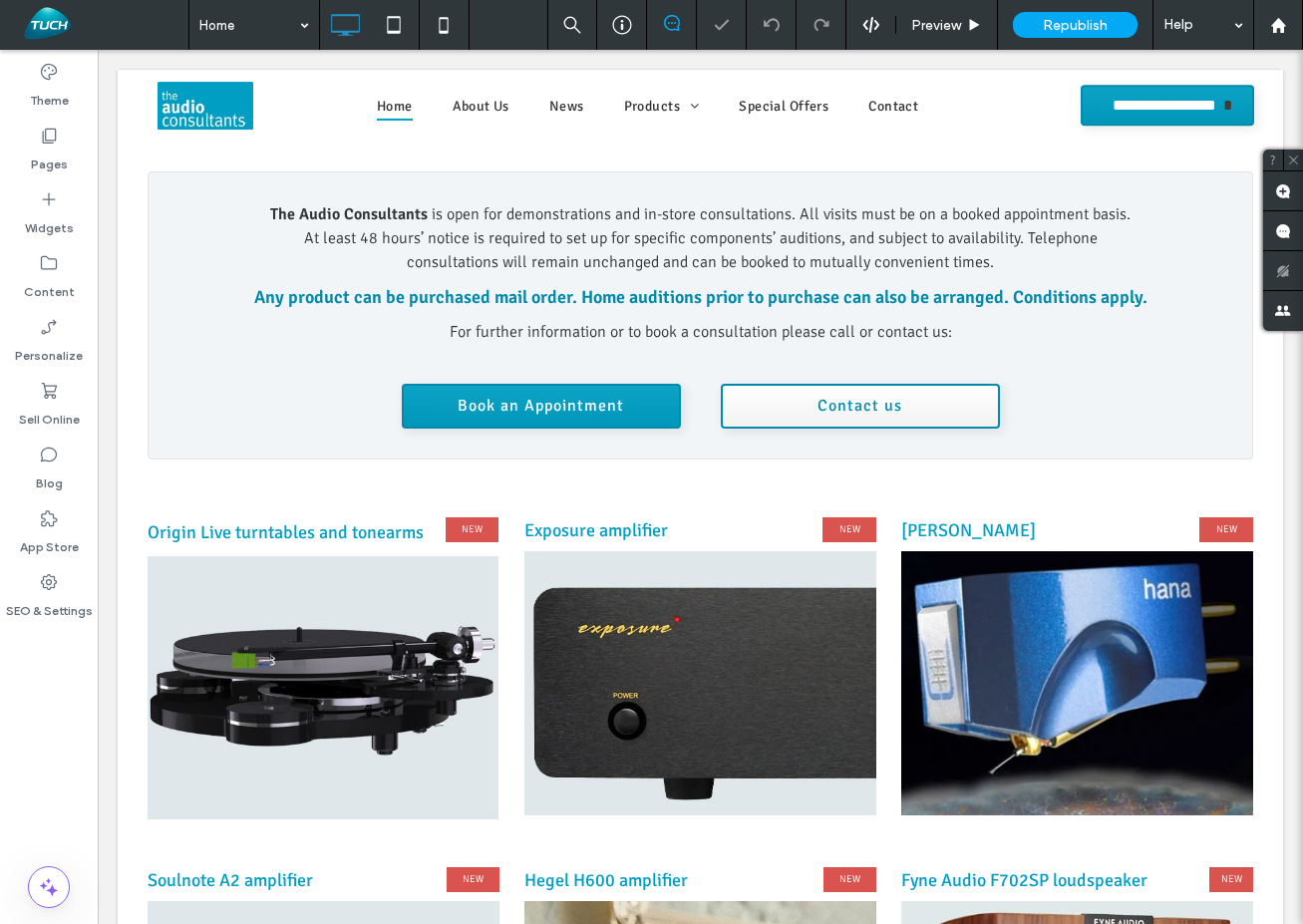 scroll, scrollTop: 795, scrollLeft: 0, axis: vertical 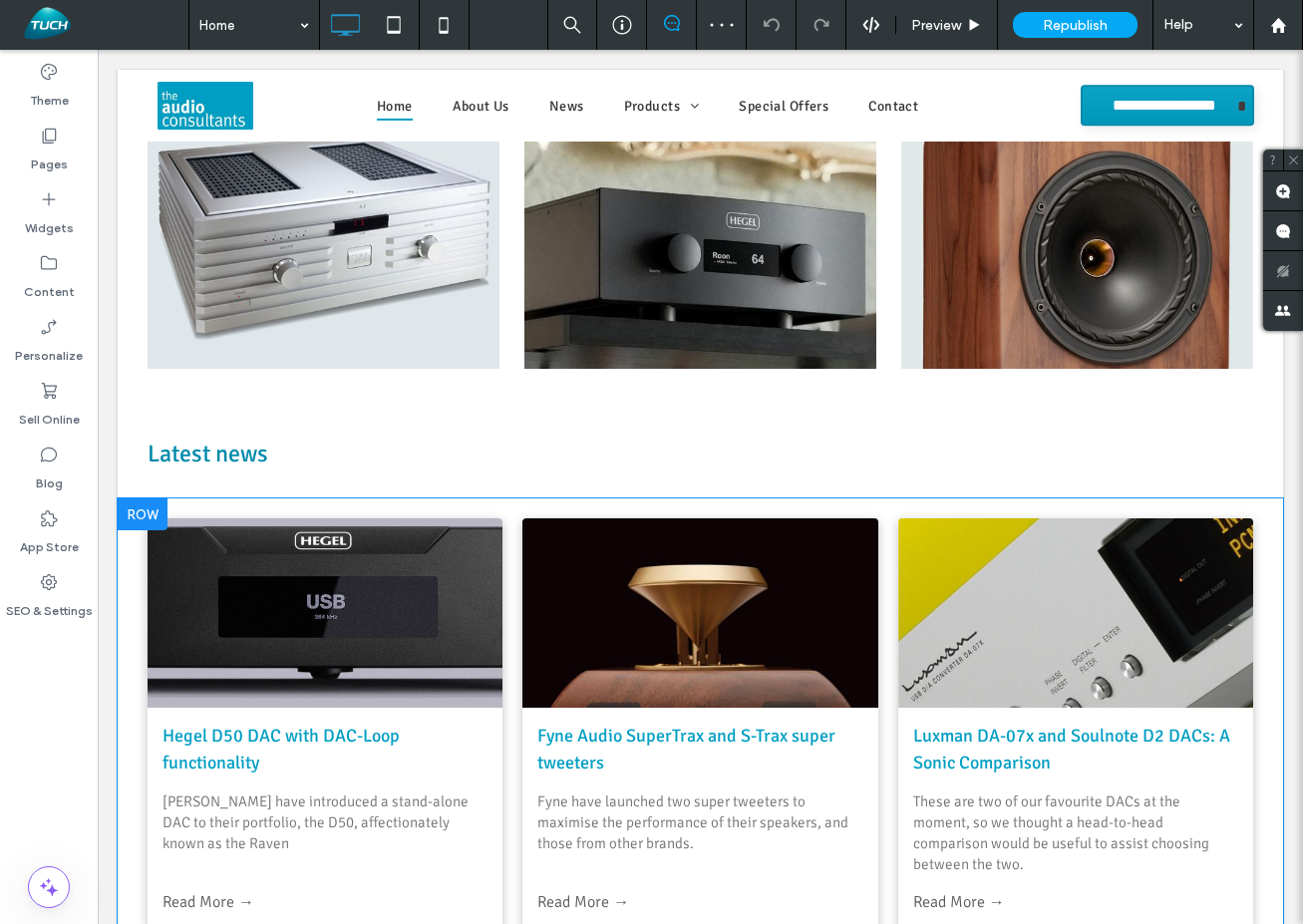 click at bounding box center [143, 514] 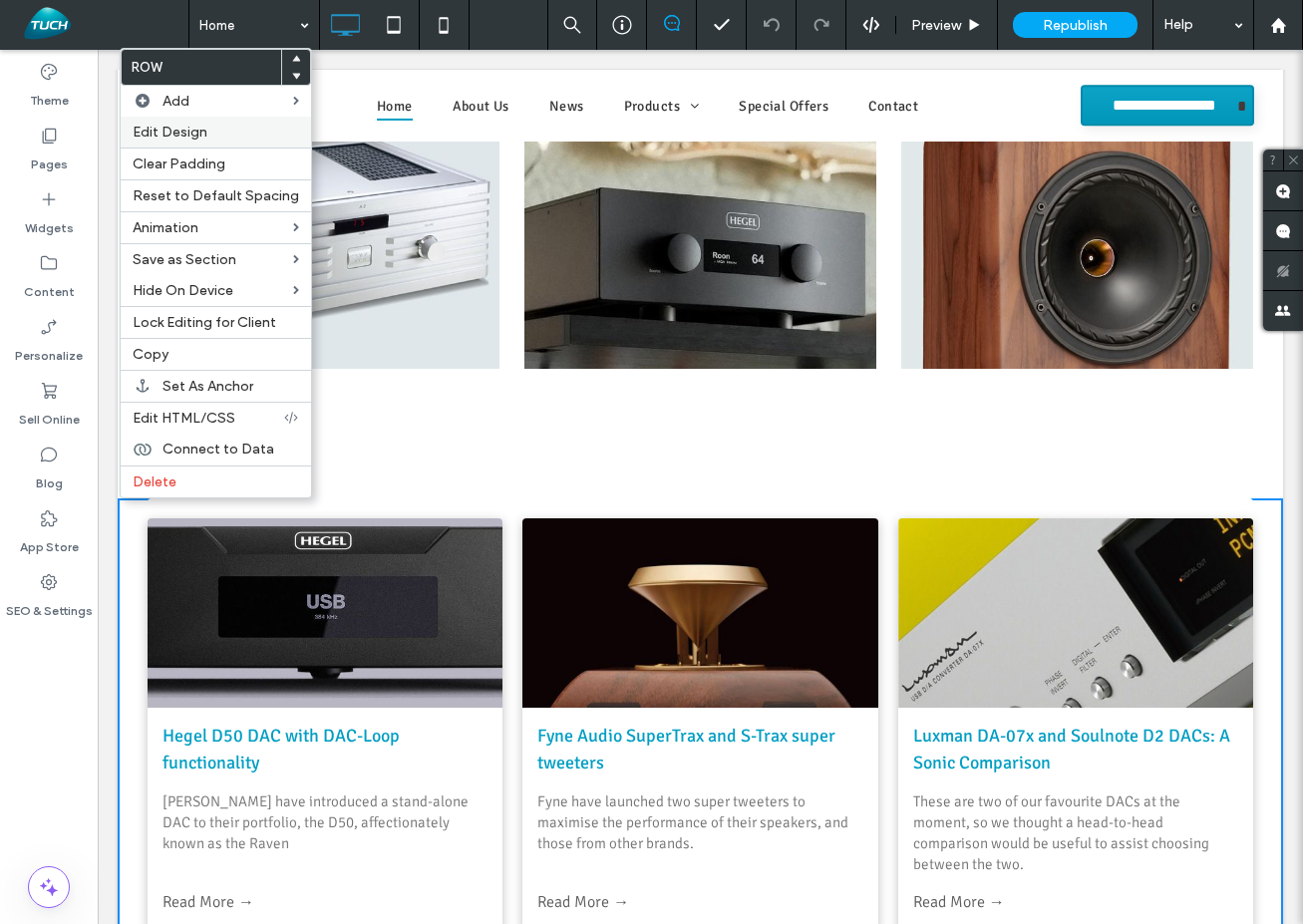 click on "Edit Design" at bounding box center (215, 132) 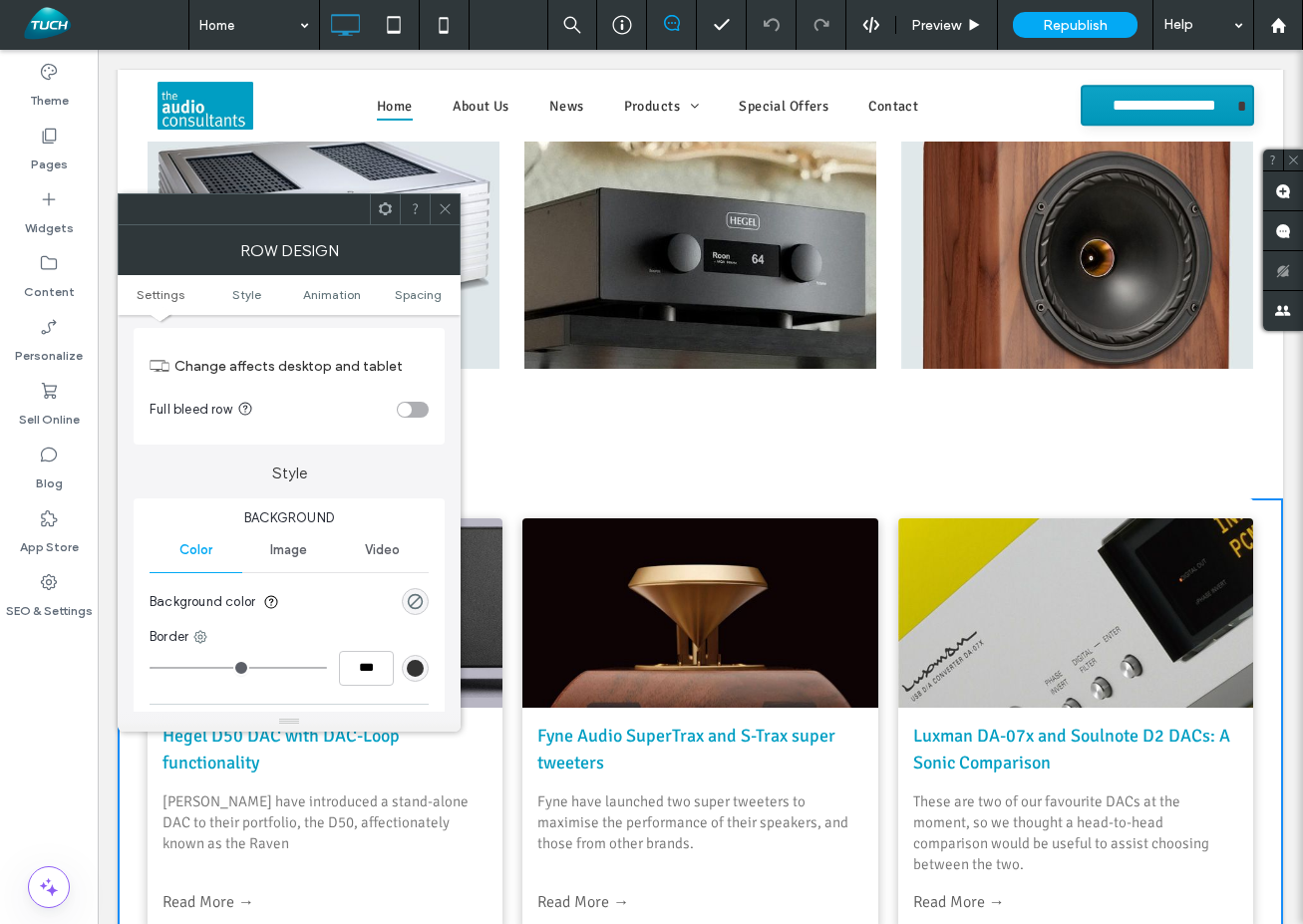 scroll, scrollTop: 0, scrollLeft: 0, axis: both 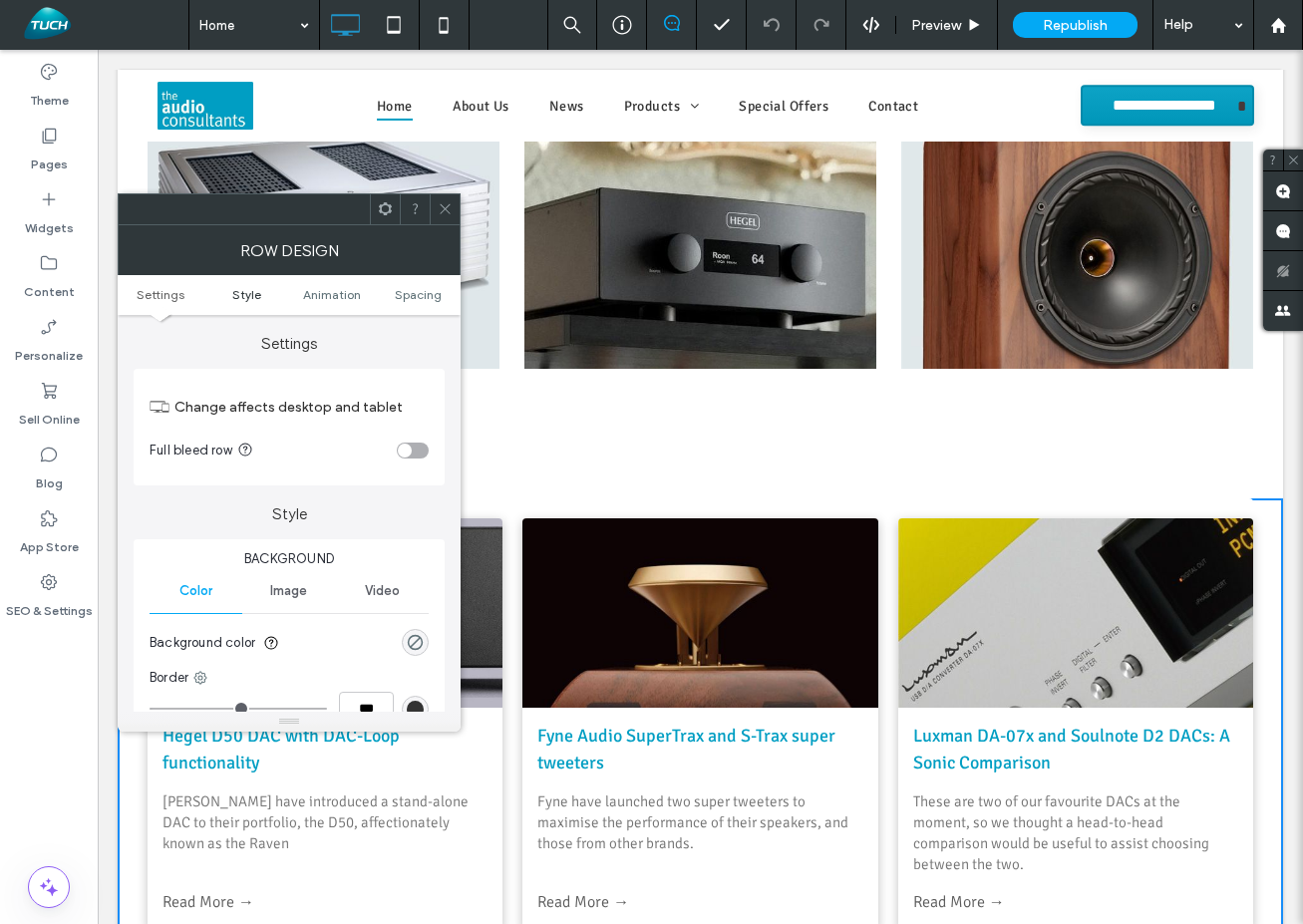 click on "Style" at bounding box center [246, 294] 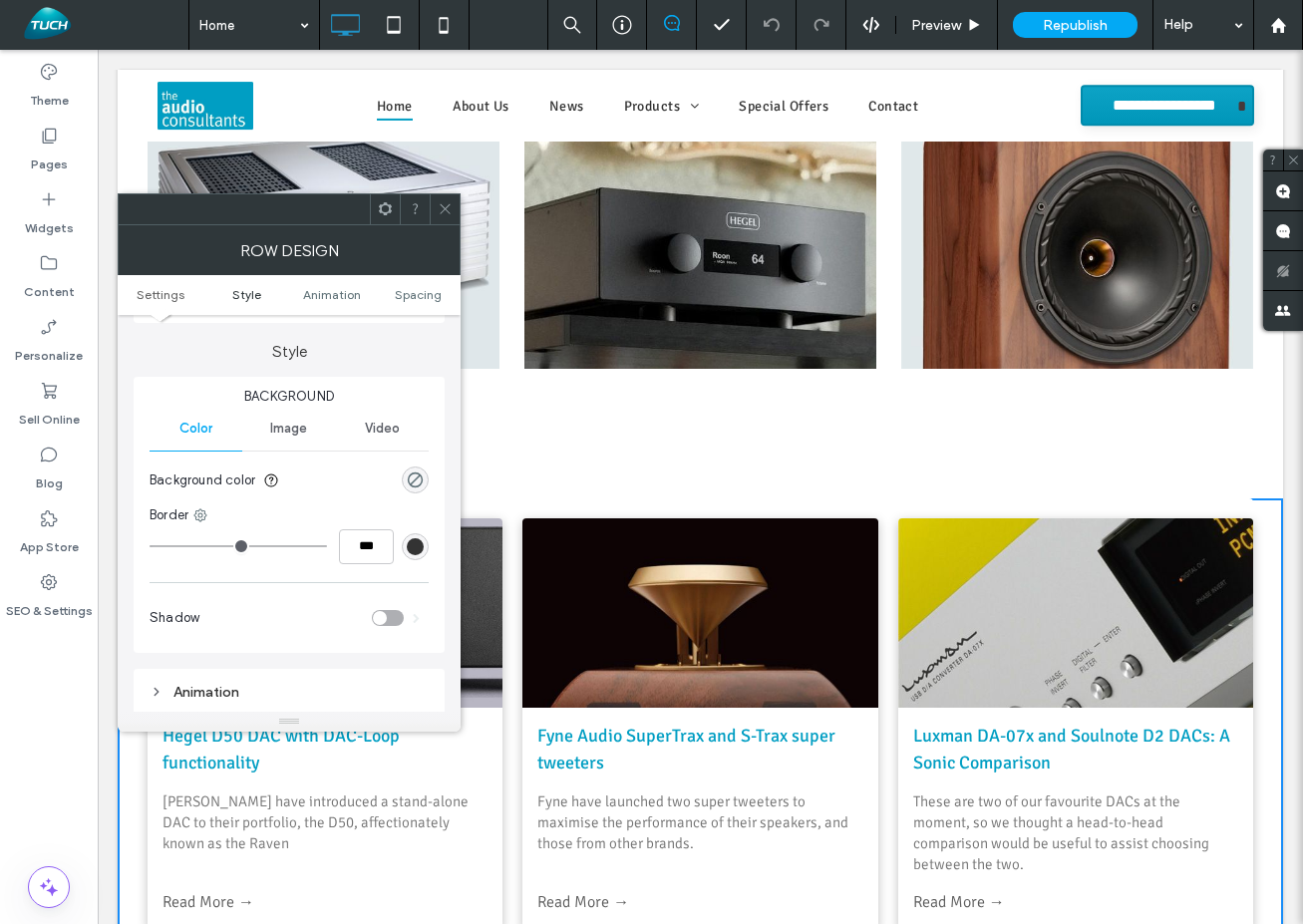 scroll, scrollTop: 171, scrollLeft: 0, axis: vertical 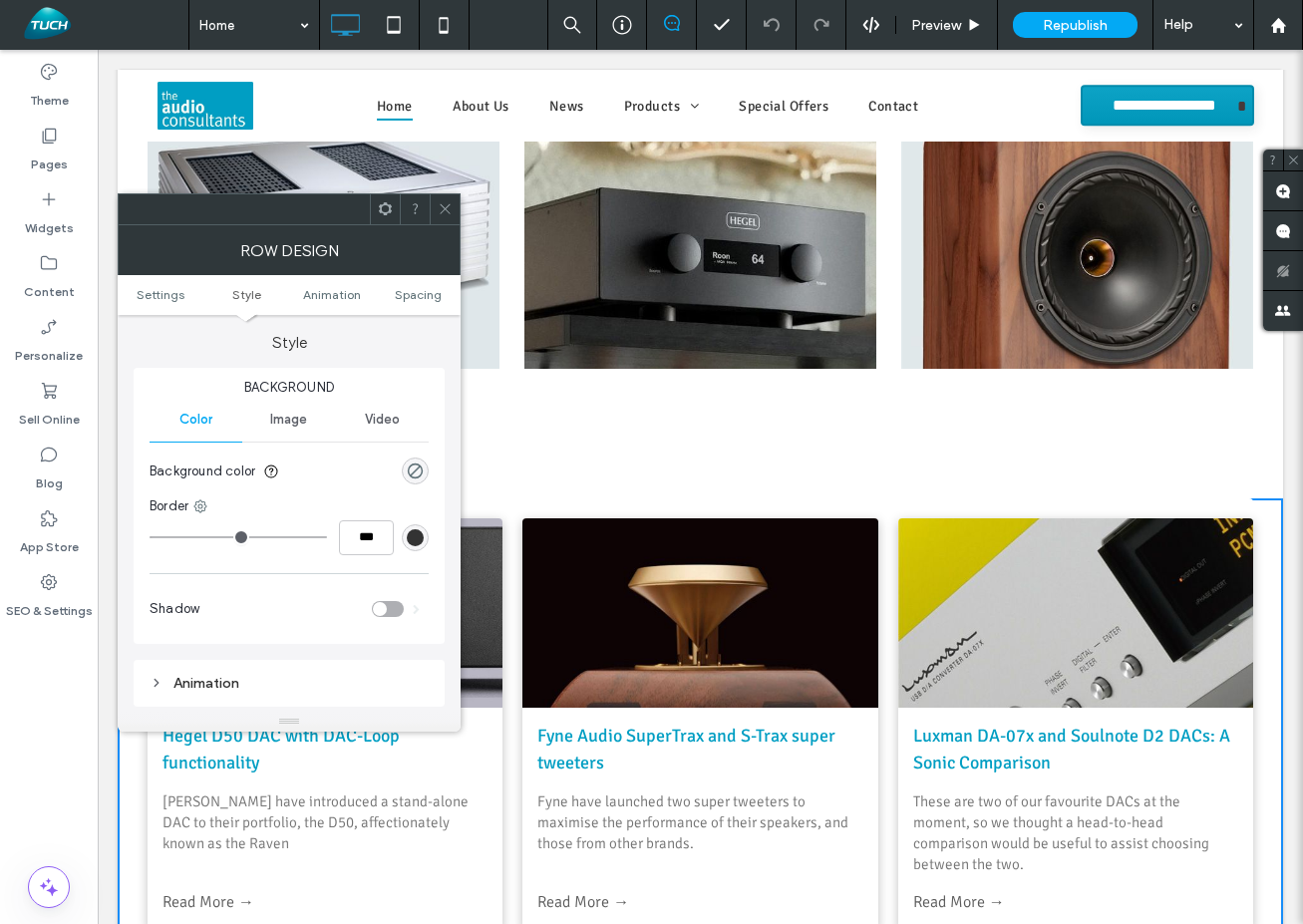click on "Image" at bounding box center [288, 420] 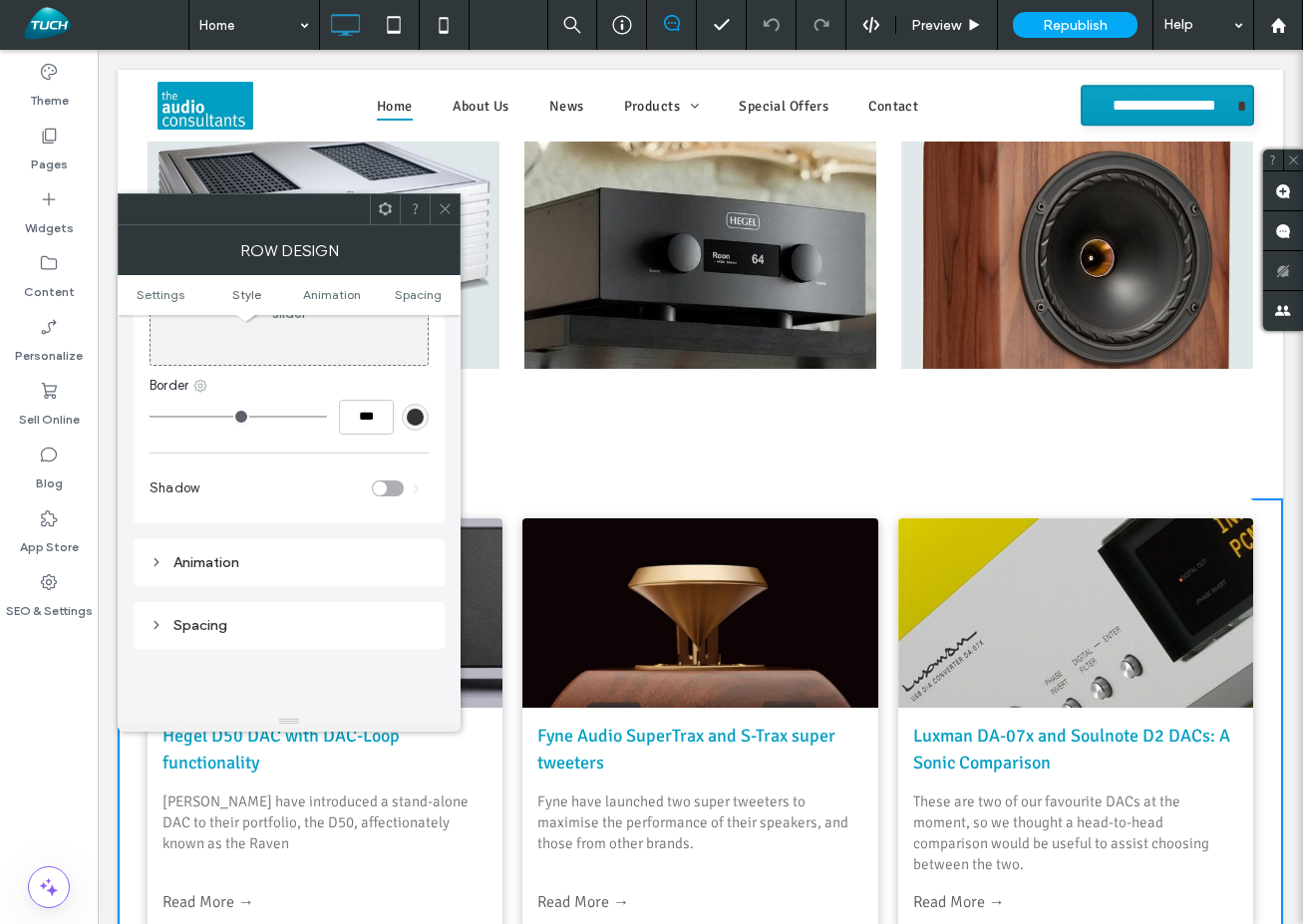 scroll, scrollTop: 413, scrollLeft: 0, axis: vertical 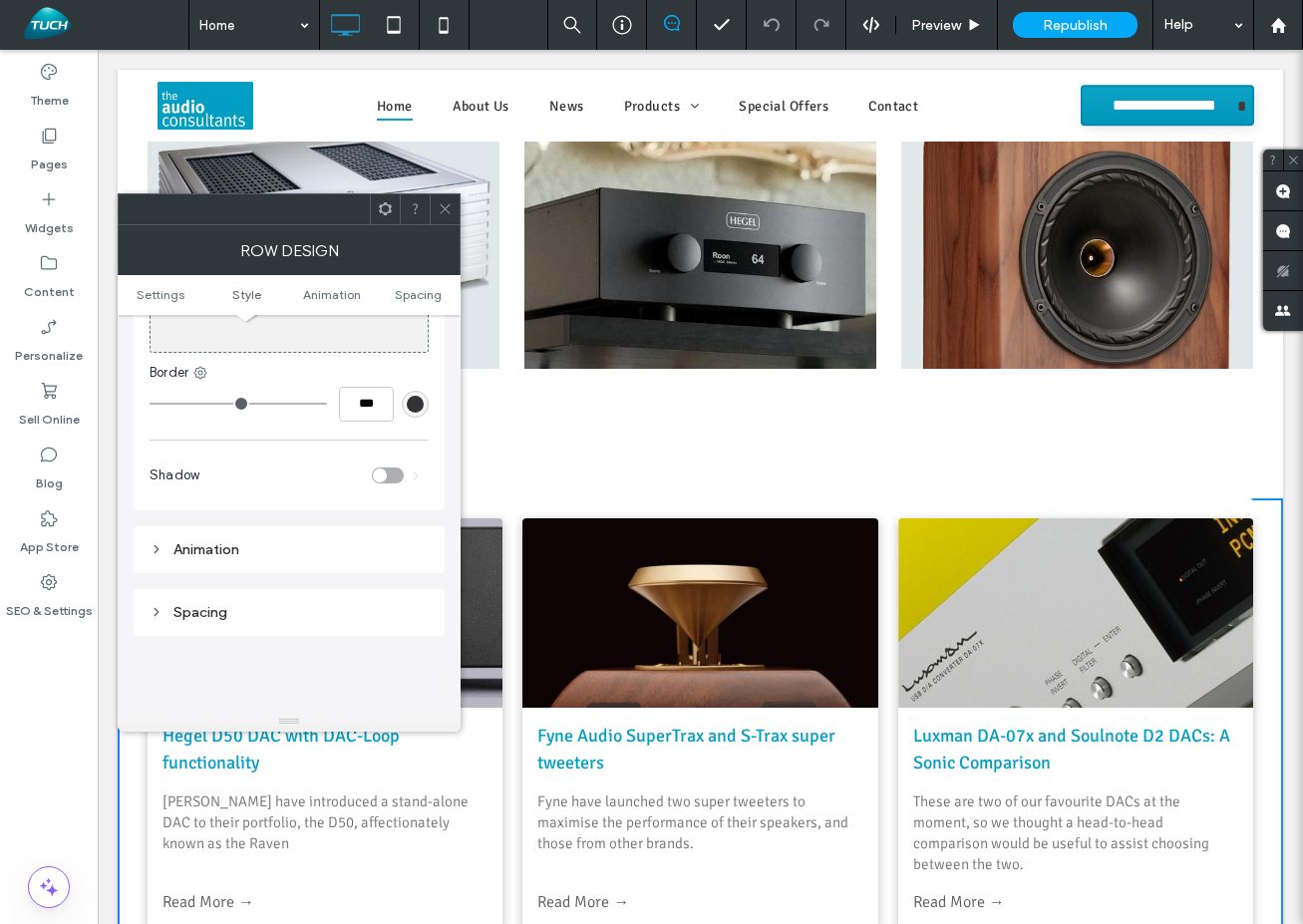 click 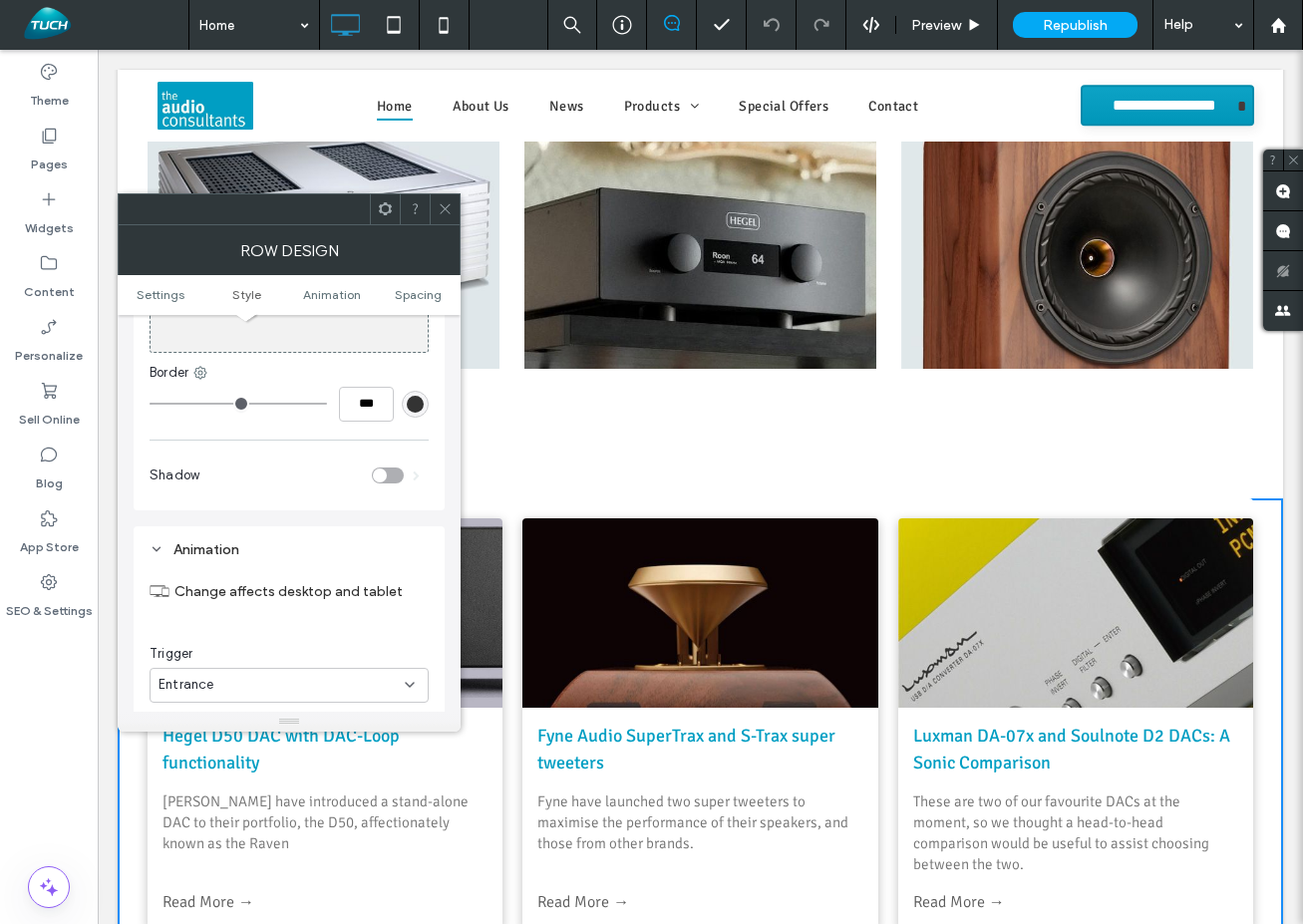 click 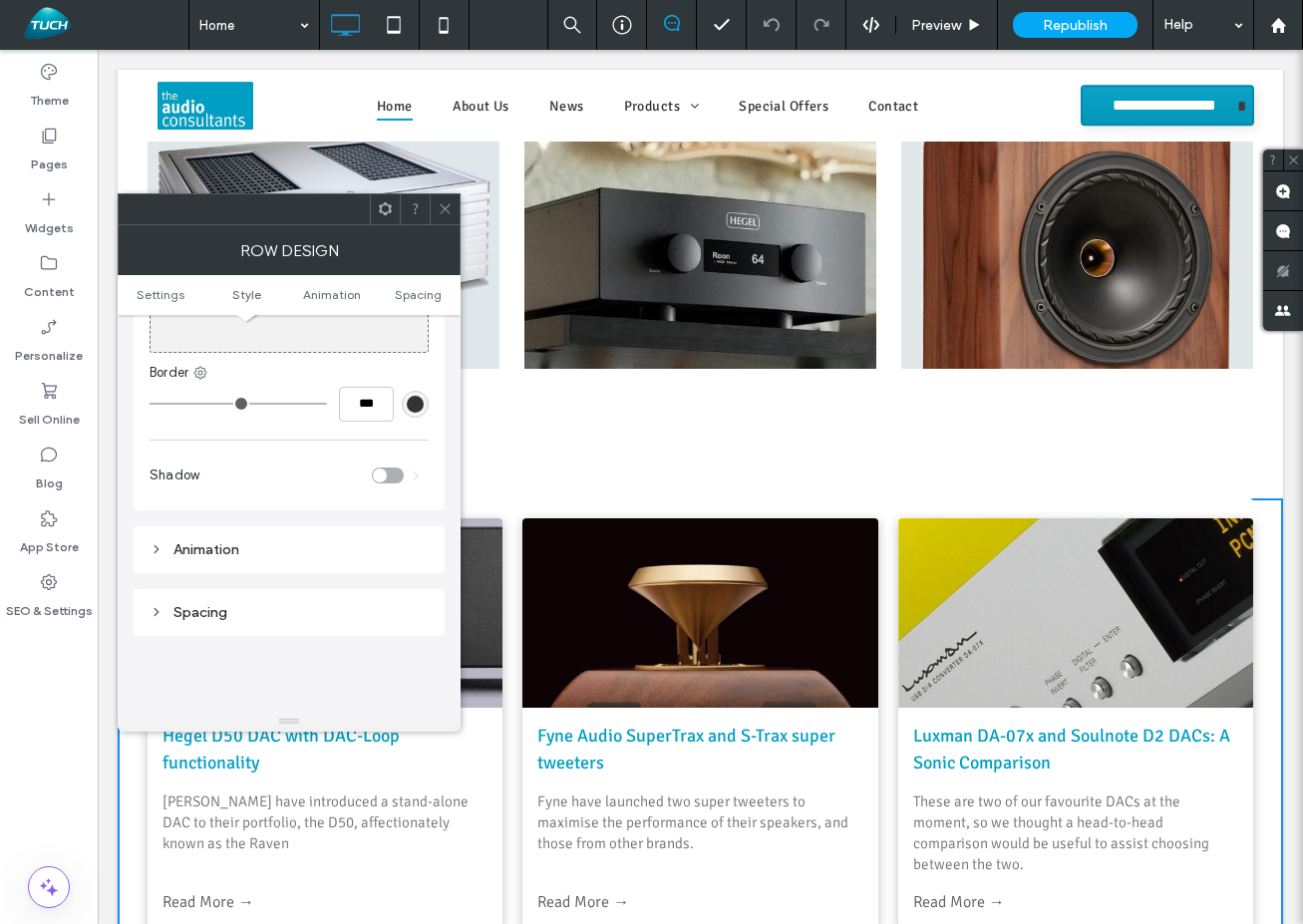 click 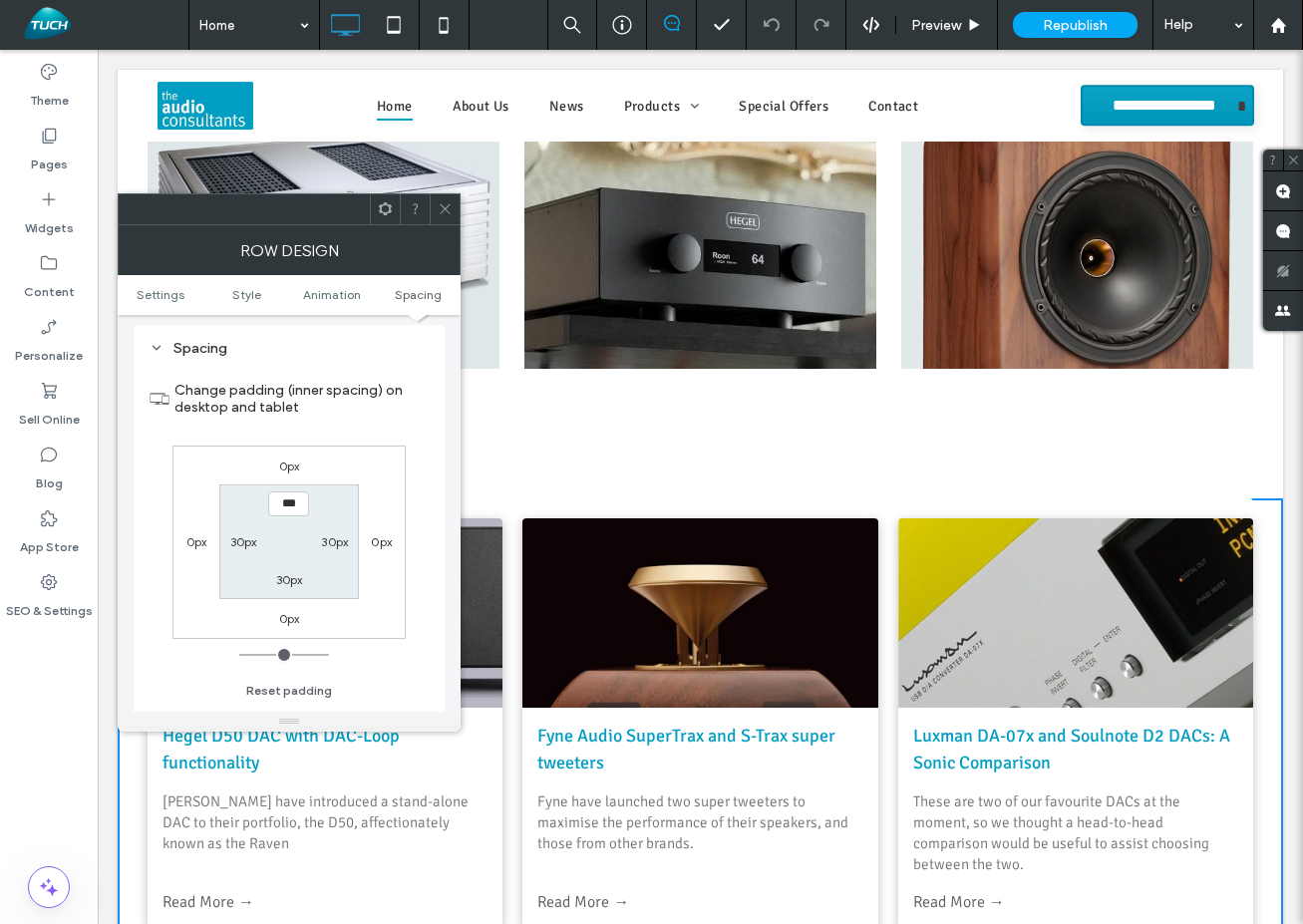 scroll, scrollTop: 681, scrollLeft: 0, axis: vertical 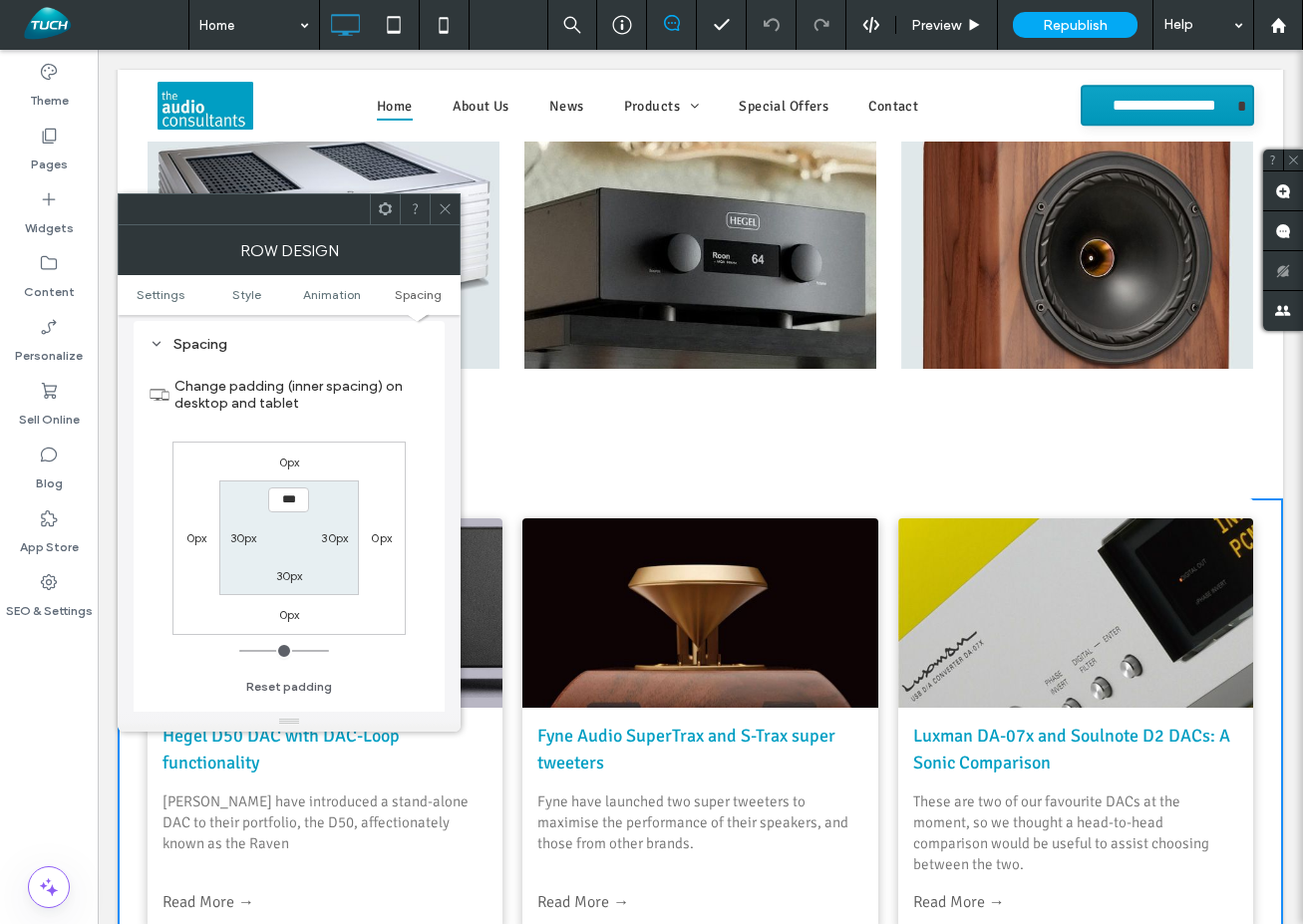 click 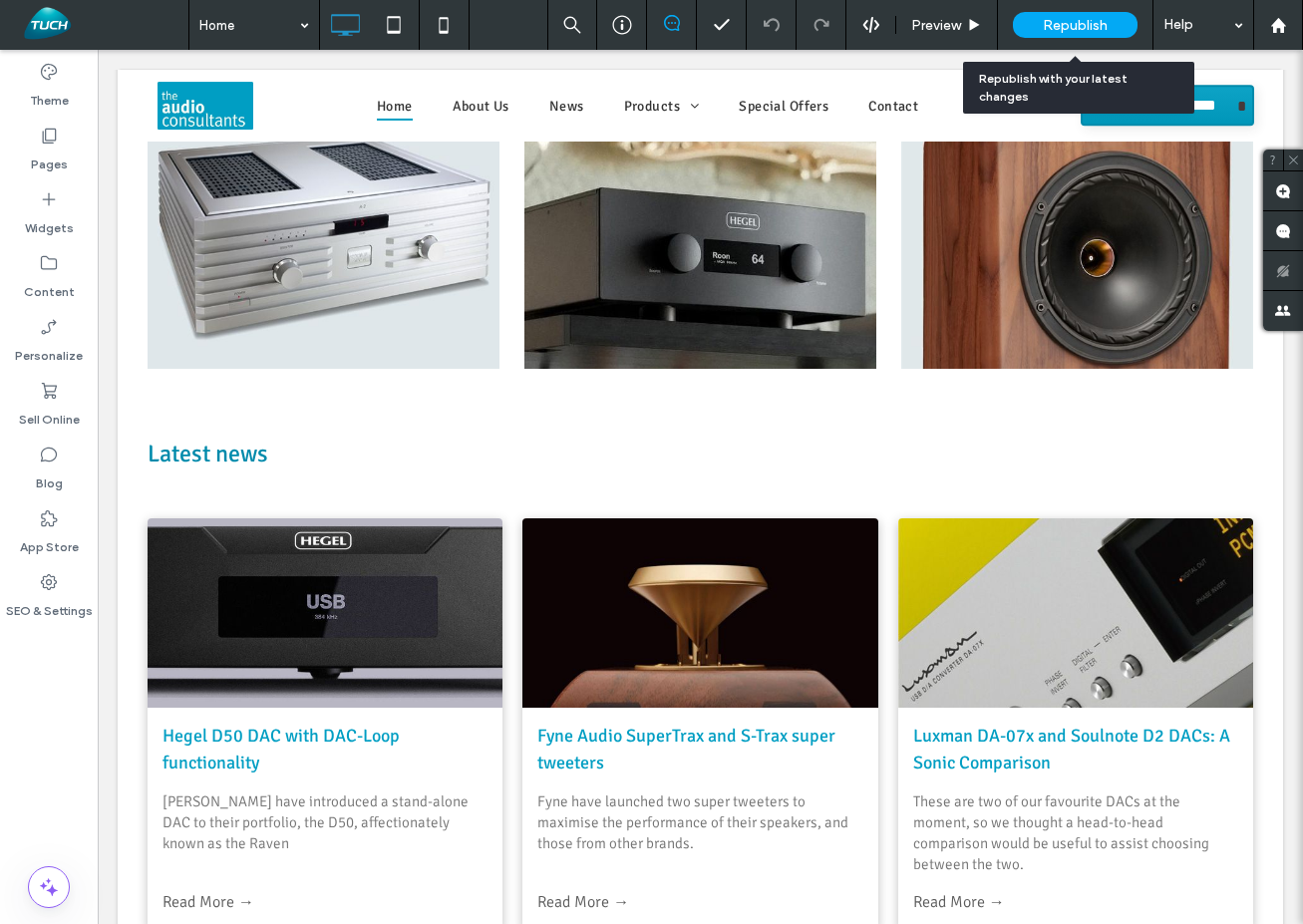 click on "Republish" at bounding box center (1075, 25) 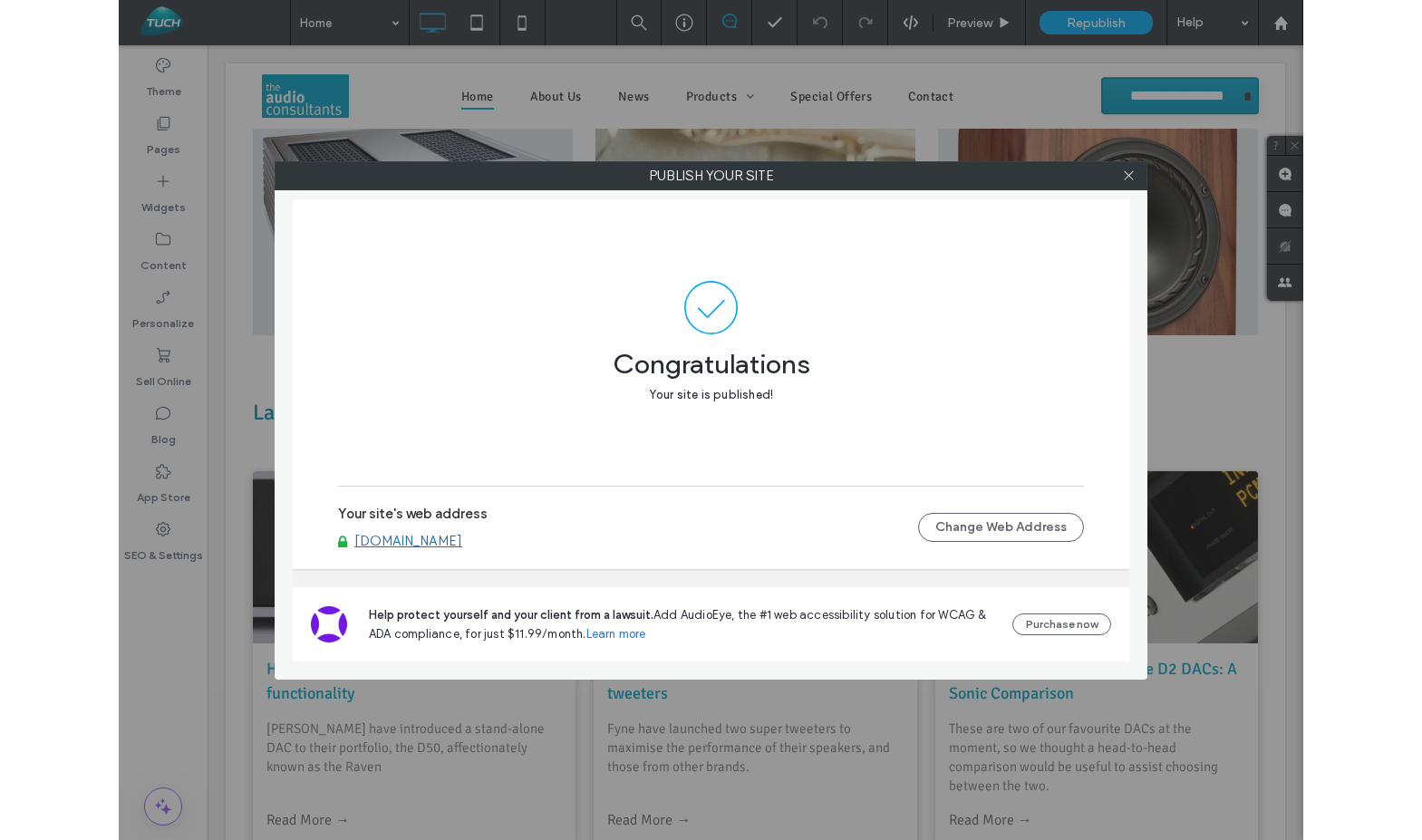 scroll, scrollTop: 744, scrollLeft: 0, axis: vertical 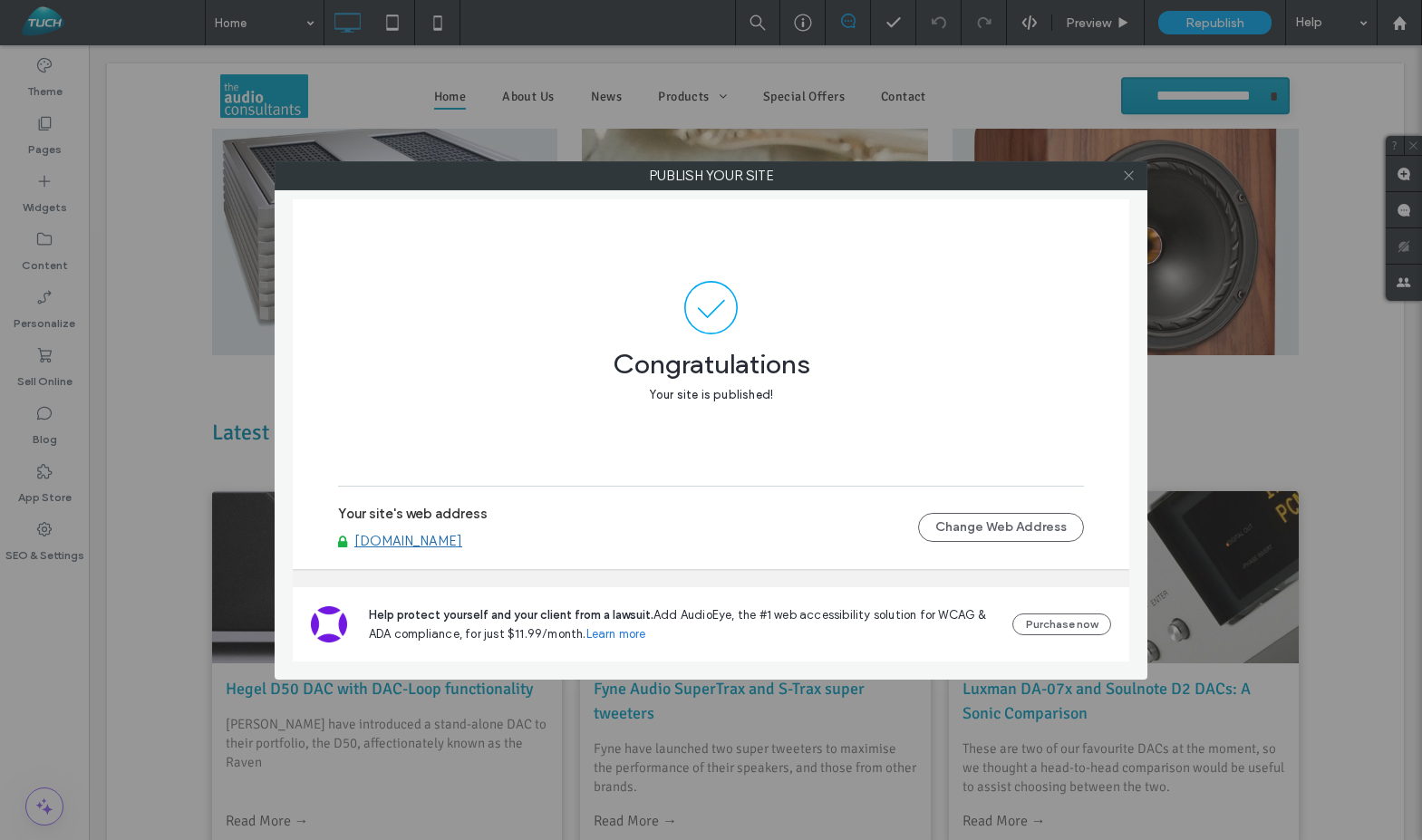 click 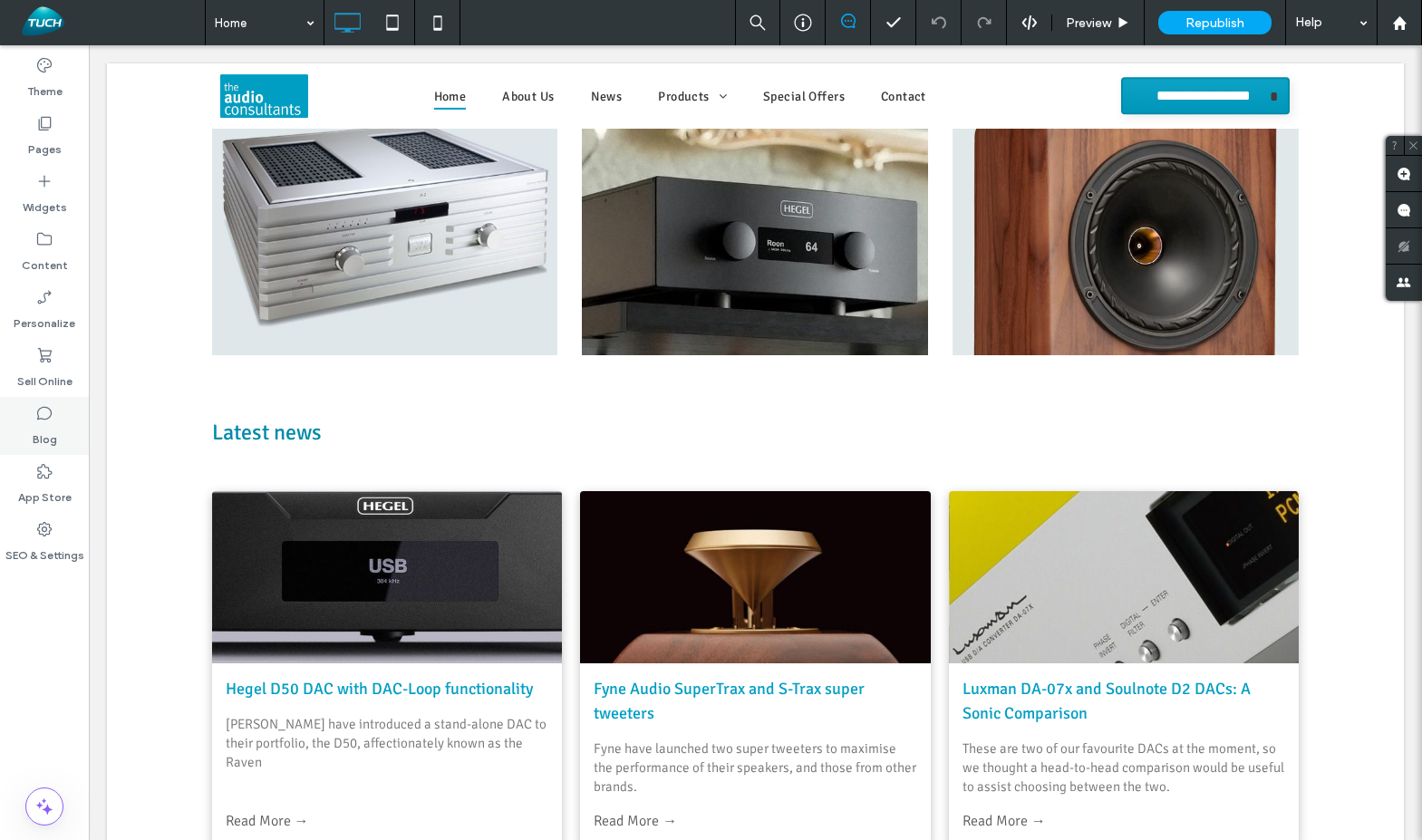 click on "Blog" at bounding box center (44, 426) 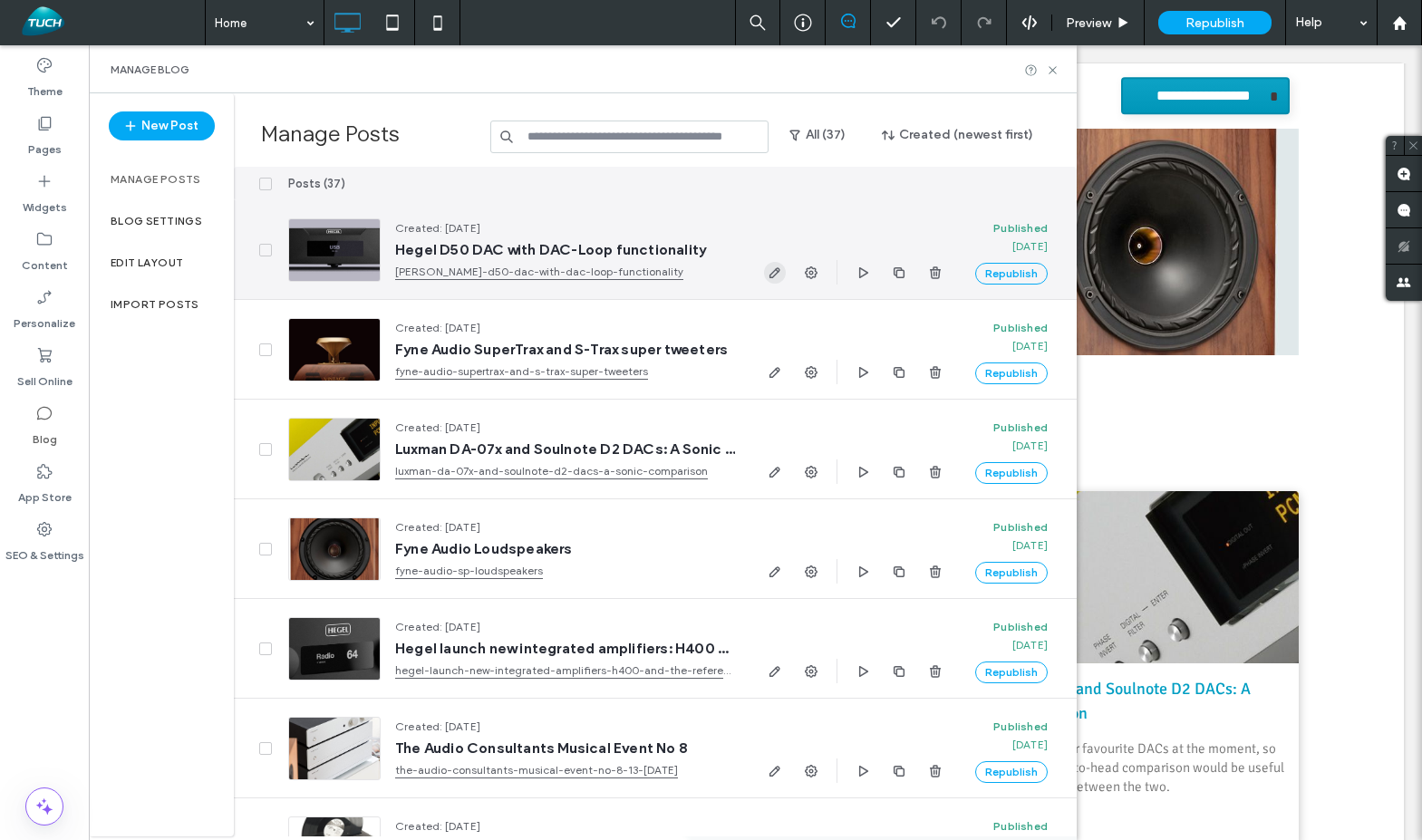 click 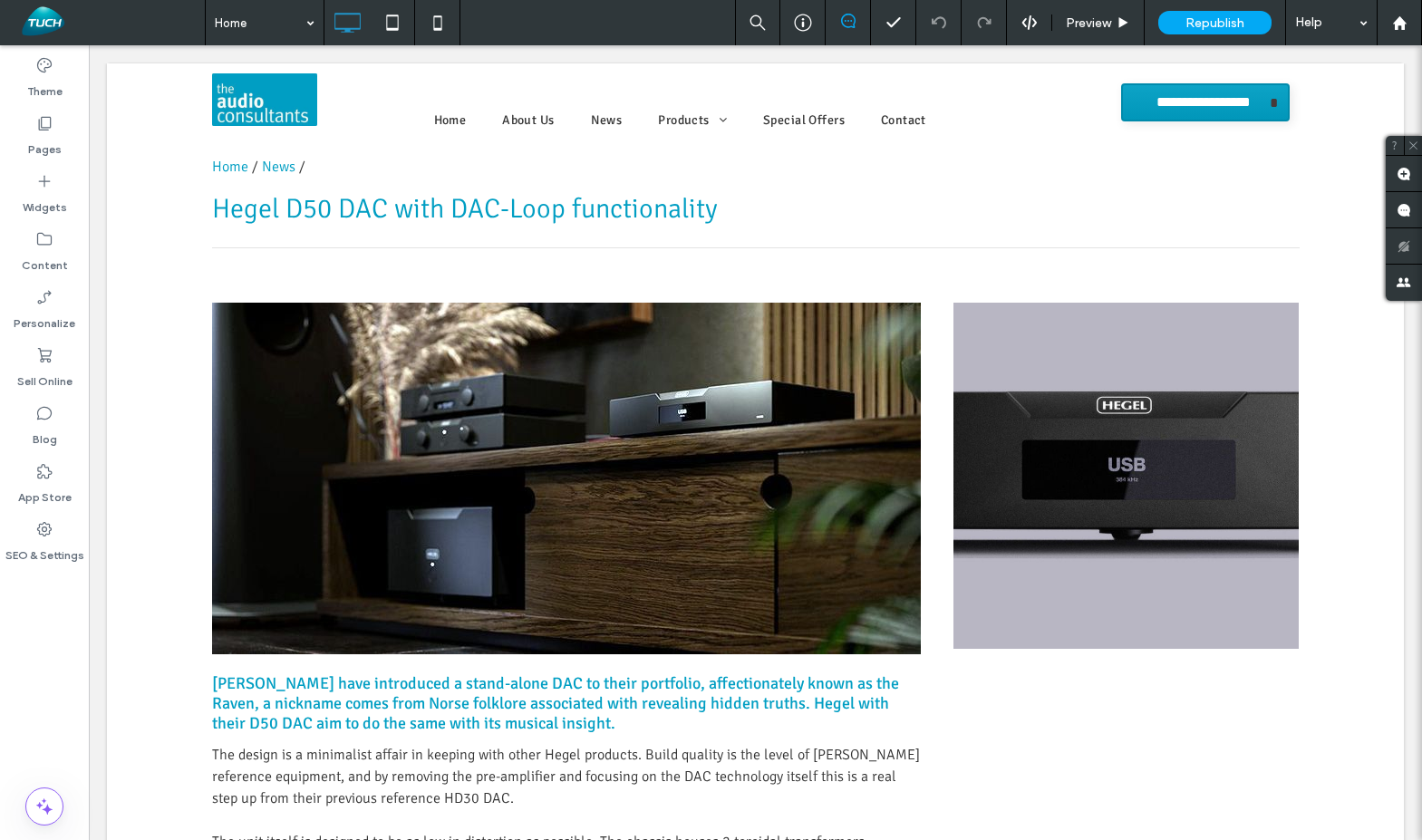scroll, scrollTop: 0, scrollLeft: 0, axis: both 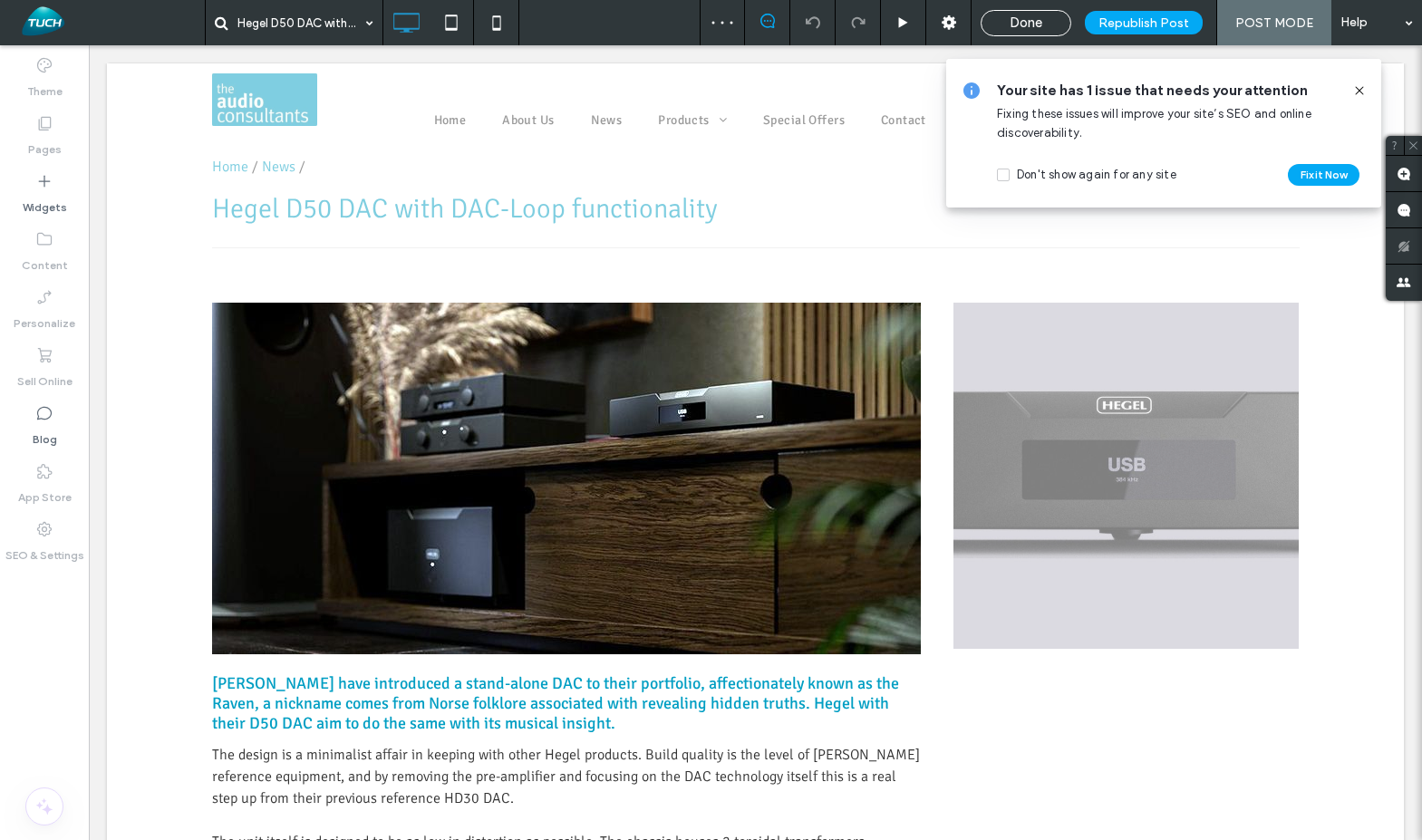 click 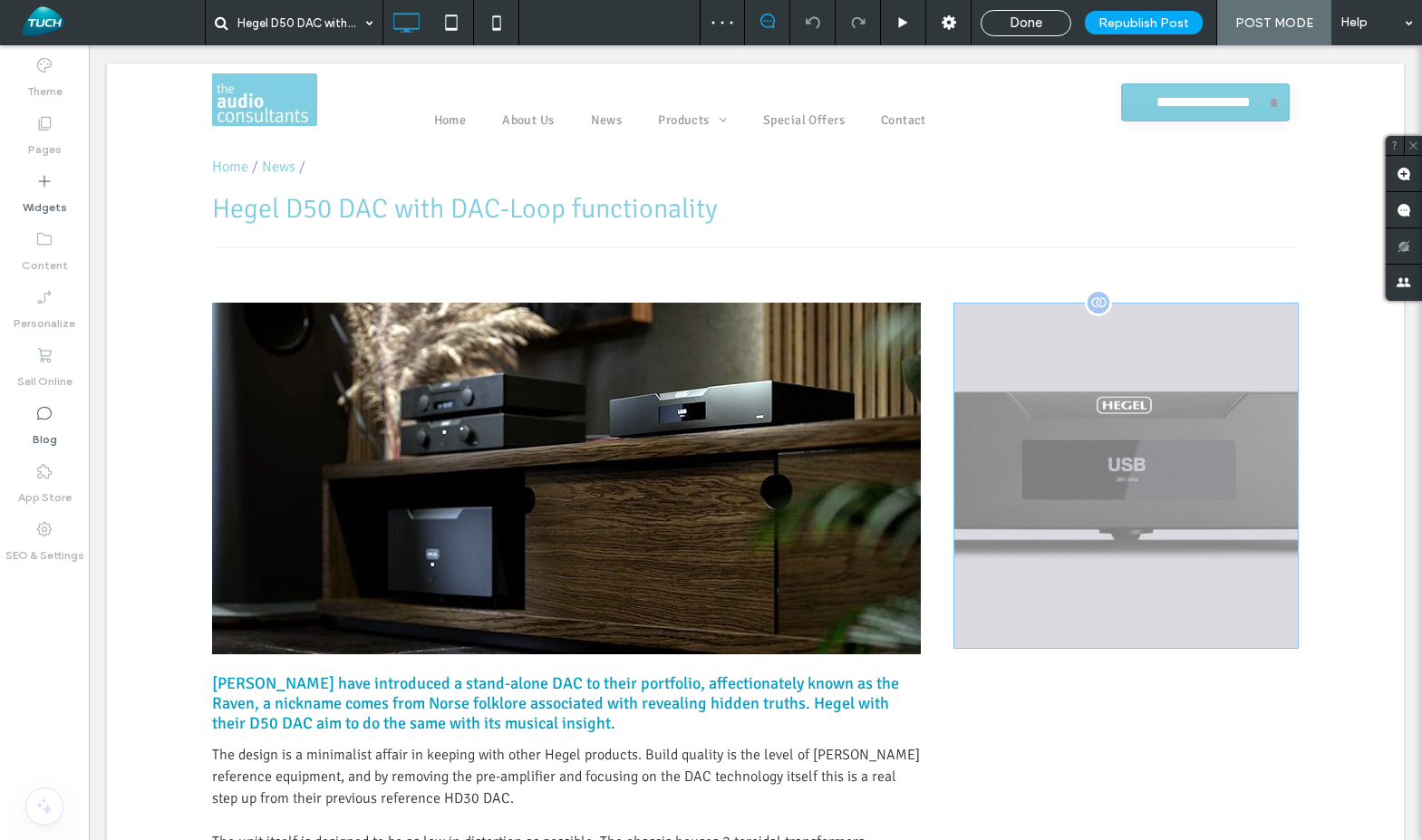 click at bounding box center [1127, 476] 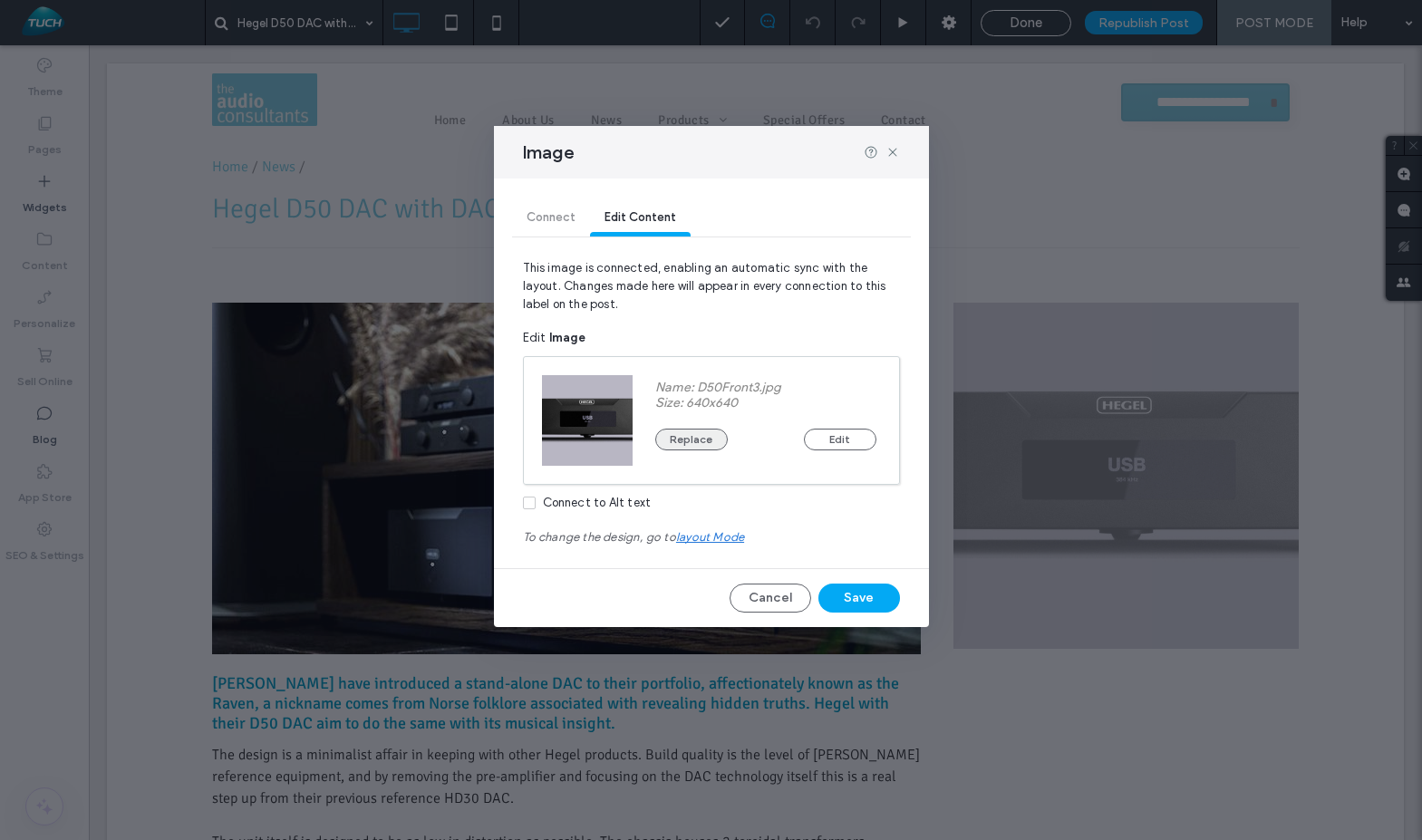 click on "Replace" at bounding box center [692, 439] 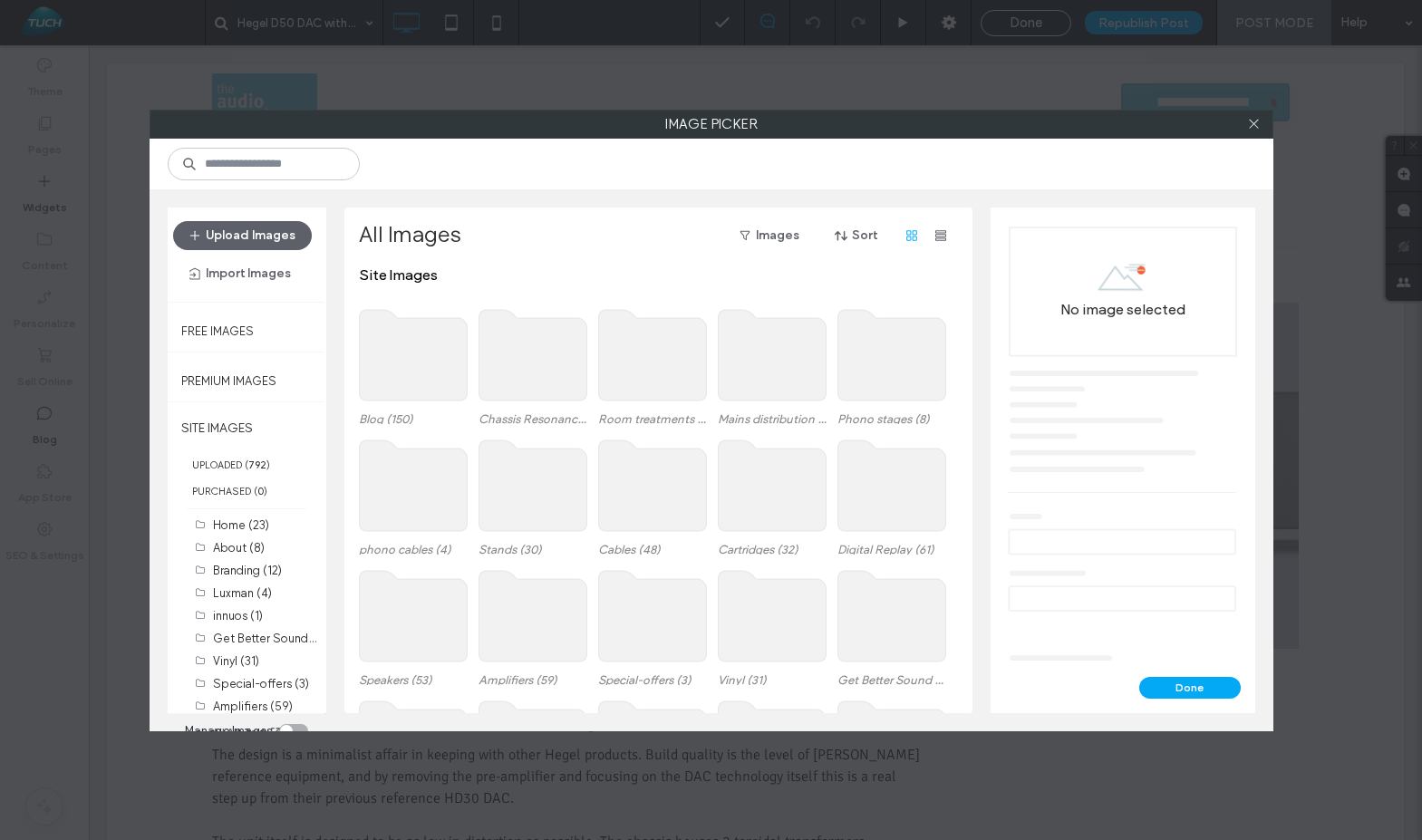 click 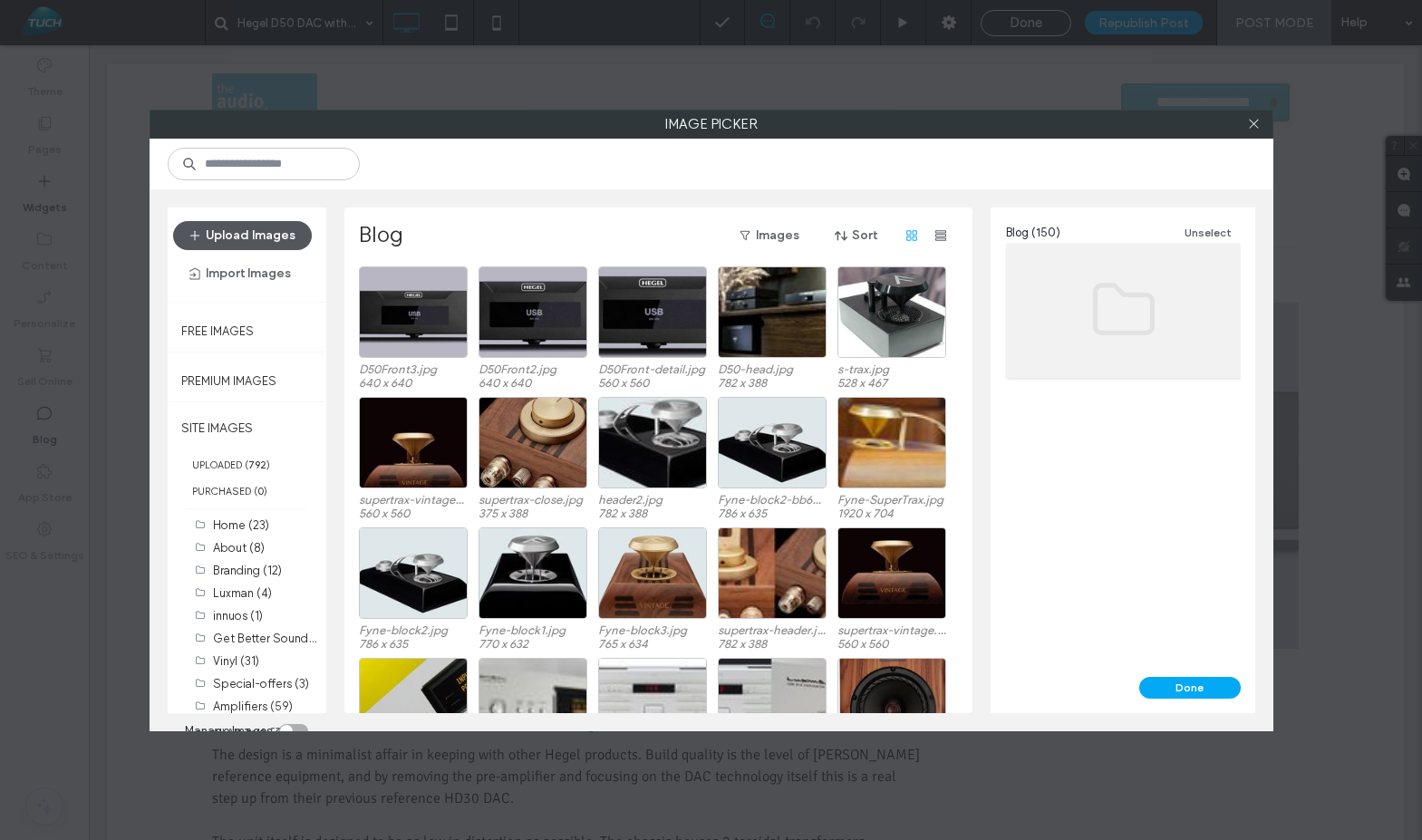 click on "Upload Images" at bounding box center (242, 236) 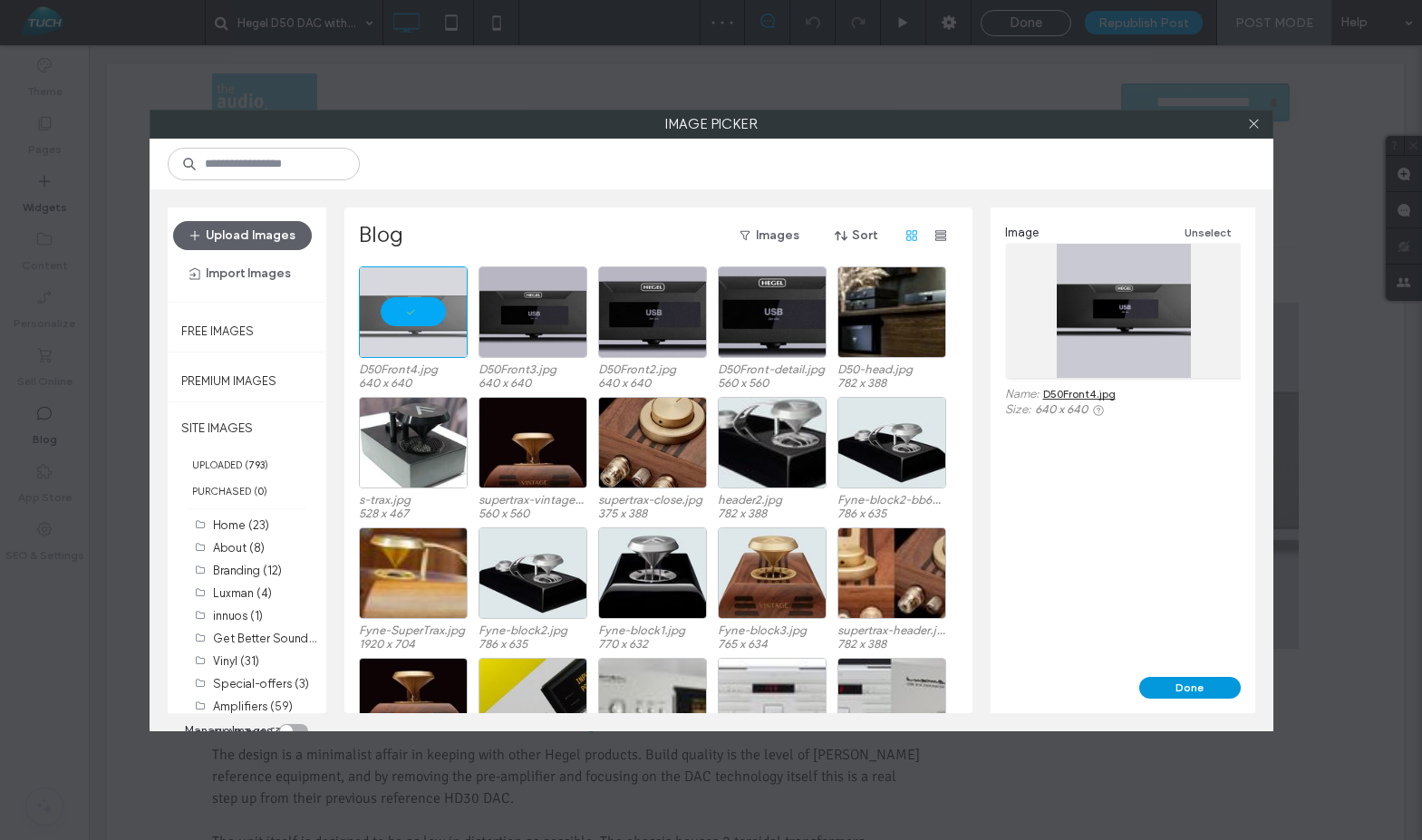 click on "Done" at bounding box center [1190, 688] 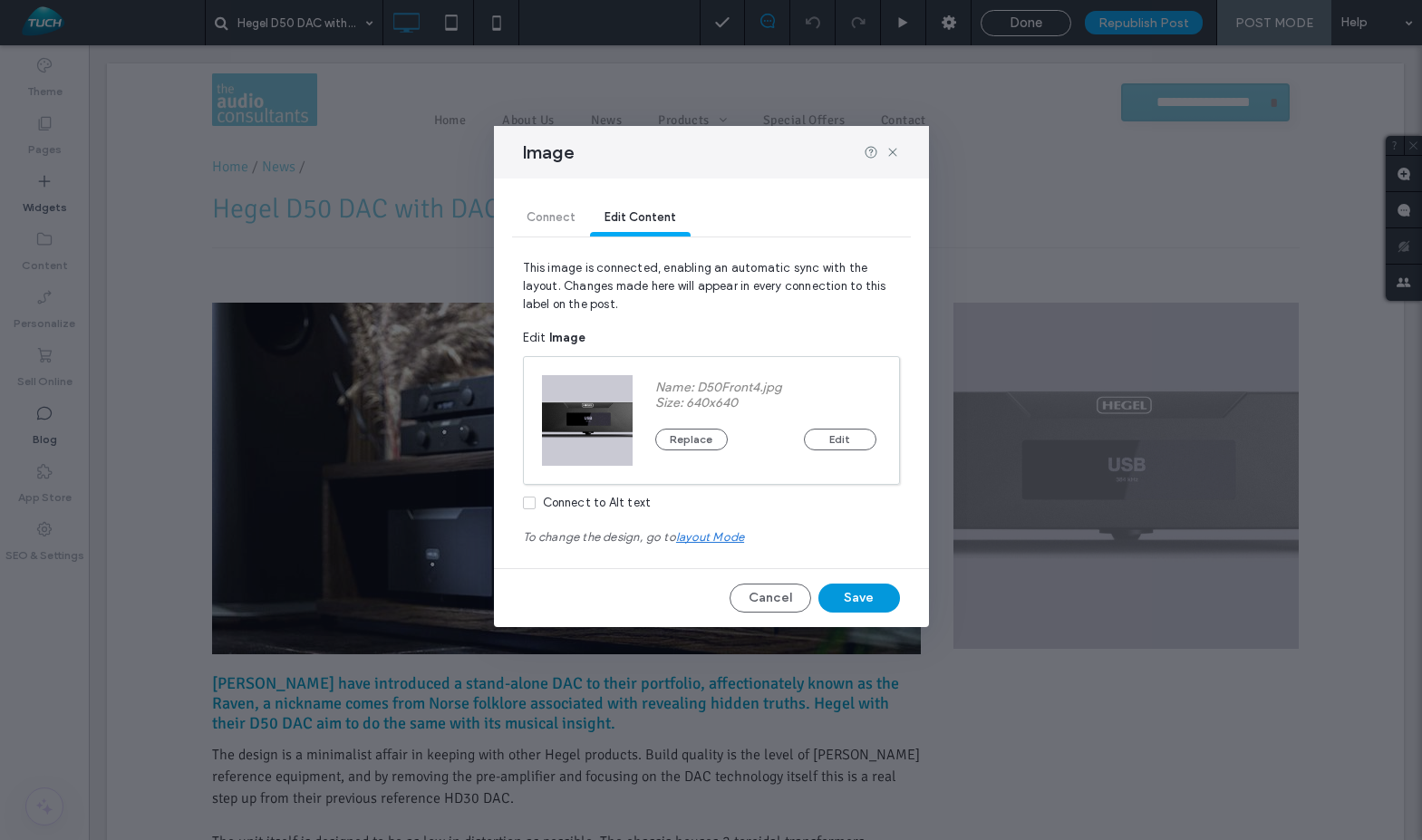 click on "Save" at bounding box center (859, 598) 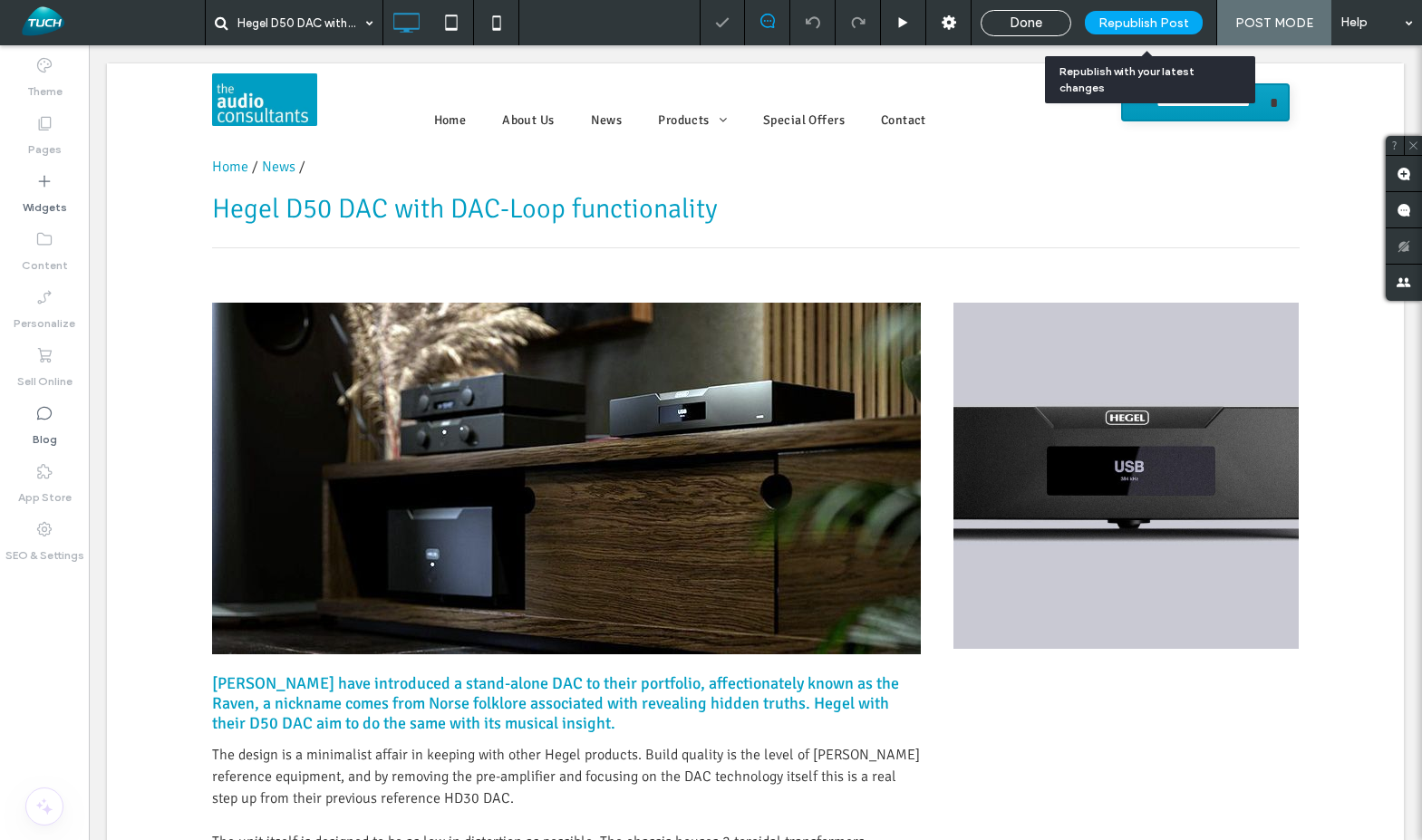 scroll, scrollTop: 0, scrollLeft: 0, axis: both 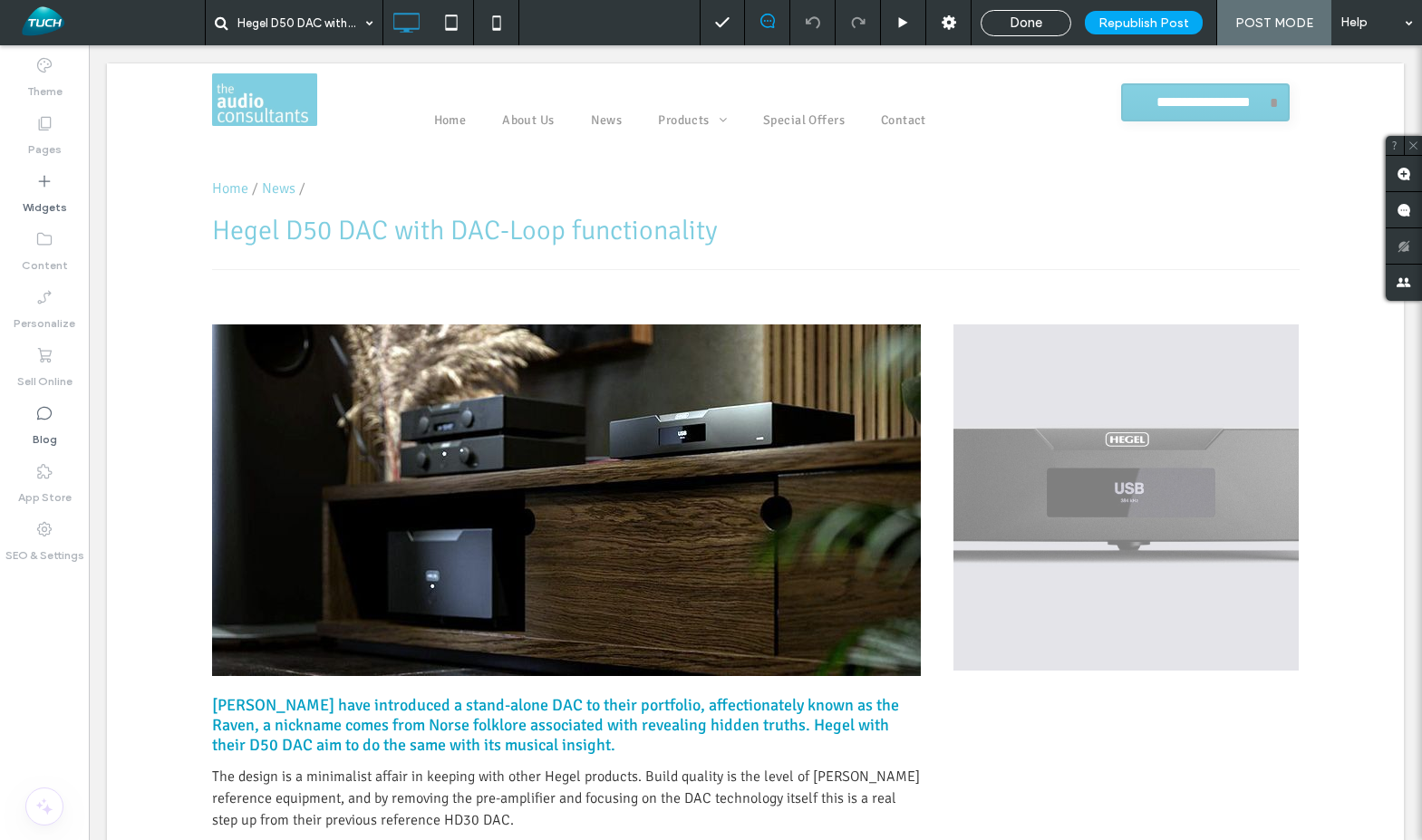 click on "Done" at bounding box center [1026, 23] 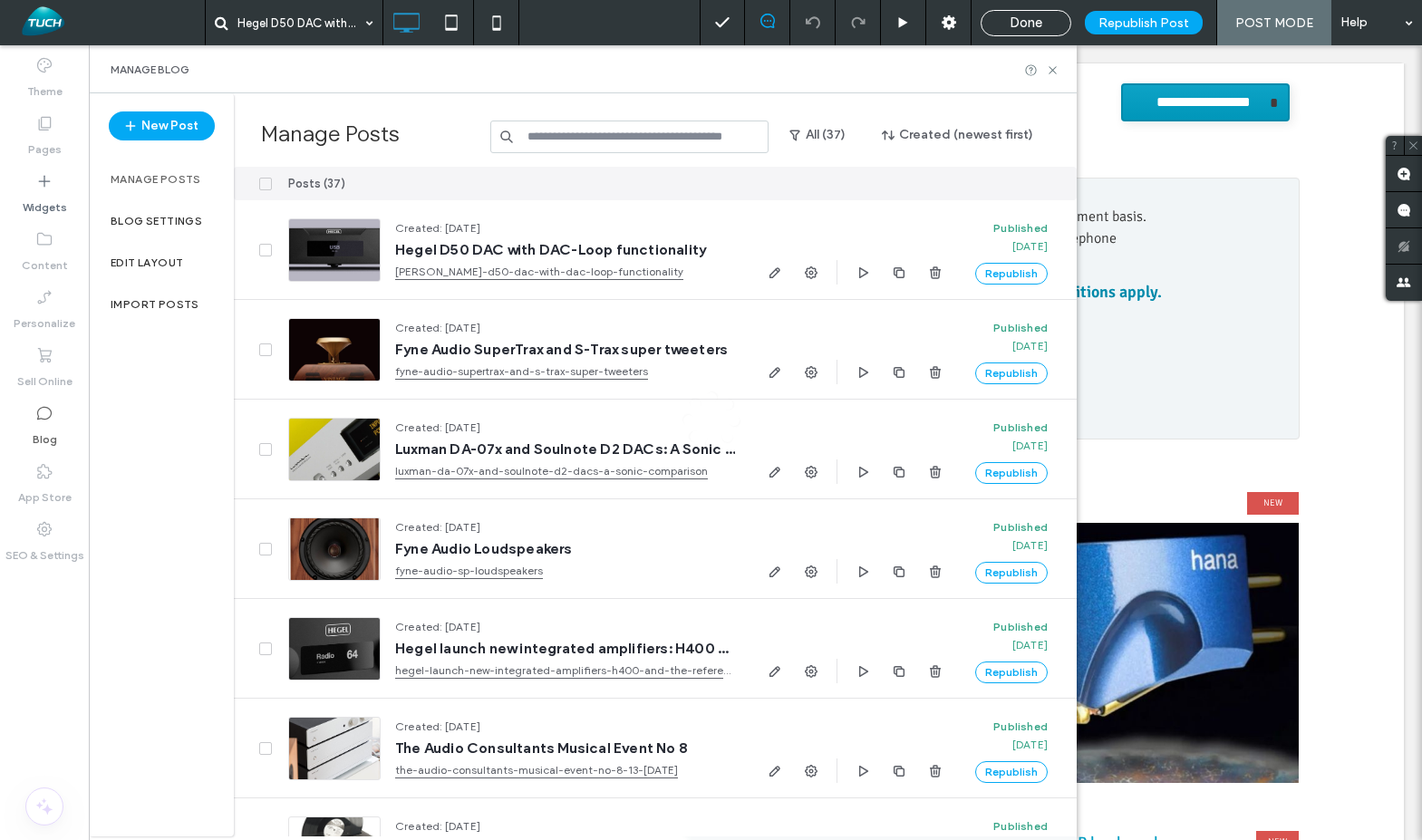 scroll, scrollTop: 0, scrollLeft: 0, axis: both 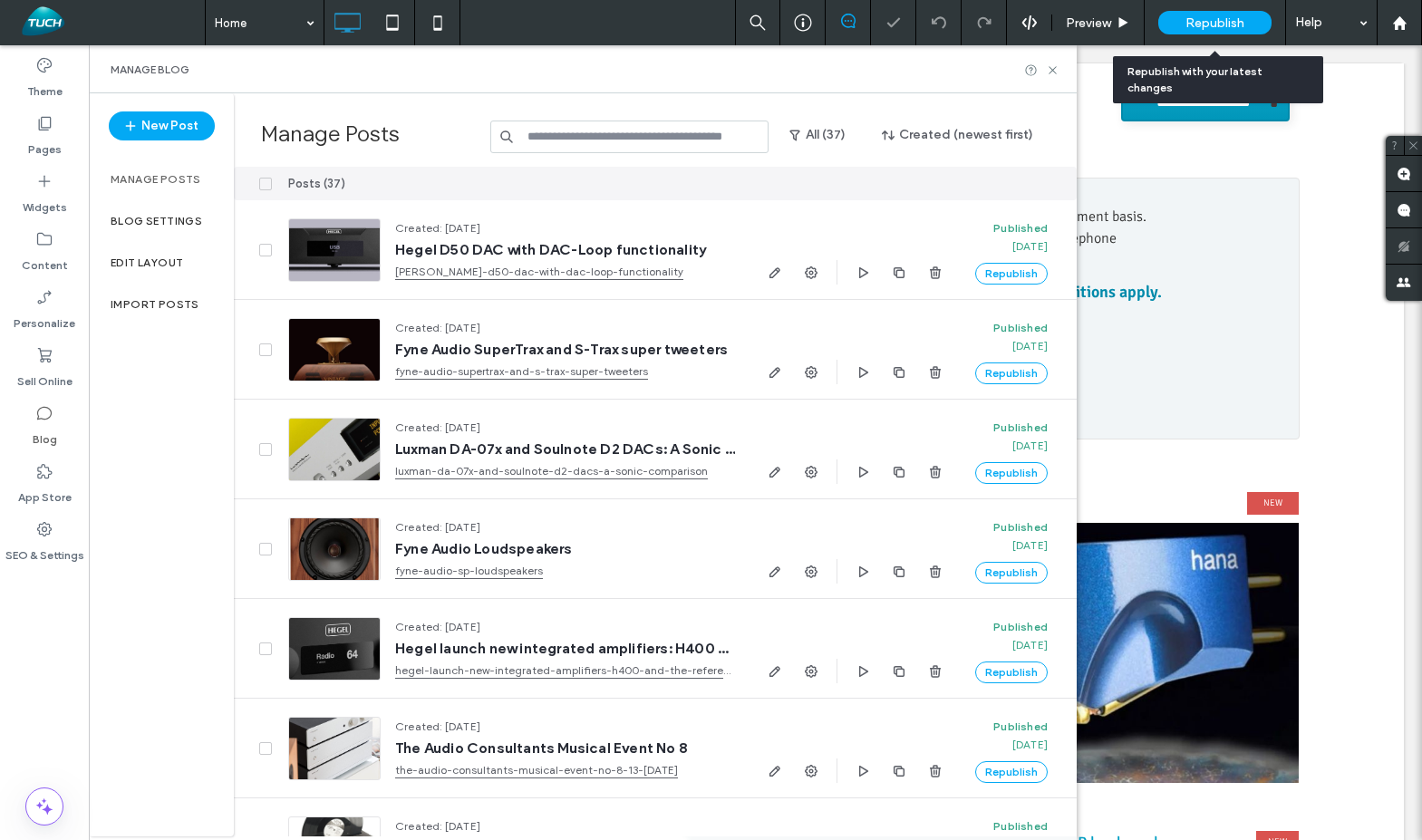 click on "Republish" at bounding box center (1214, 23) 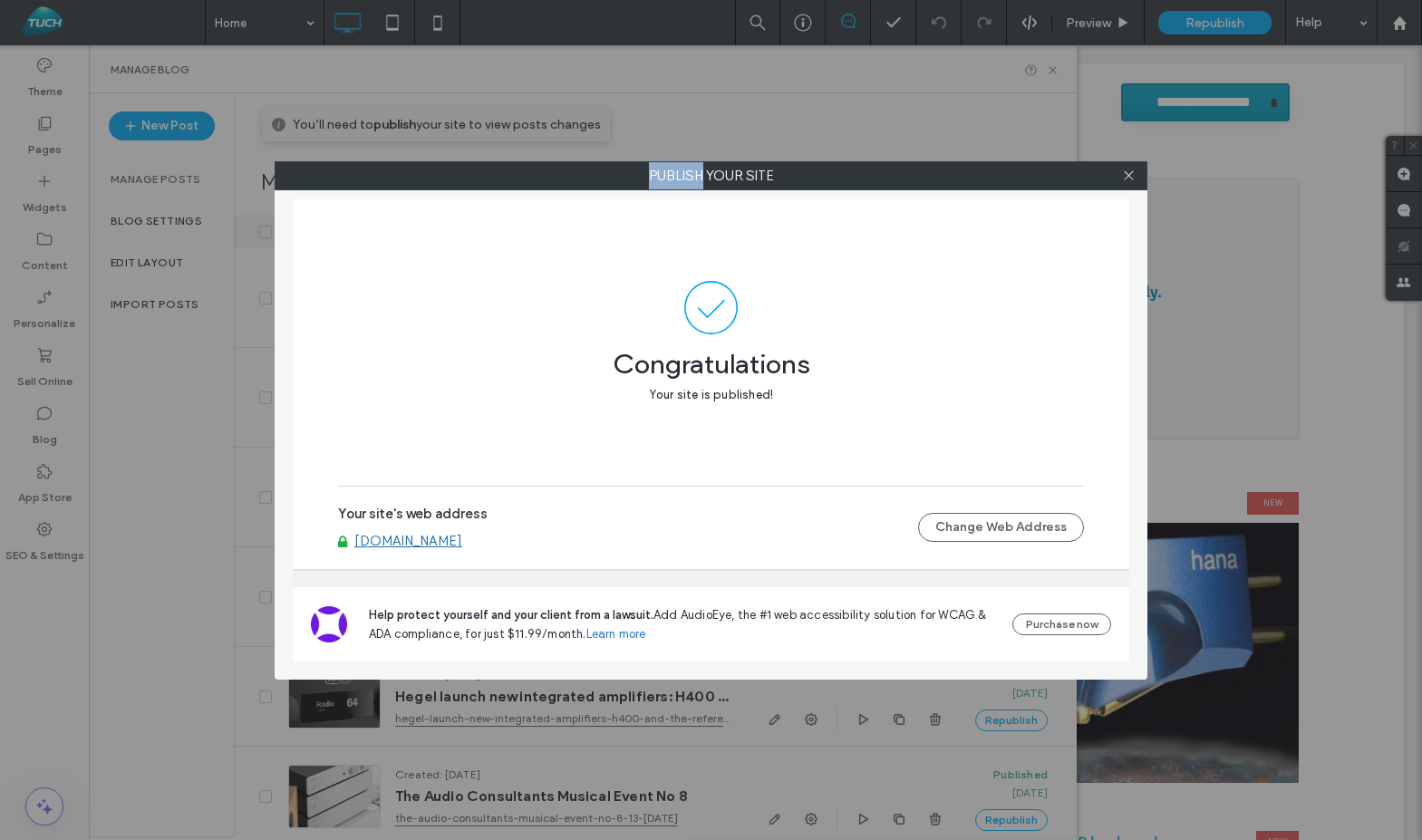 click on "Publish your site Congratulations Your site is published! Your site's web address [DOMAIN_NAME] Change Web Address Help protect yourself and your client from a lawsuit.  Add AudioEye, the #1 web accessibility solution for WCAG & ADA compliance, for just $11.99/month.  Learn more Purchase now" at bounding box center [711, 420] 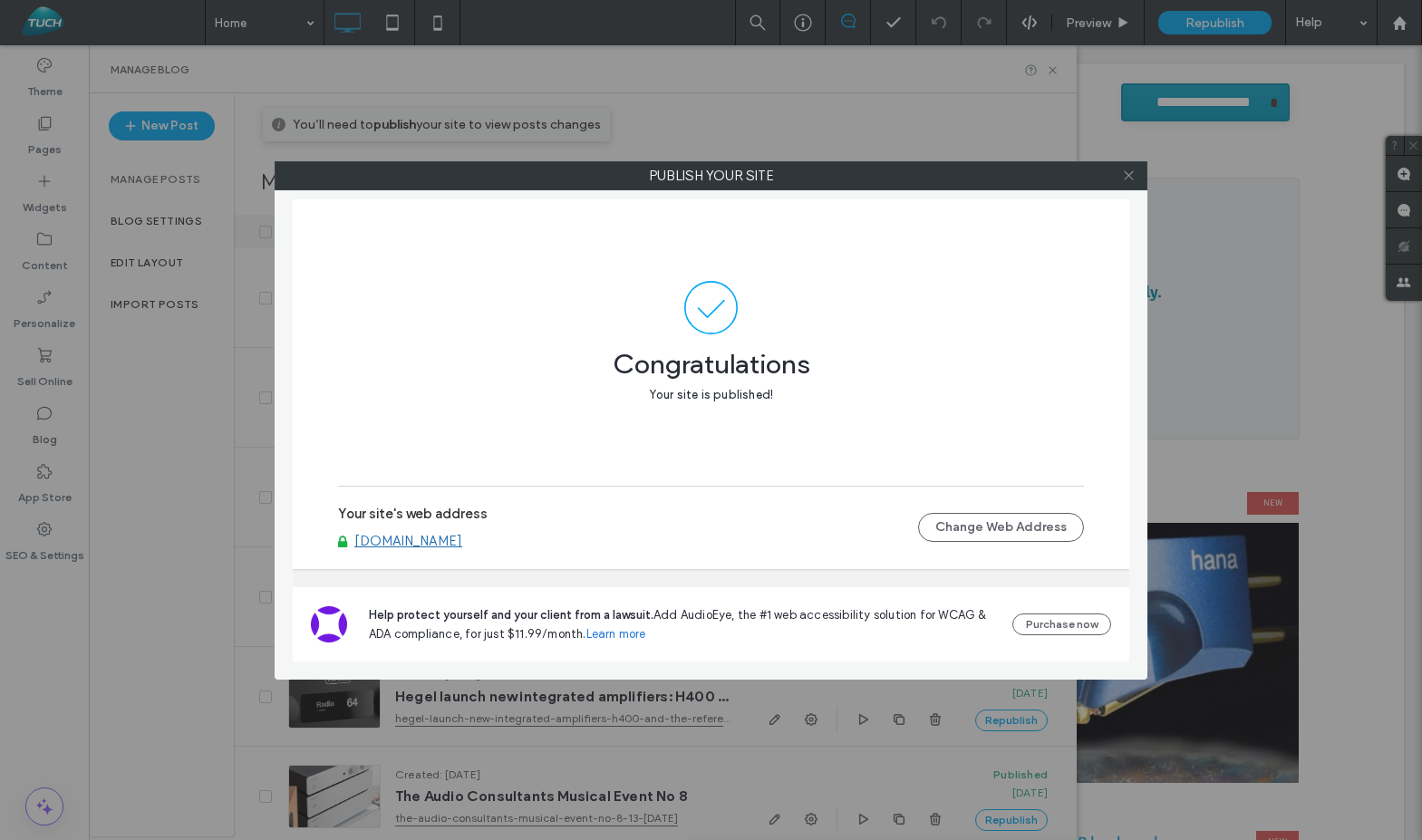 click 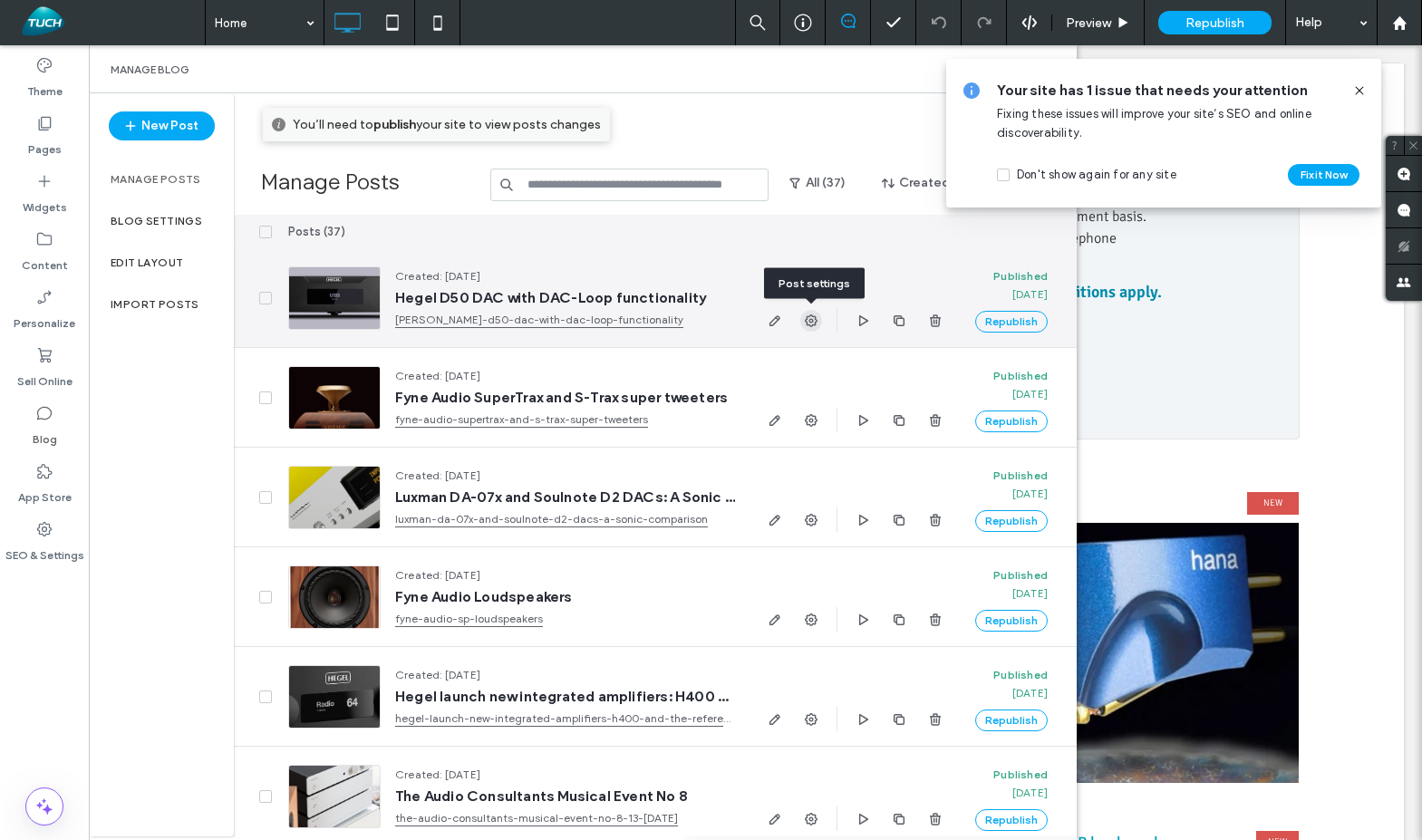 click 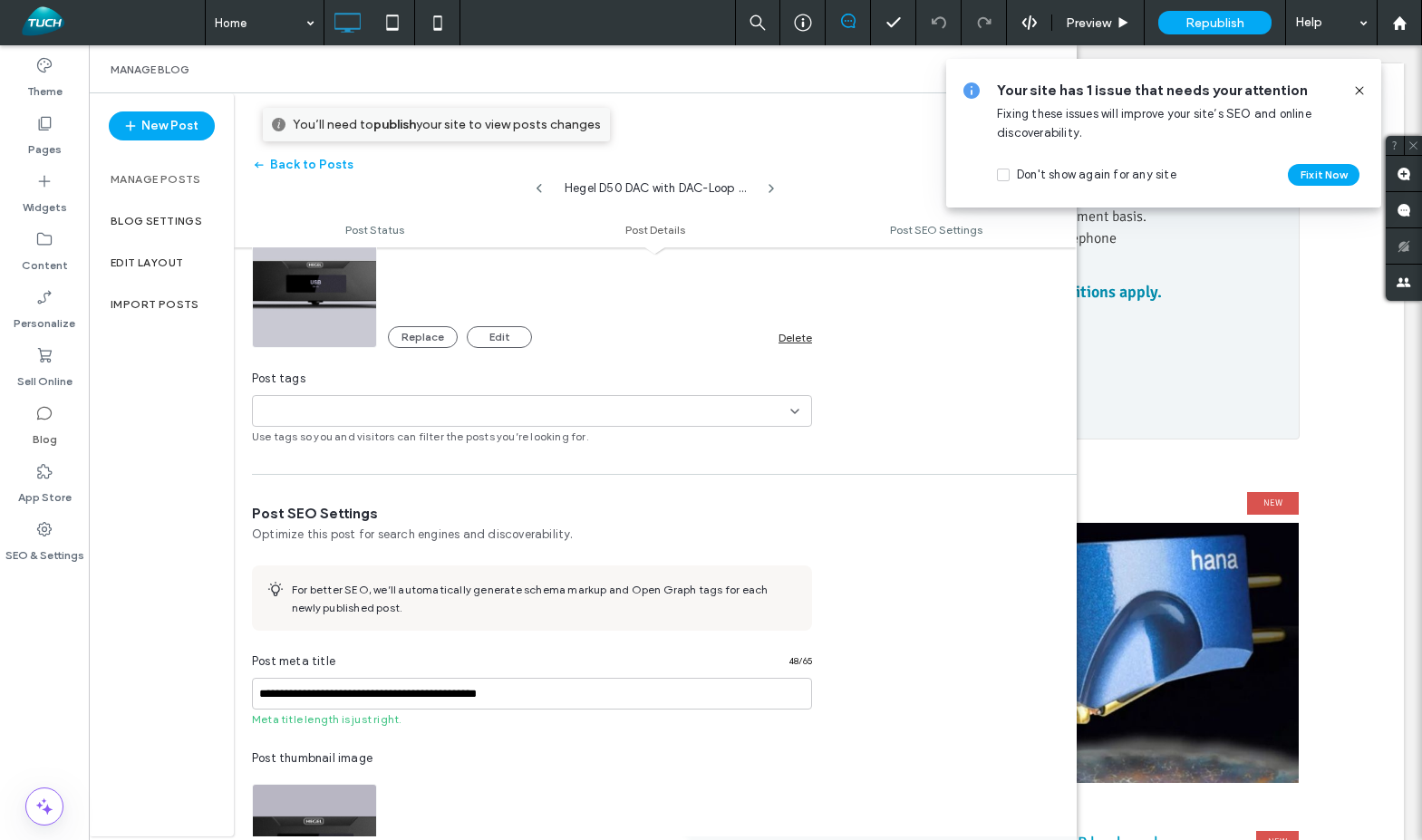 scroll, scrollTop: 606, scrollLeft: 0, axis: vertical 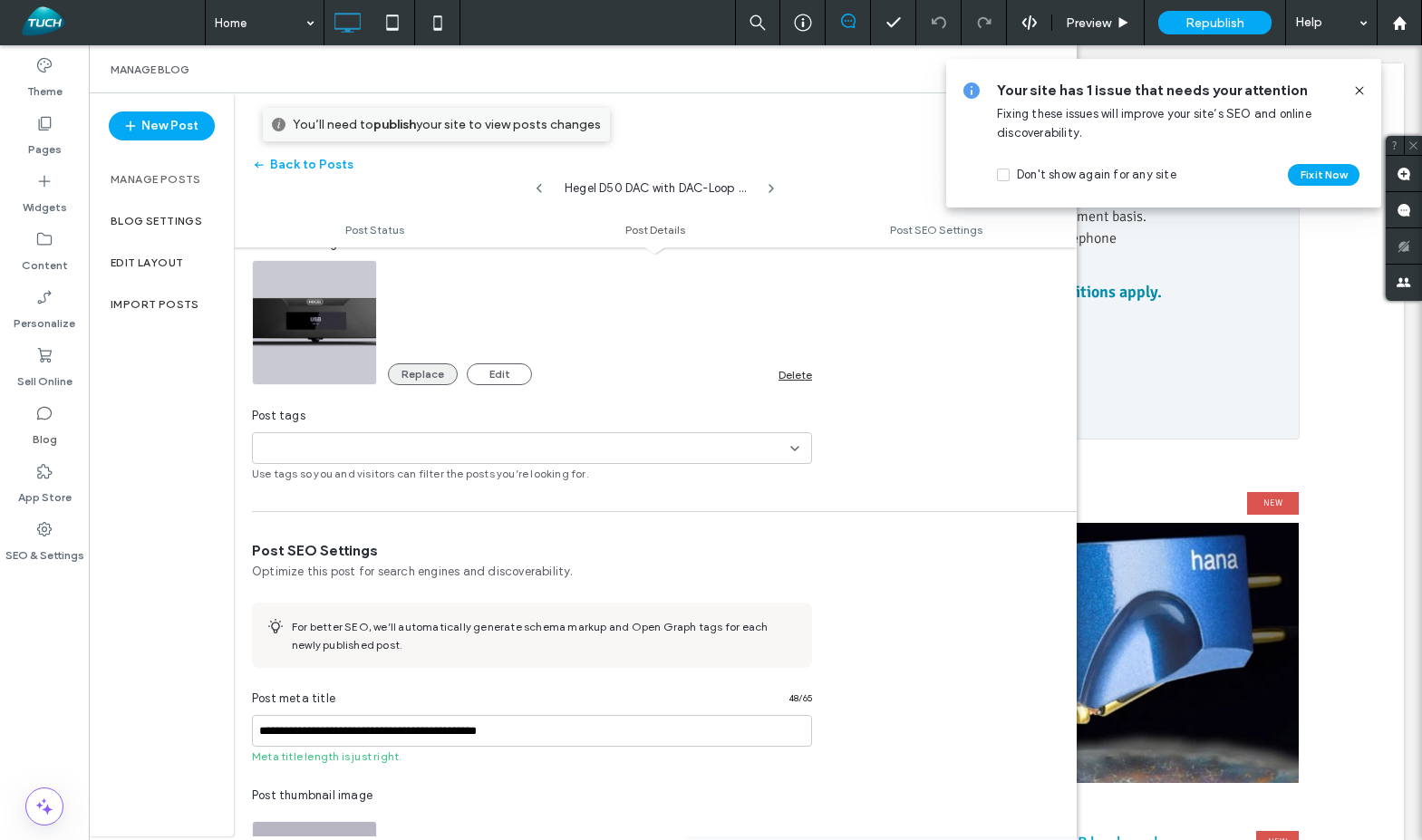 click on "Replace" at bounding box center (422, 374) 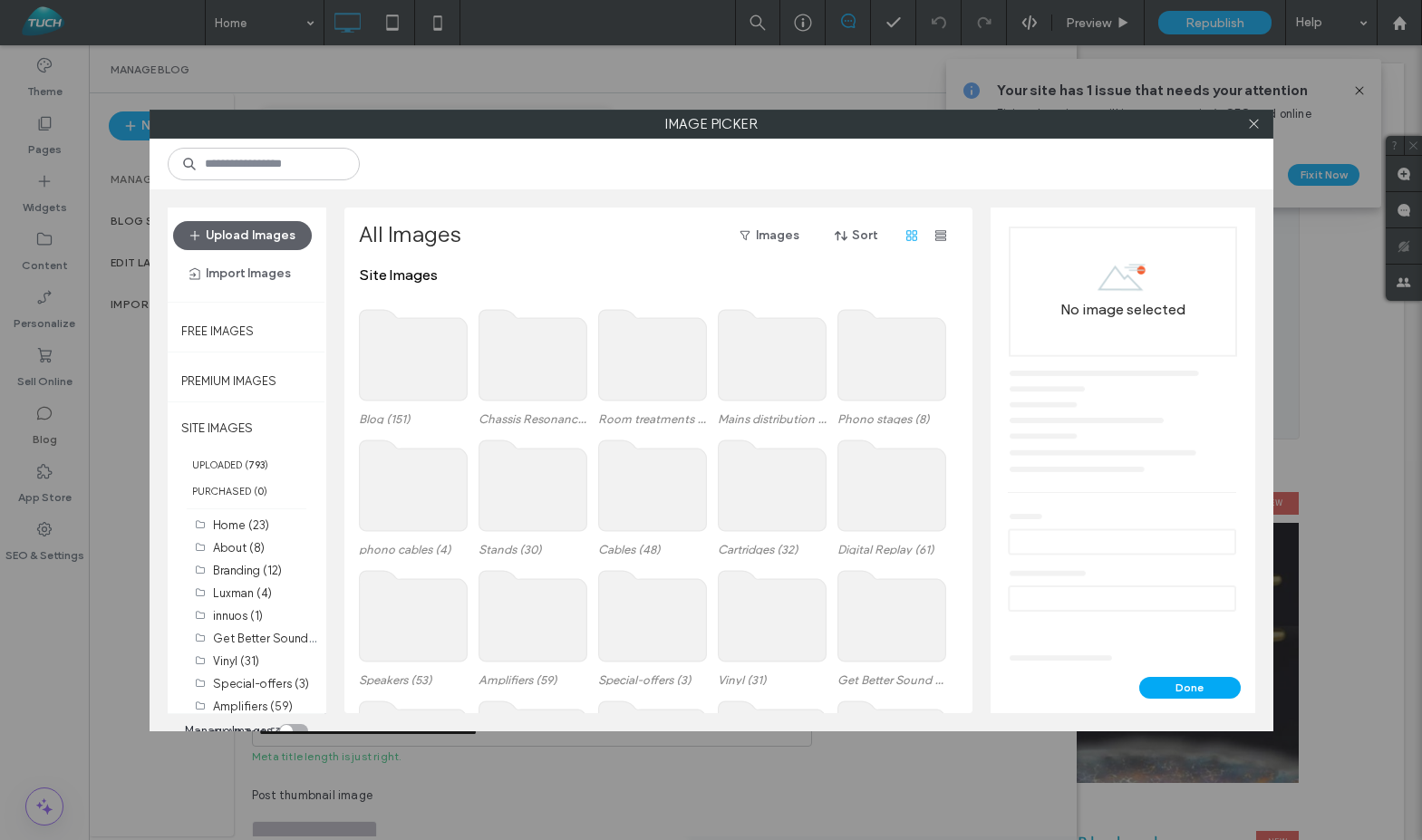 click 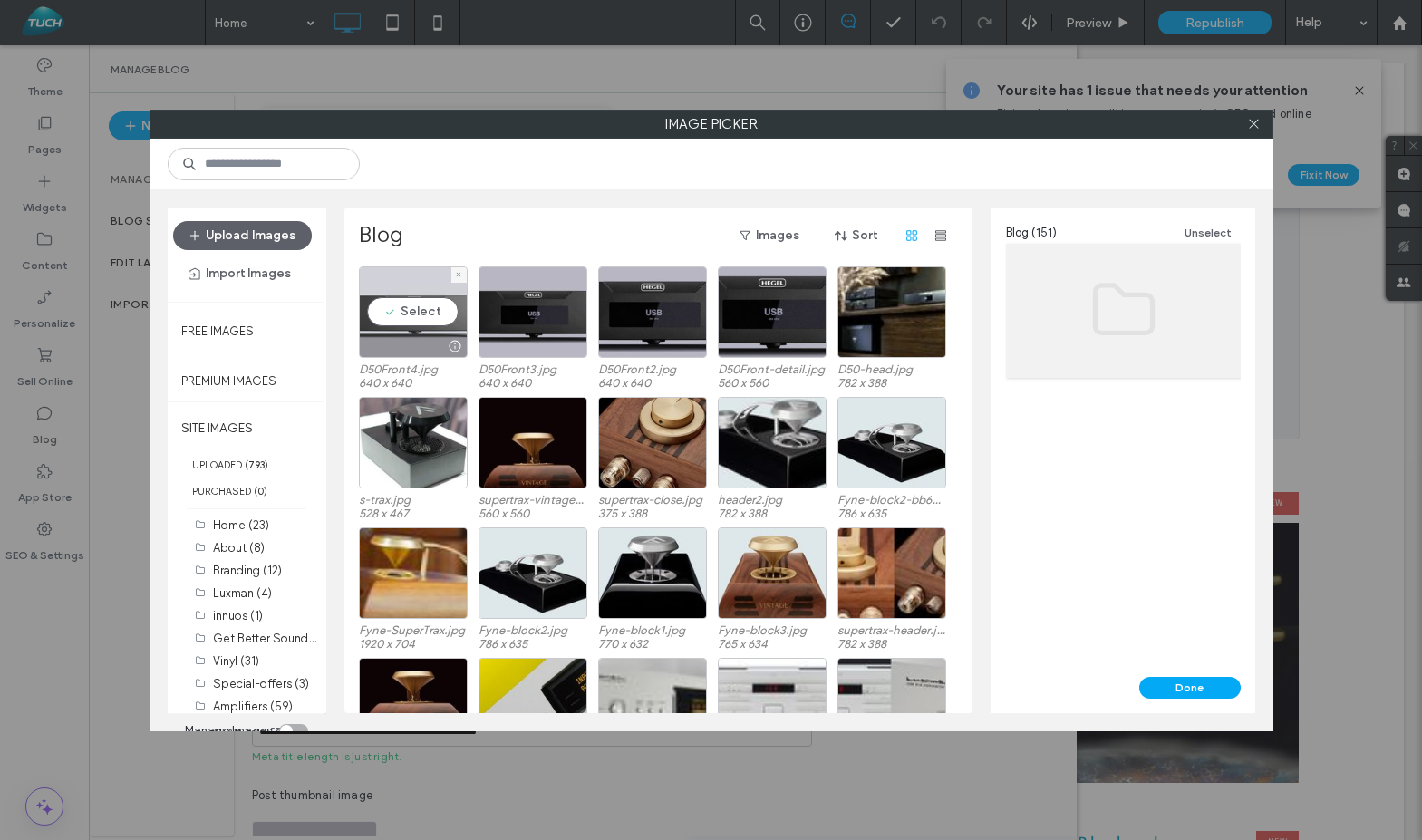 click on "Select" at bounding box center (413, 312) 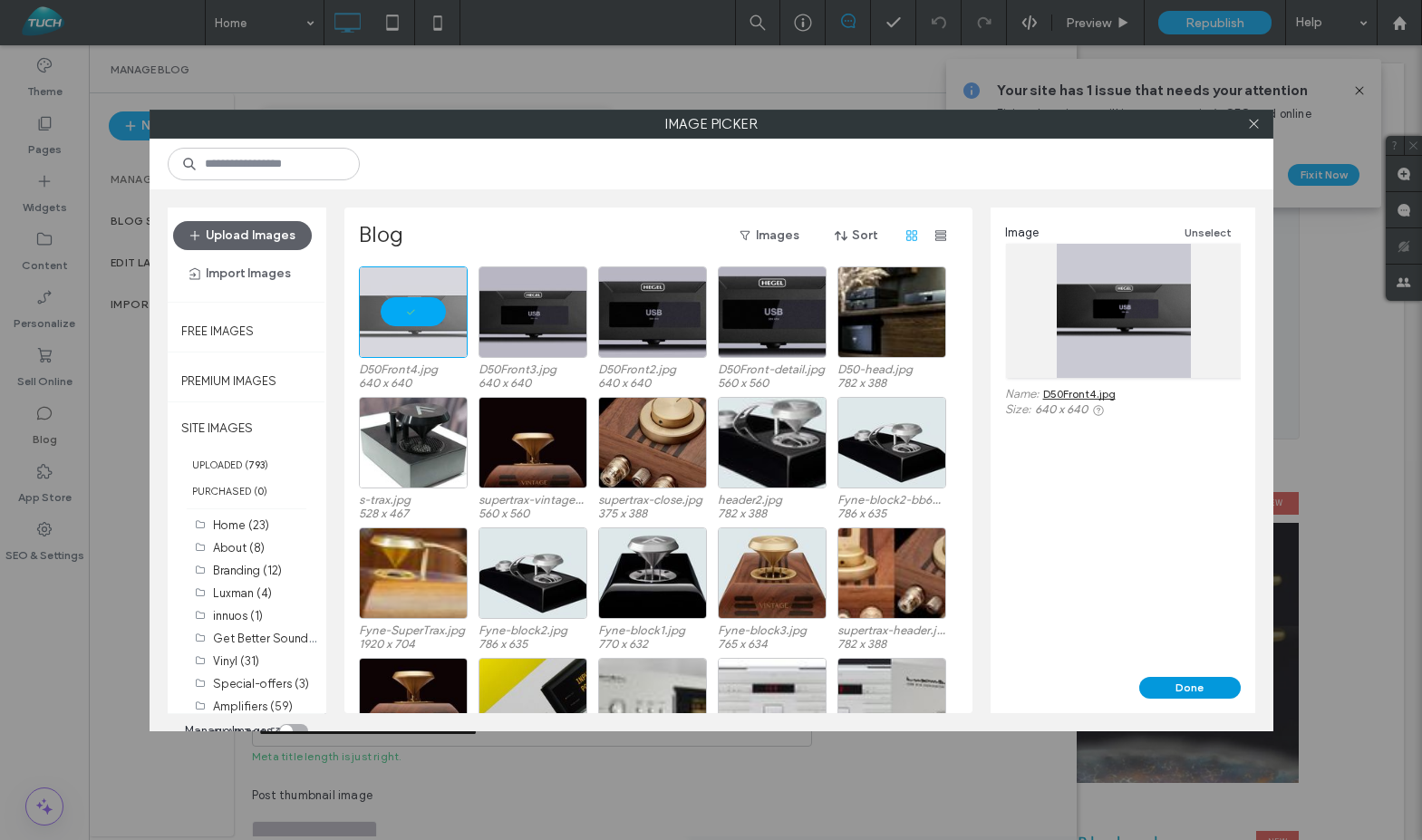 click on "Done" at bounding box center [1190, 688] 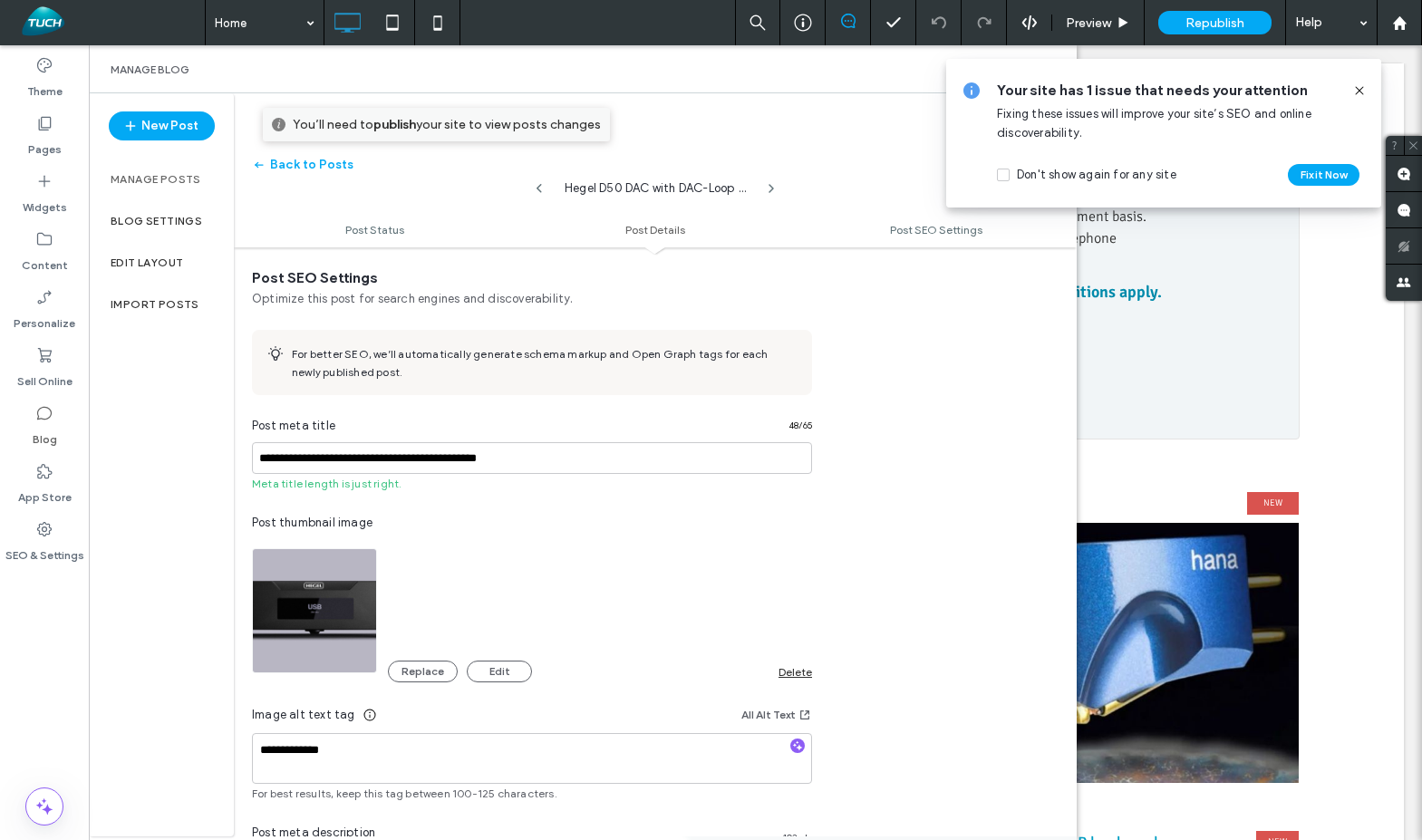 scroll, scrollTop: 1131, scrollLeft: 0, axis: vertical 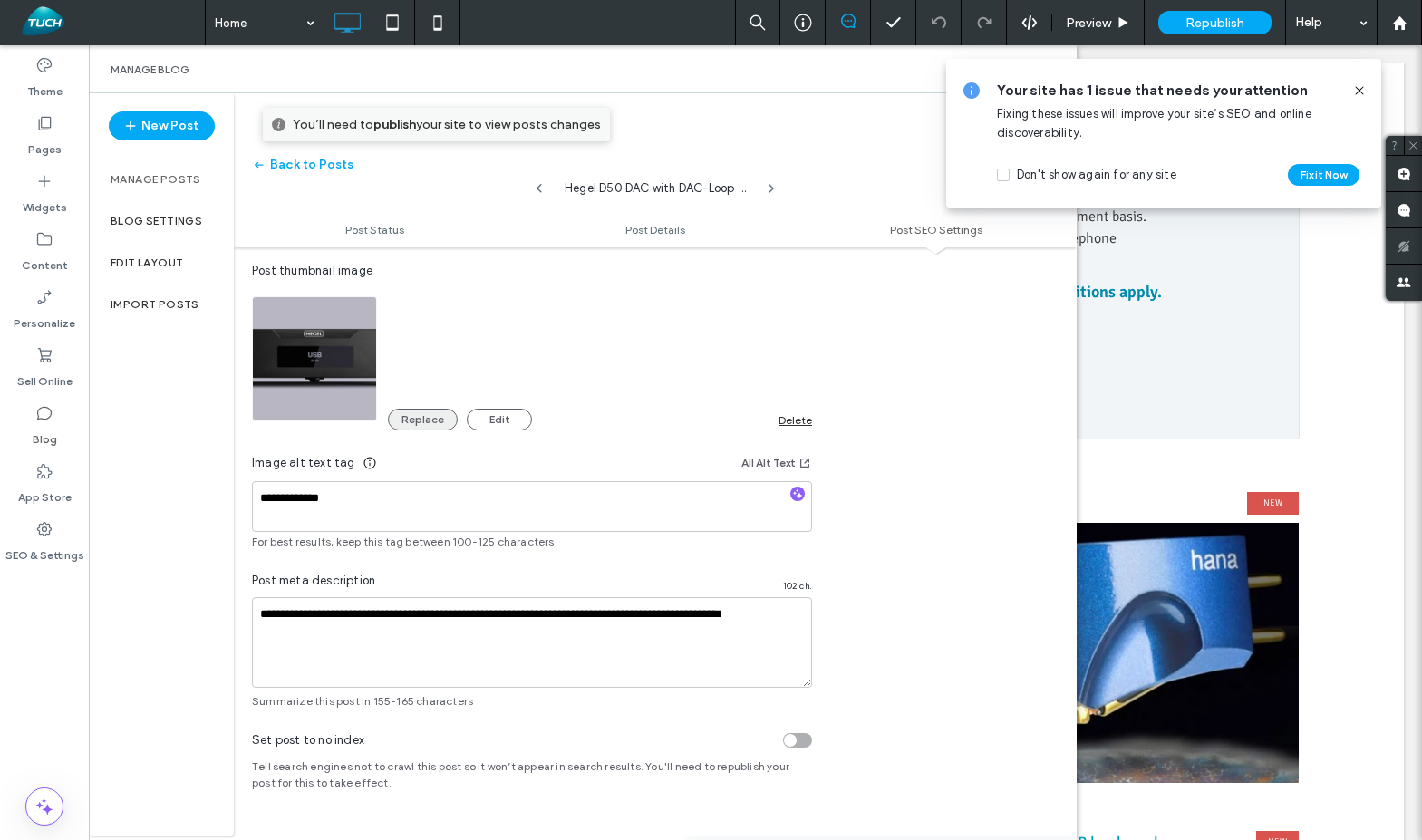 click on "Replace" at bounding box center (422, 420) 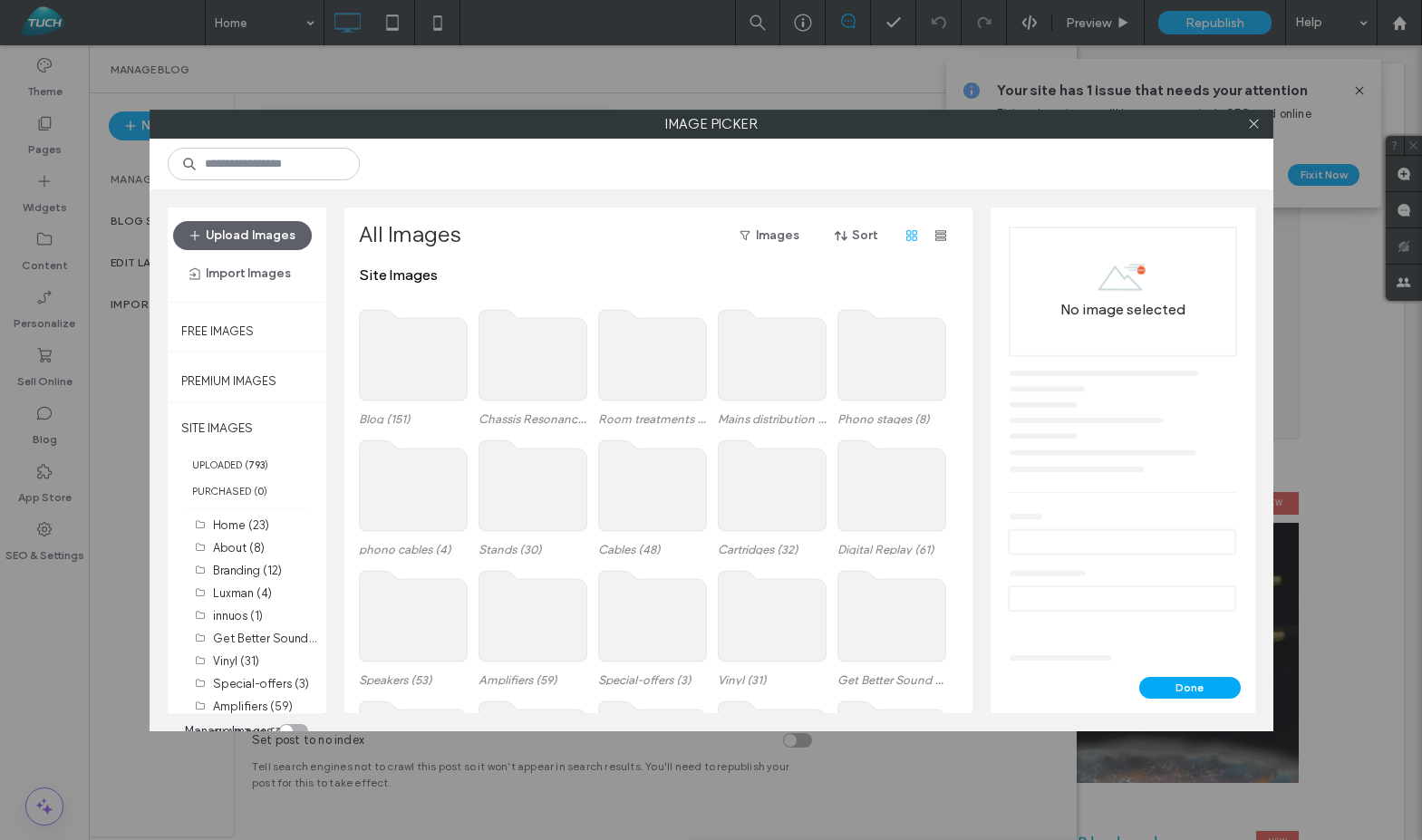click 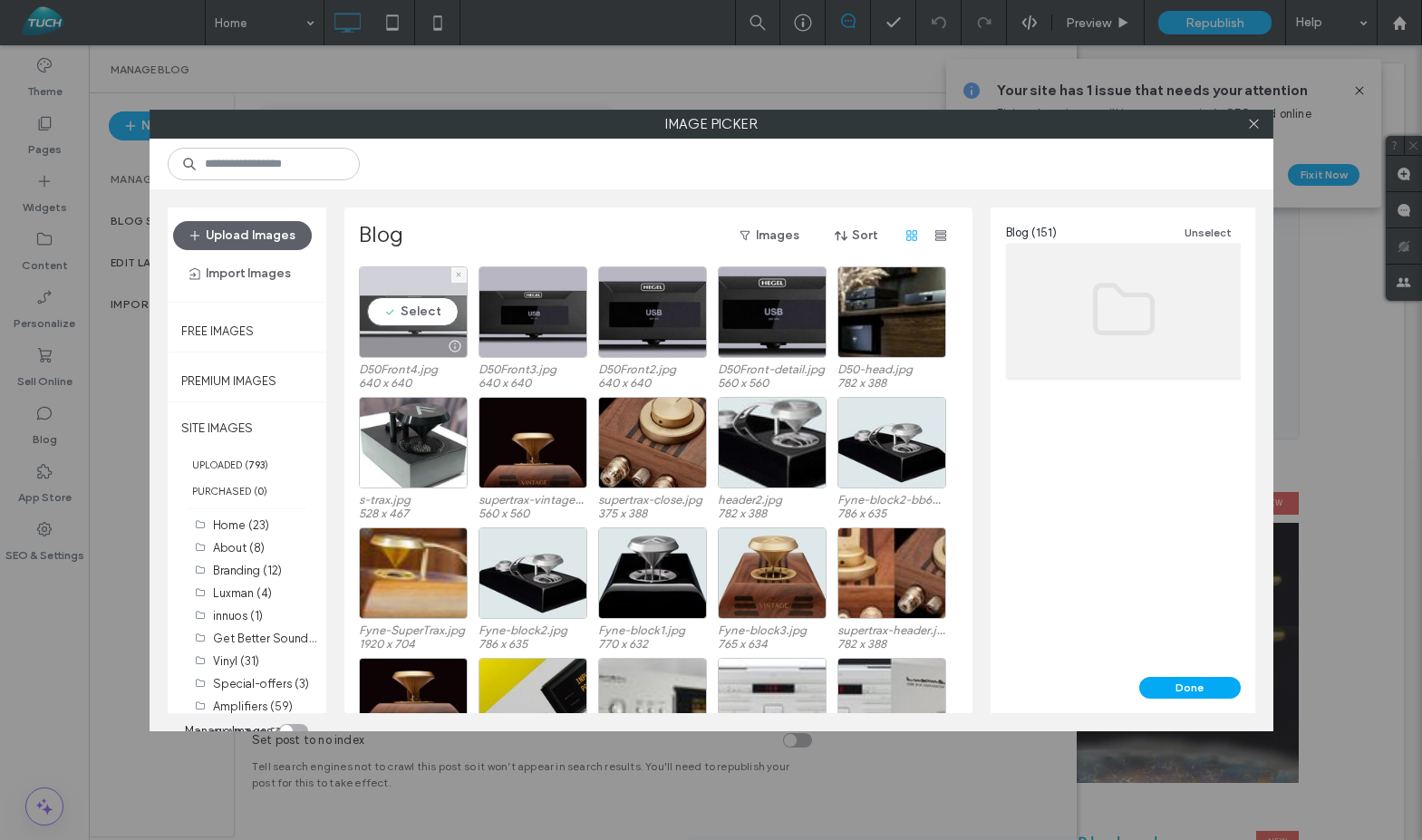 click on "Select" at bounding box center (413, 312) 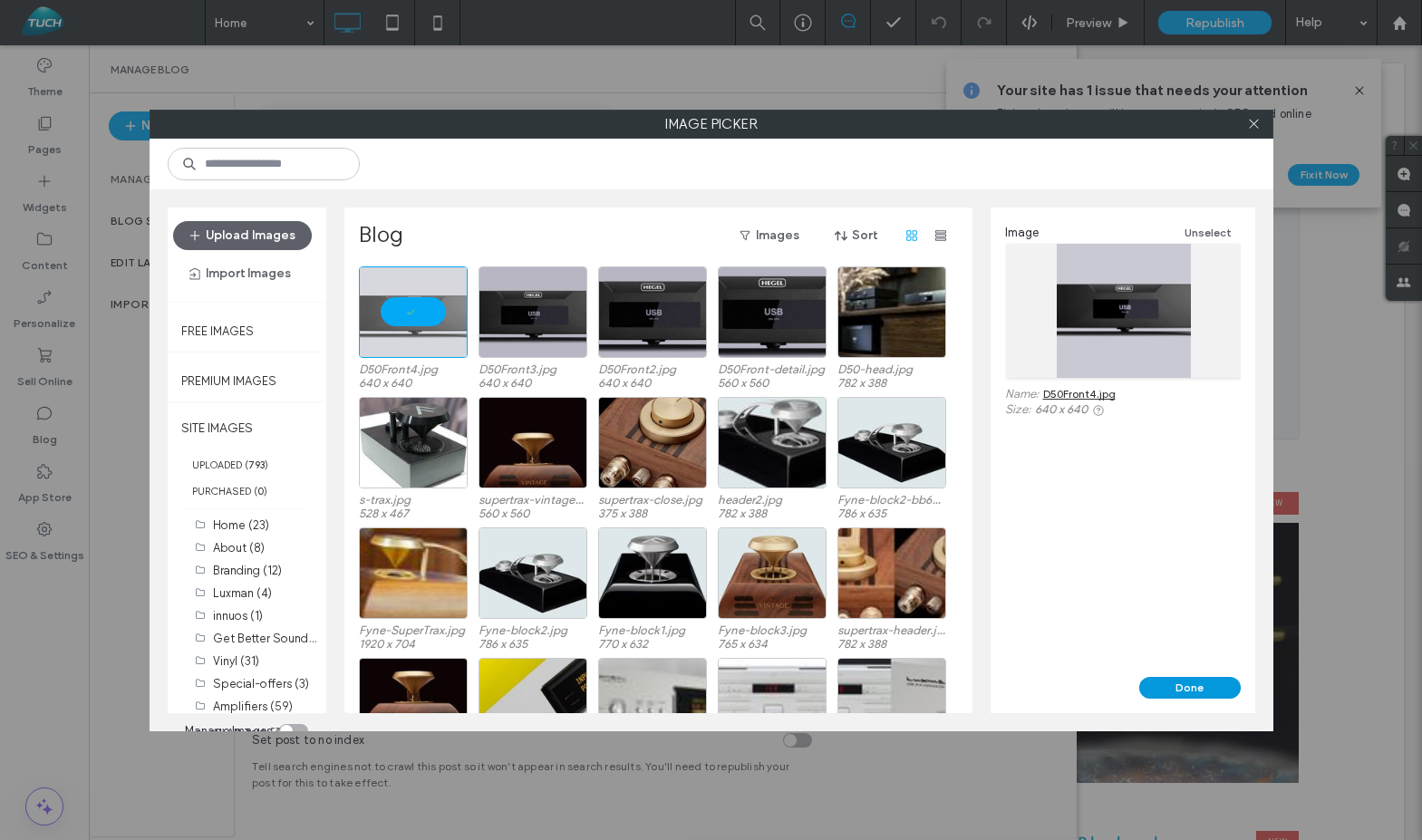 click on "Done" at bounding box center [1190, 688] 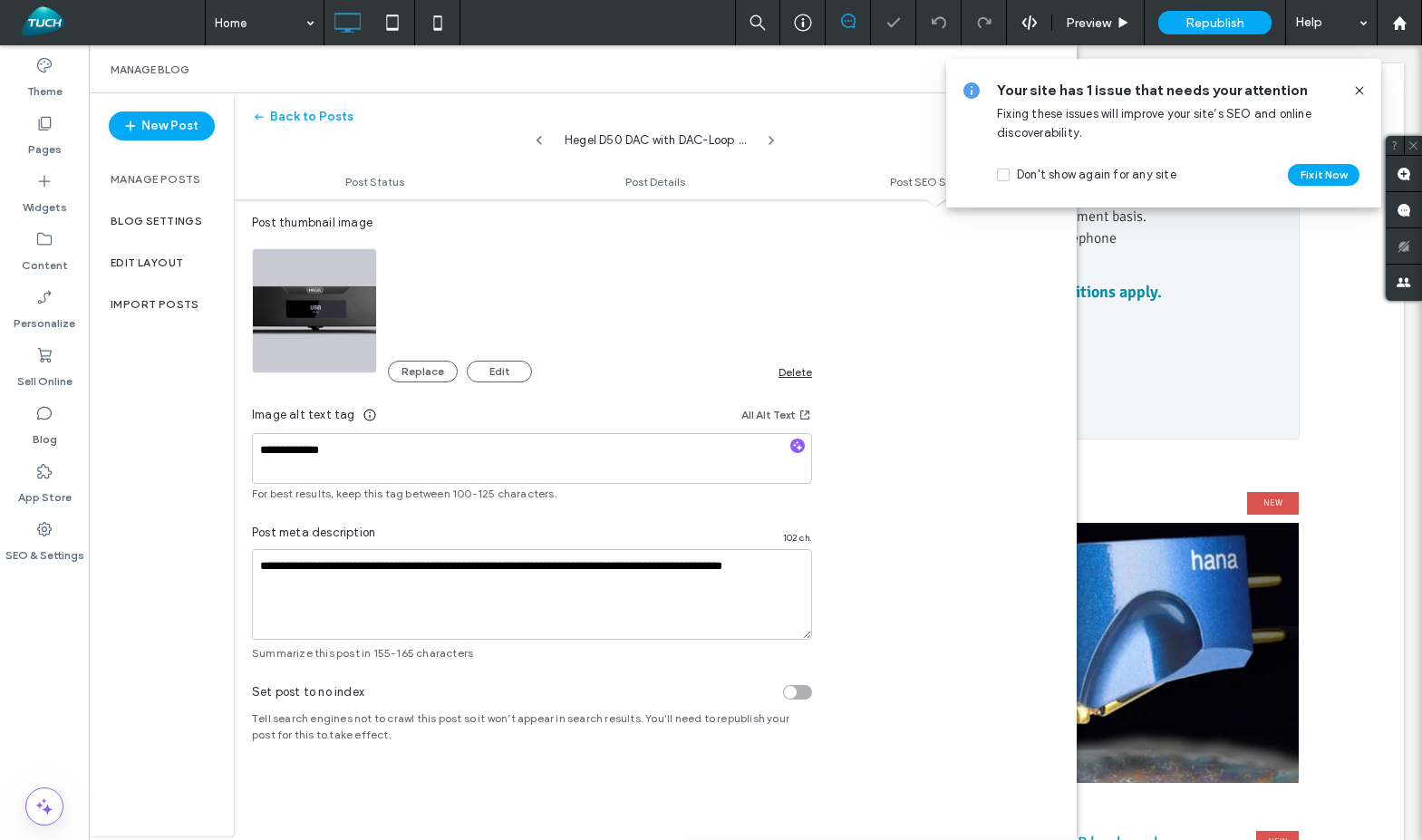 scroll, scrollTop: 0, scrollLeft: 0, axis: both 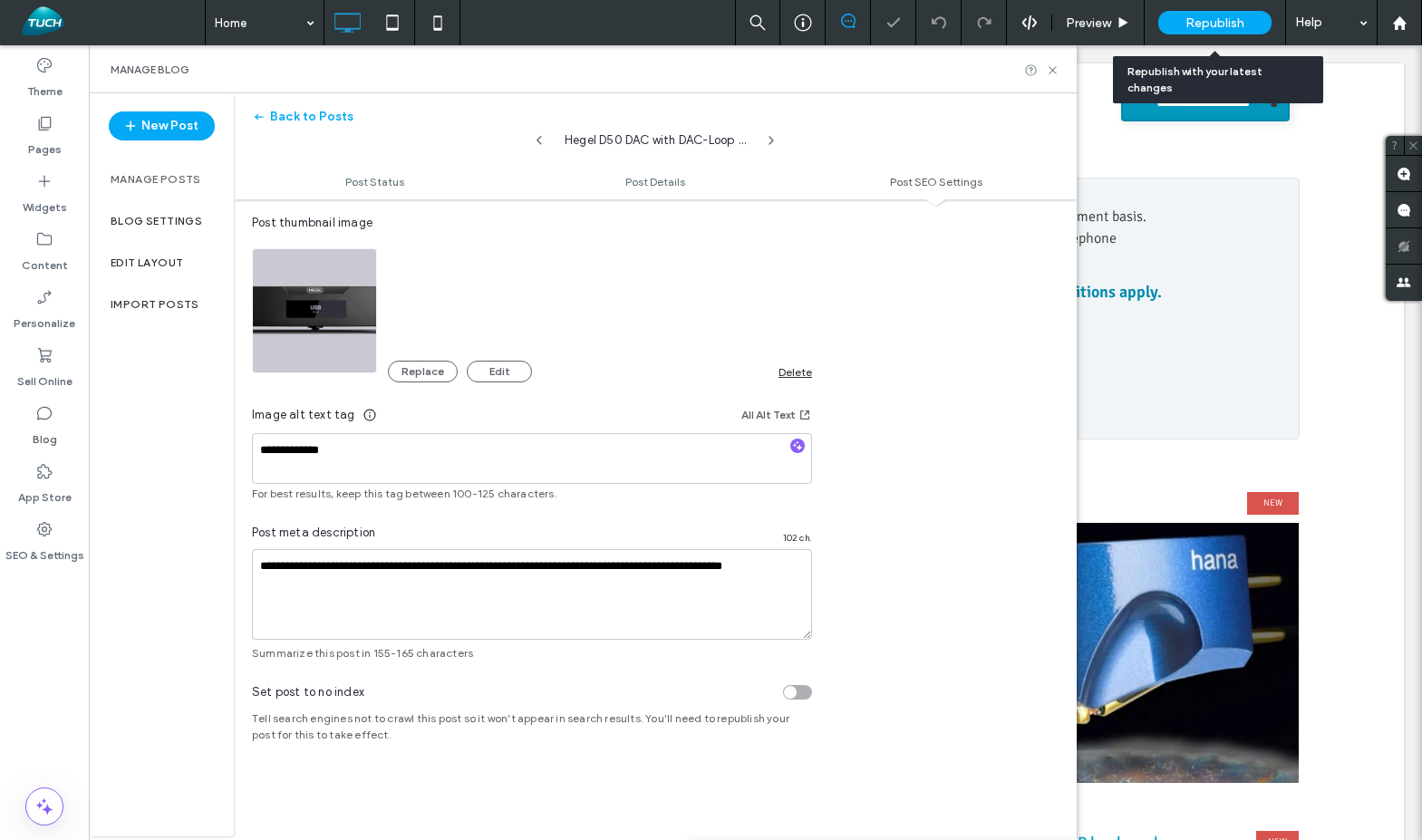 click on "Republish" at bounding box center (1214, 23) 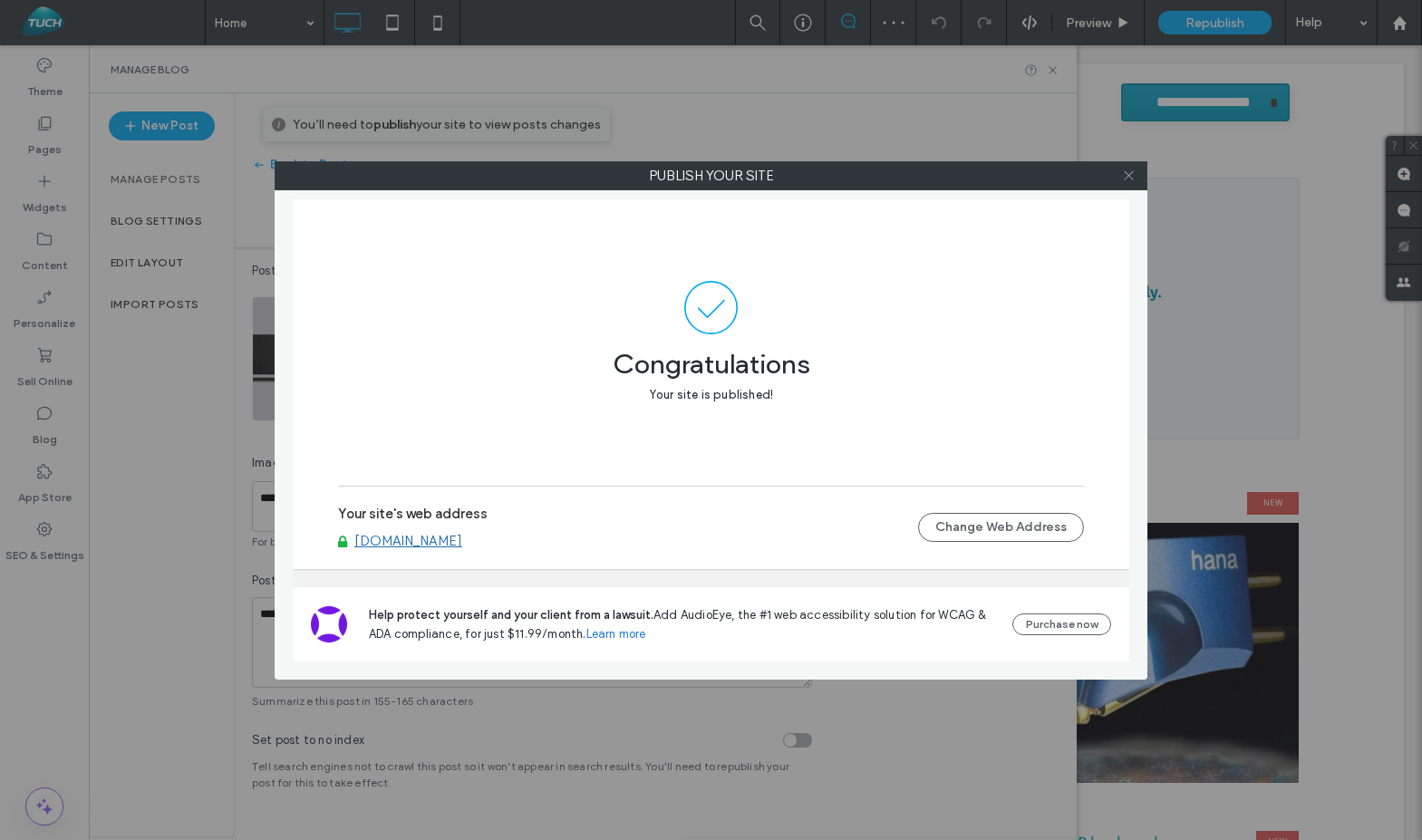 click 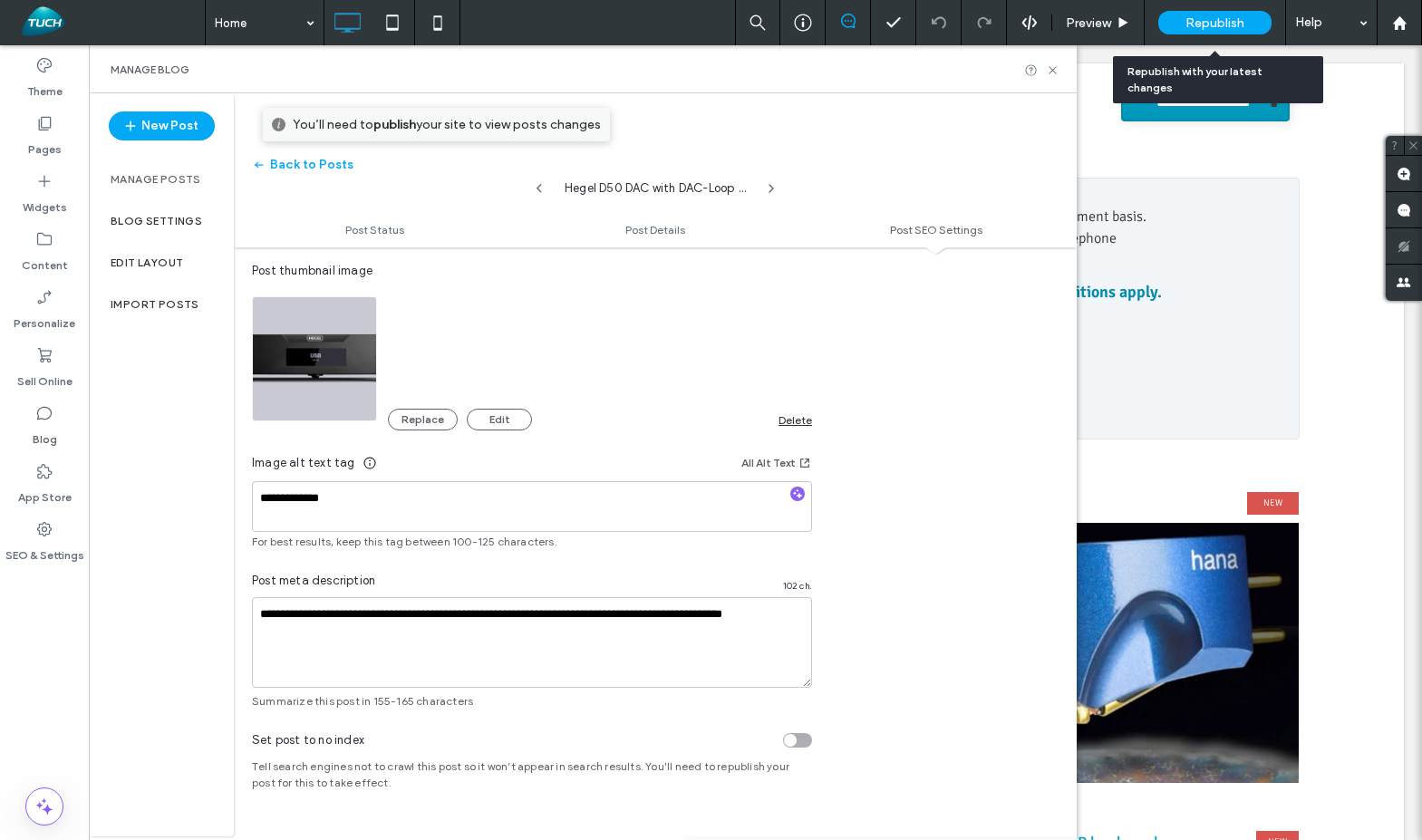 click on "Republish" at bounding box center [1214, 23] 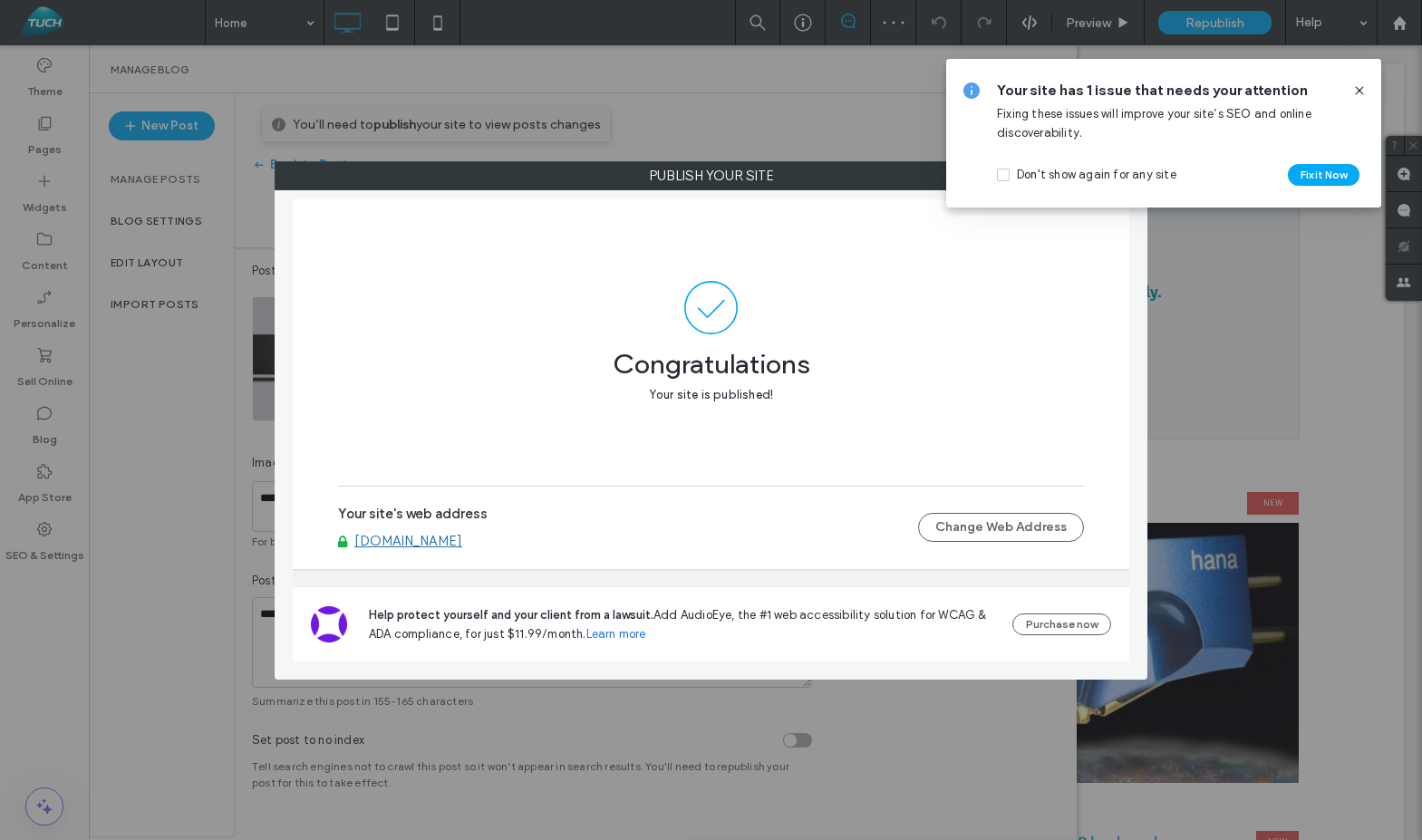 click 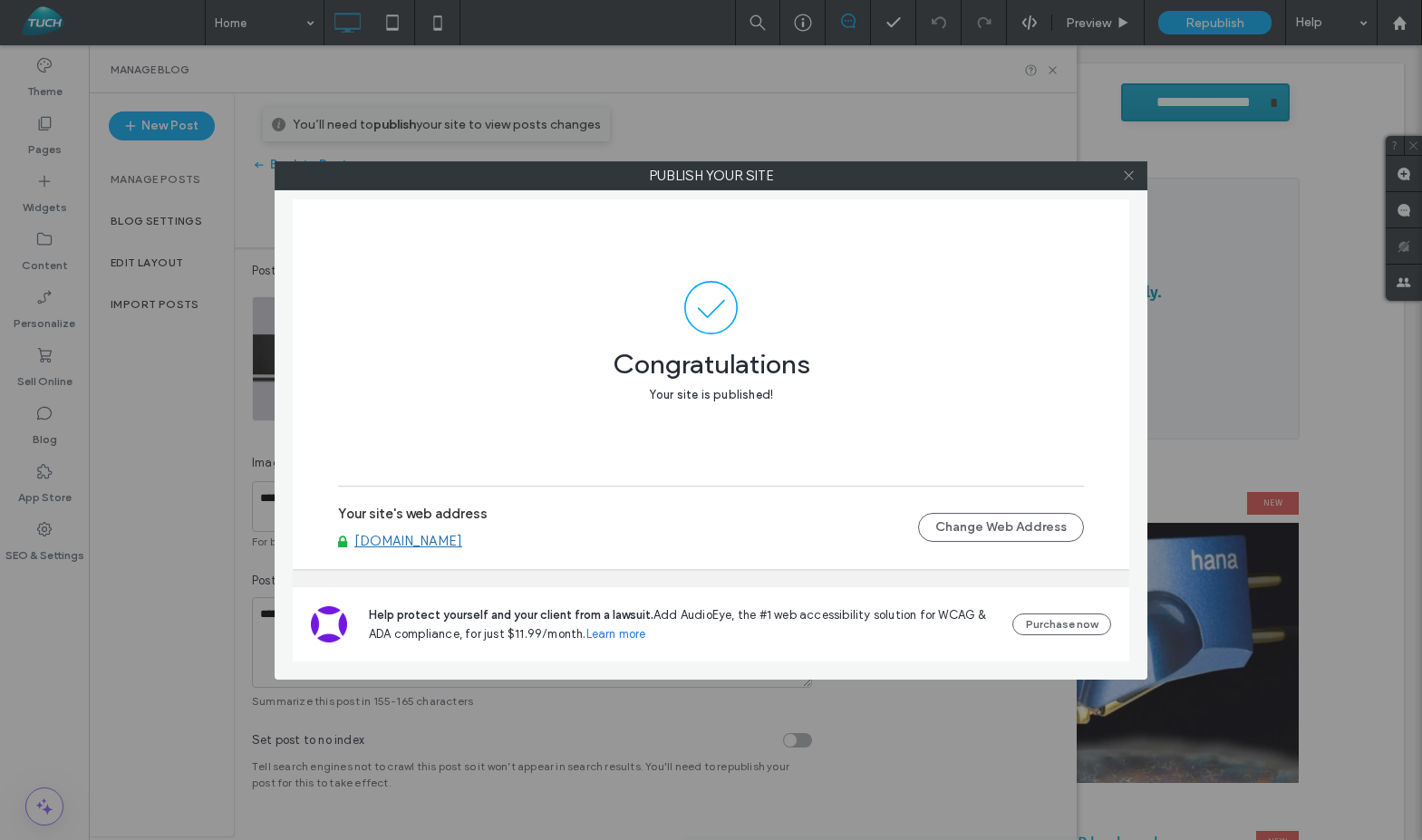 click 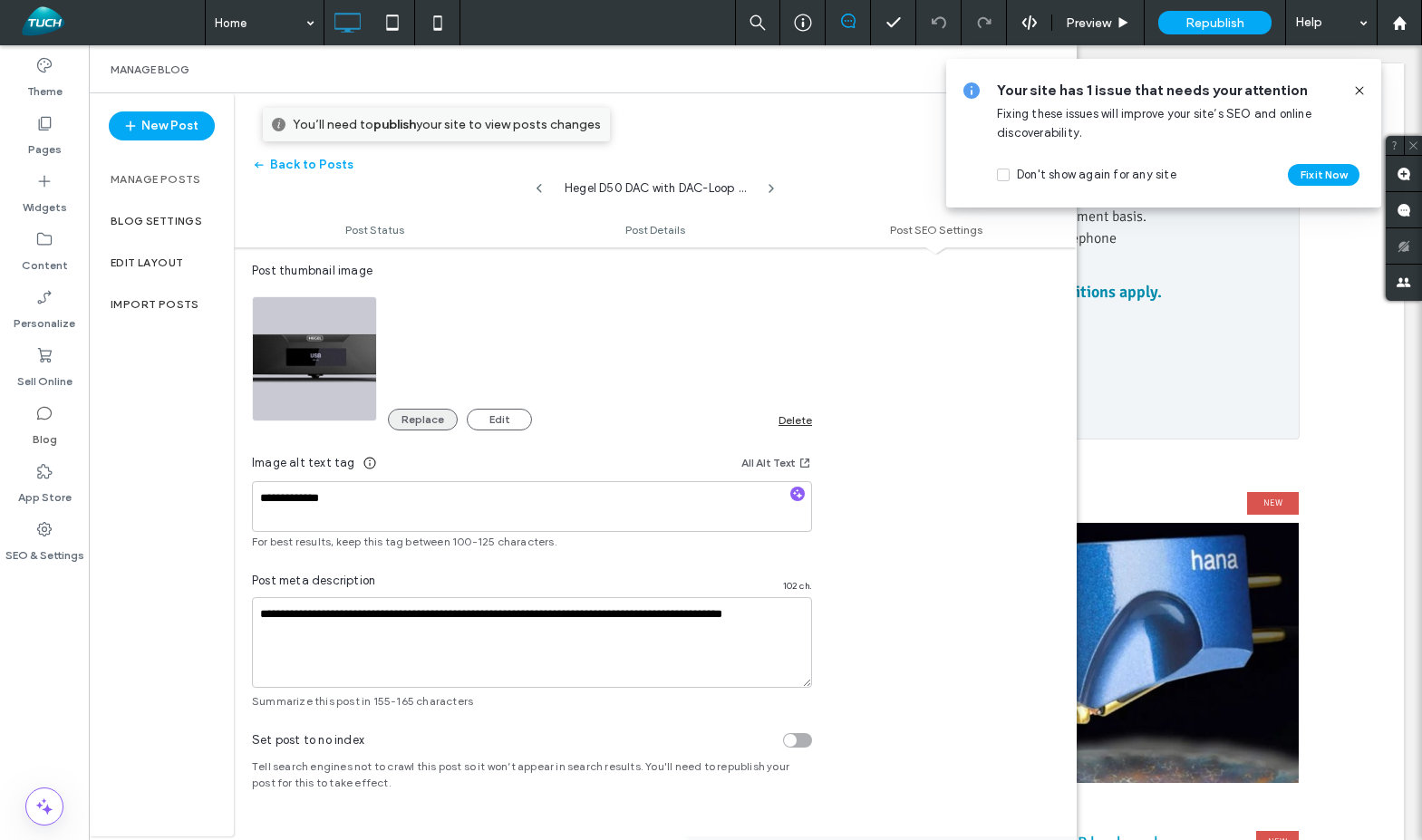click on "Replace" at bounding box center [422, 420] 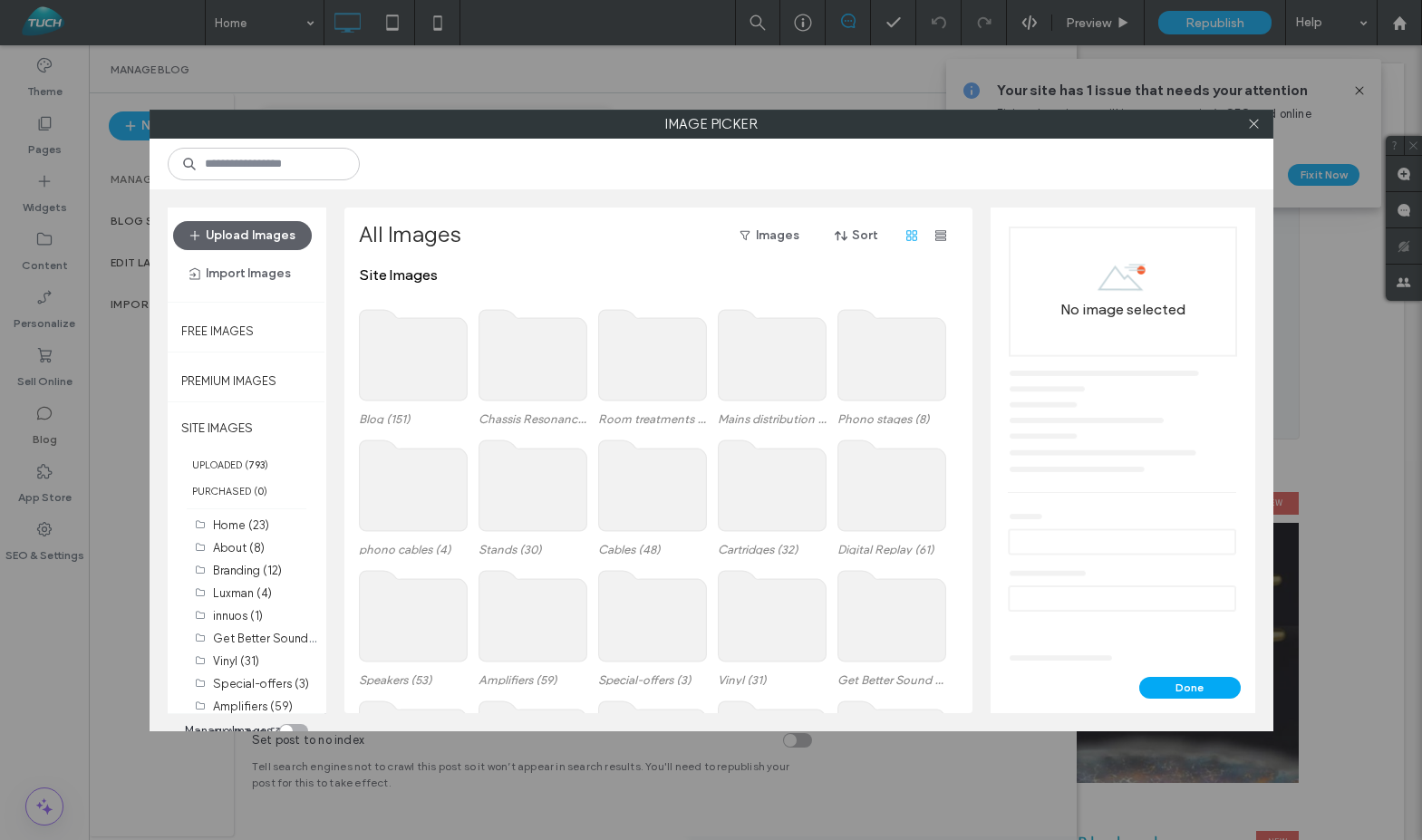 click 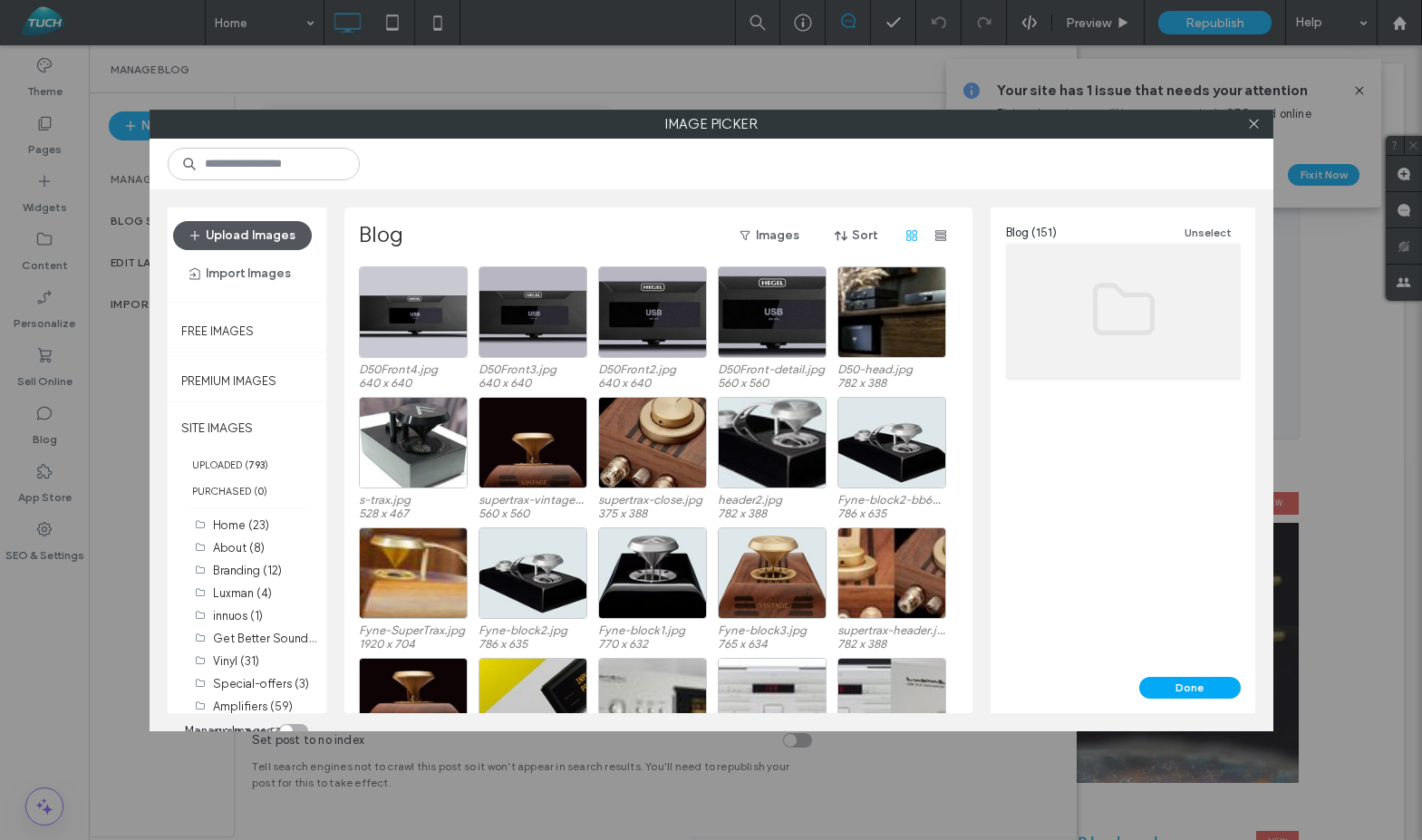 click on "Upload Images" at bounding box center (242, 236) 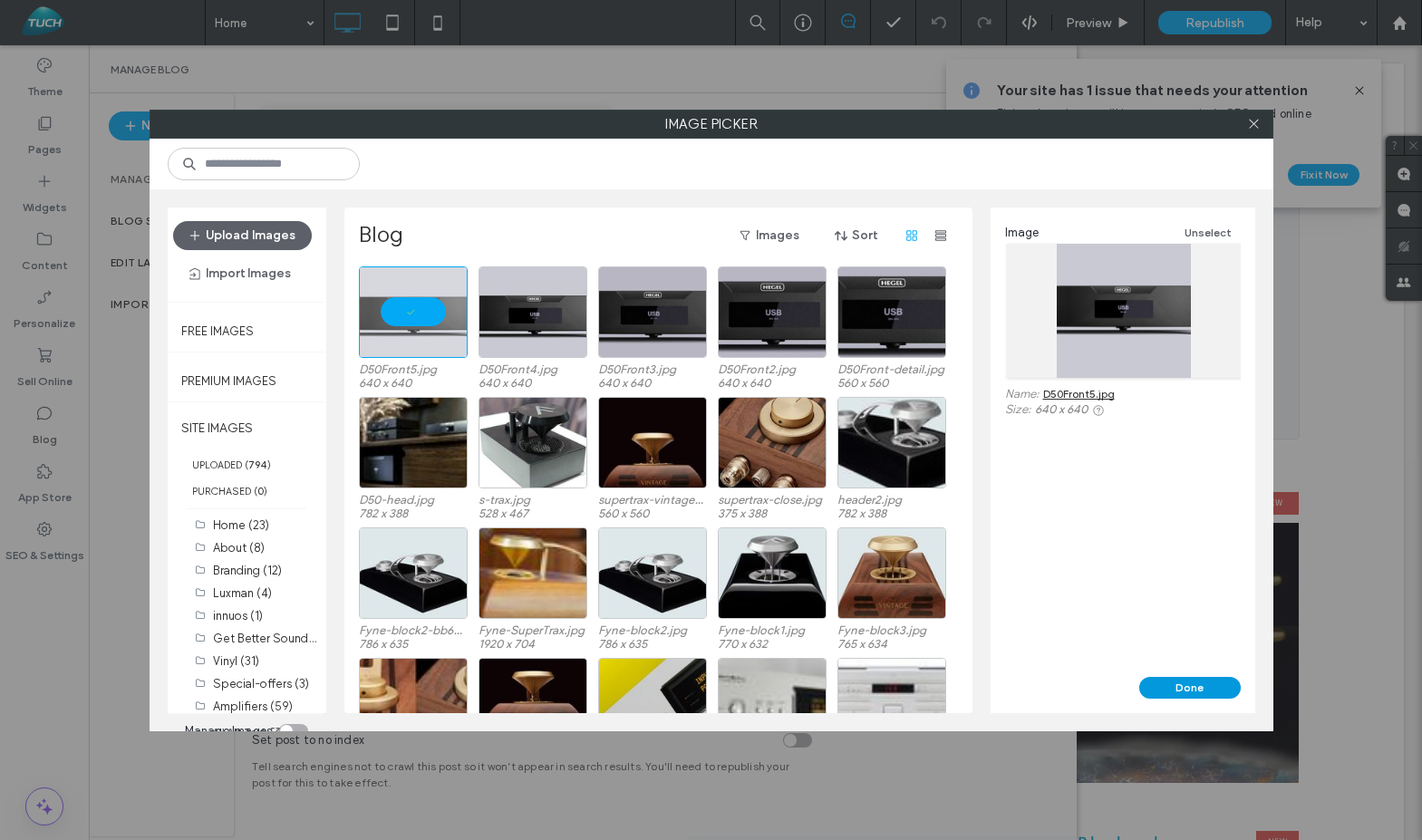 click on "Done" at bounding box center (1190, 688) 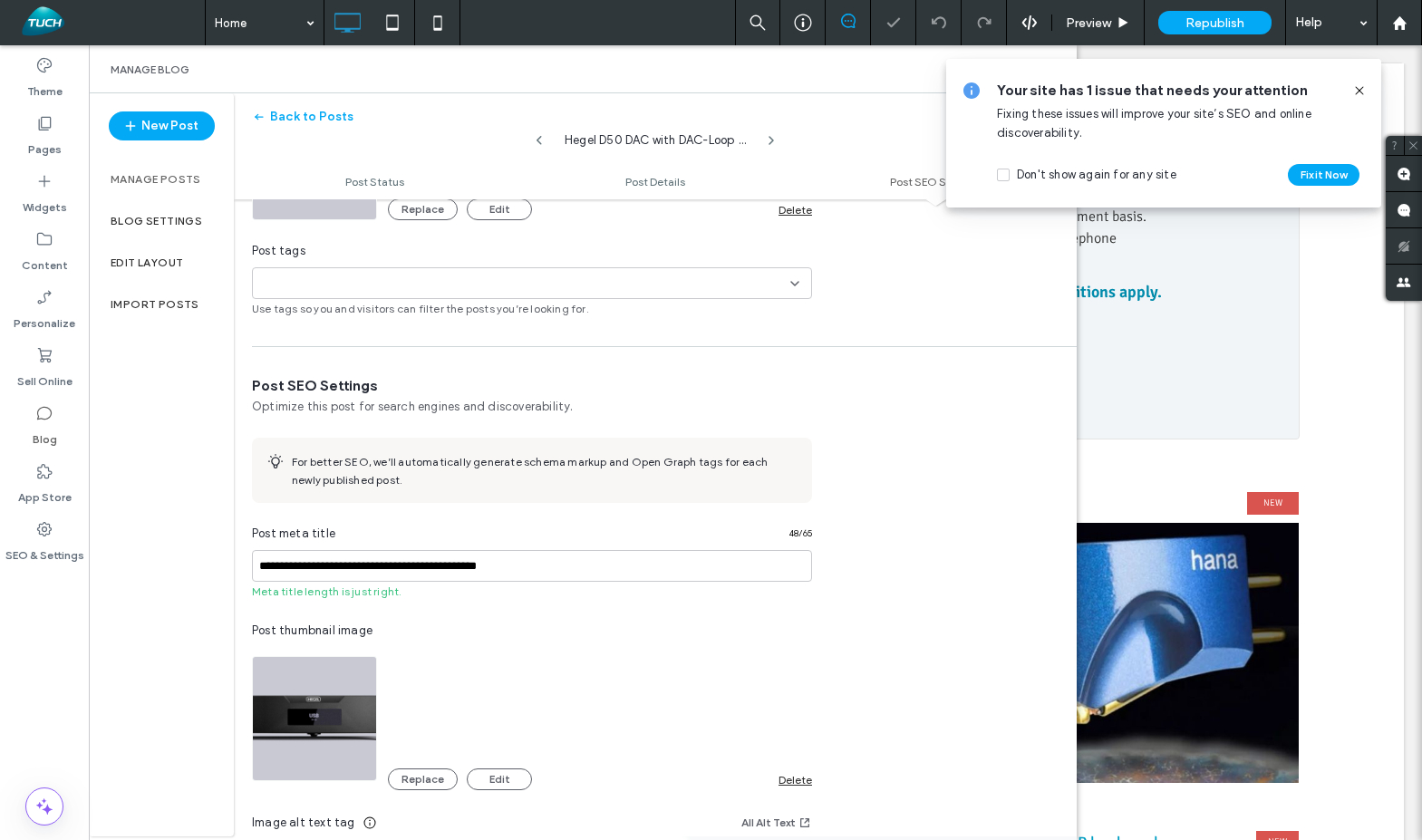 scroll, scrollTop: 0, scrollLeft: 0, axis: both 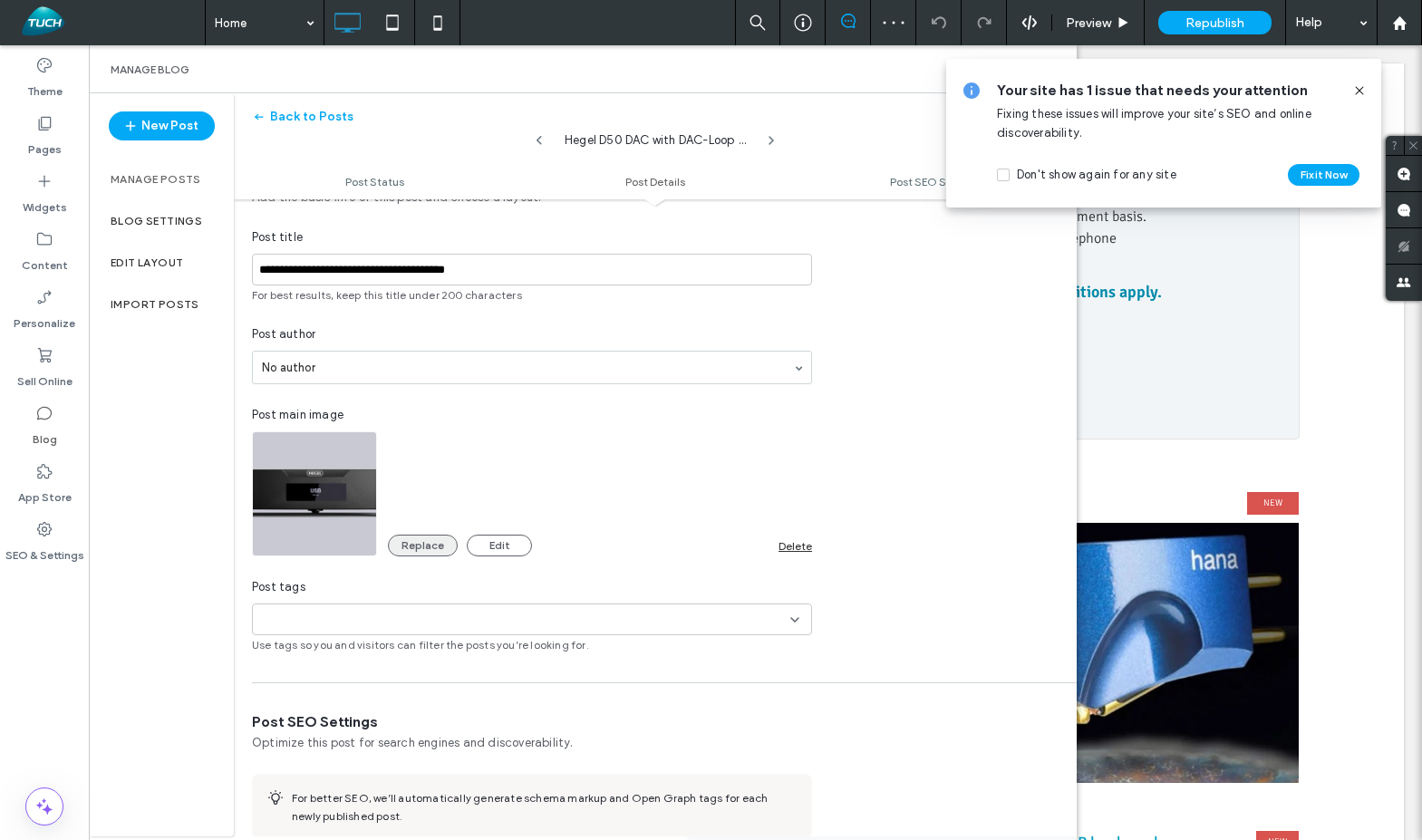 click on "Replace" at bounding box center (422, 546) 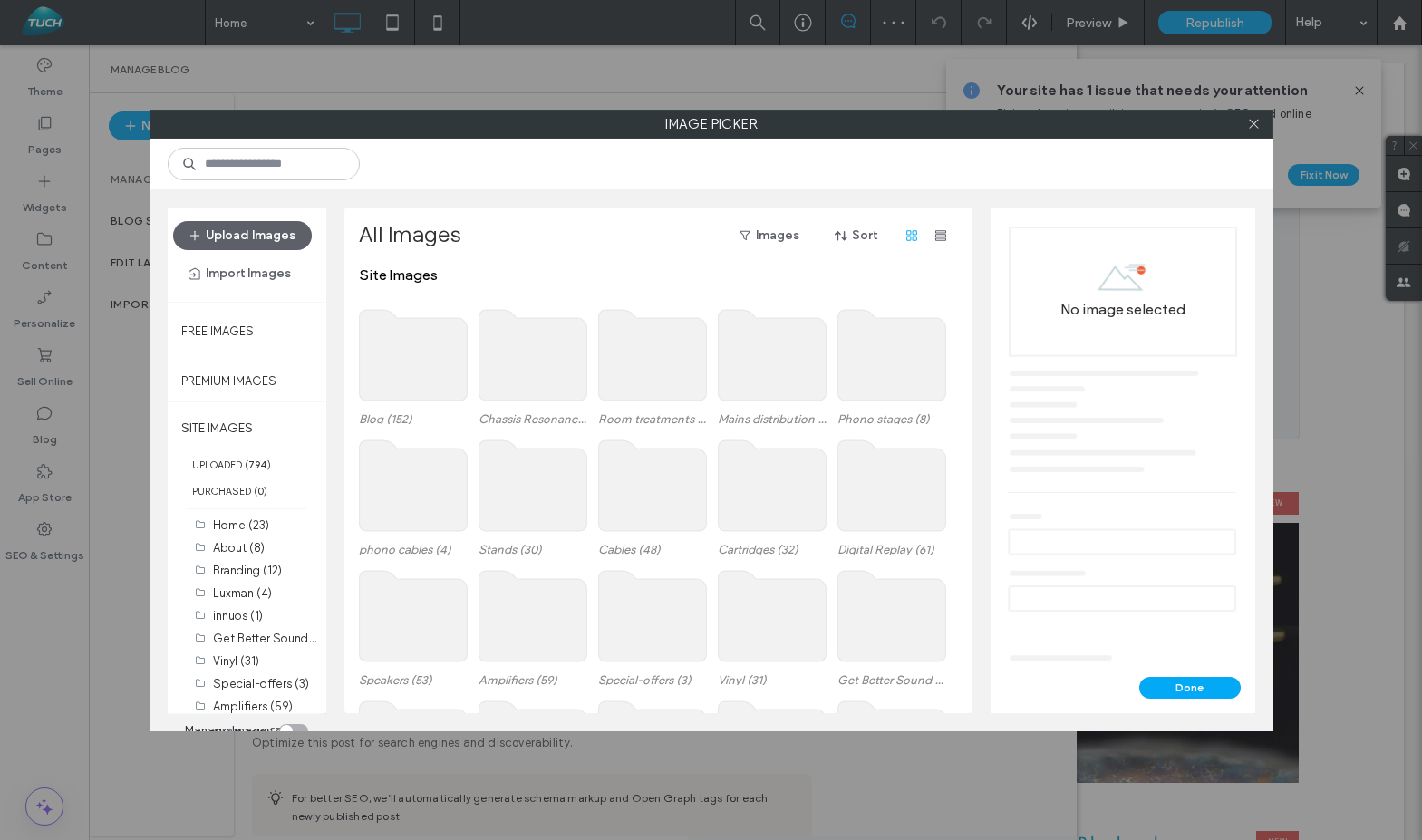 click 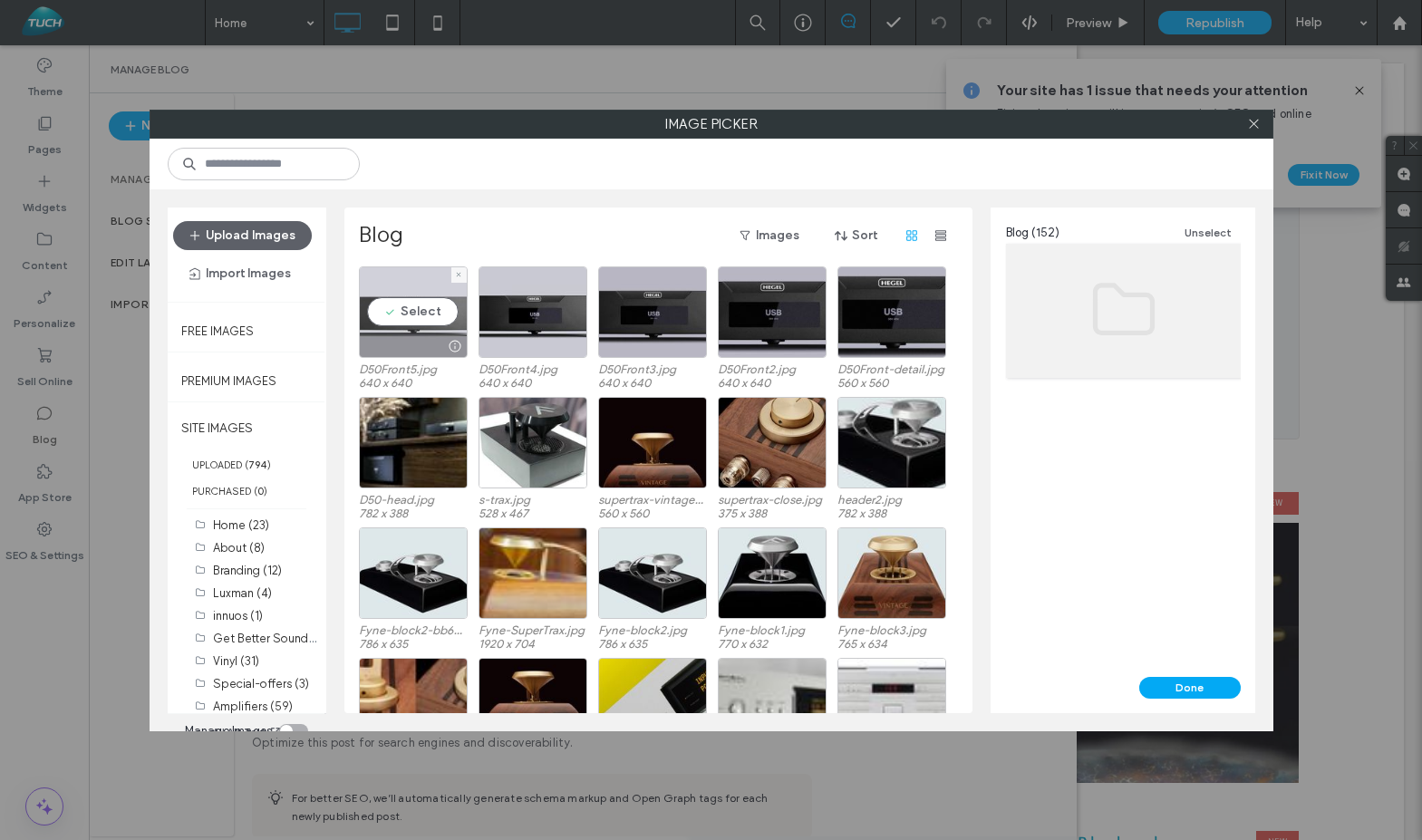 click on "Select" at bounding box center [413, 312] 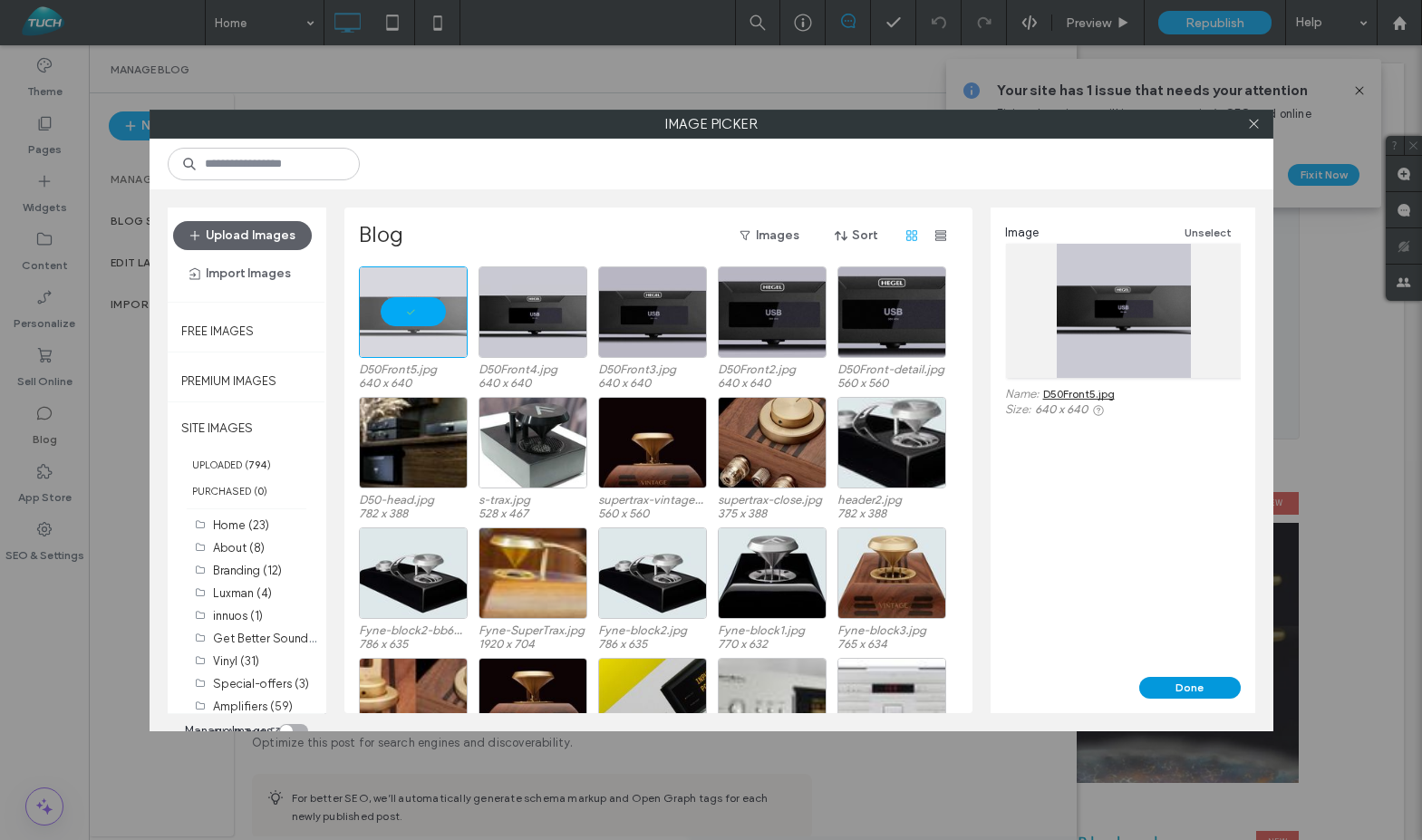 click on "Done" at bounding box center [1190, 688] 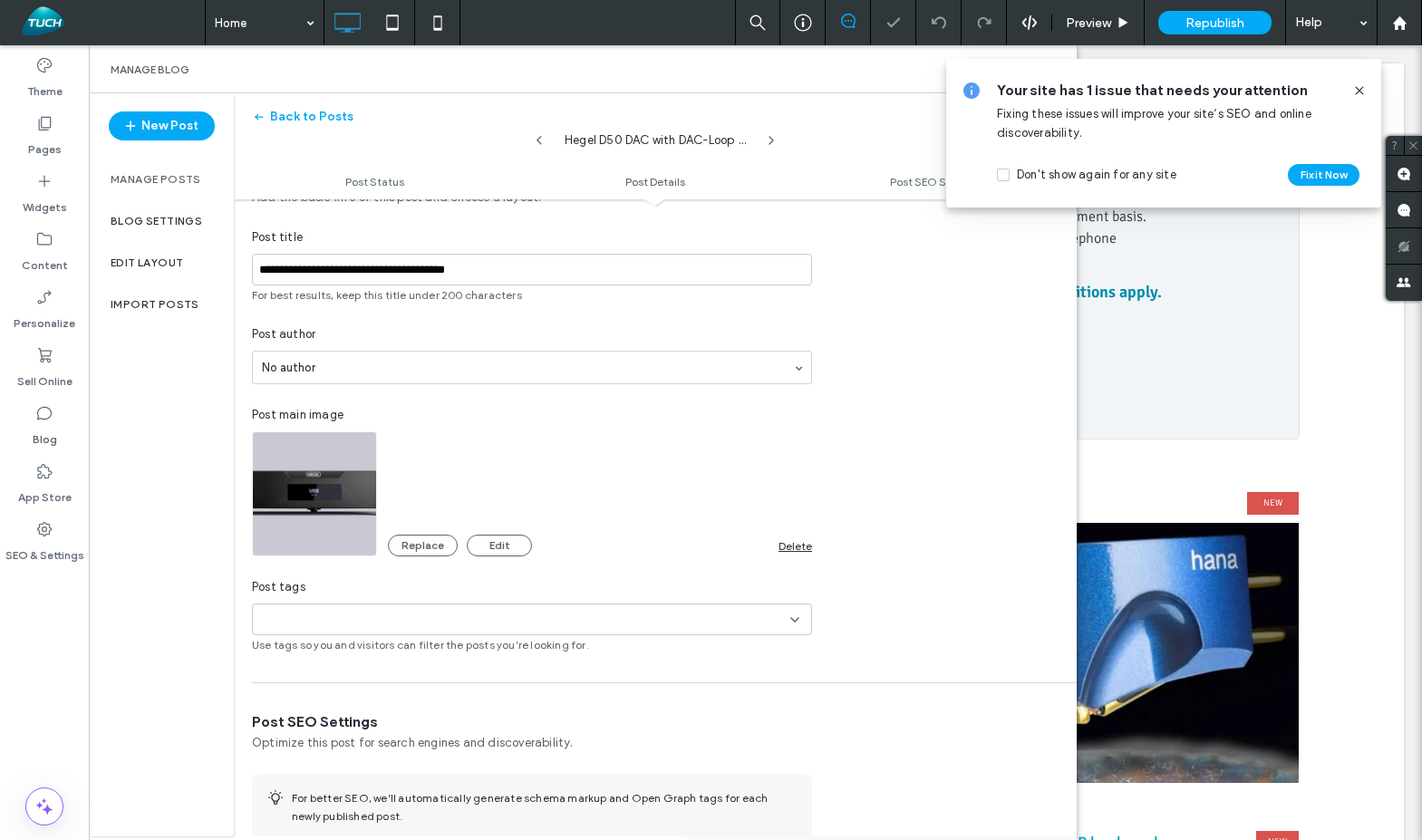 scroll, scrollTop: 0, scrollLeft: 0, axis: both 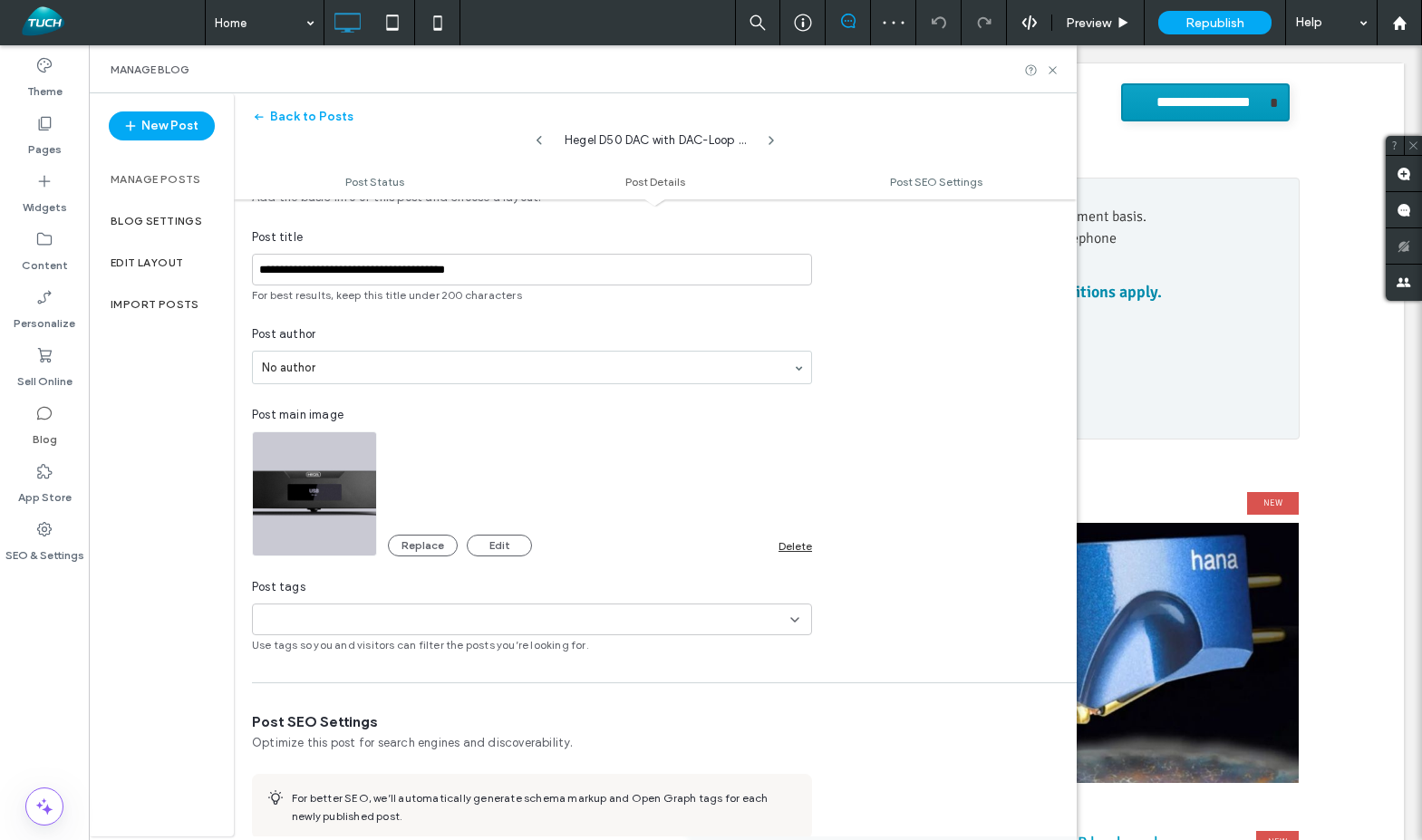 click on "Blog" at bounding box center [44, 435] 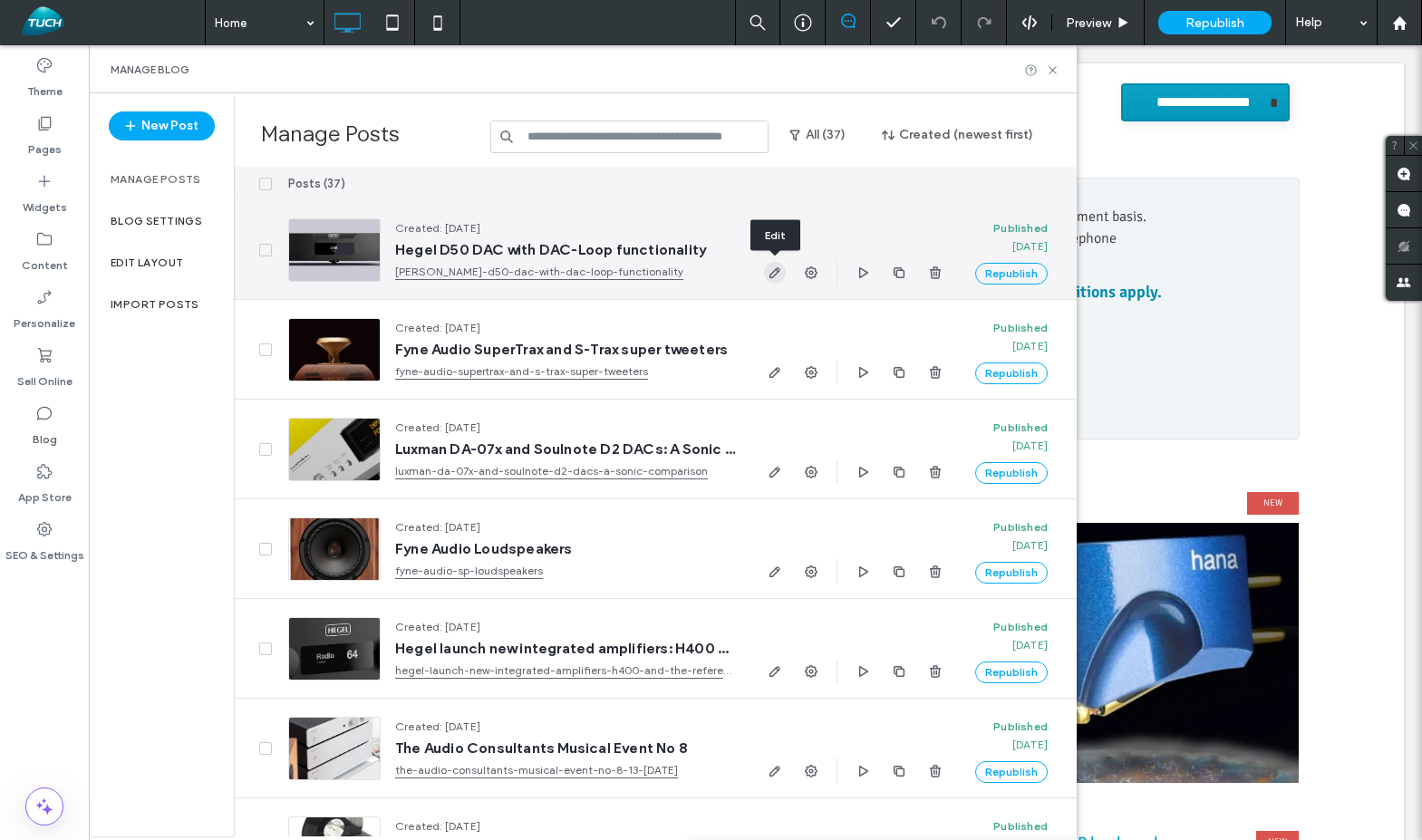 click 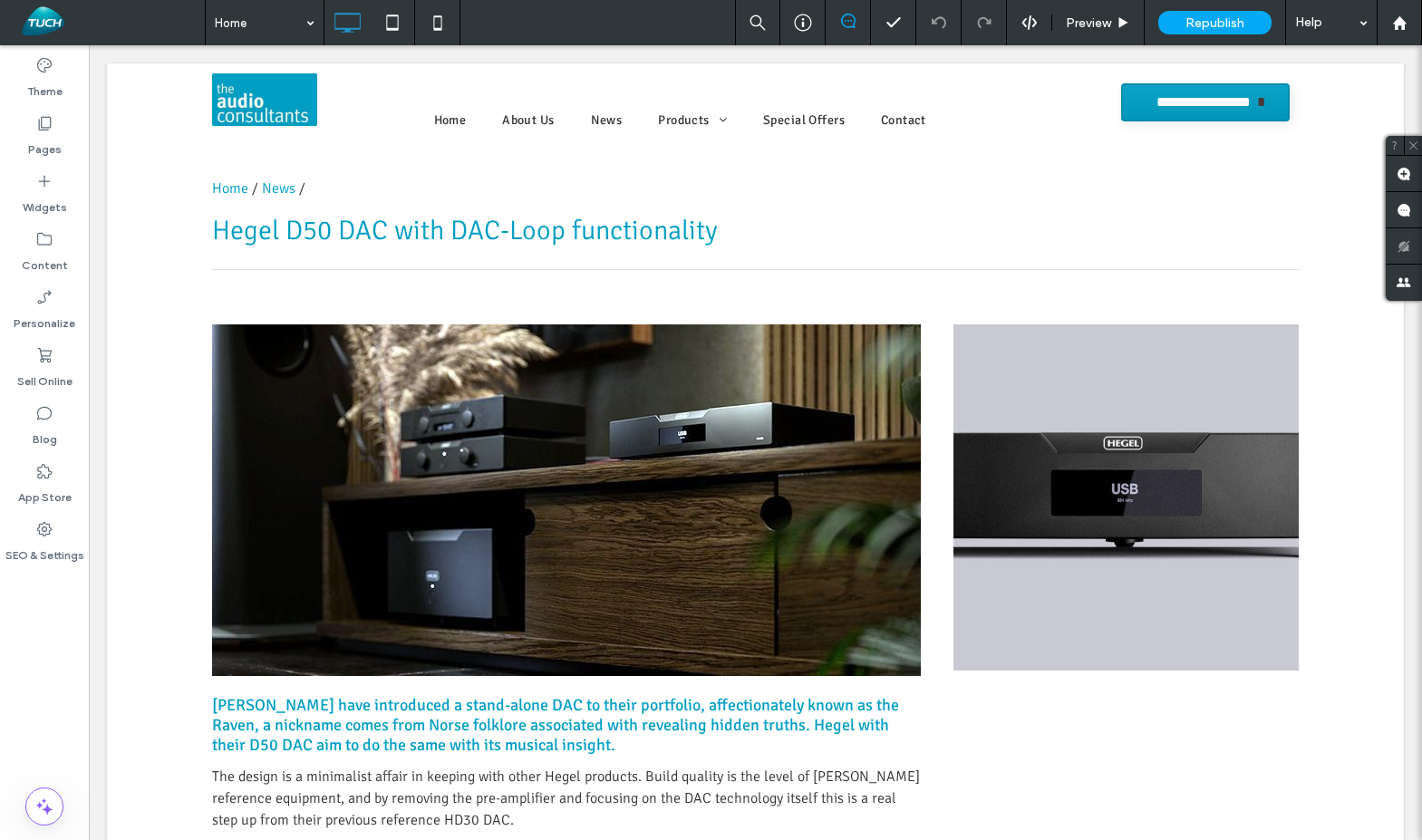 scroll, scrollTop: 0, scrollLeft: 0, axis: both 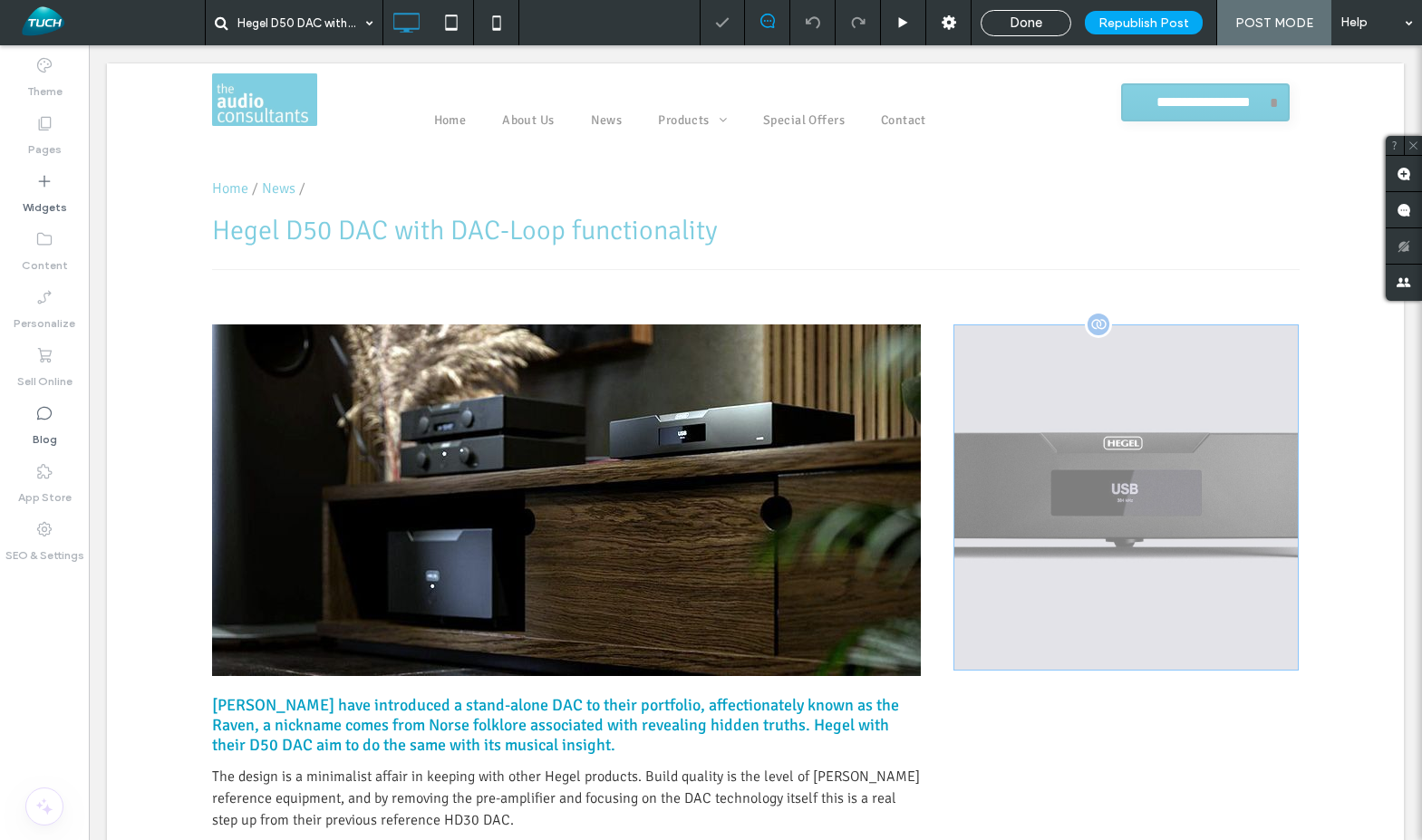 click at bounding box center (1127, 497) 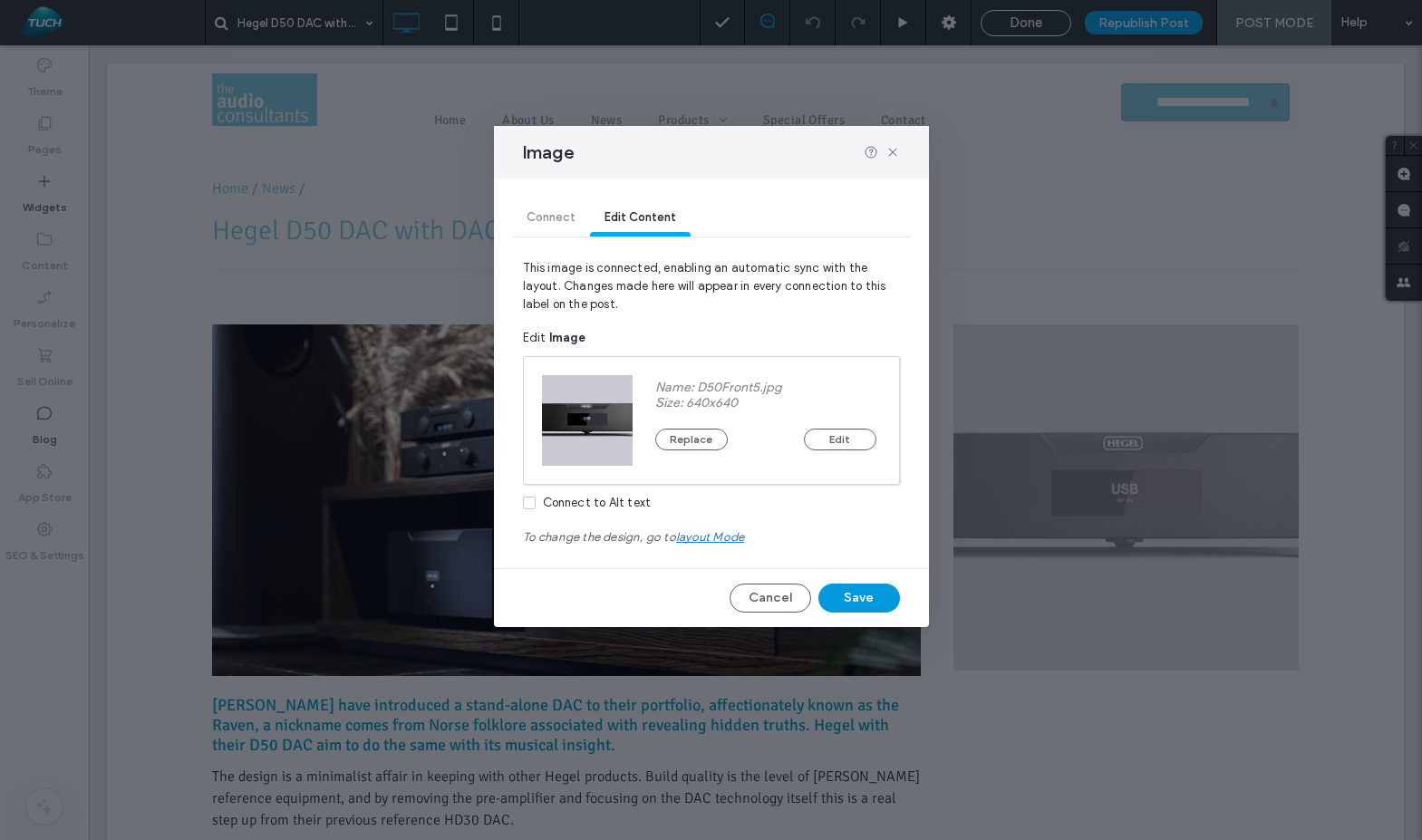 click on "Save" at bounding box center [859, 598] 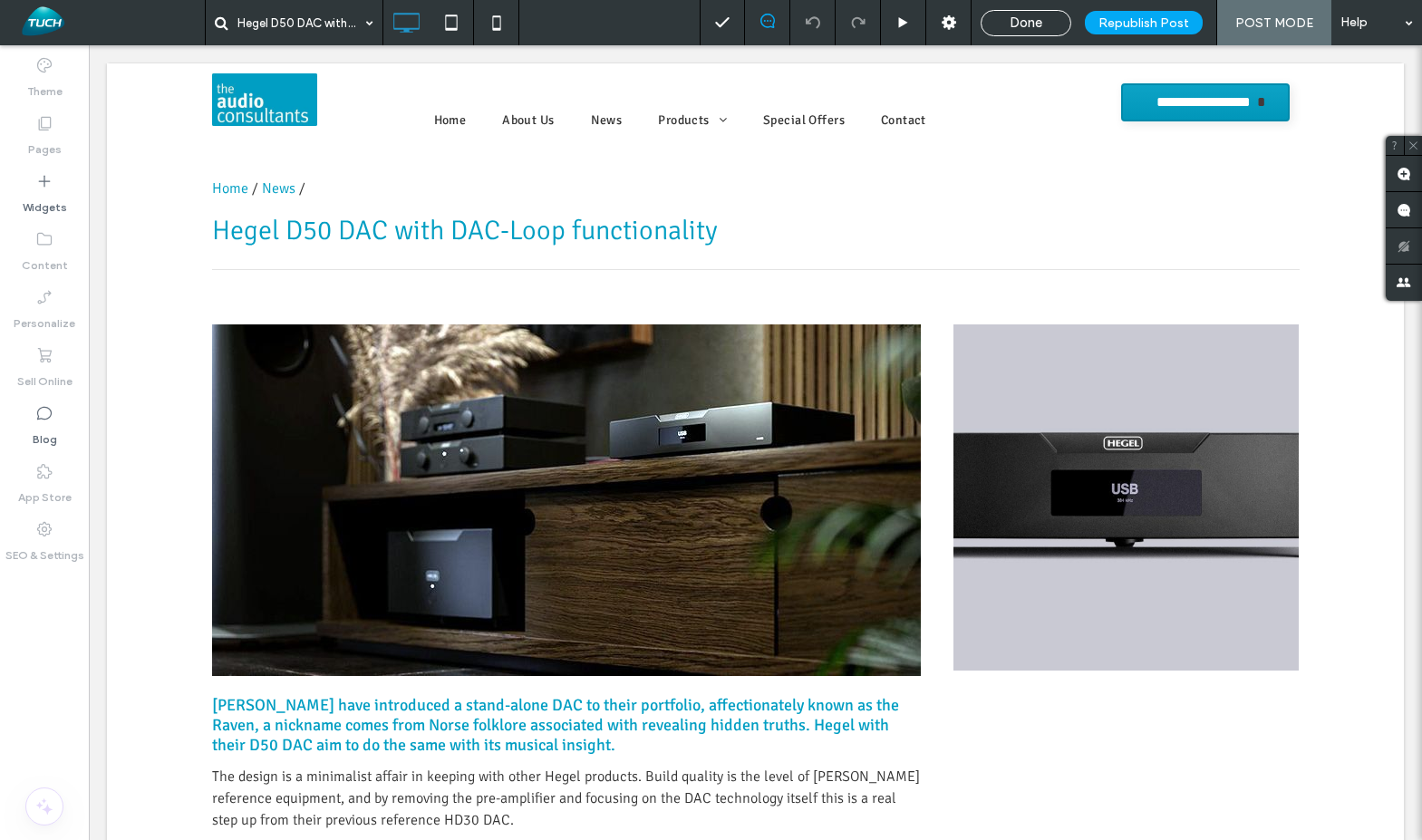 scroll, scrollTop: 0, scrollLeft: 0, axis: both 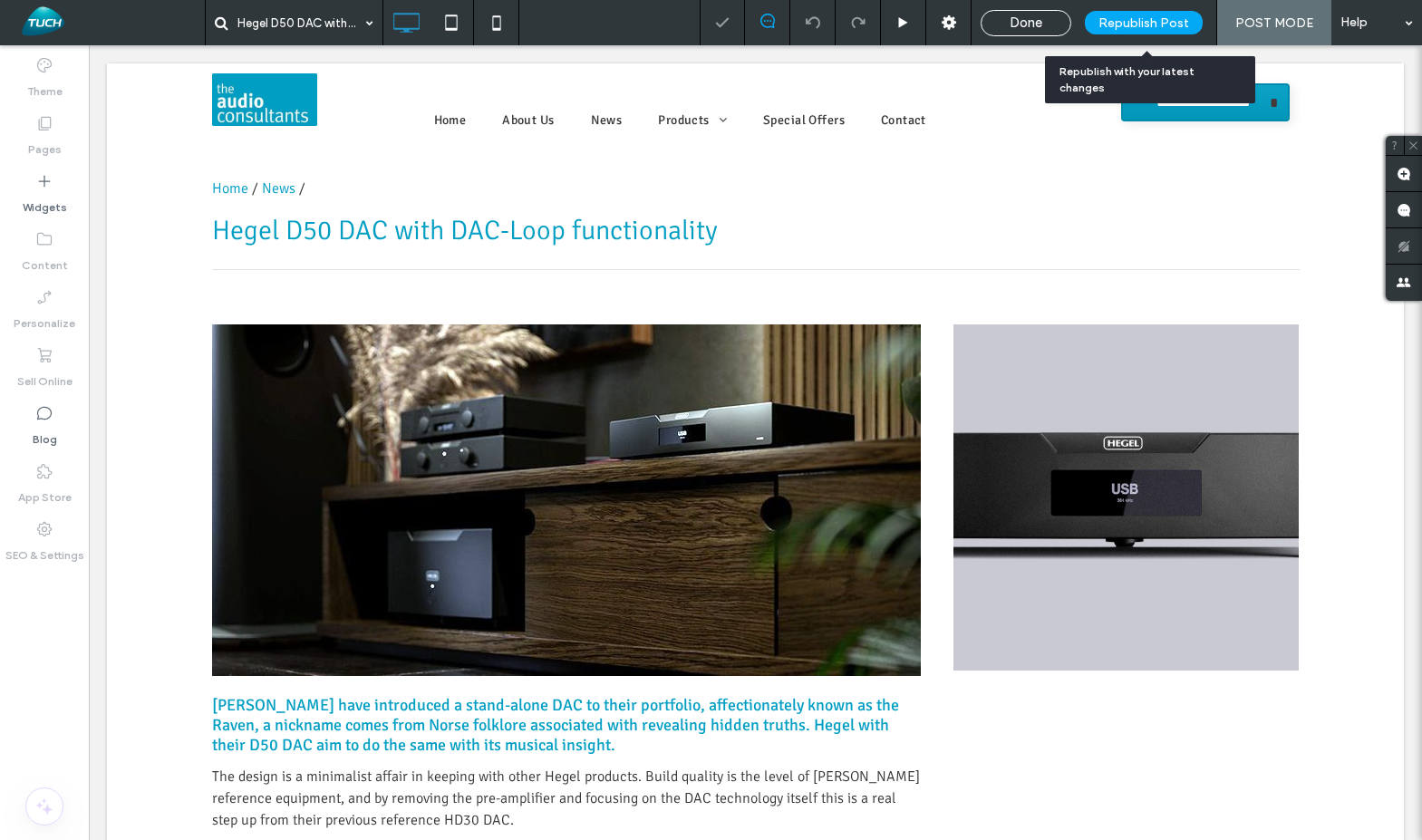 click on "Republish Post" at bounding box center (1144, 23) 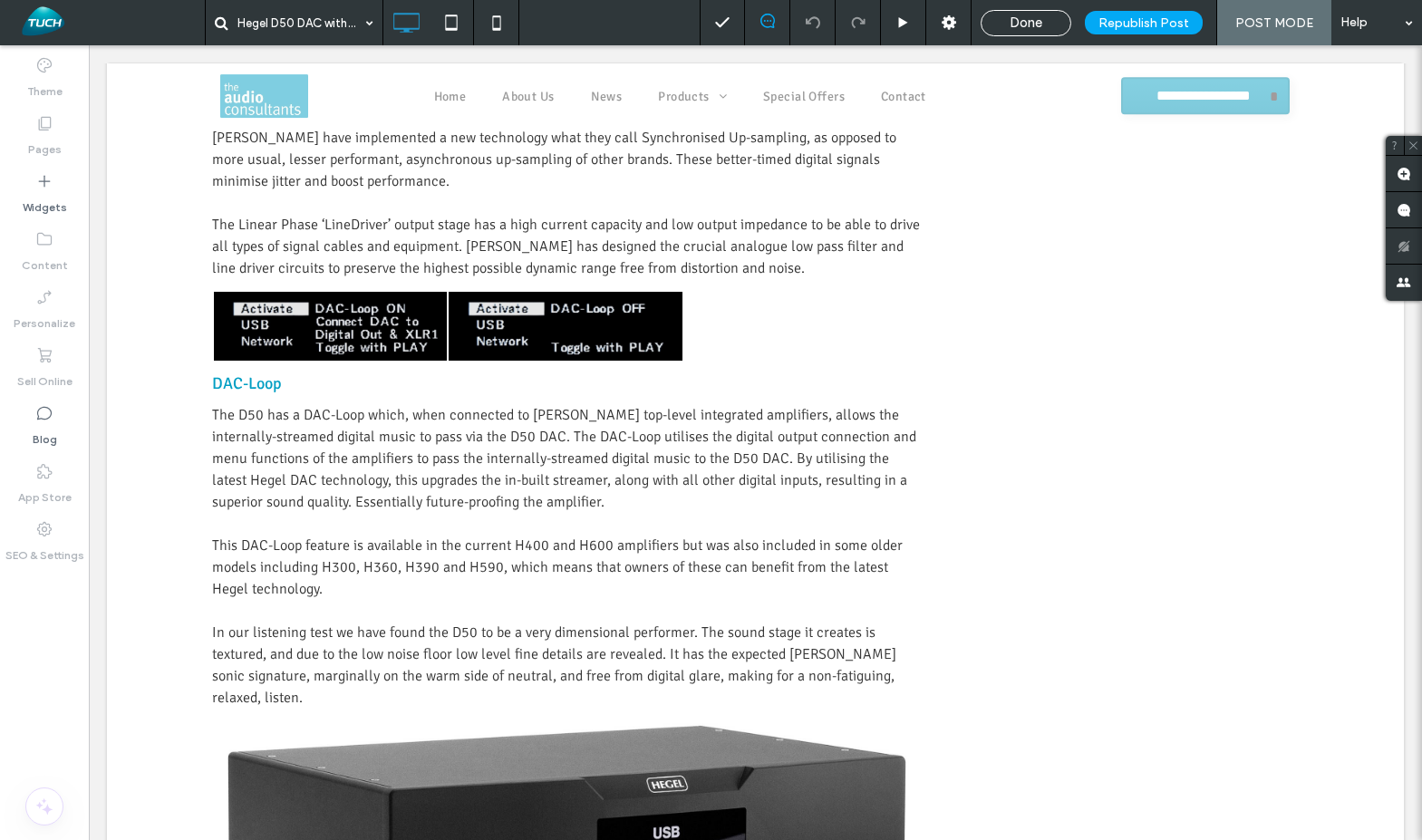 scroll, scrollTop: 988, scrollLeft: 0, axis: vertical 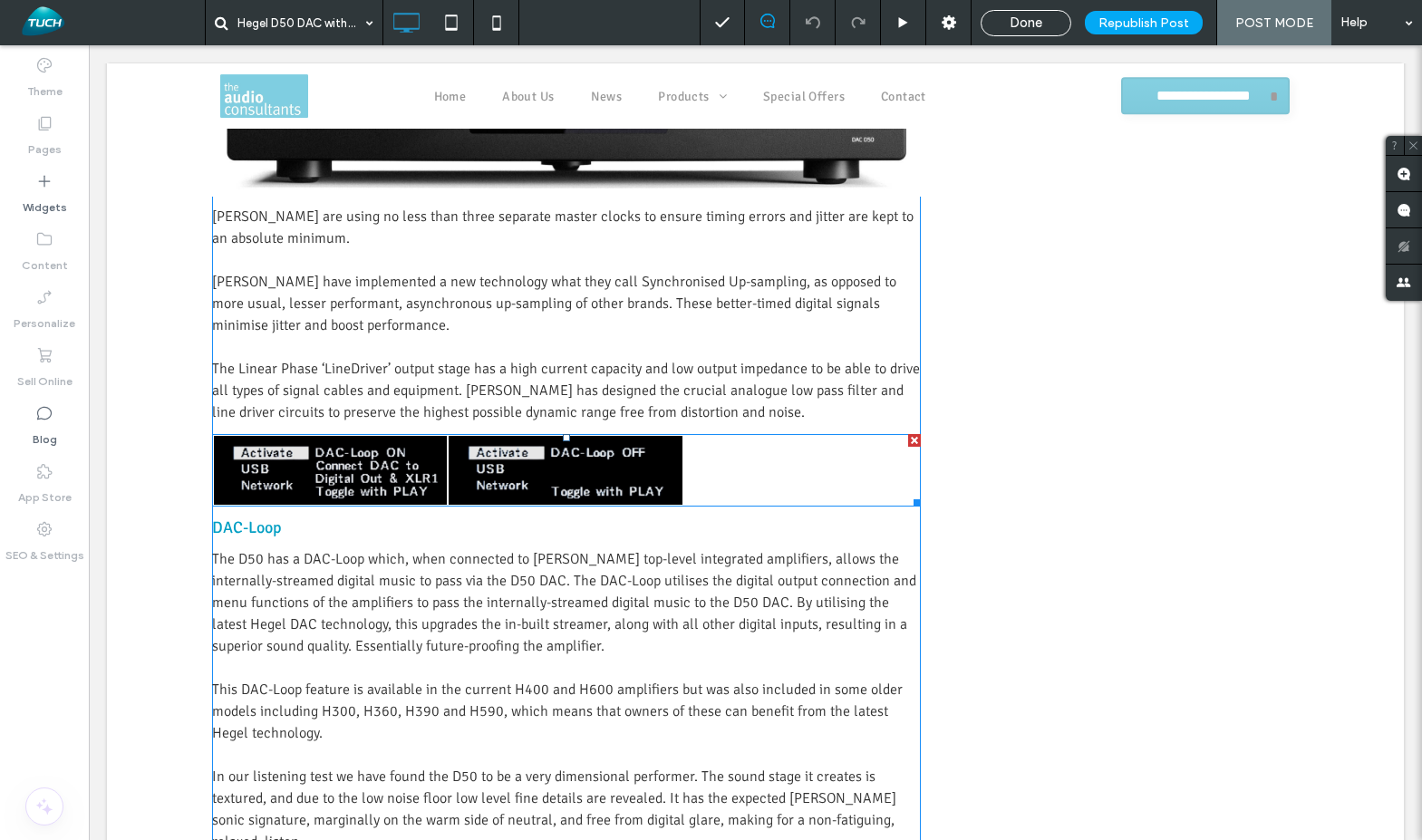 click at bounding box center (566, 470) 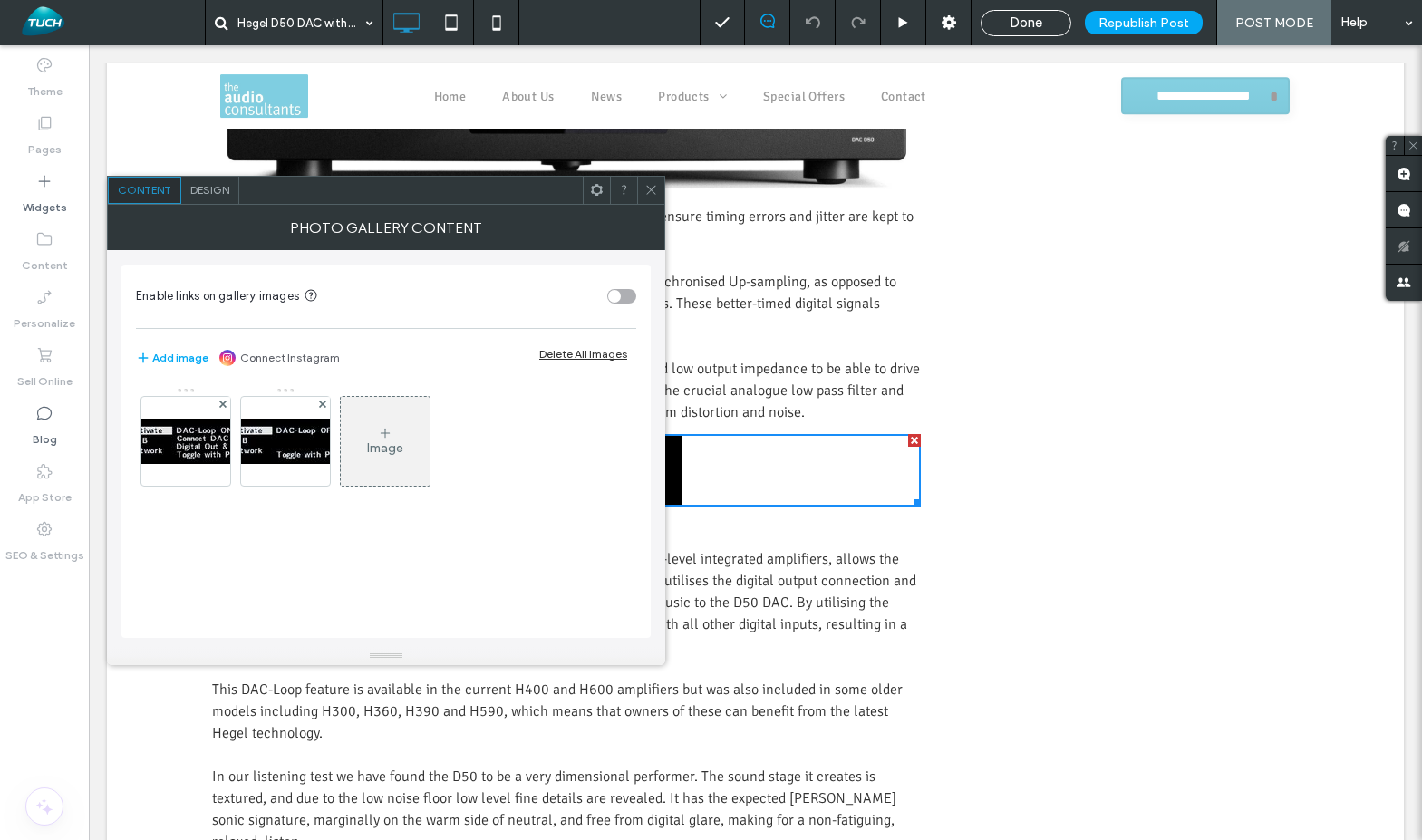 click on "Design" at bounding box center [209, 189] 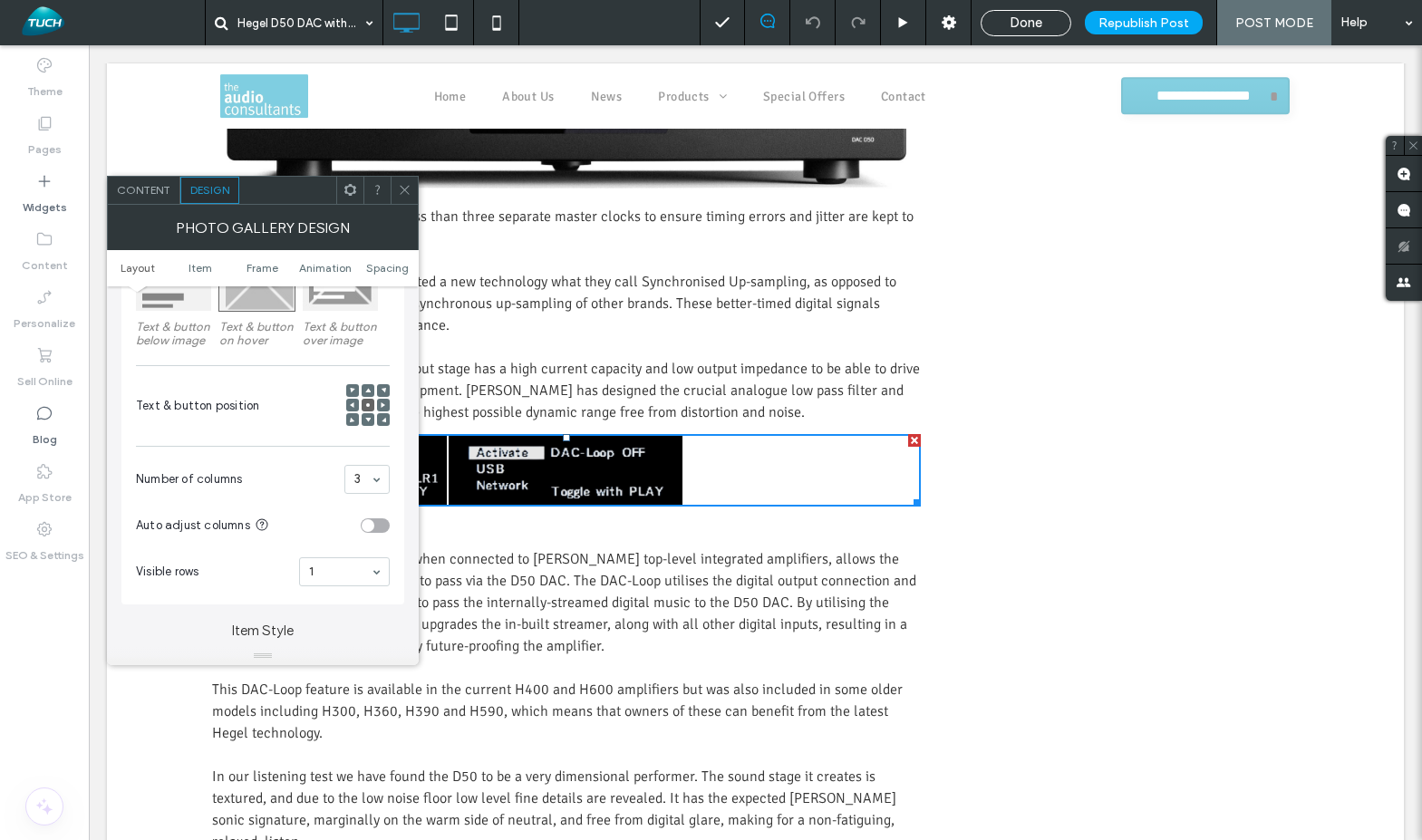 scroll, scrollTop: 327, scrollLeft: 0, axis: vertical 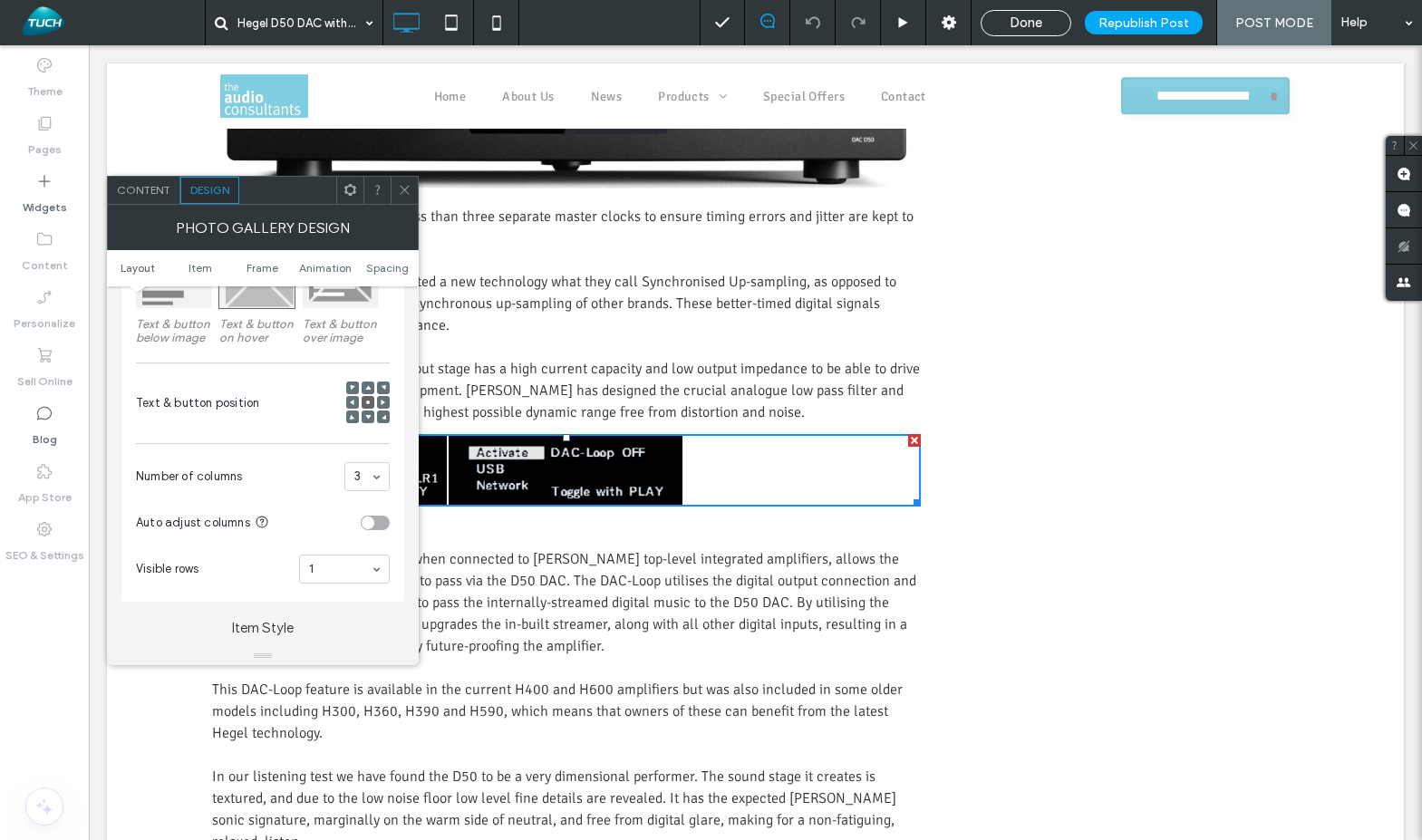 click 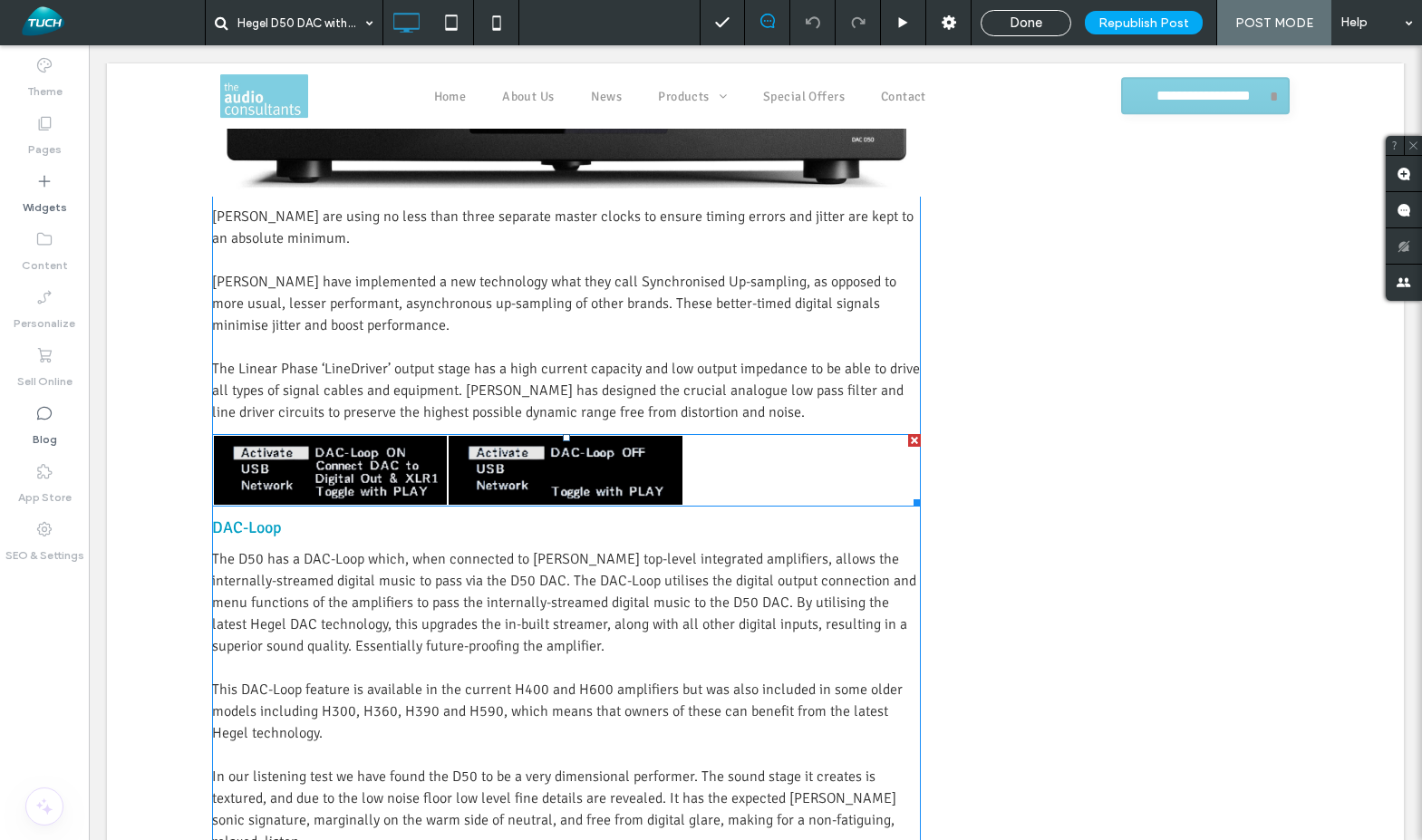 click at bounding box center [801, 470] 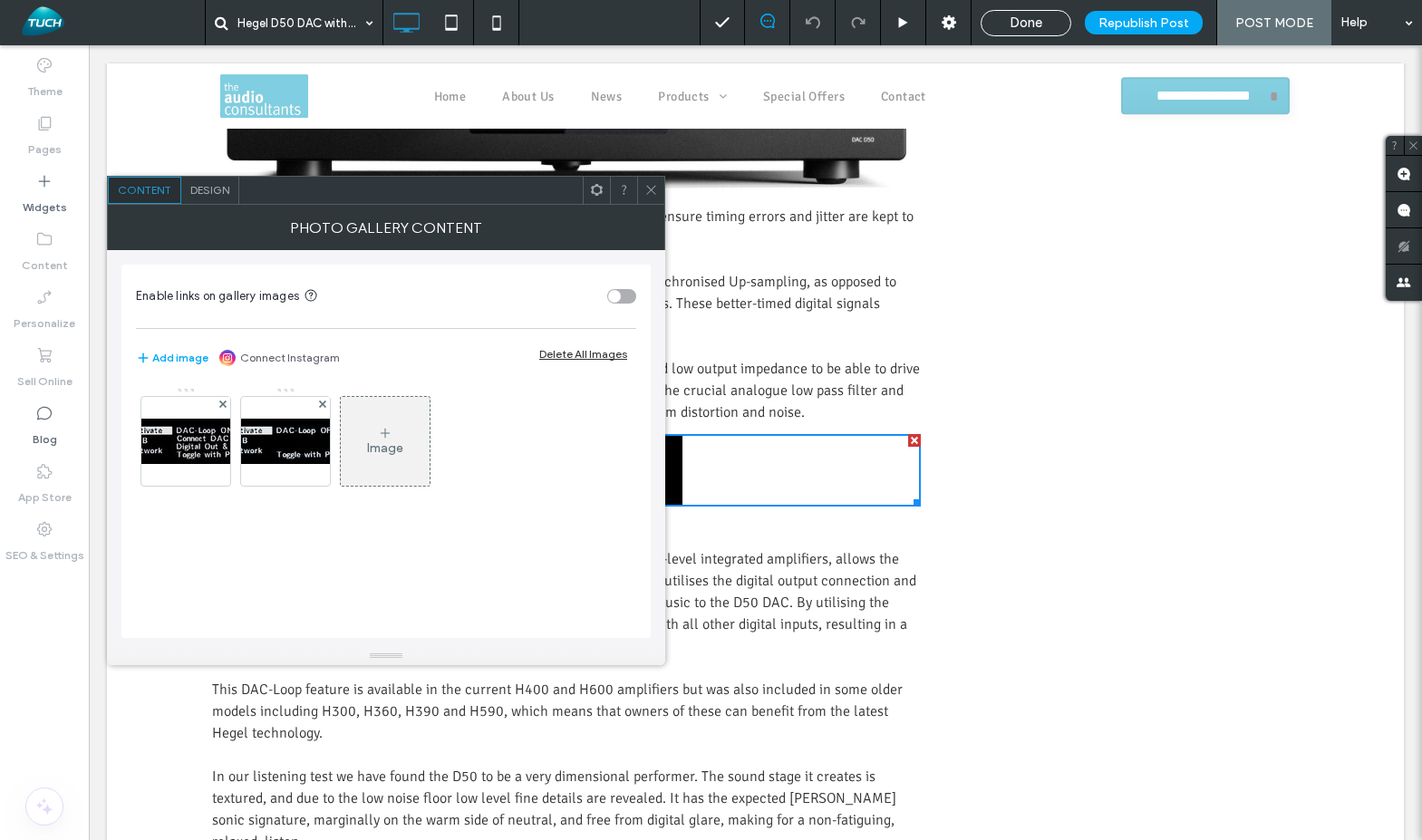 click 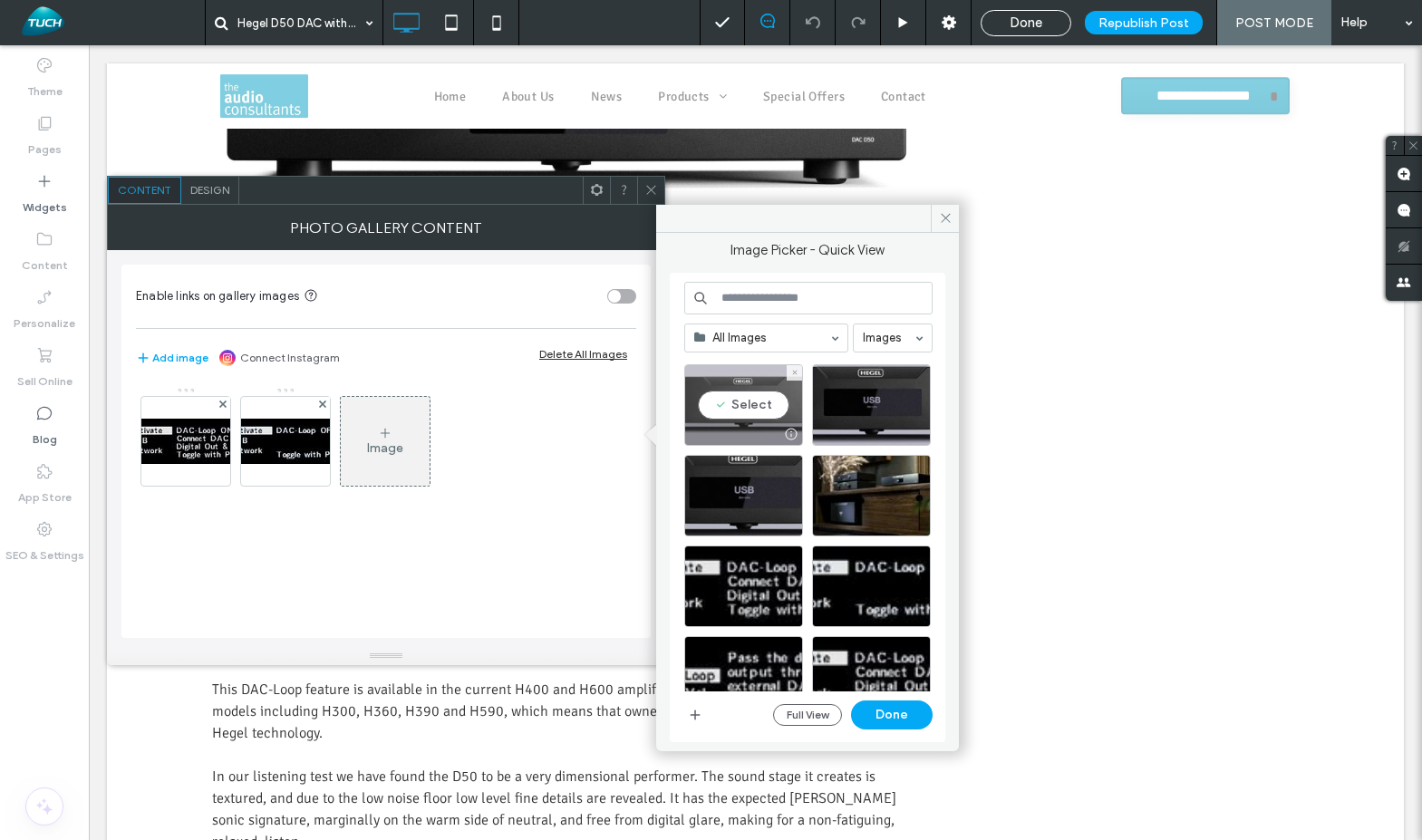 scroll, scrollTop: 136, scrollLeft: 0, axis: vertical 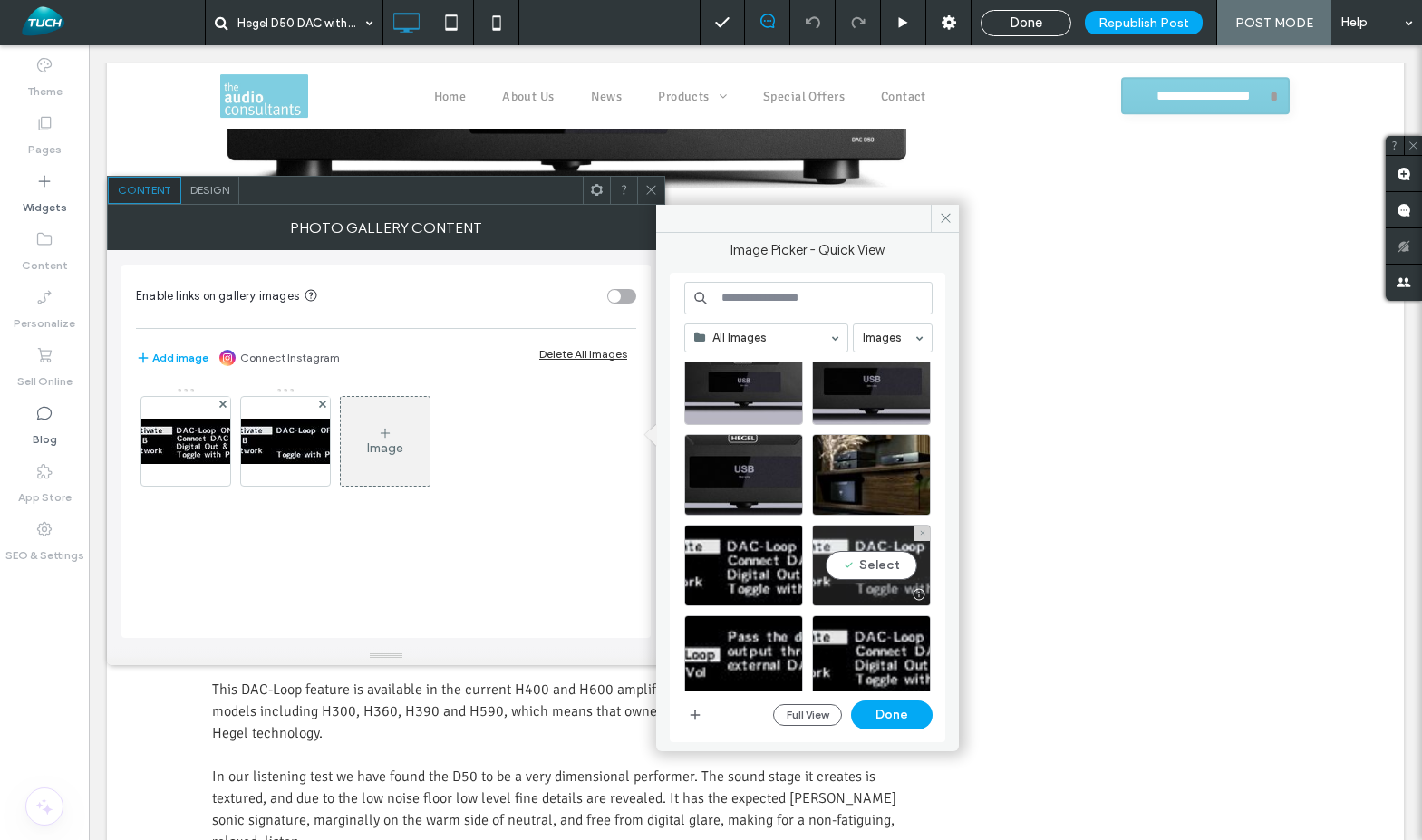 click on "Select" at bounding box center [871, 565] 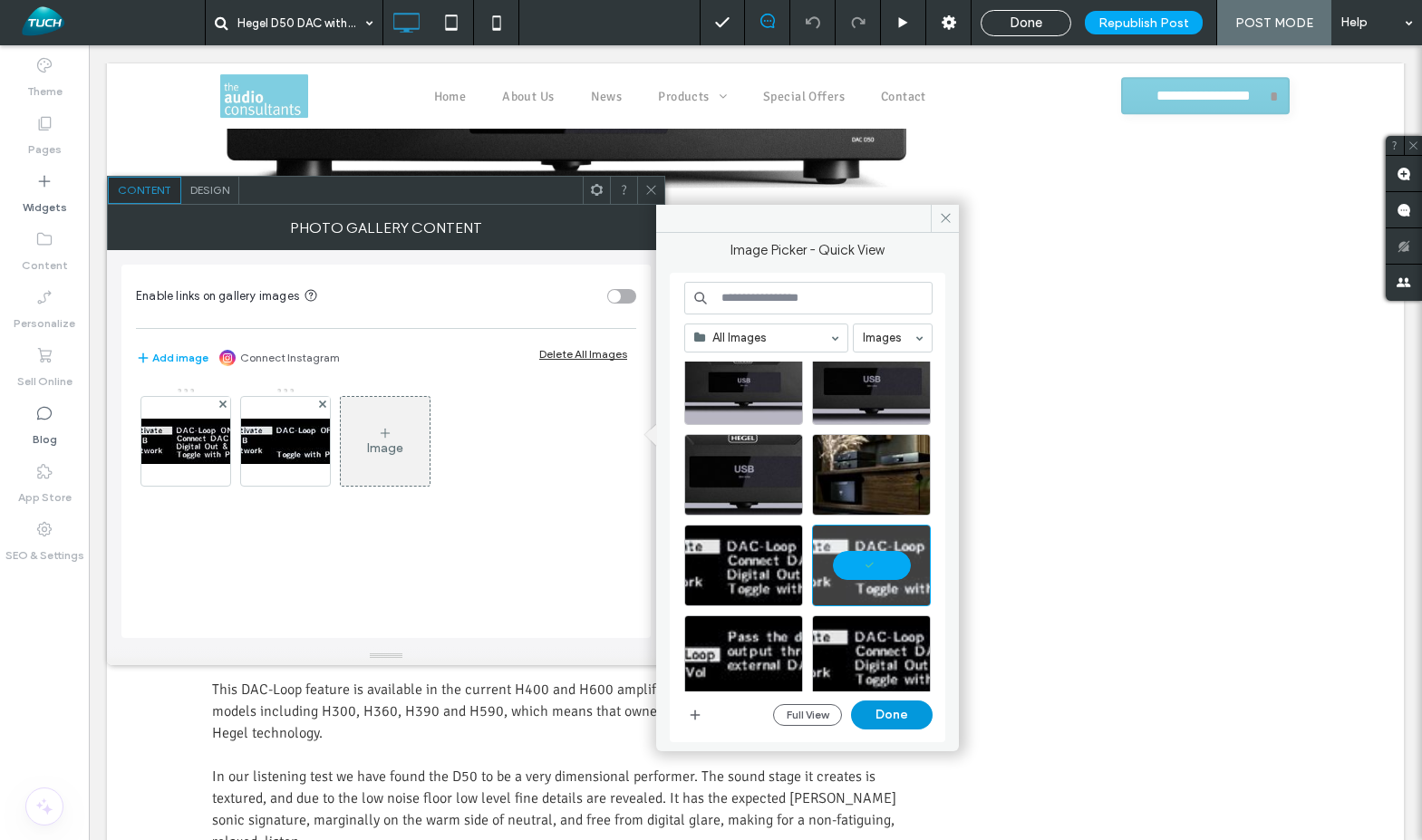 click on "Done" at bounding box center [892, 715] 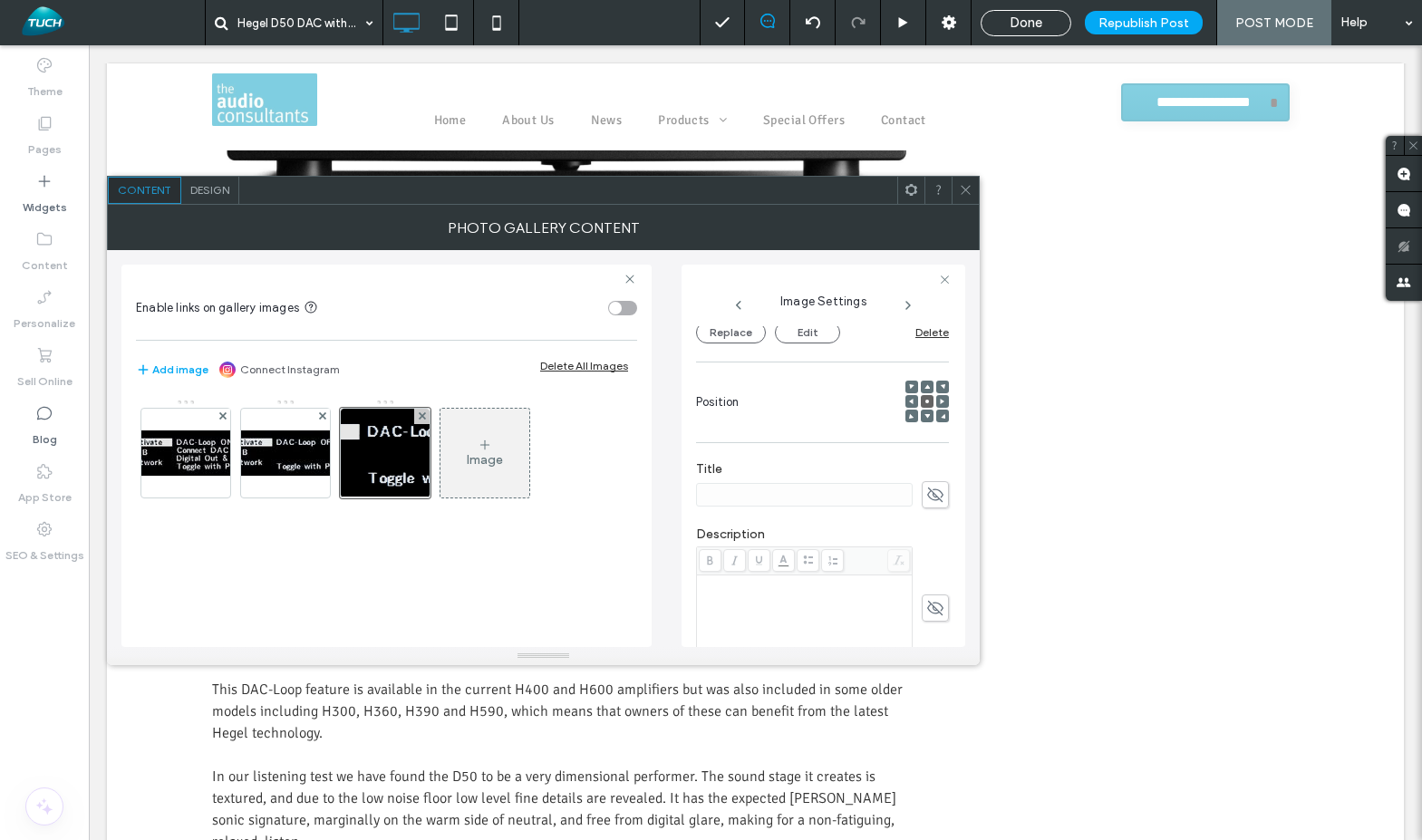 scroll, scrollTop: 349, scrollLeft: 0, axis: vertical 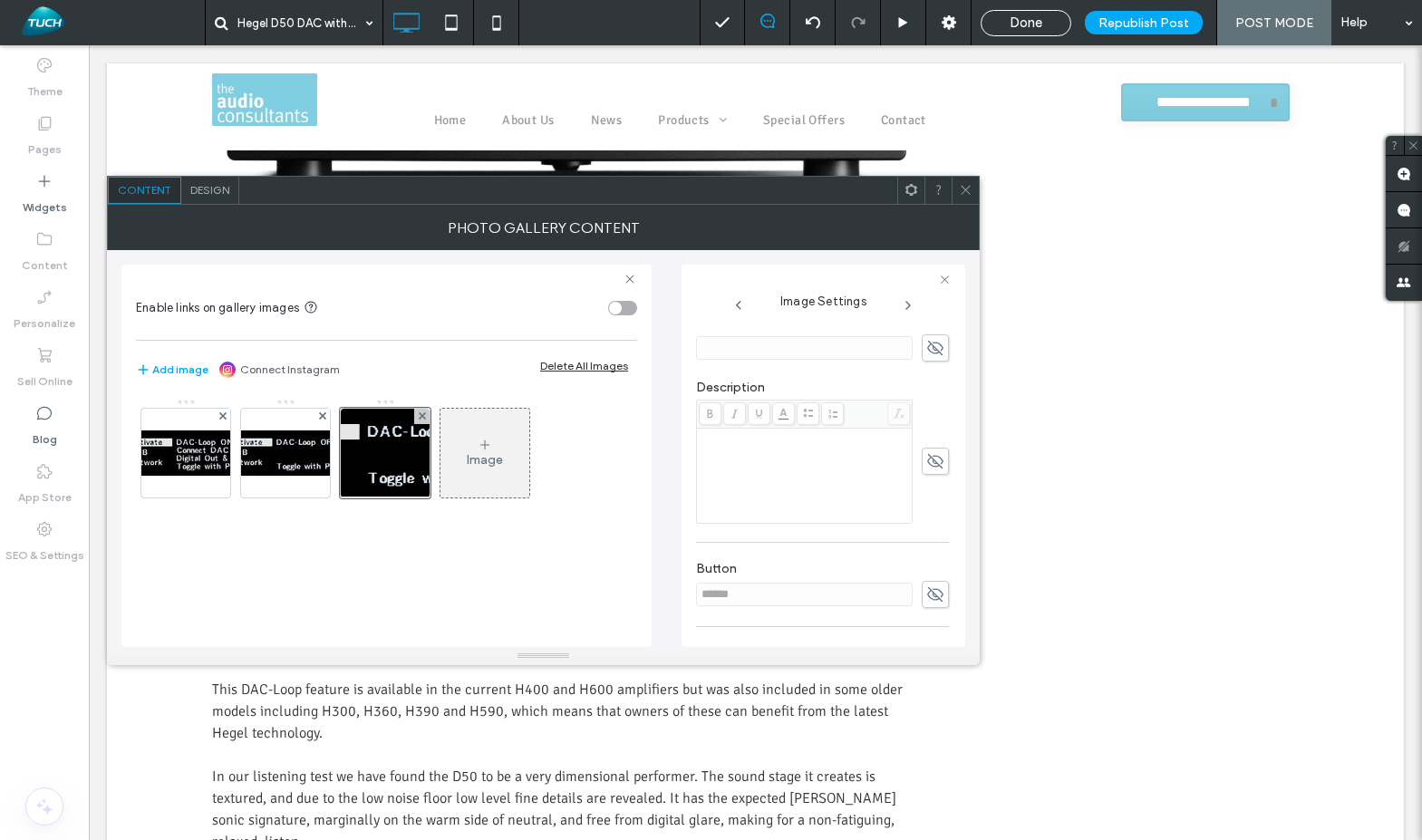 click 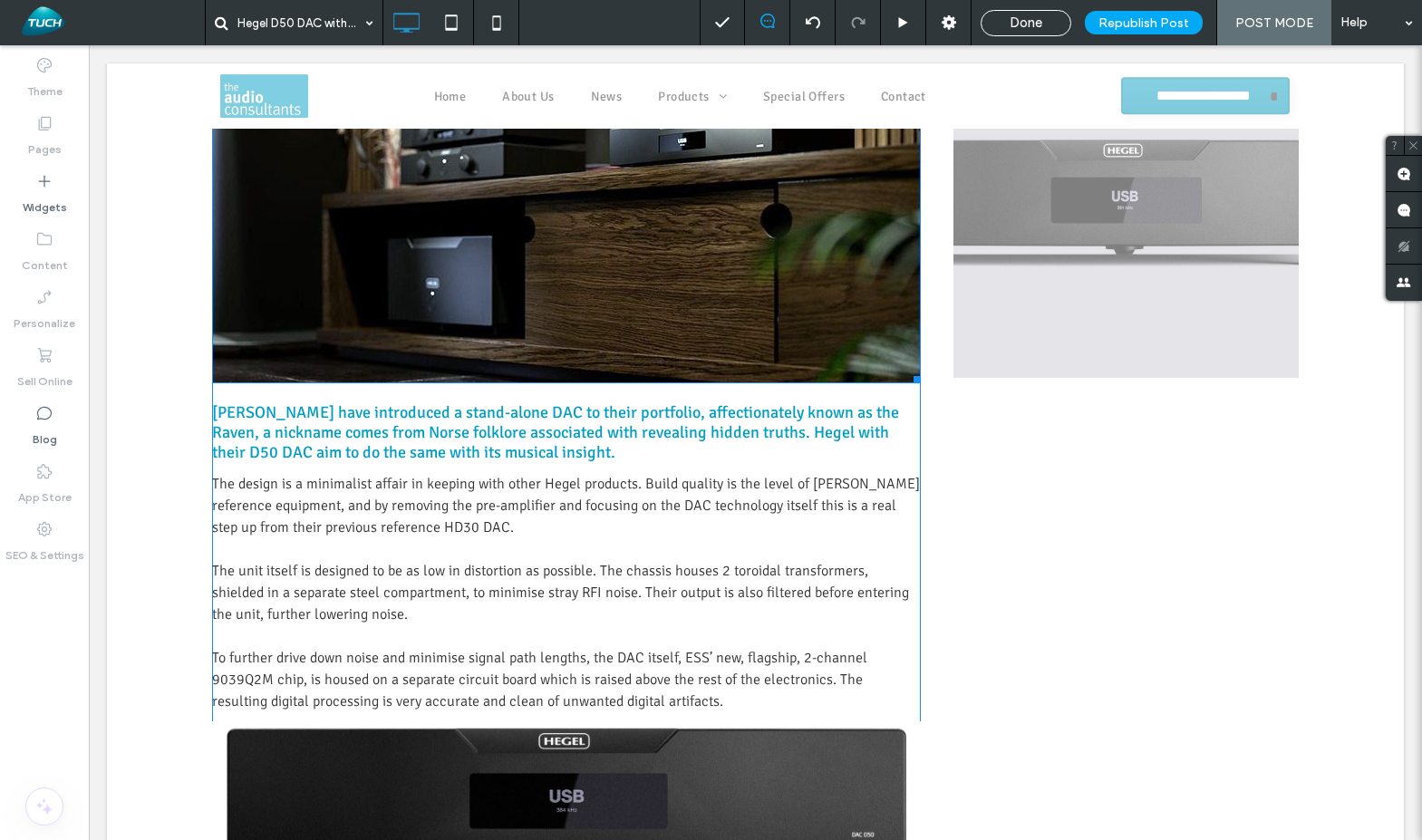 scroll, scrollTop: 0, scrollLeft: 0, axis: both 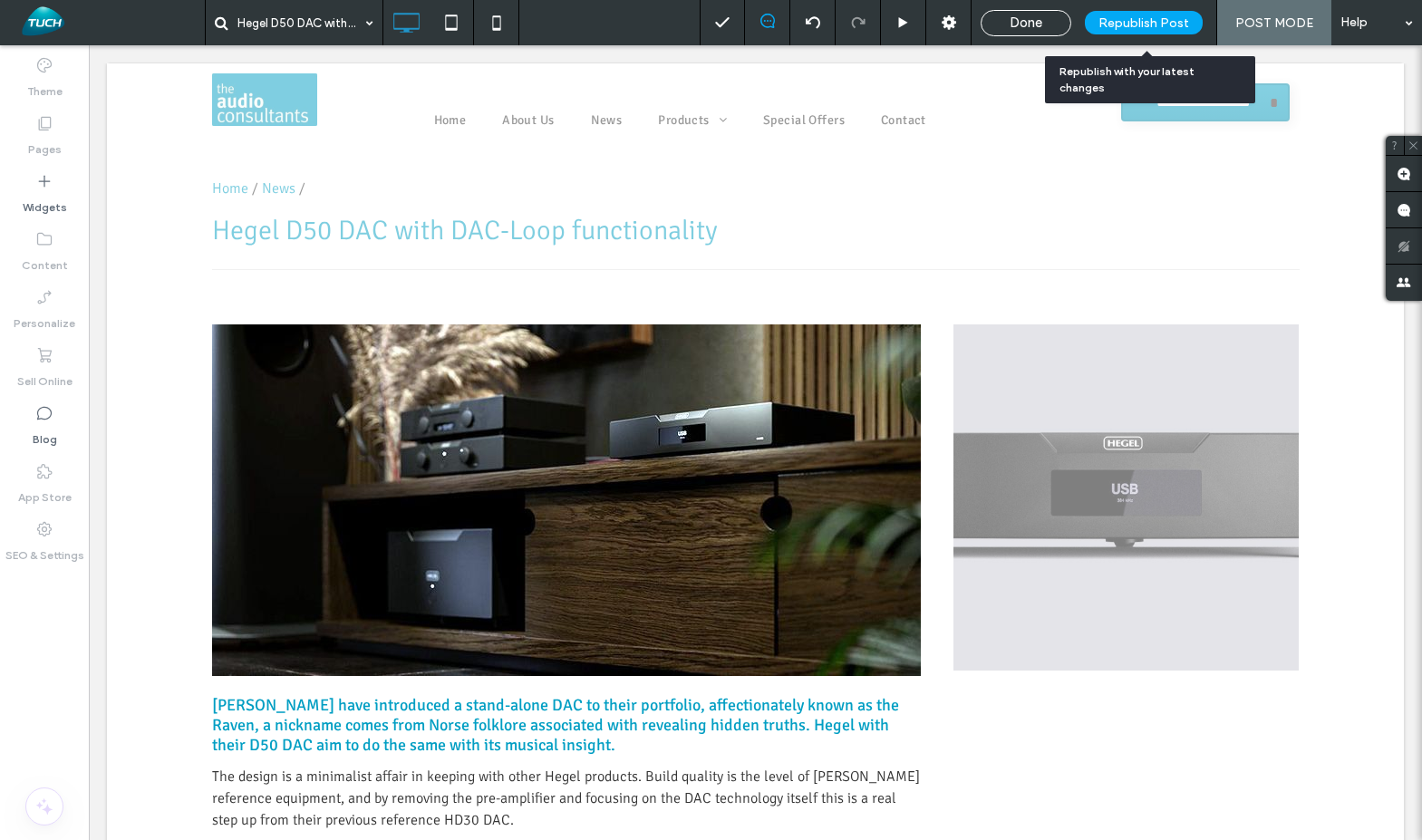 click on "Republish Post" at bounding box center (1144, 23) 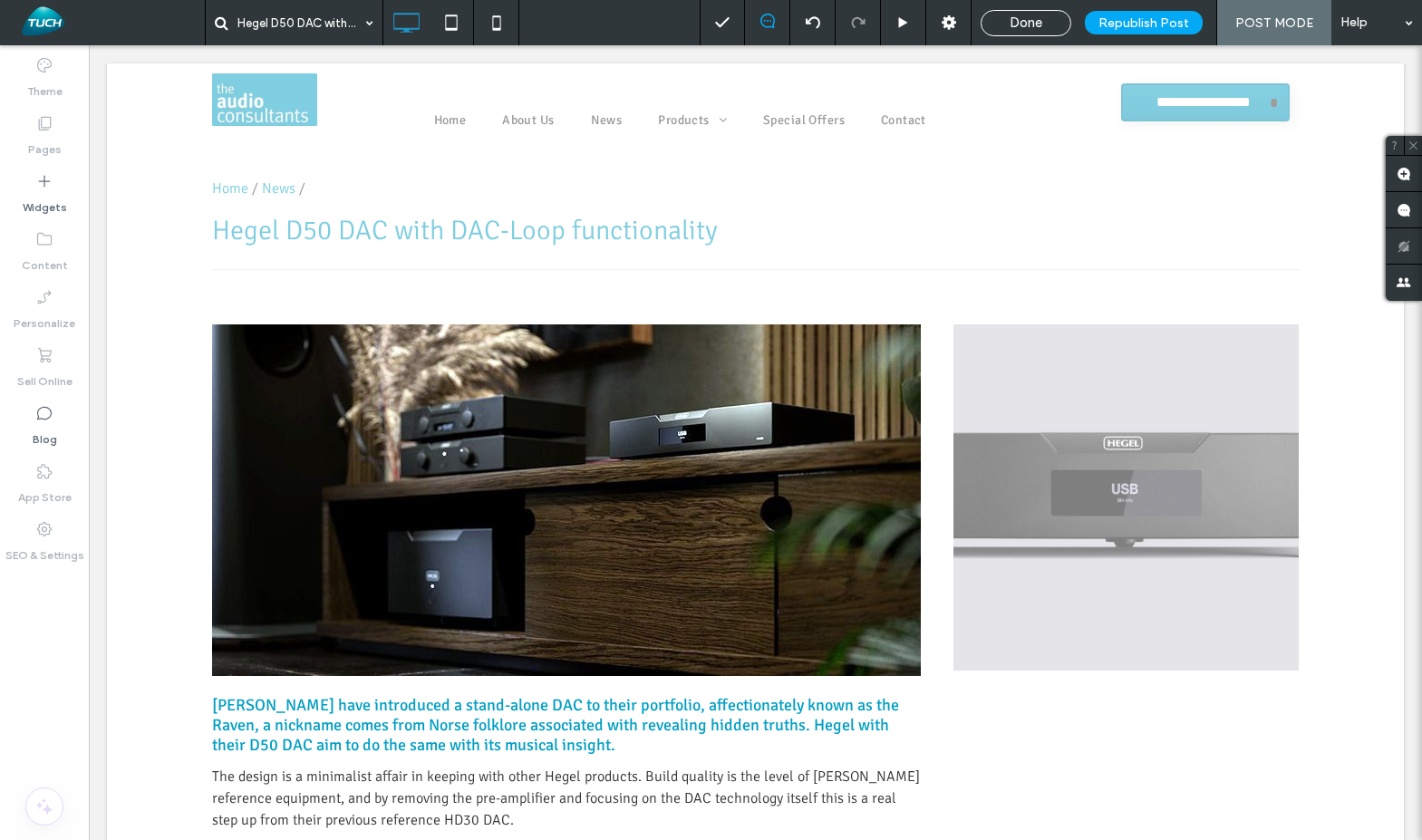 click on "Done" at bounding box center [1026, 23] 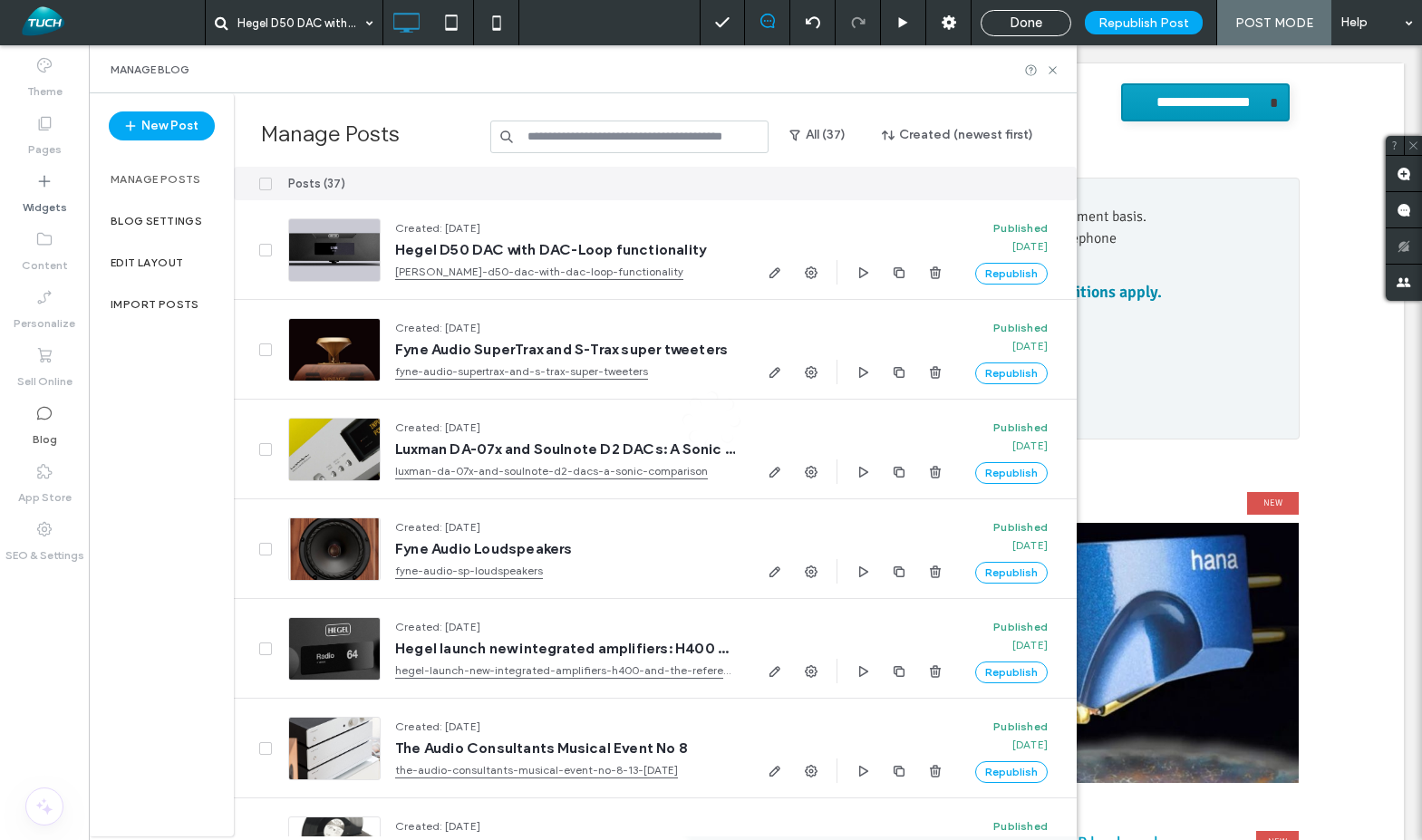 scroll, scrollTop: 0, scrollLeft: 0, axis: both 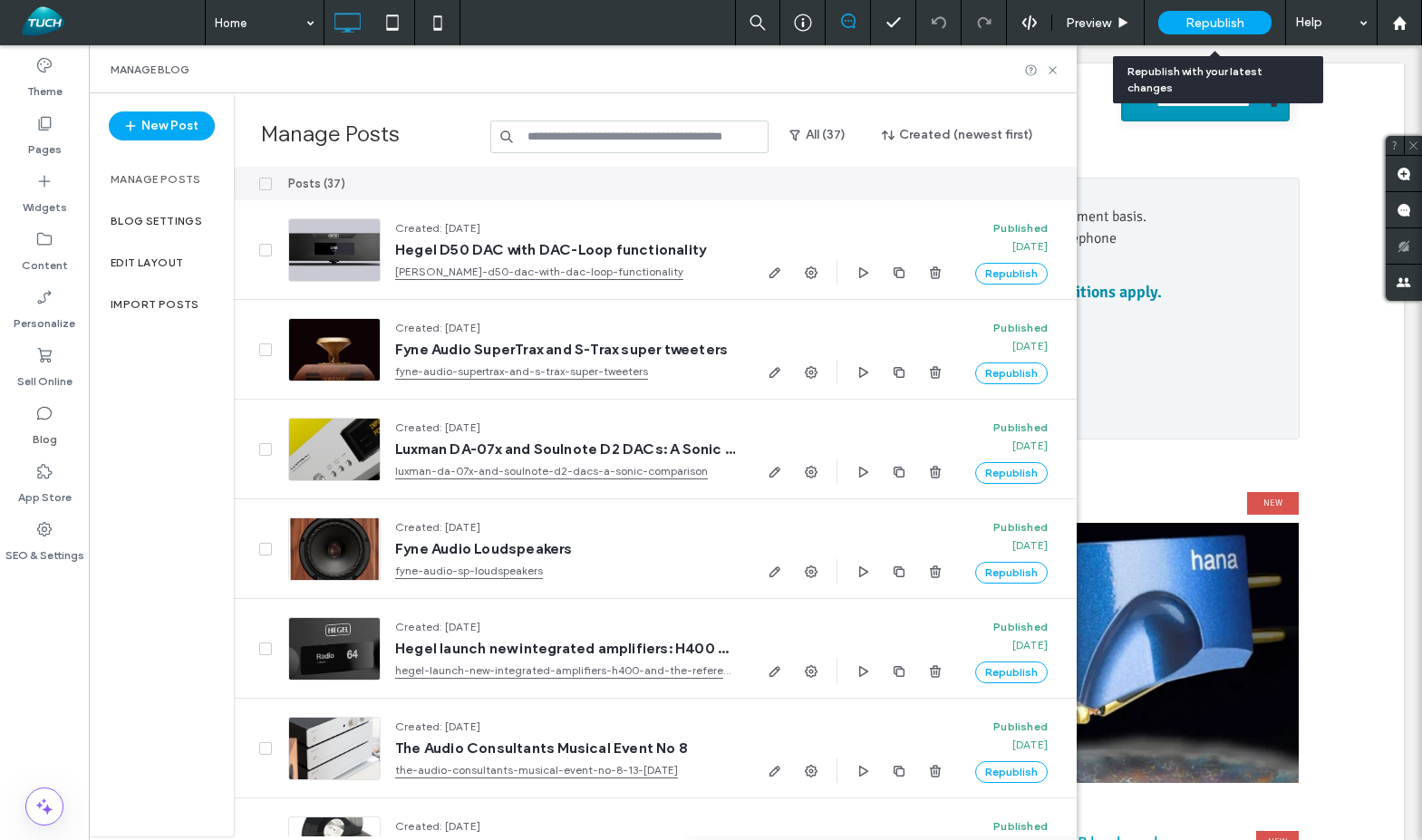 click on "Republish" at bounding box center (1214, 23) 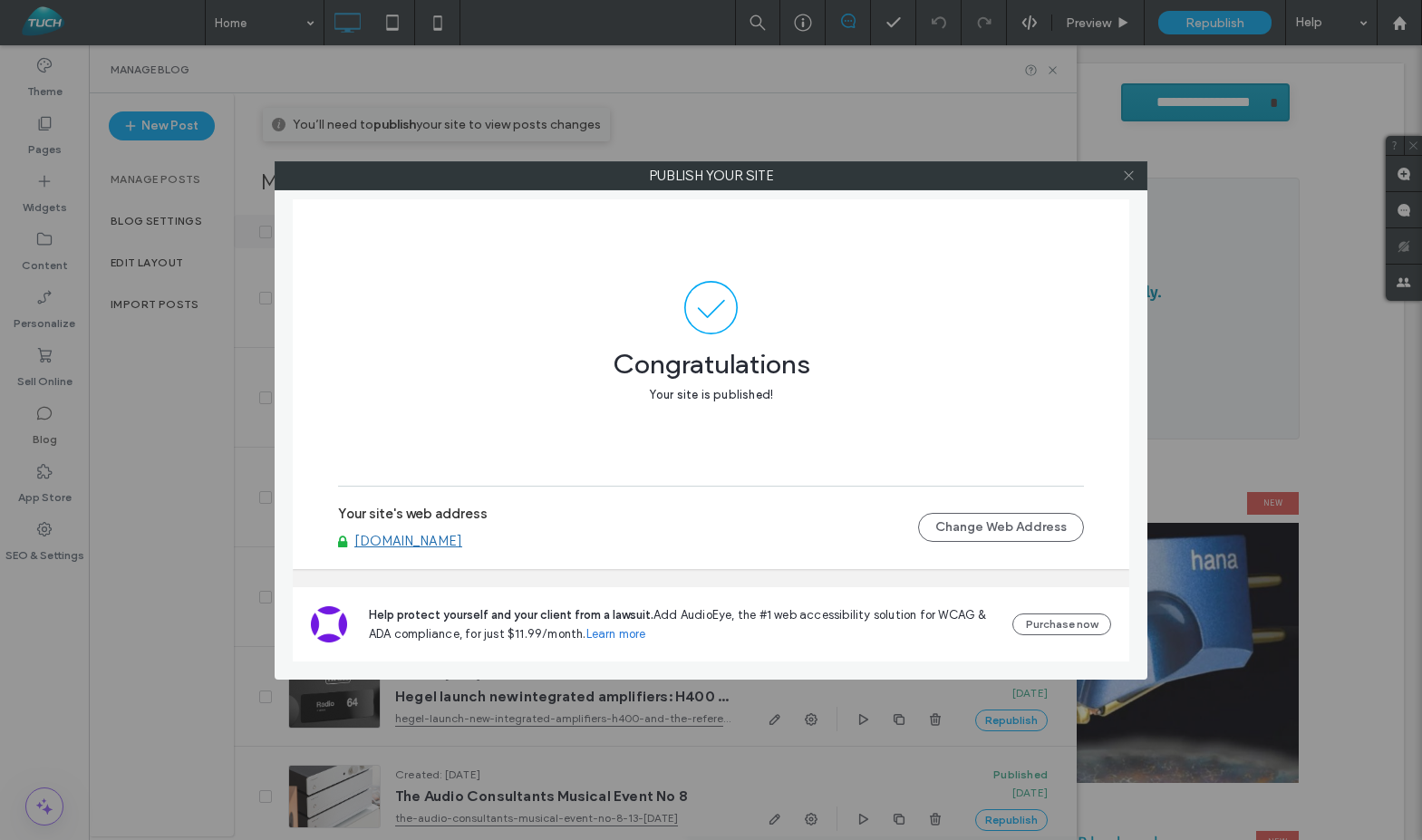 click 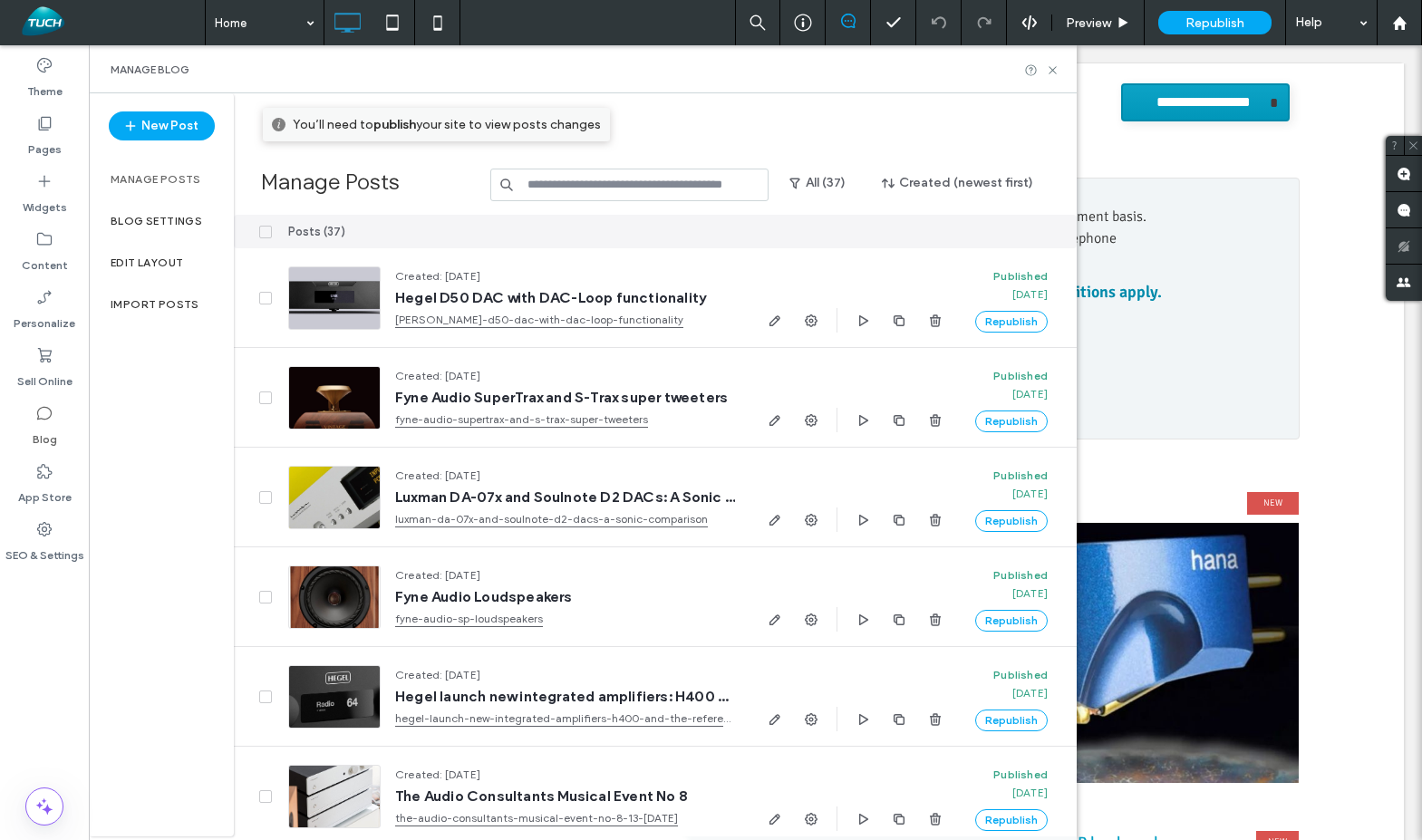 click on "Blog" at bounding box center [44, 435] 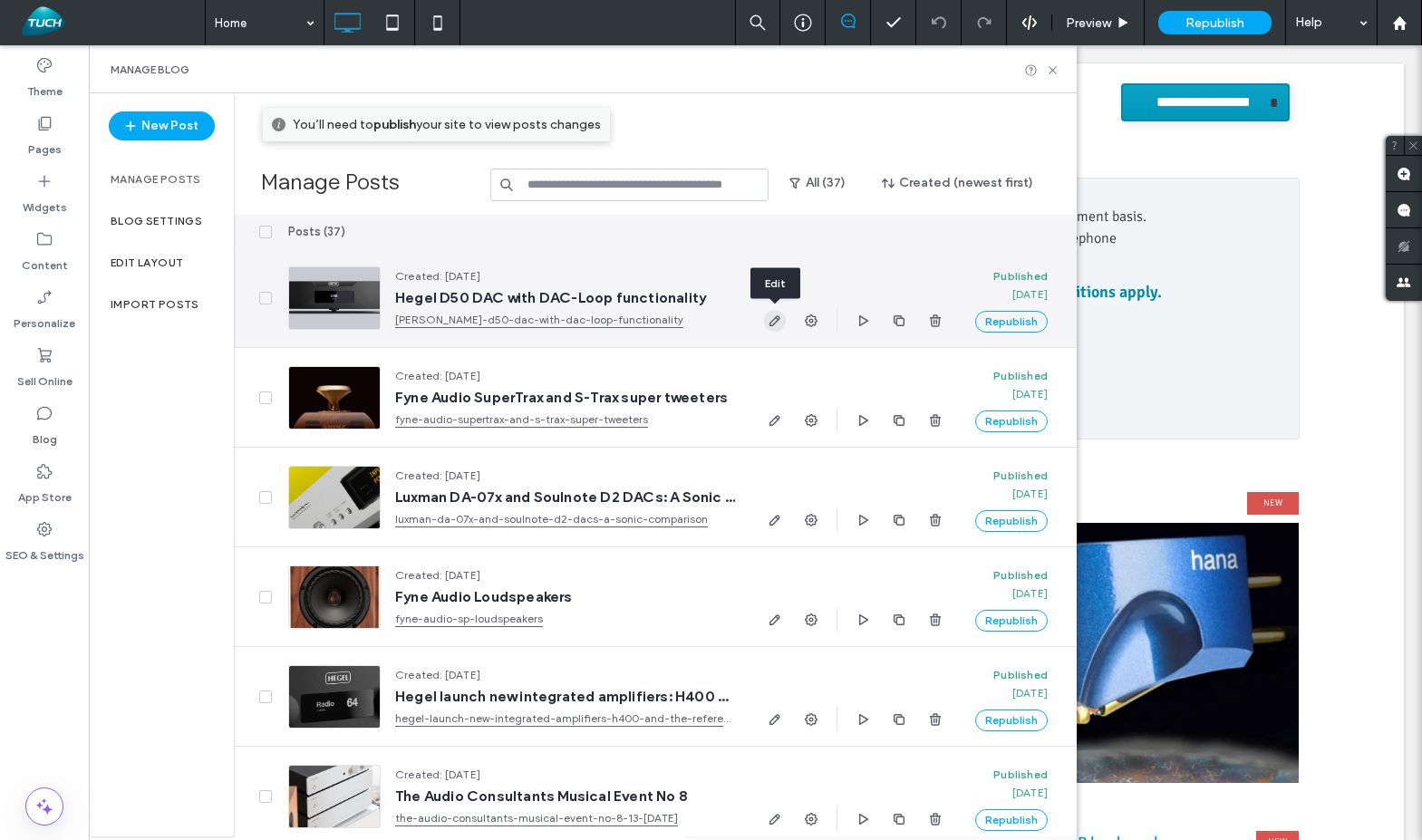 click 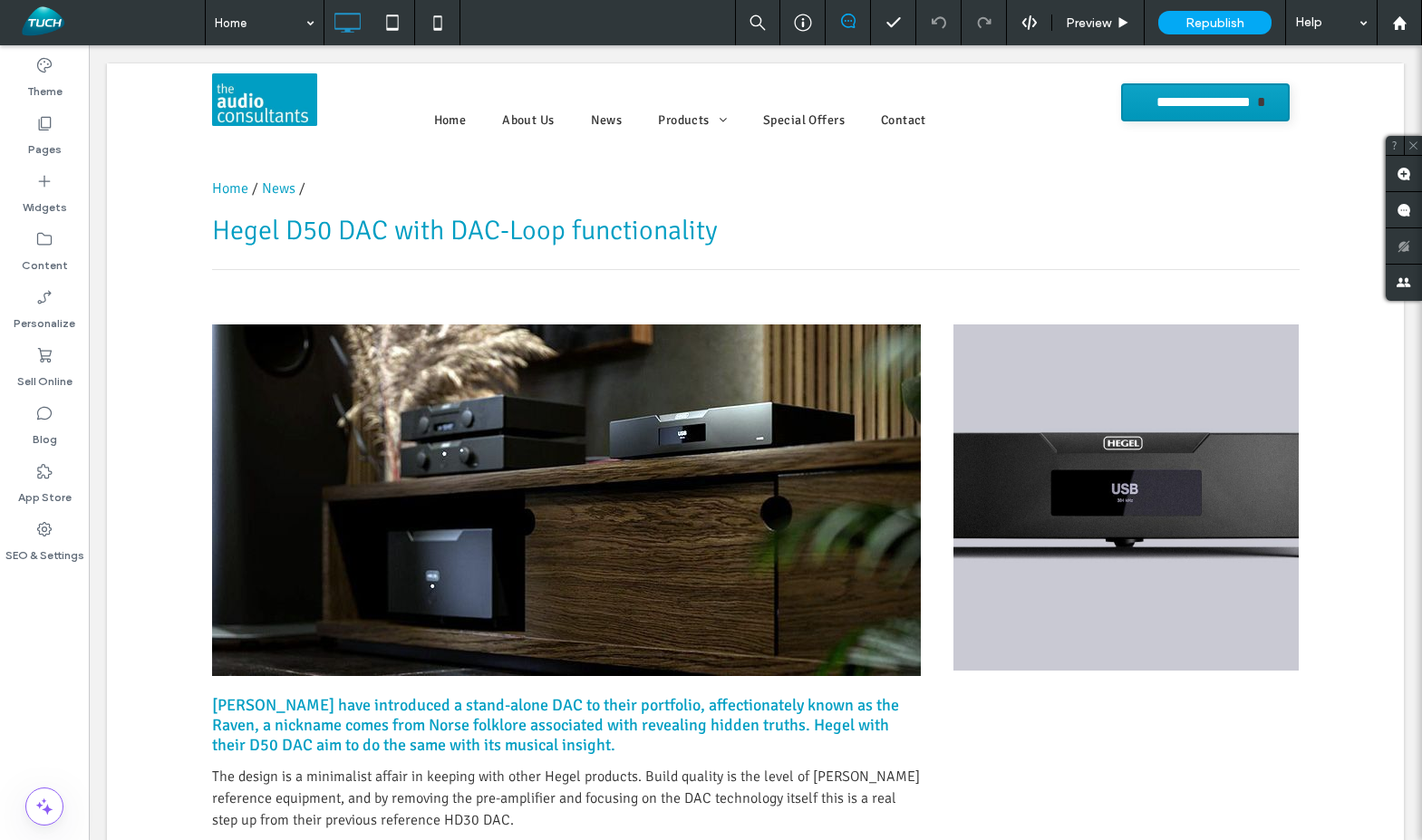 scroll, scrollTop: 0, scrollLeft: 0, axis: both 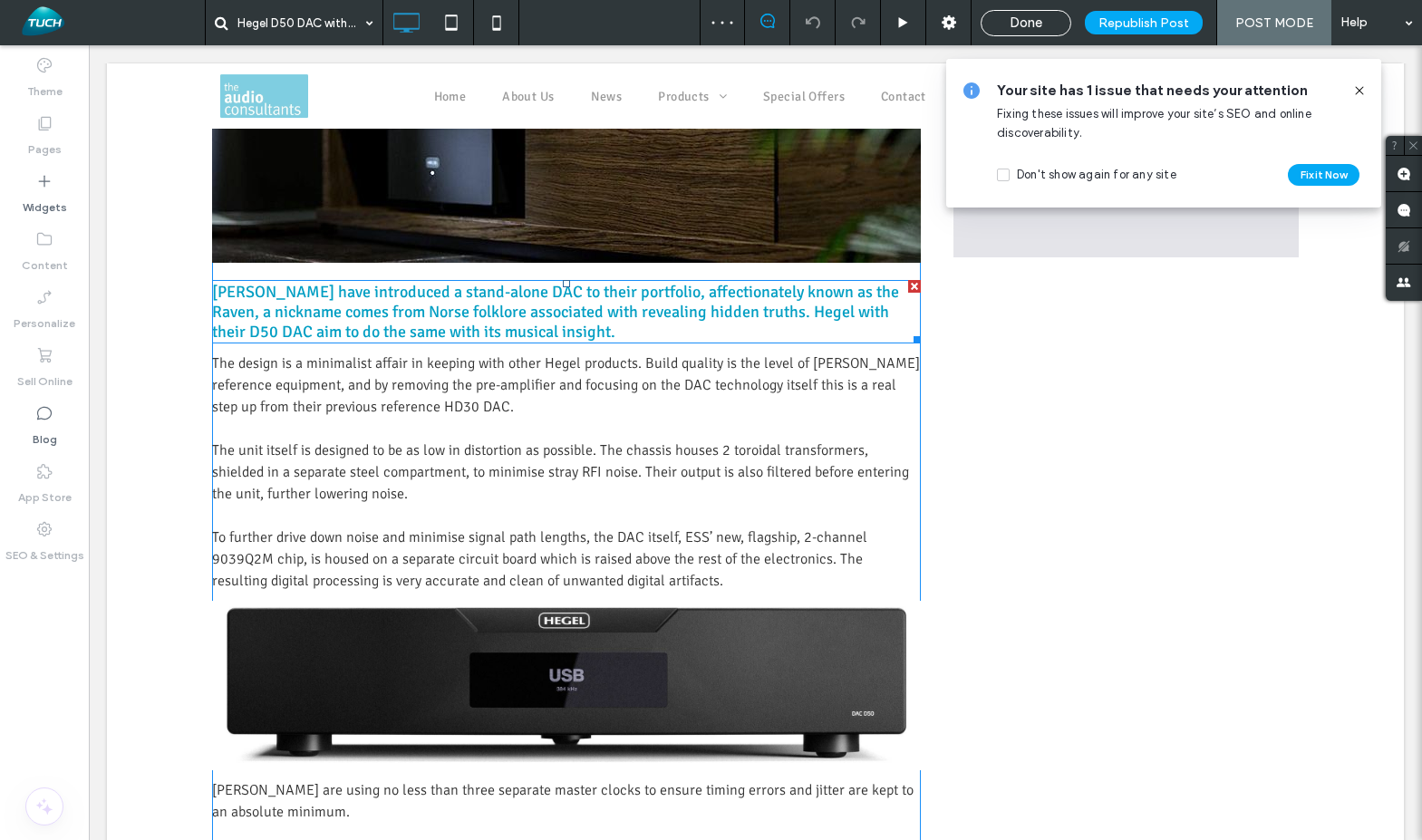 click on "[PERSON_NAME] have introduced a stand-alone DAC to their portfolio, affectionately known as the Raven, a nickname comes from Norse folklore associated with revealing hidden truths. Hegel with their D50 DAC aim to do the same with its musical insight." at bounding box center [556, 312] 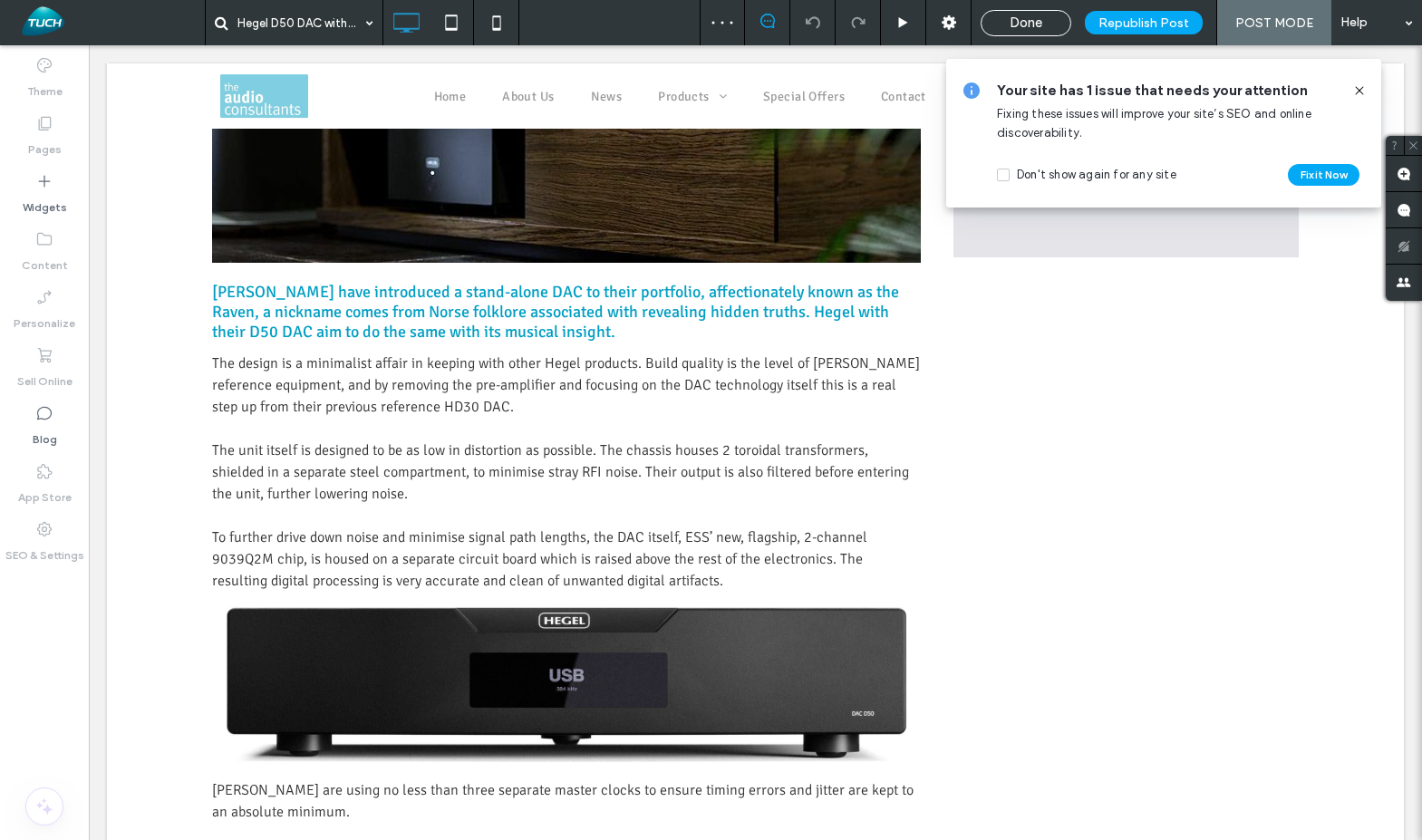 click on "[PERSON_NAME] have introduced a stand-alone DAC to their portfolio, affectionately known as the Raven, a nickname comes from Norse folklore associated with revealing hidden truths. Hegel with their D50 DAC aim to do the same with its musical insight." at bounding box center (556, 312) 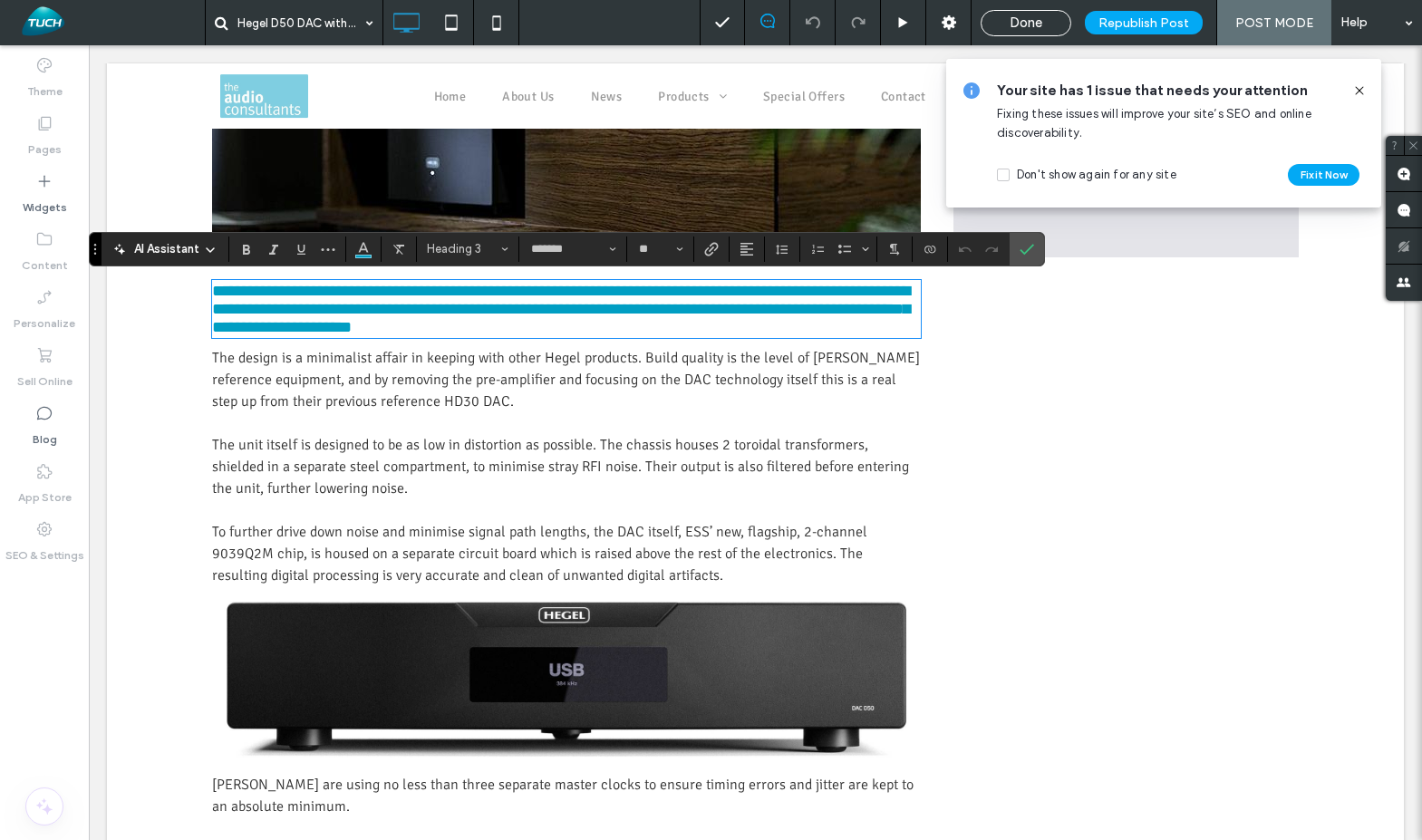 click on "**********" at bounding box center [561, 309] 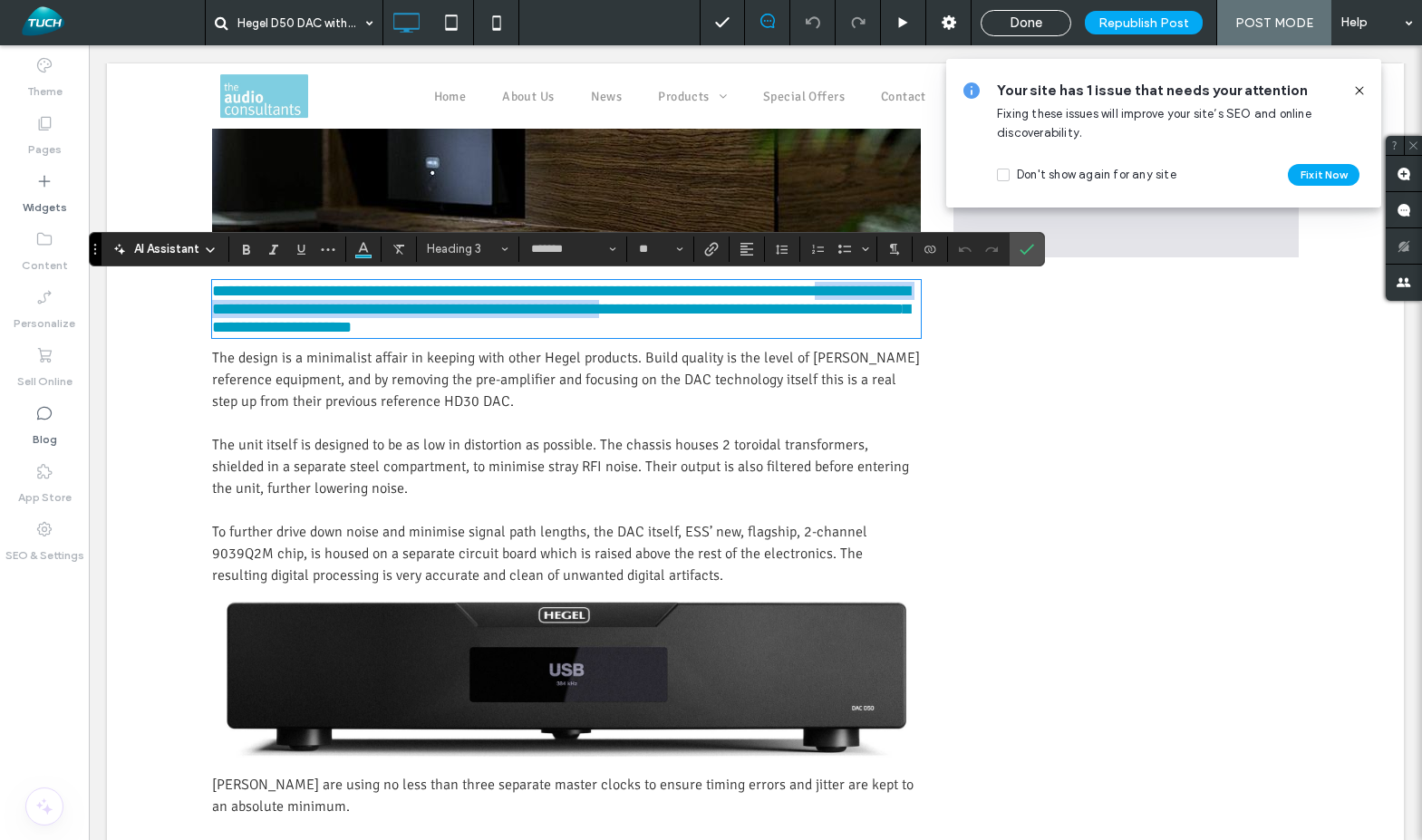 drag, startPoint x: 871, startPoint y: 290, endPoint x: 742, endPoint y: 313, distance: 131.03435 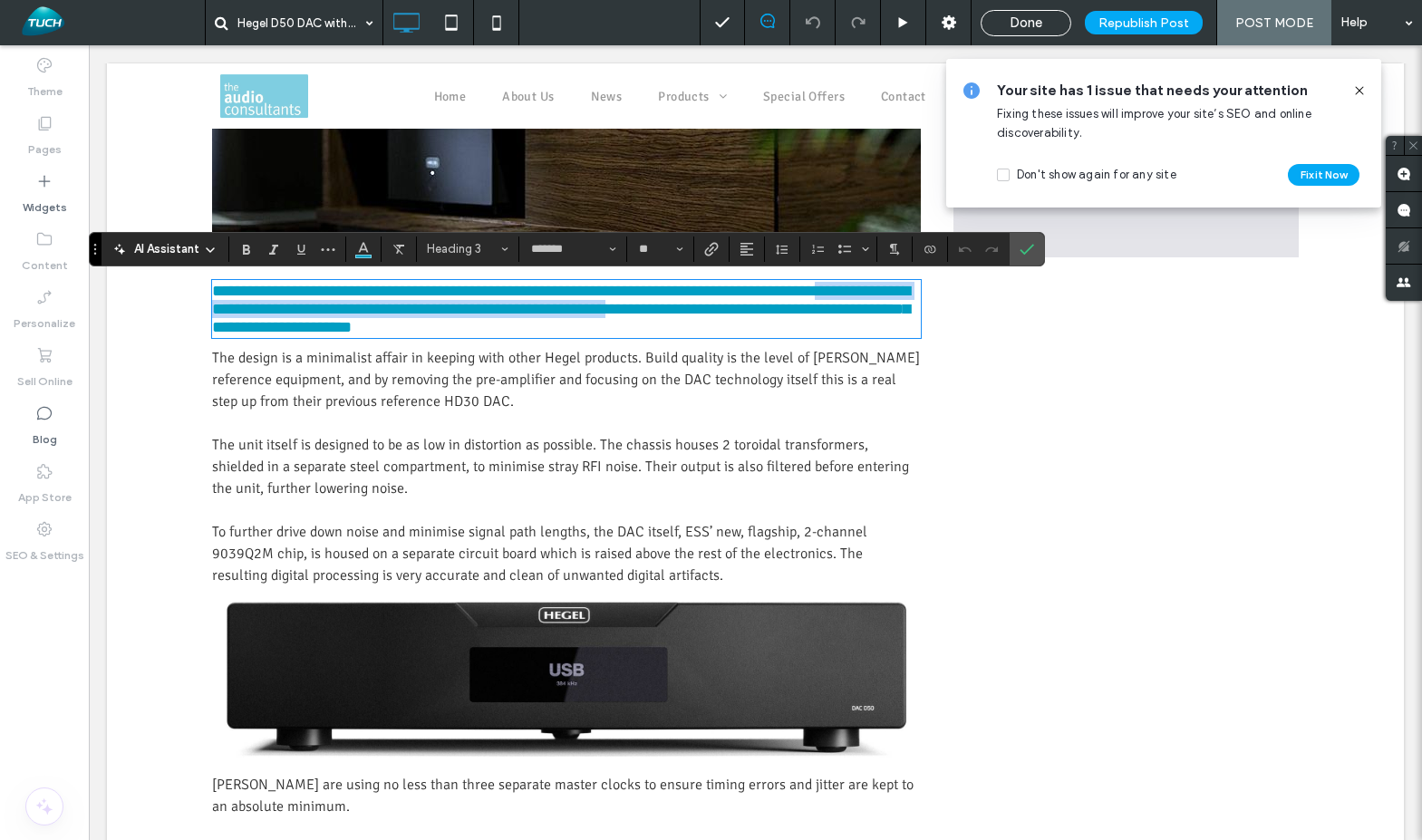 drag, startPoint x: 870, startPoint y: 294, endPoint x: 746, endPoint y: 314, distance: 125.60255 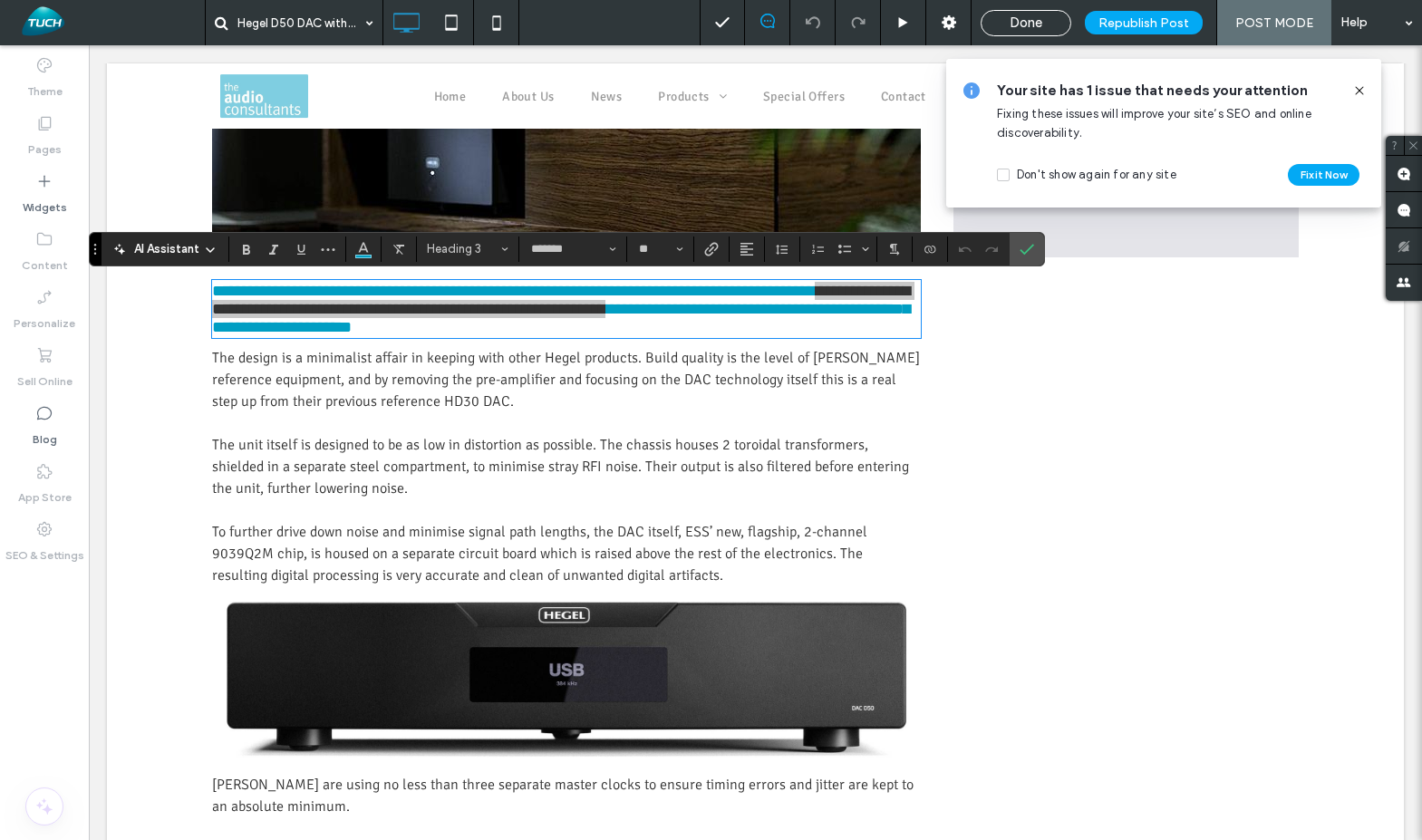 click 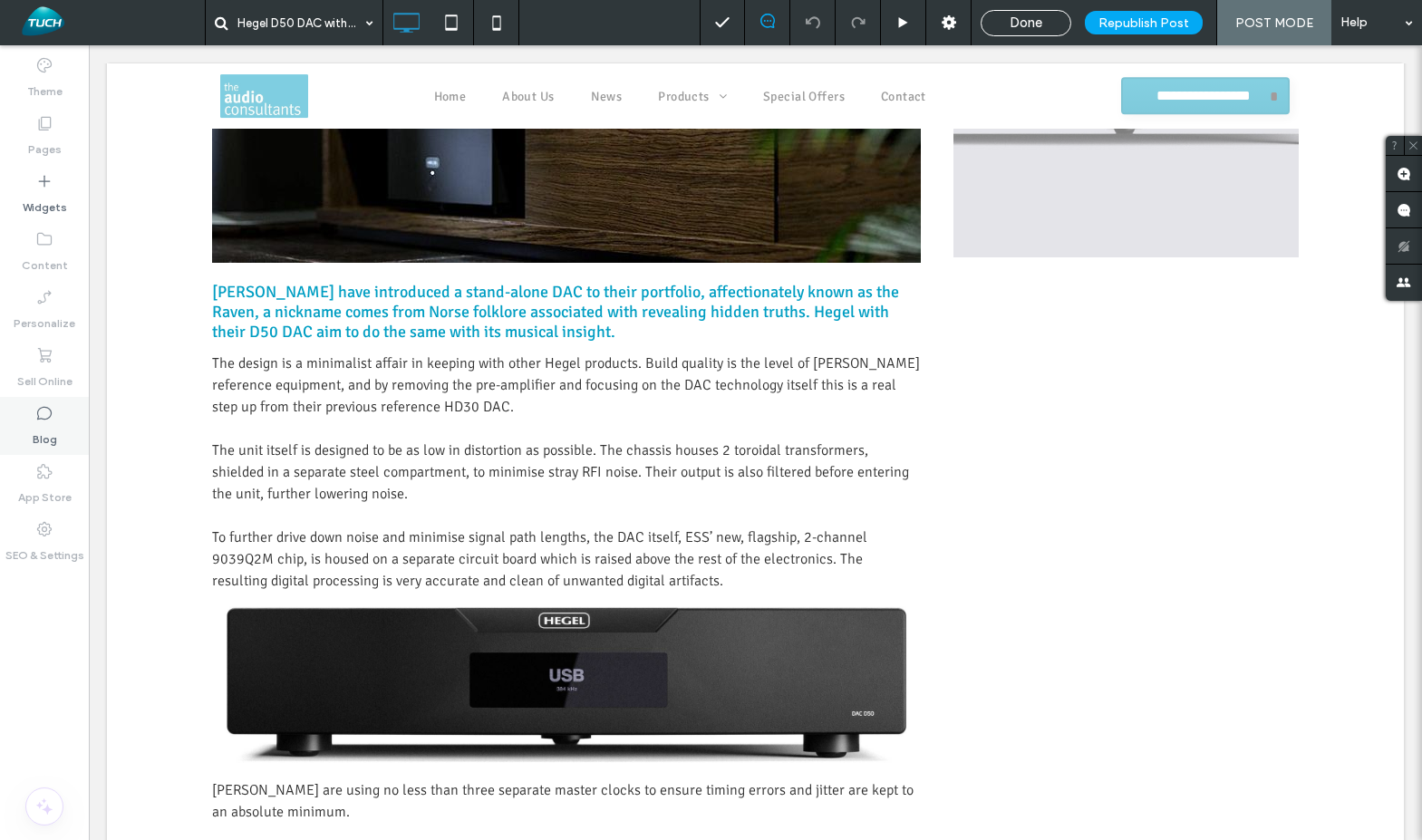 click on "Blog" at bounding box center [44, 435] 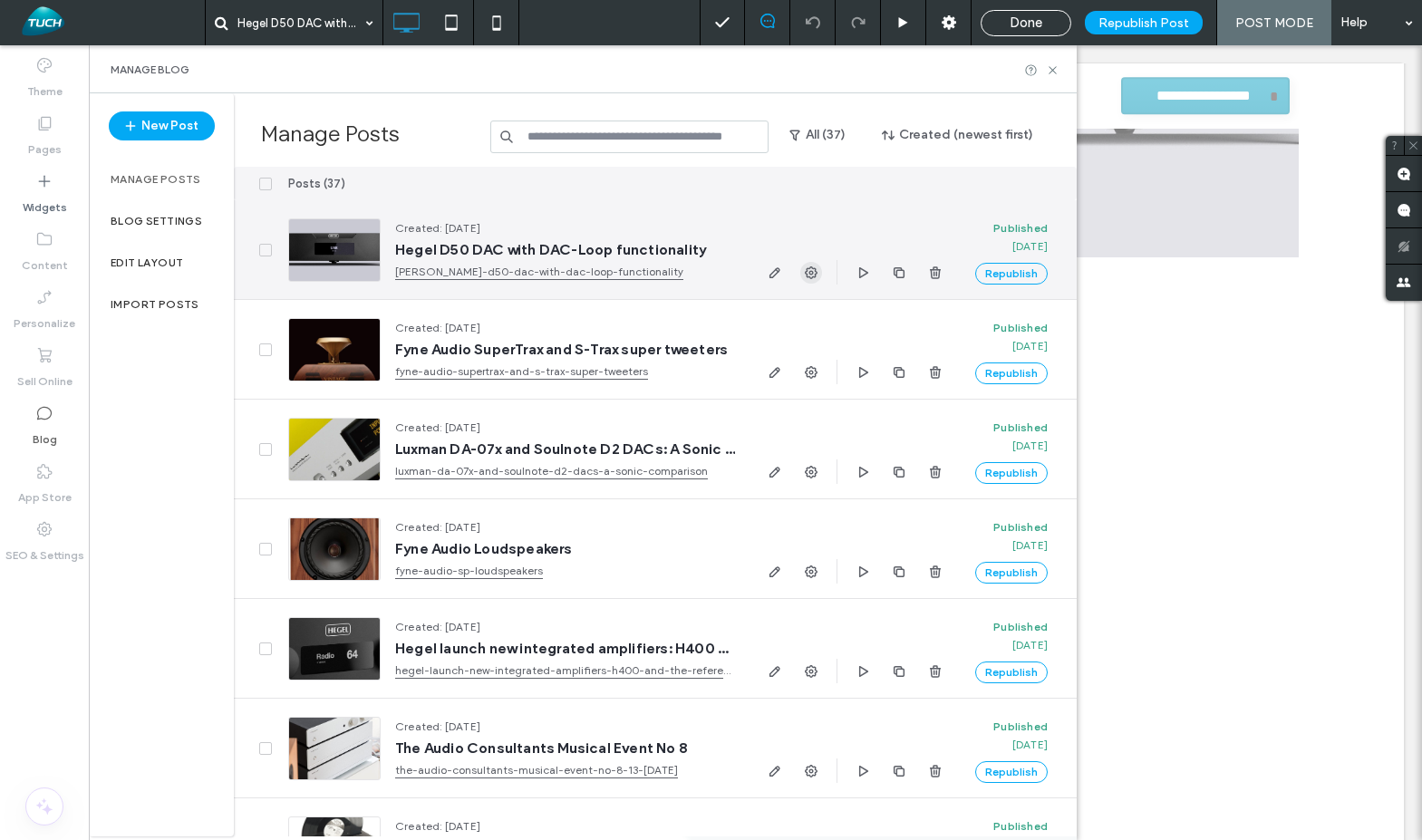 click 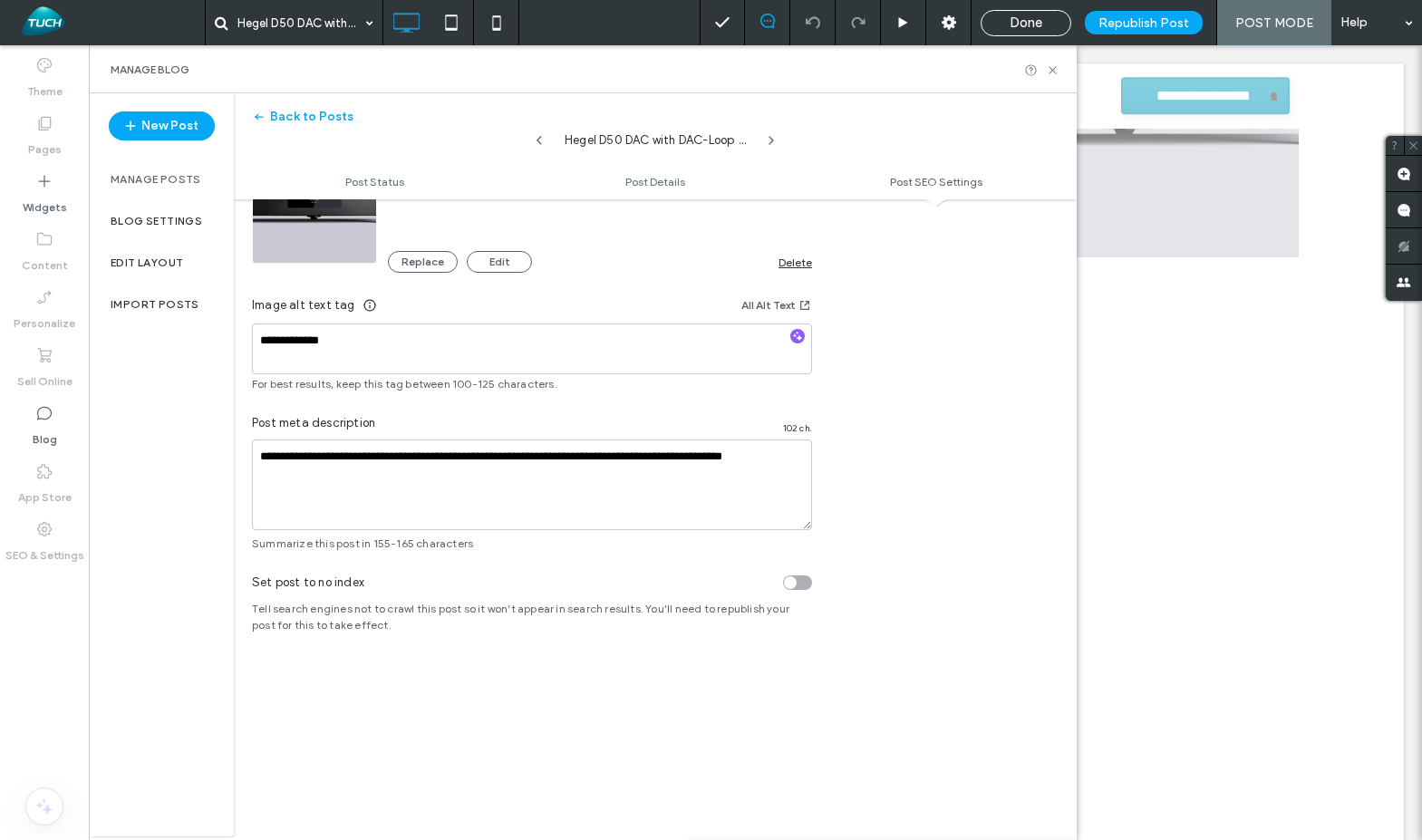 scroll, scrollTop: 1273, scrollLeft: 0, axis: vertical 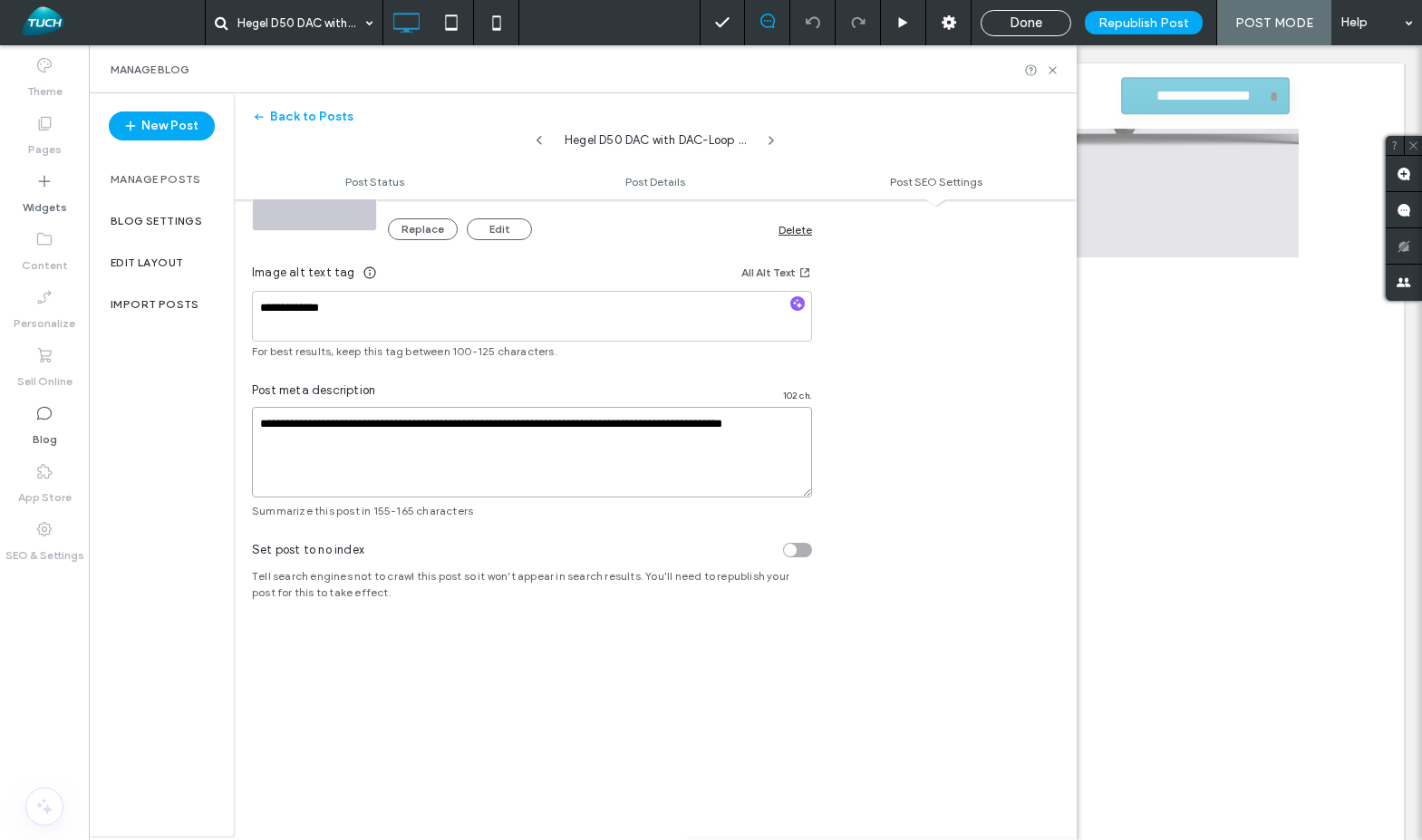 click on "**********" at bounding box center [532, 452] 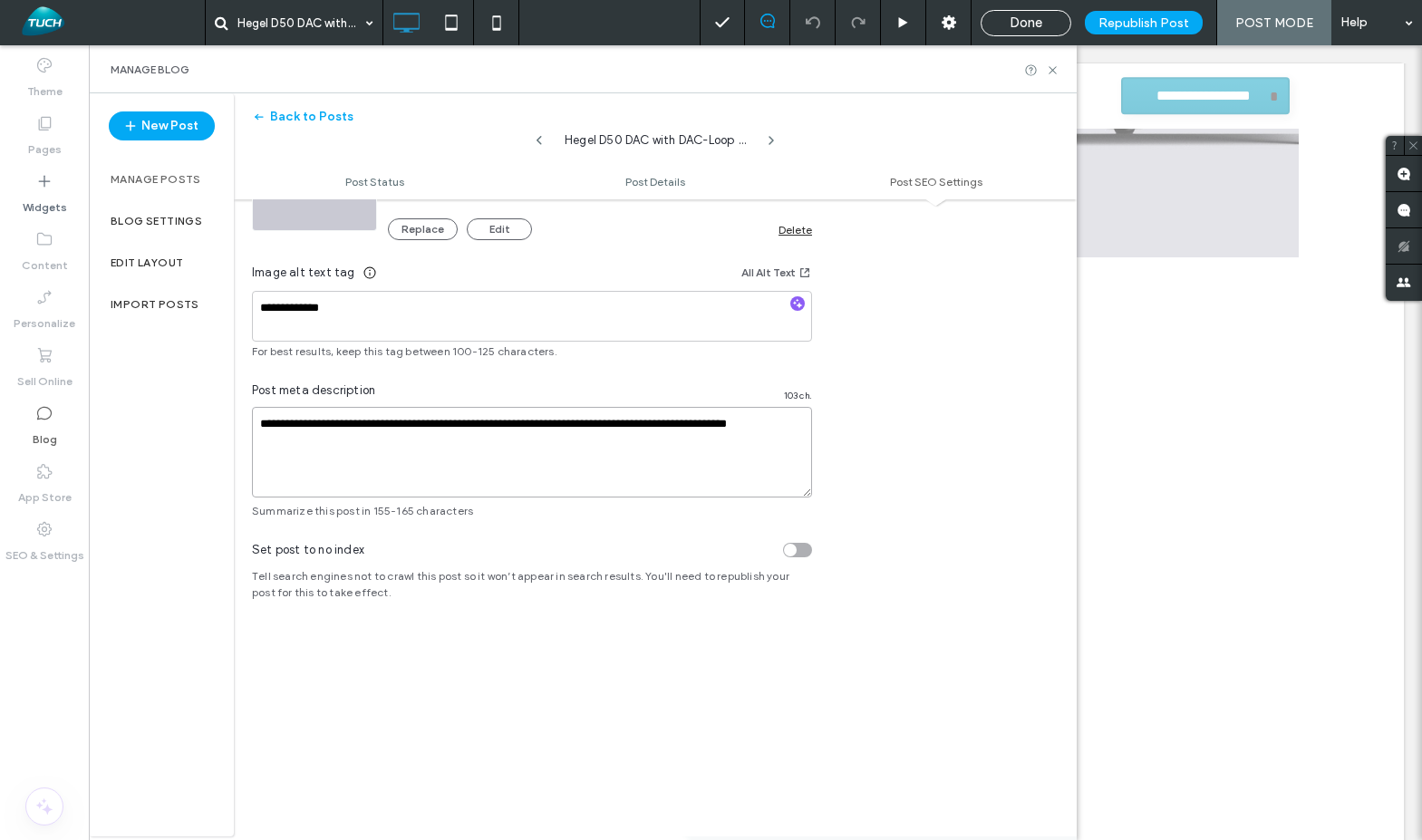 paste on "**********" 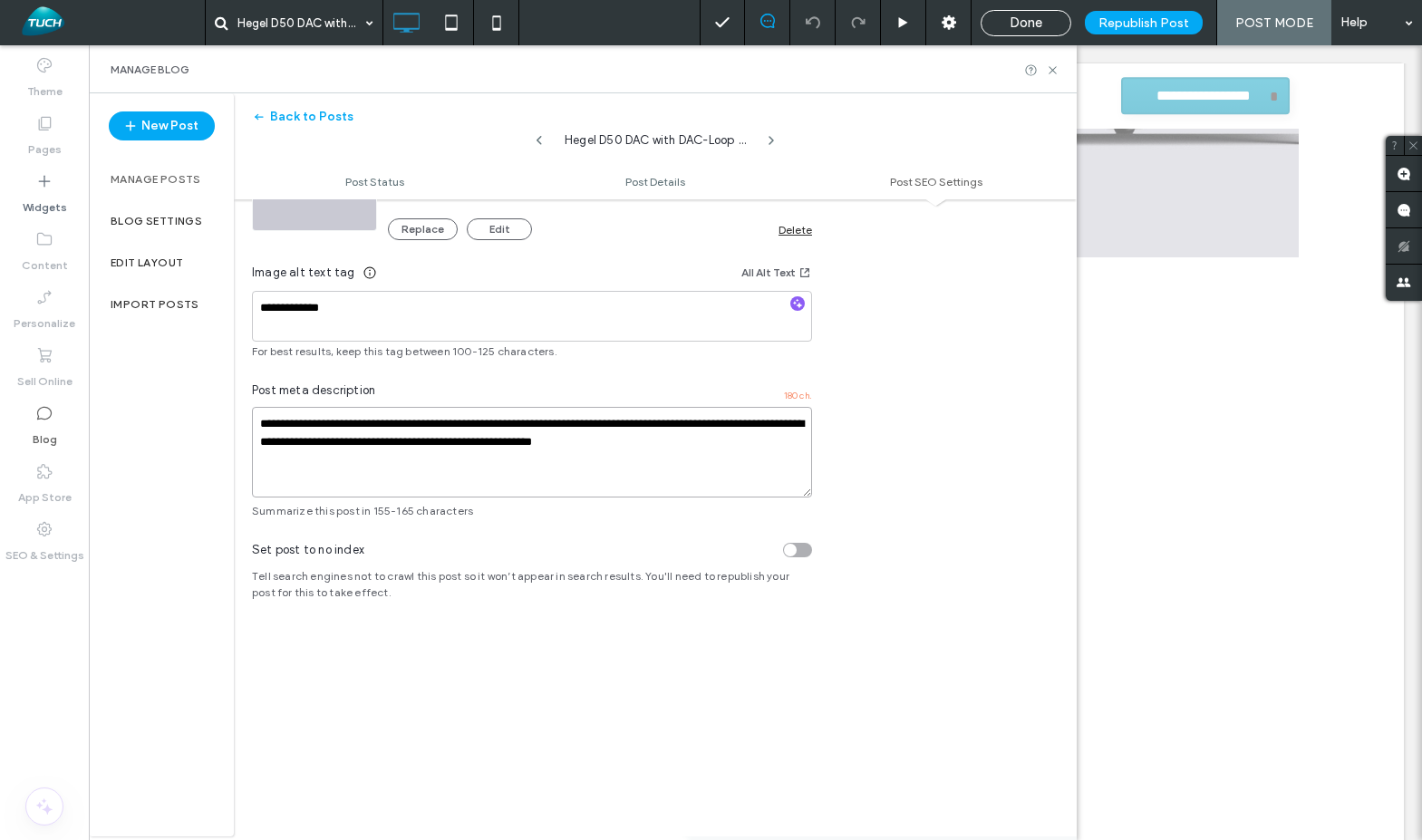 click on "**********" at bounding box center [532, 452] 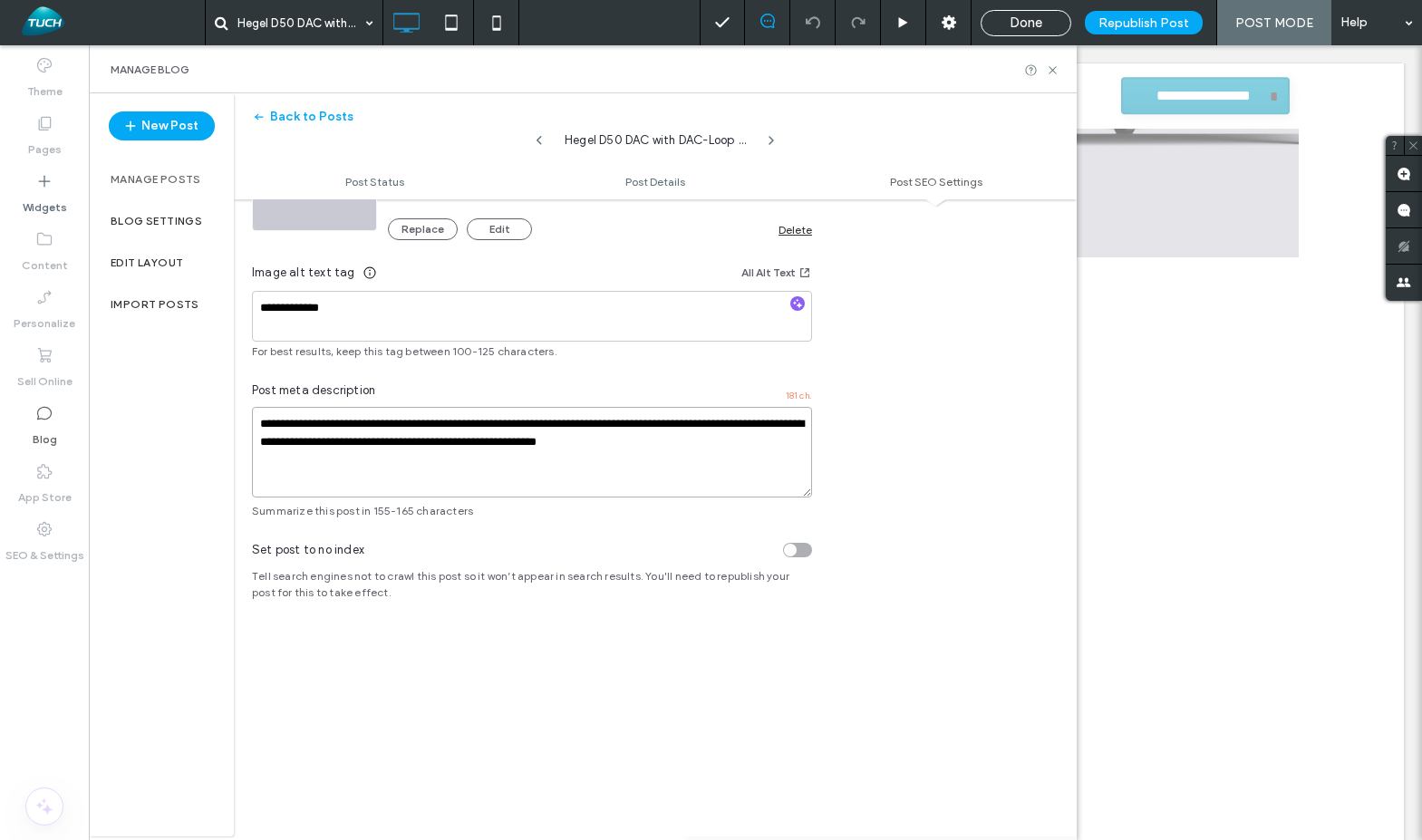 type on "**********" 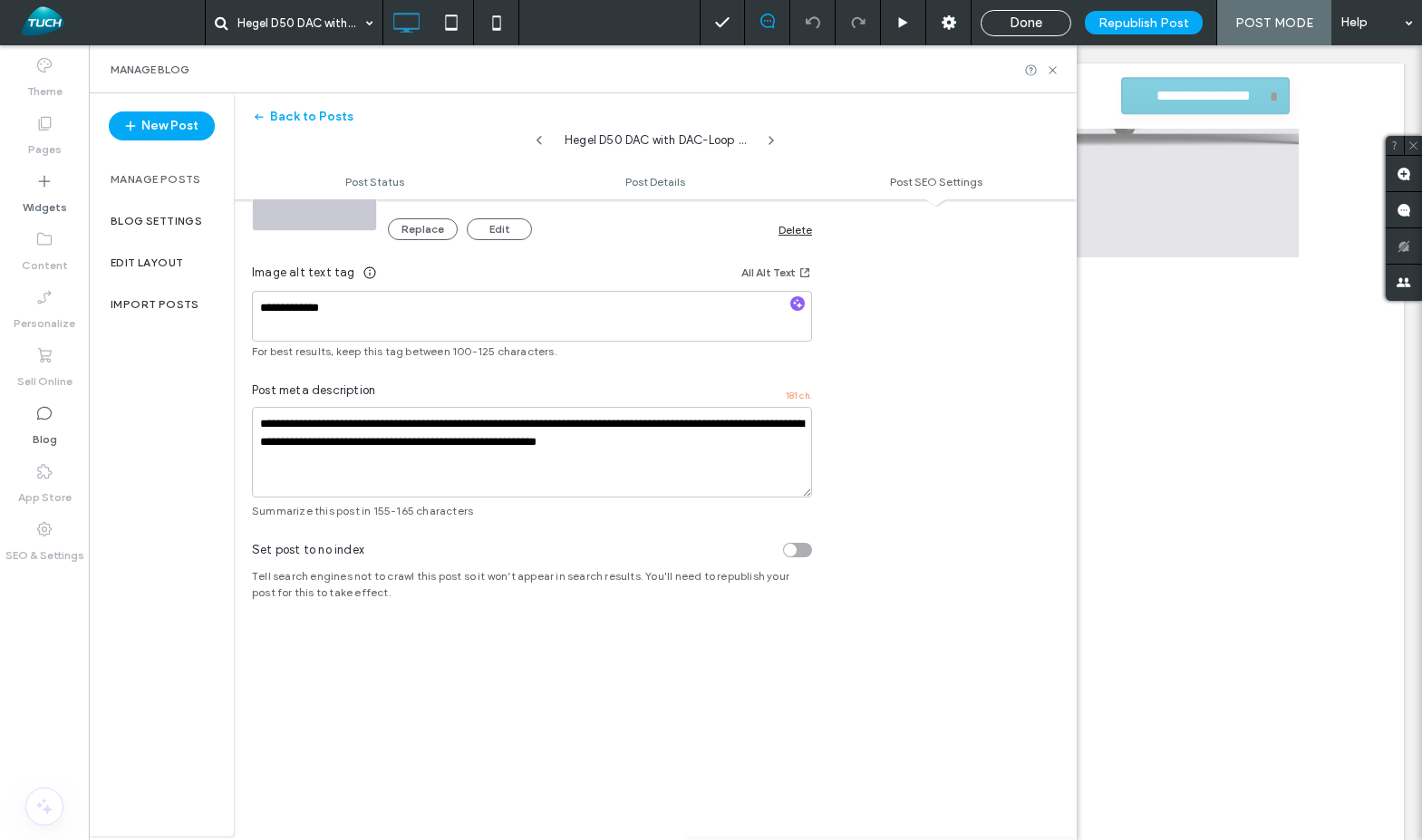 click on "Done" at bounding box center [1026, 23] 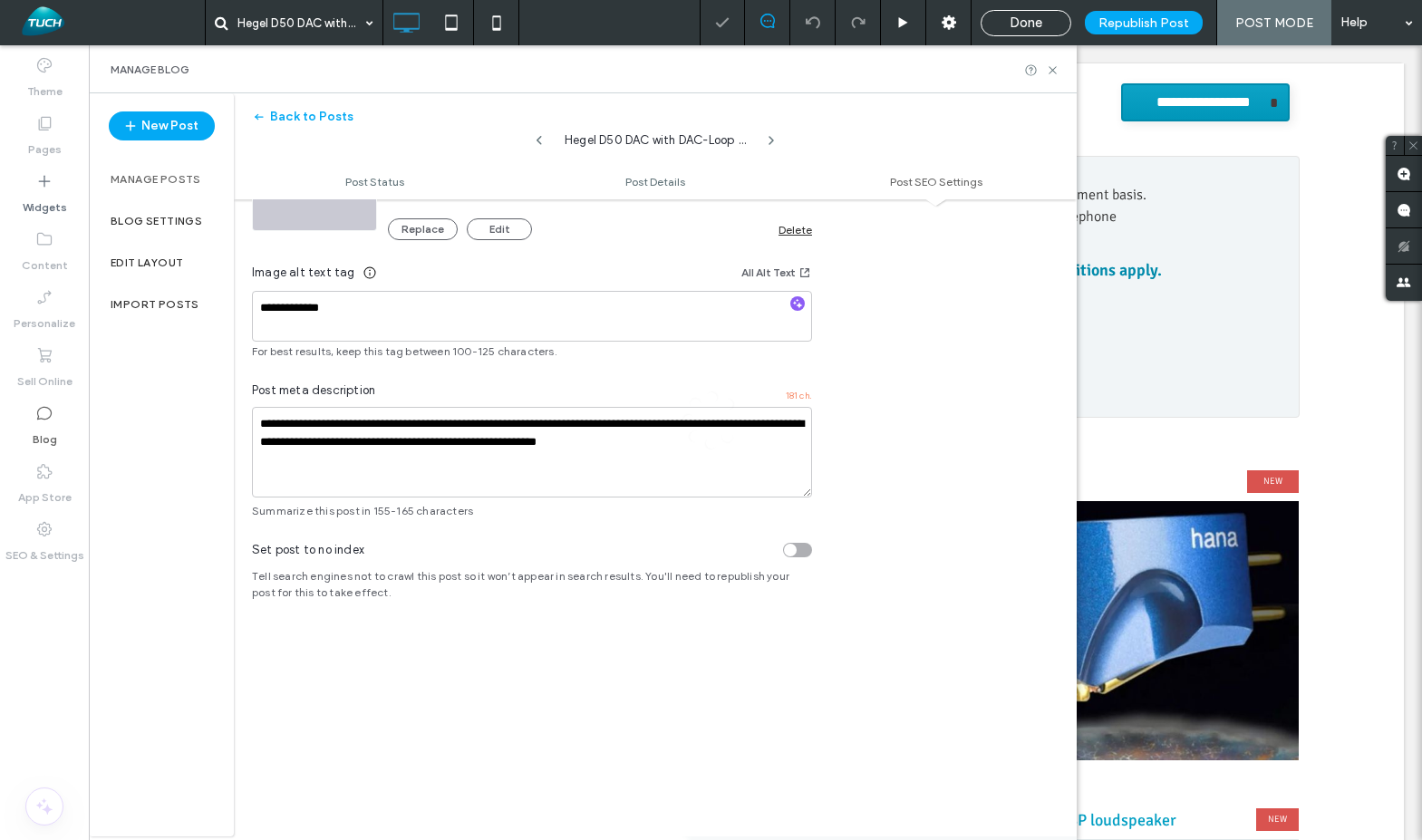 scroll, scrollTop: 0, scrollLeft: 0, axis: both 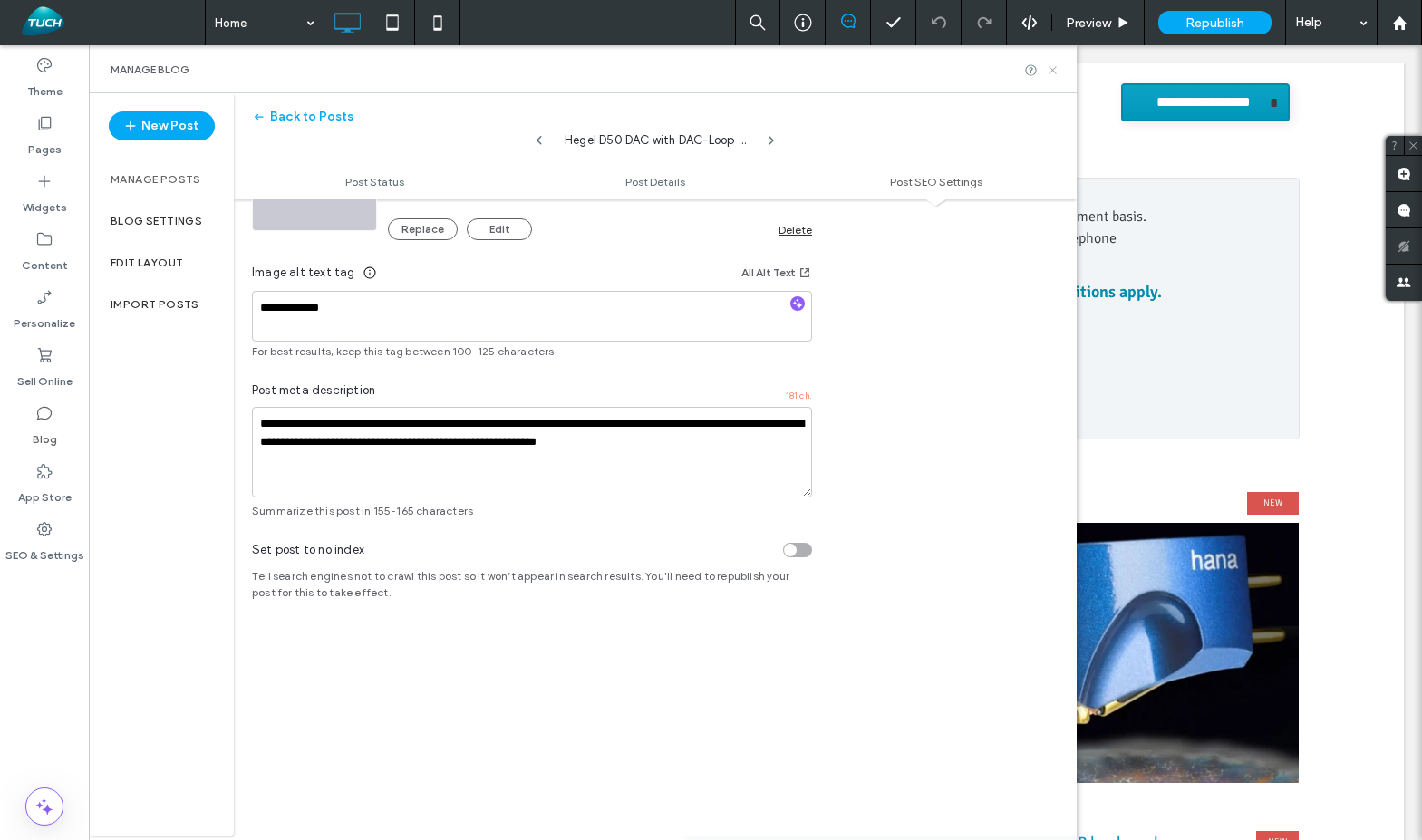 click 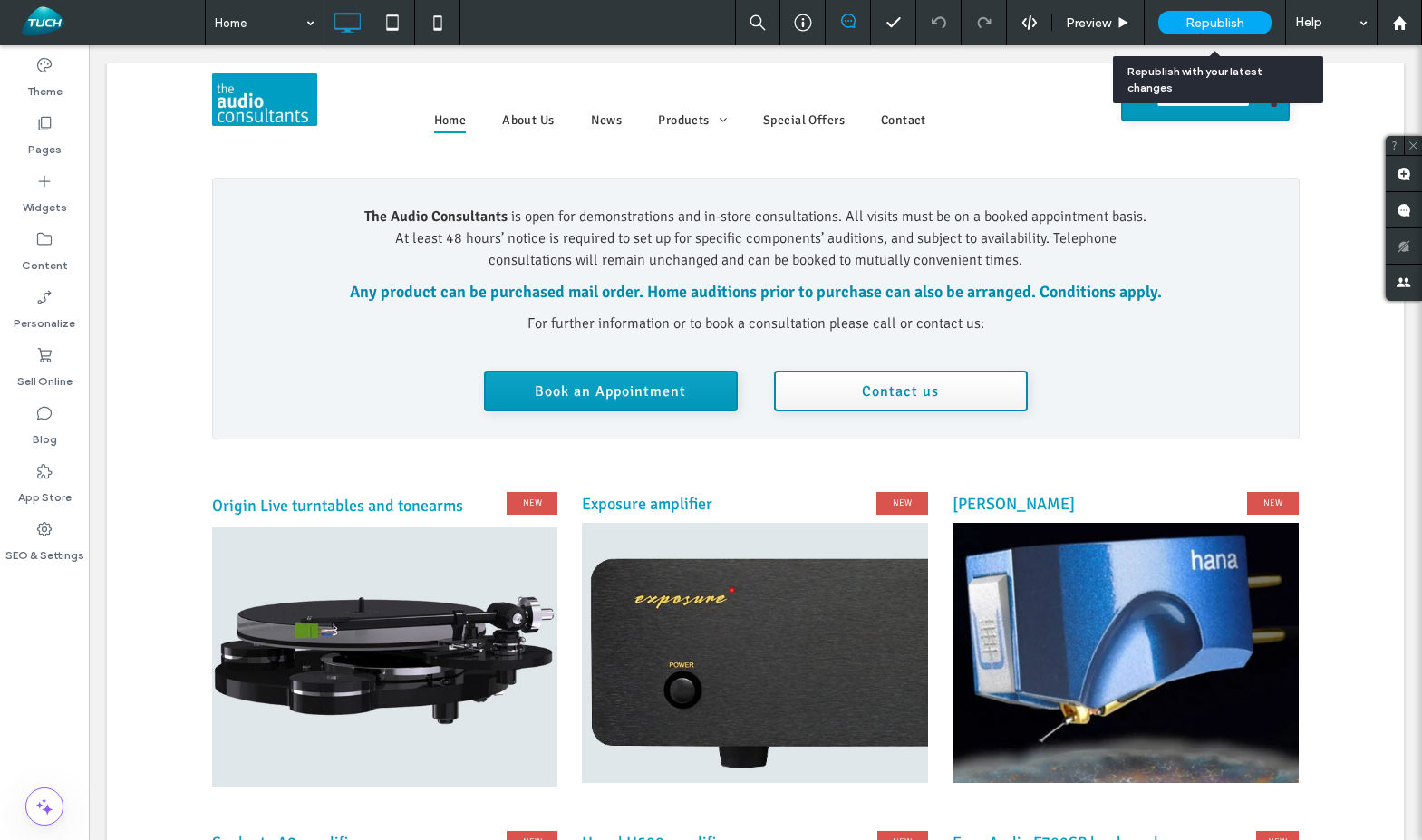 click on "Republish" at bounding box center (1214, 23) 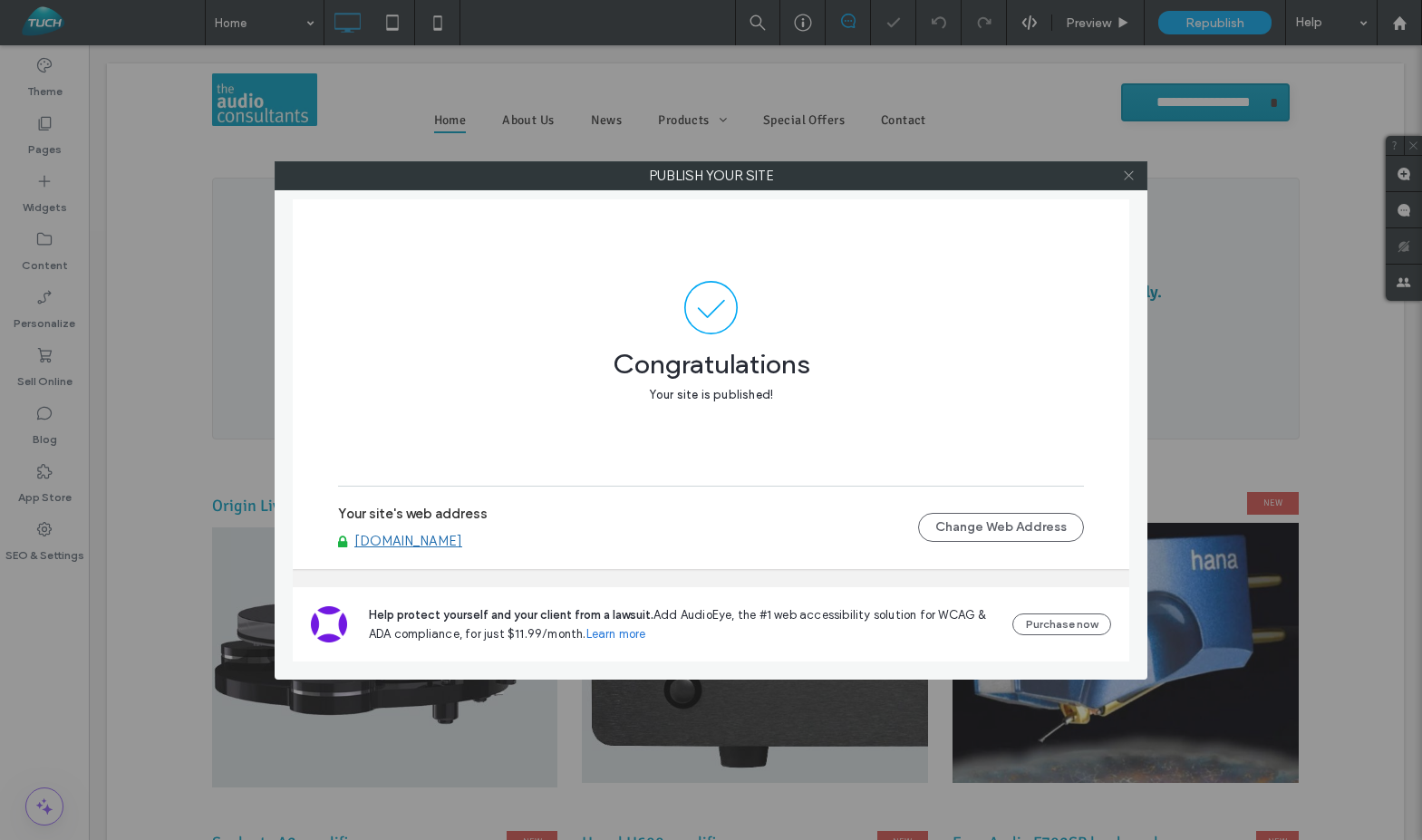 click 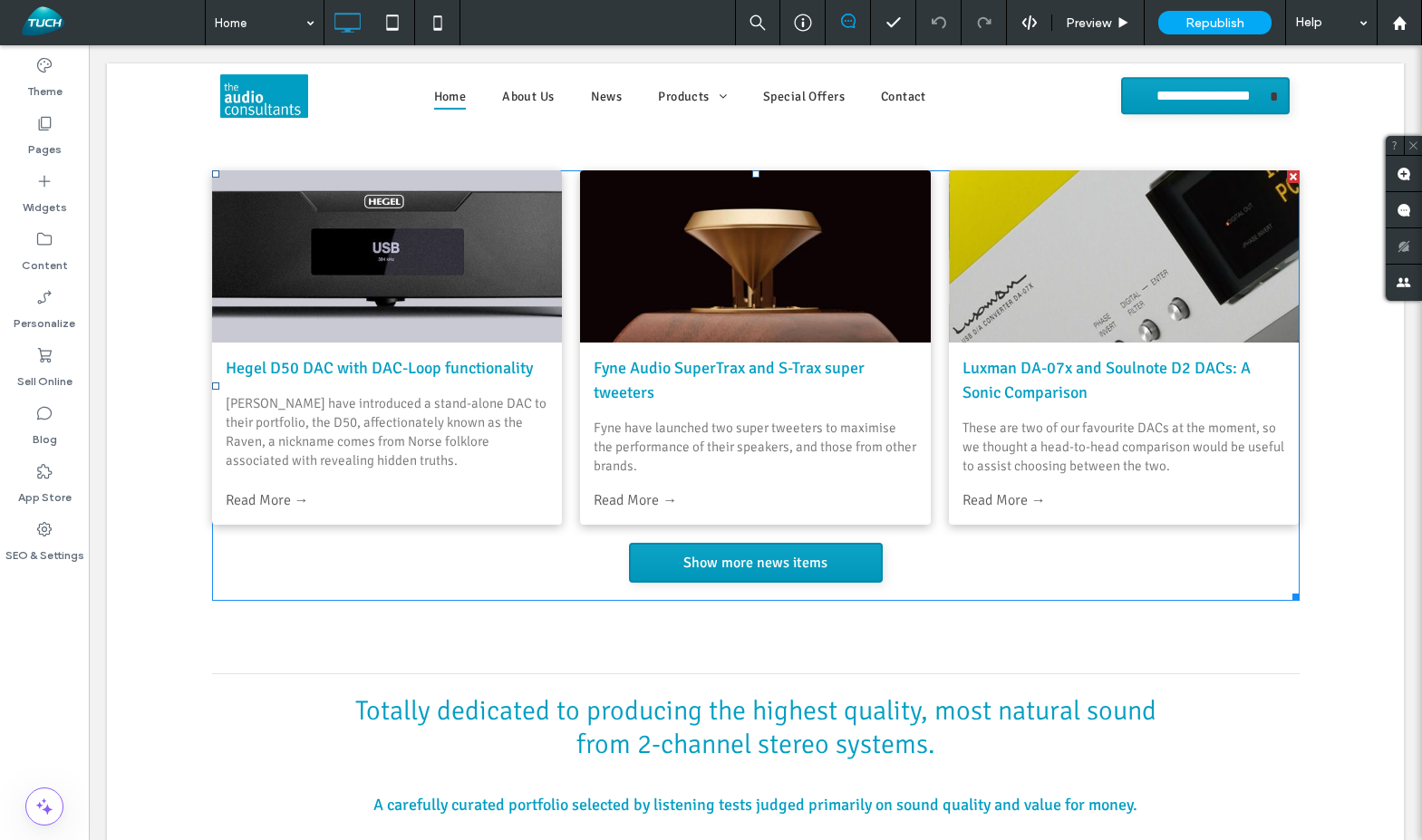 scroll, scrollTop: 1028, scrollLeft: 0, axis: vertical 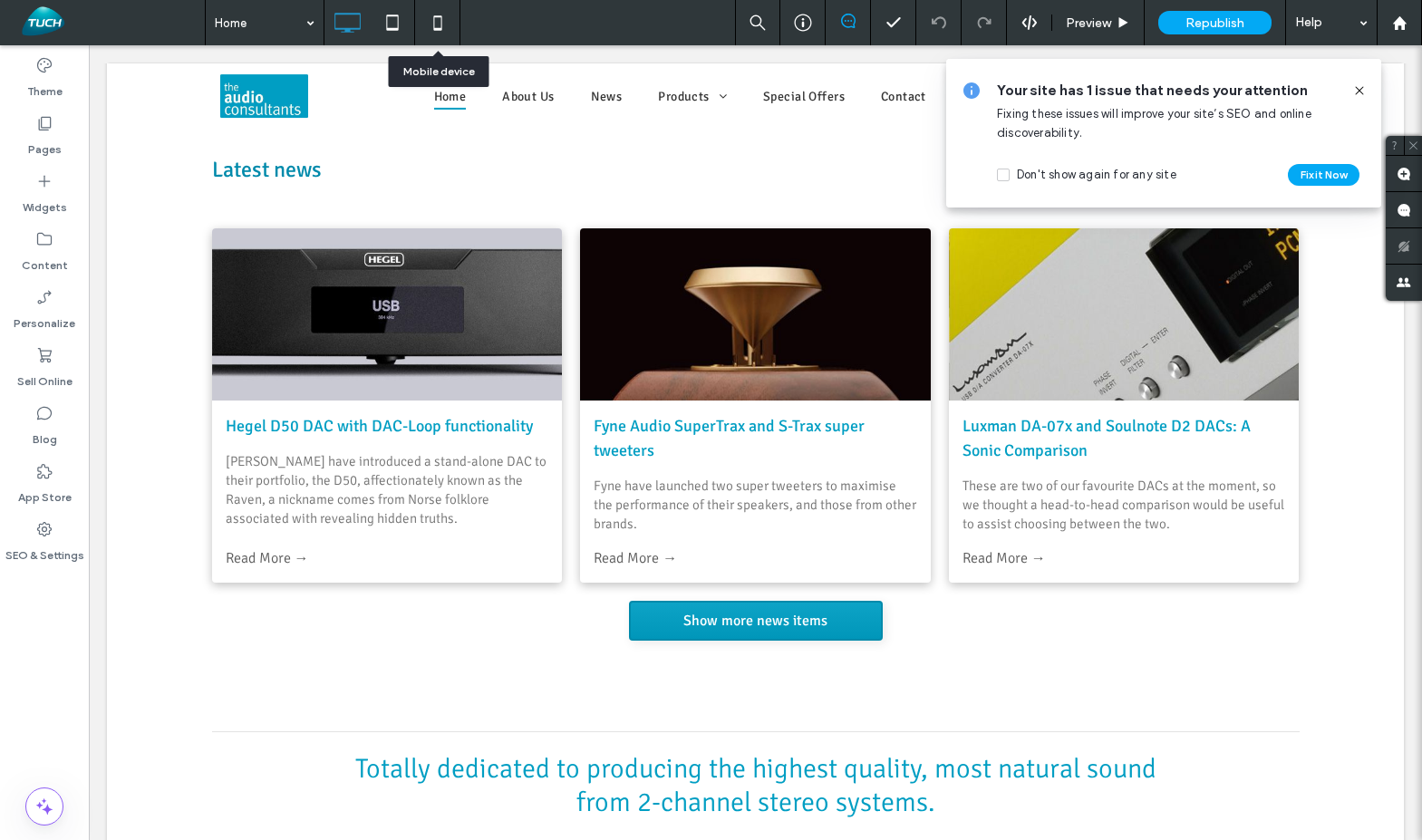 click 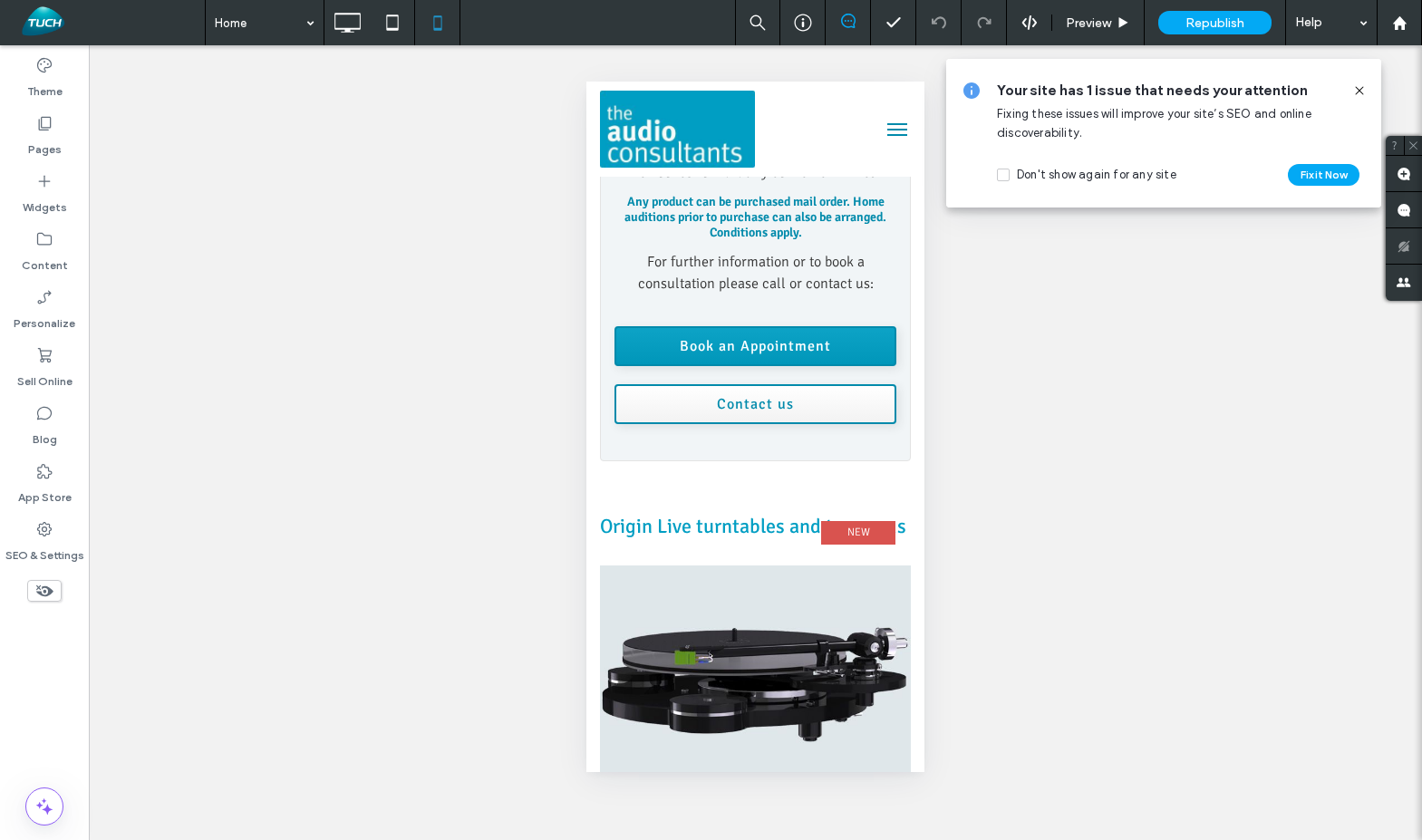 scroll, scrollTop: 204, scrollLeft: 0, axis: vertical 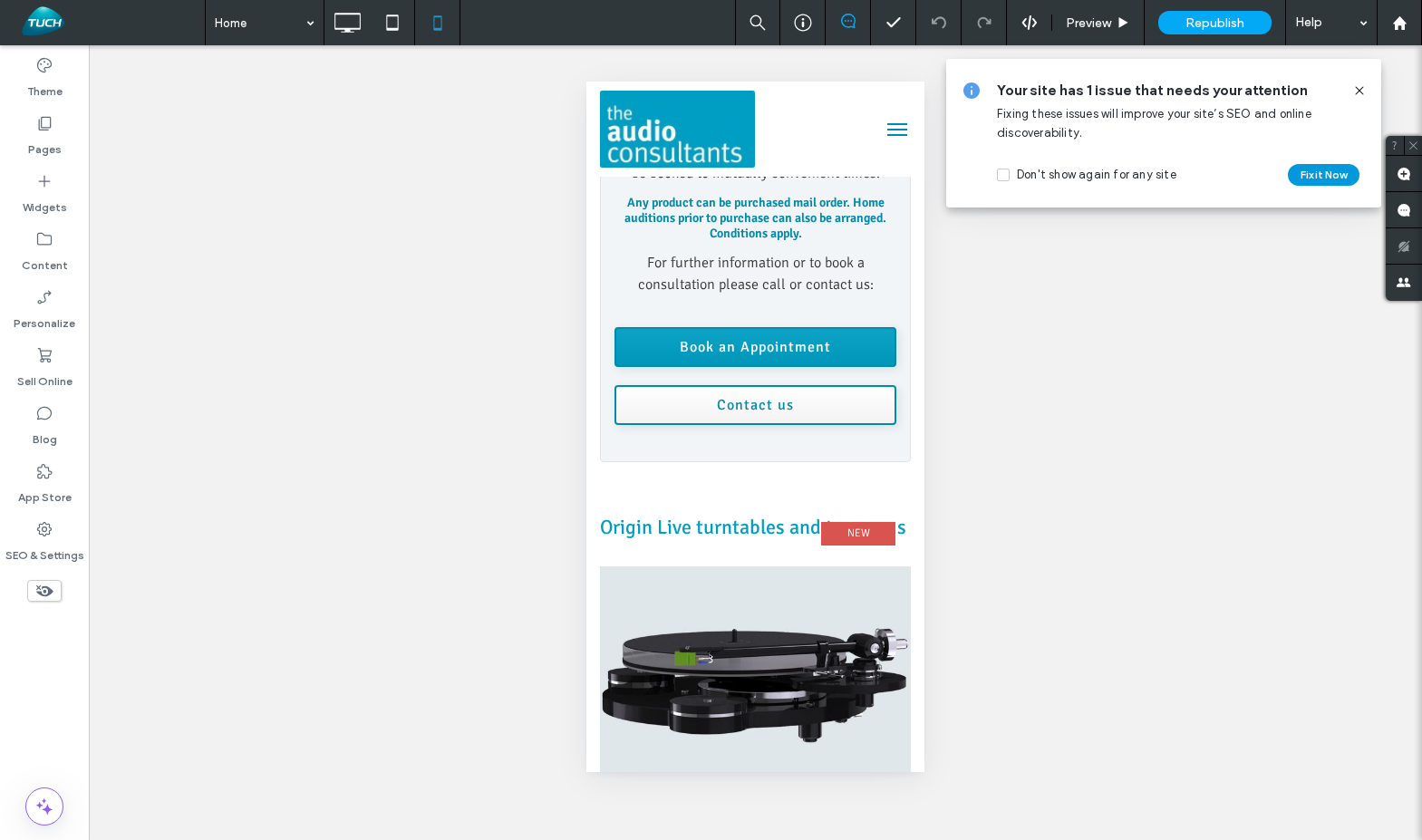 click on "Fix it Now" at bounding box center (1323, 175) 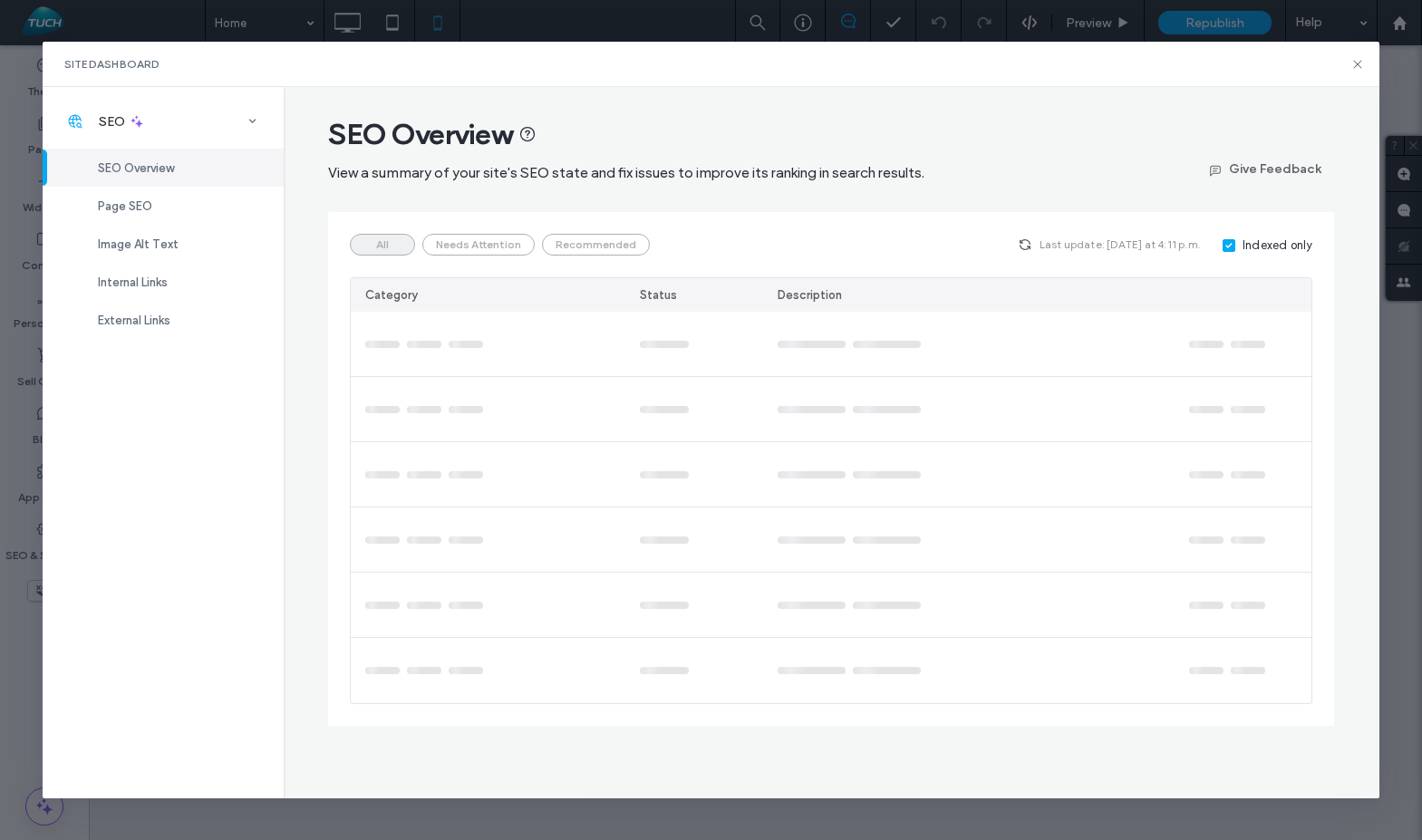 scroll, scrollTop: 204, scrollLeft: 0, axis: vertical 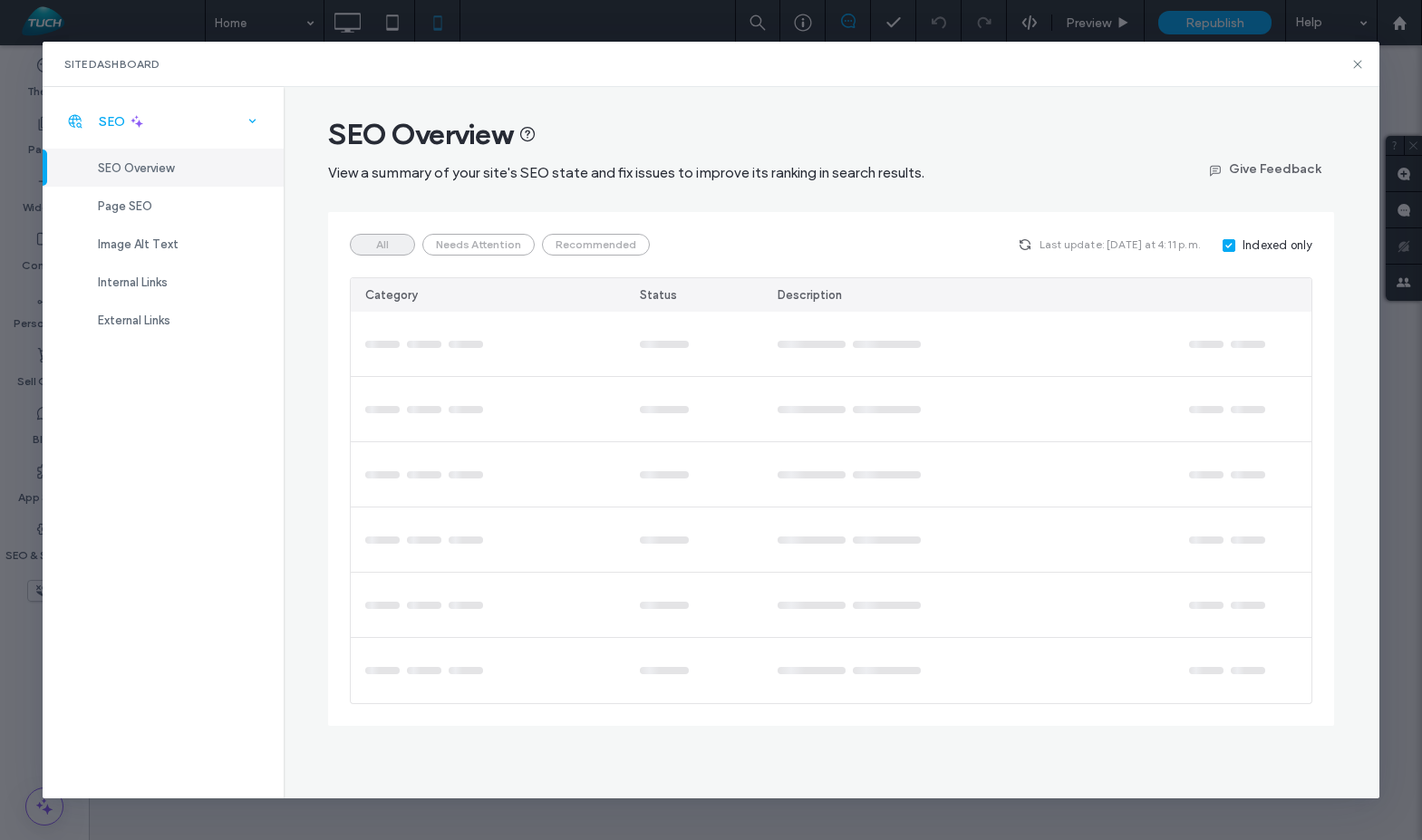 click on "SEO" at bounding box center (111, 121) 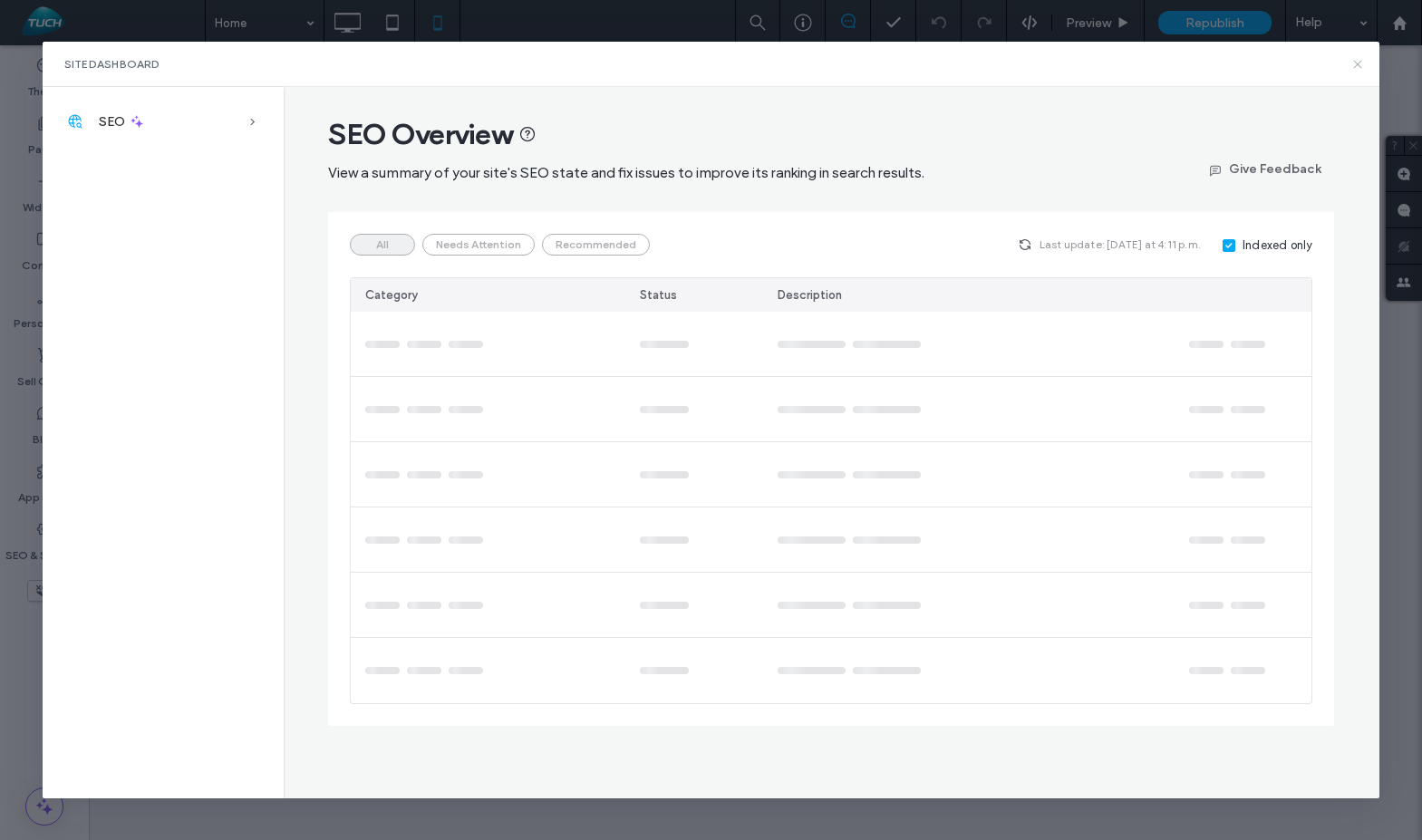 click 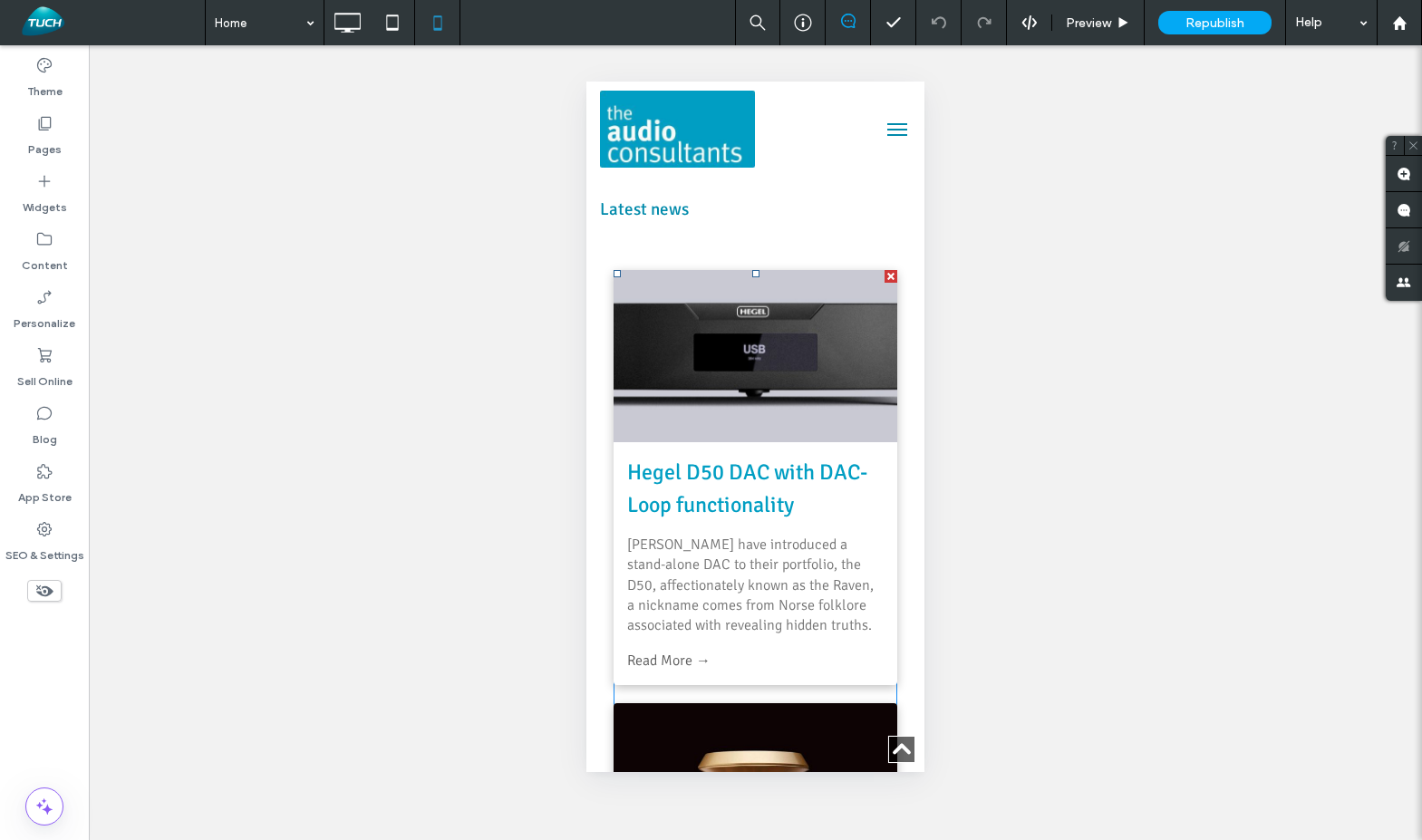 scroll, scrollTop: 2592, scrollLeft: 0, axis: vertical 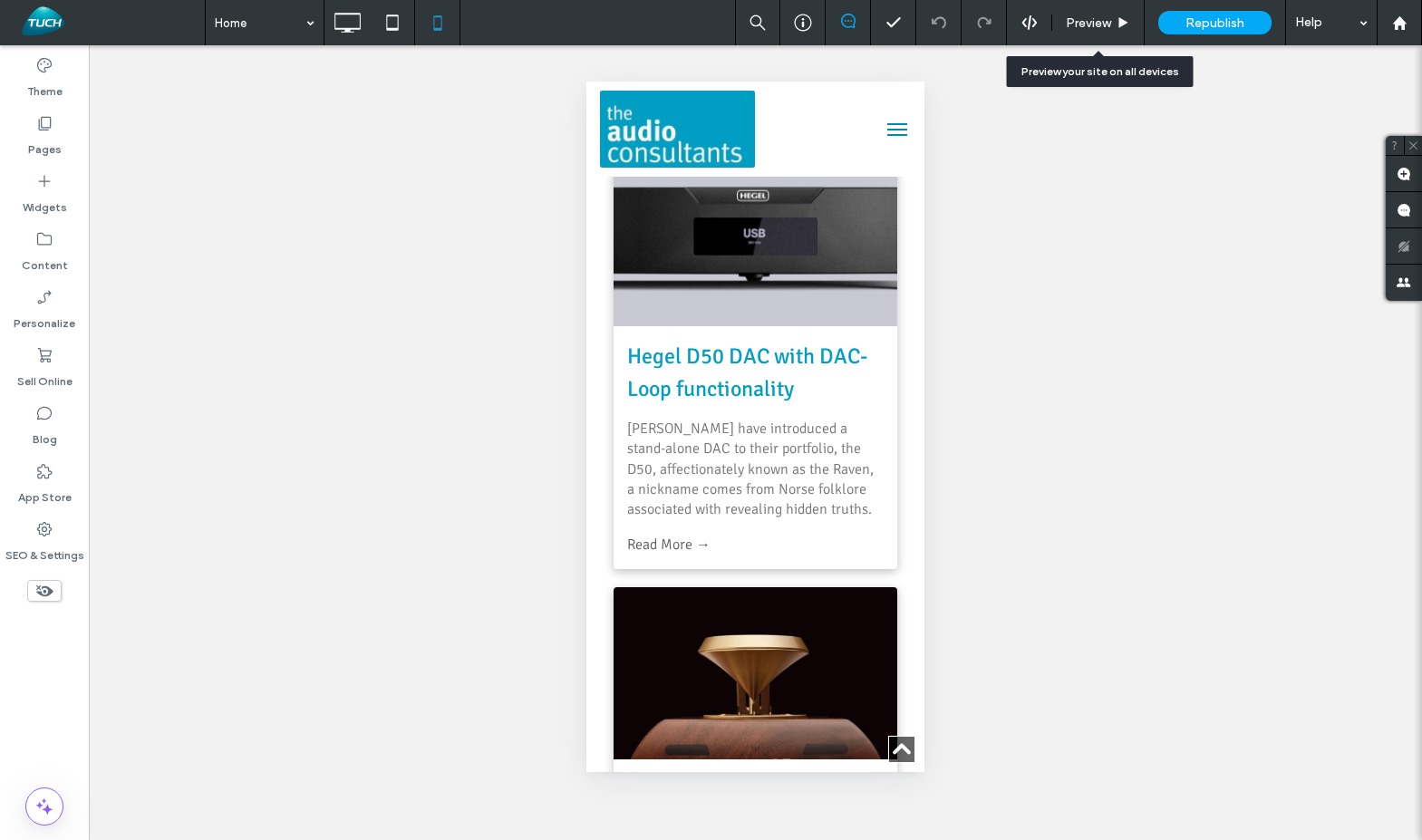 click on "Preview" at bounding box center (1088, 23) 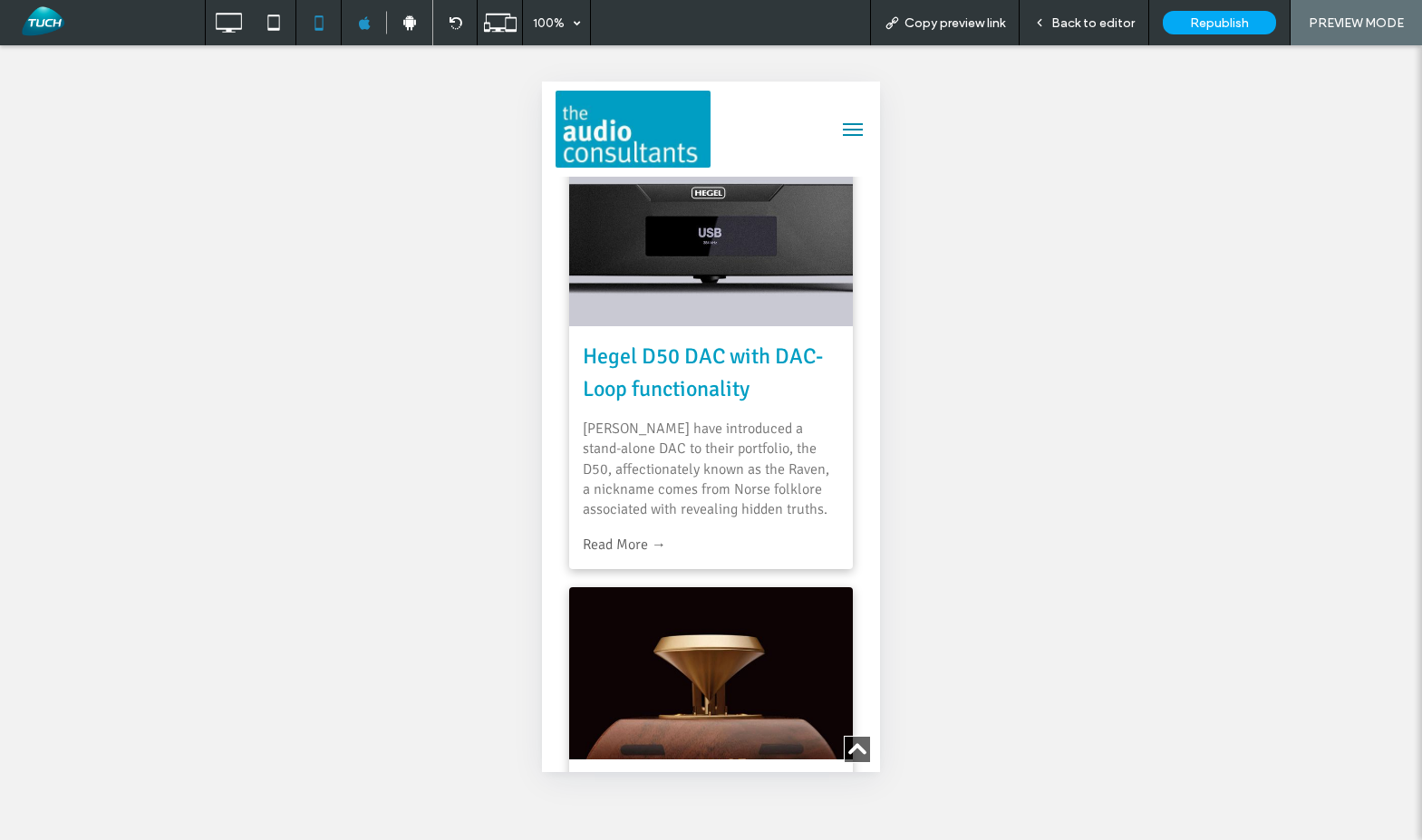 click on "[PERSON_NAME] have introduced a stand-alone DAC to their portfolio, the D50, affectionately known as the Raven, a nickname comes from Norse folklore associated with revealing hidden truths." at bounding box center (711, 469) 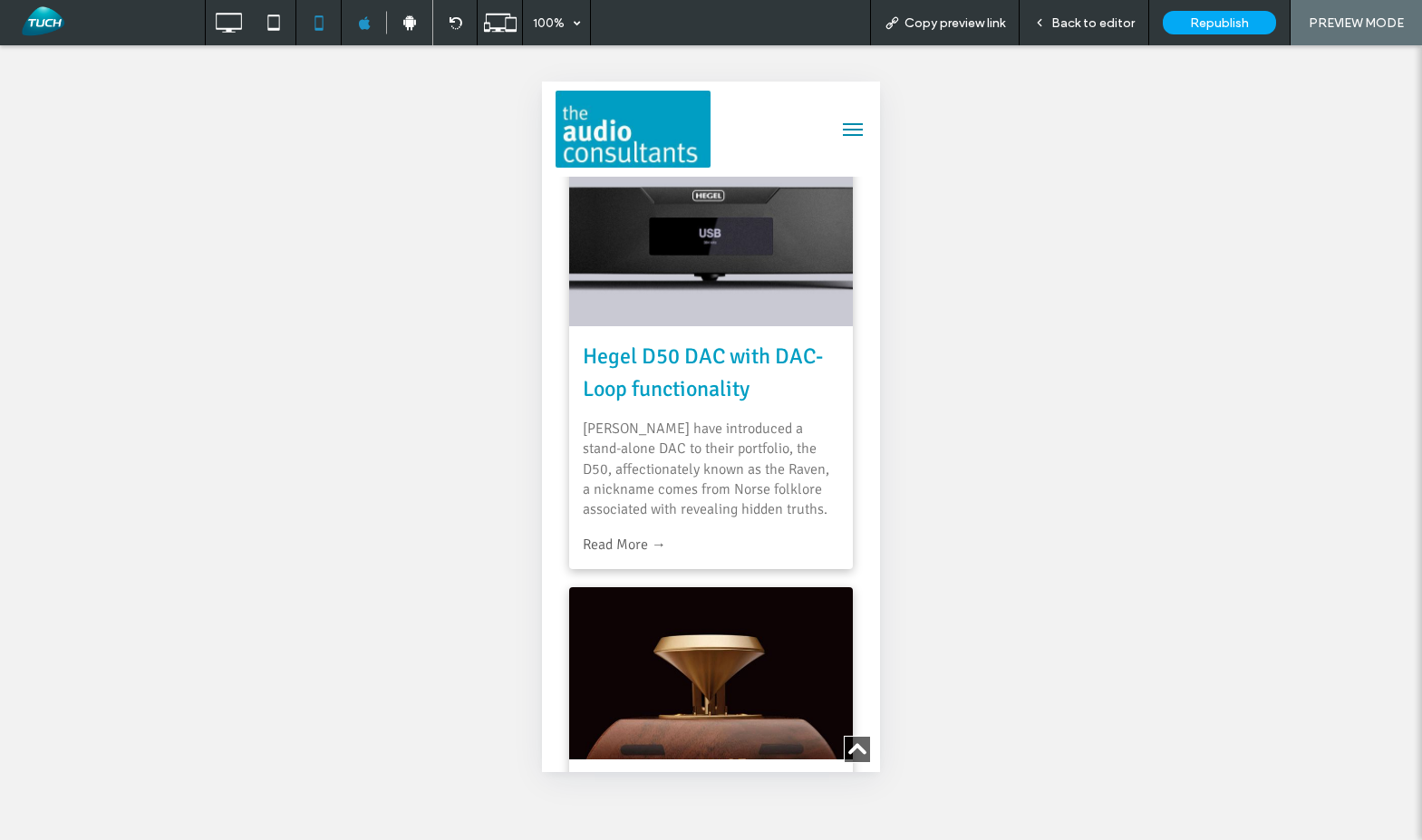 click on "Back to editor" at bounding box center (1093, 23) 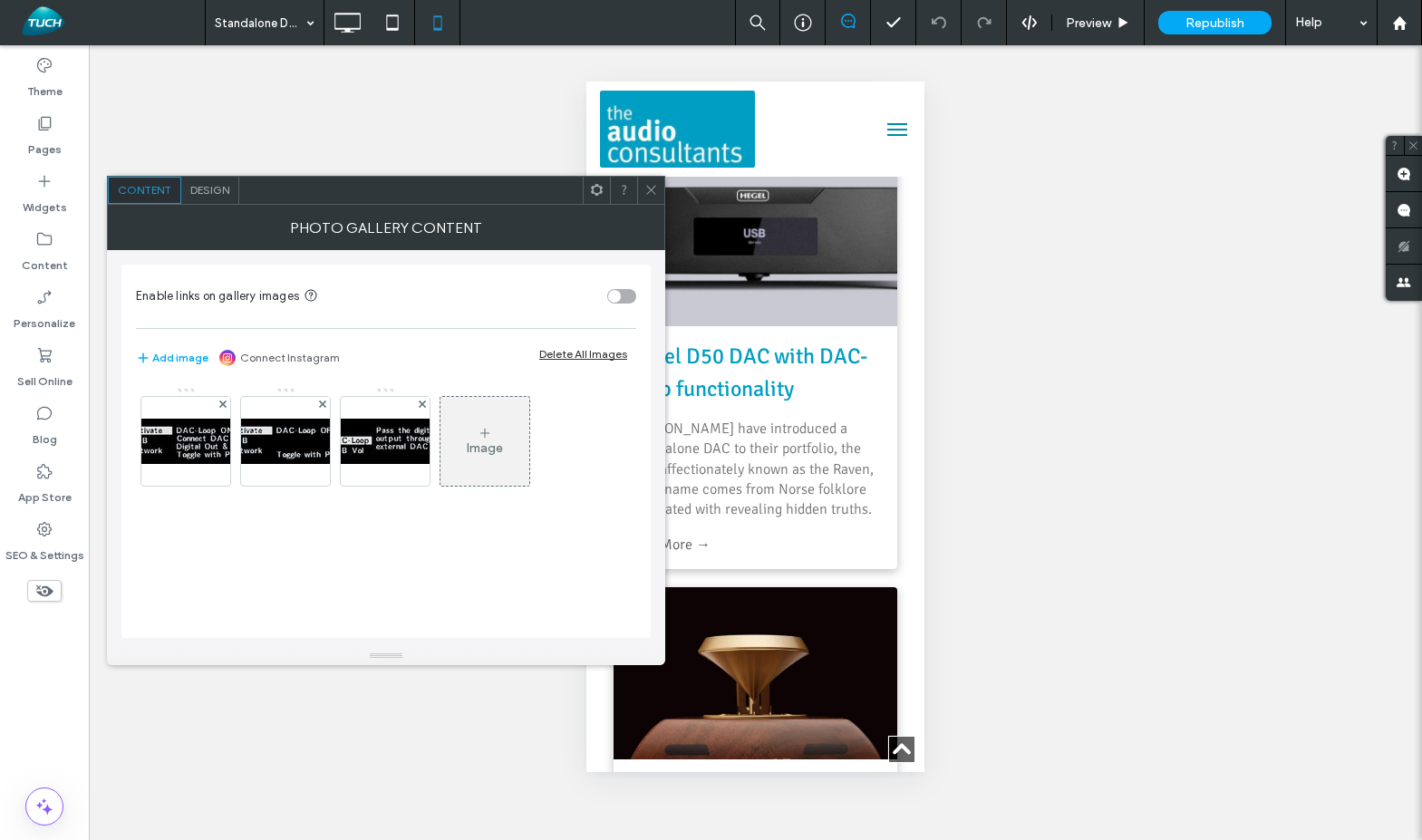 click on "Design" at bounding box center (209, 189) 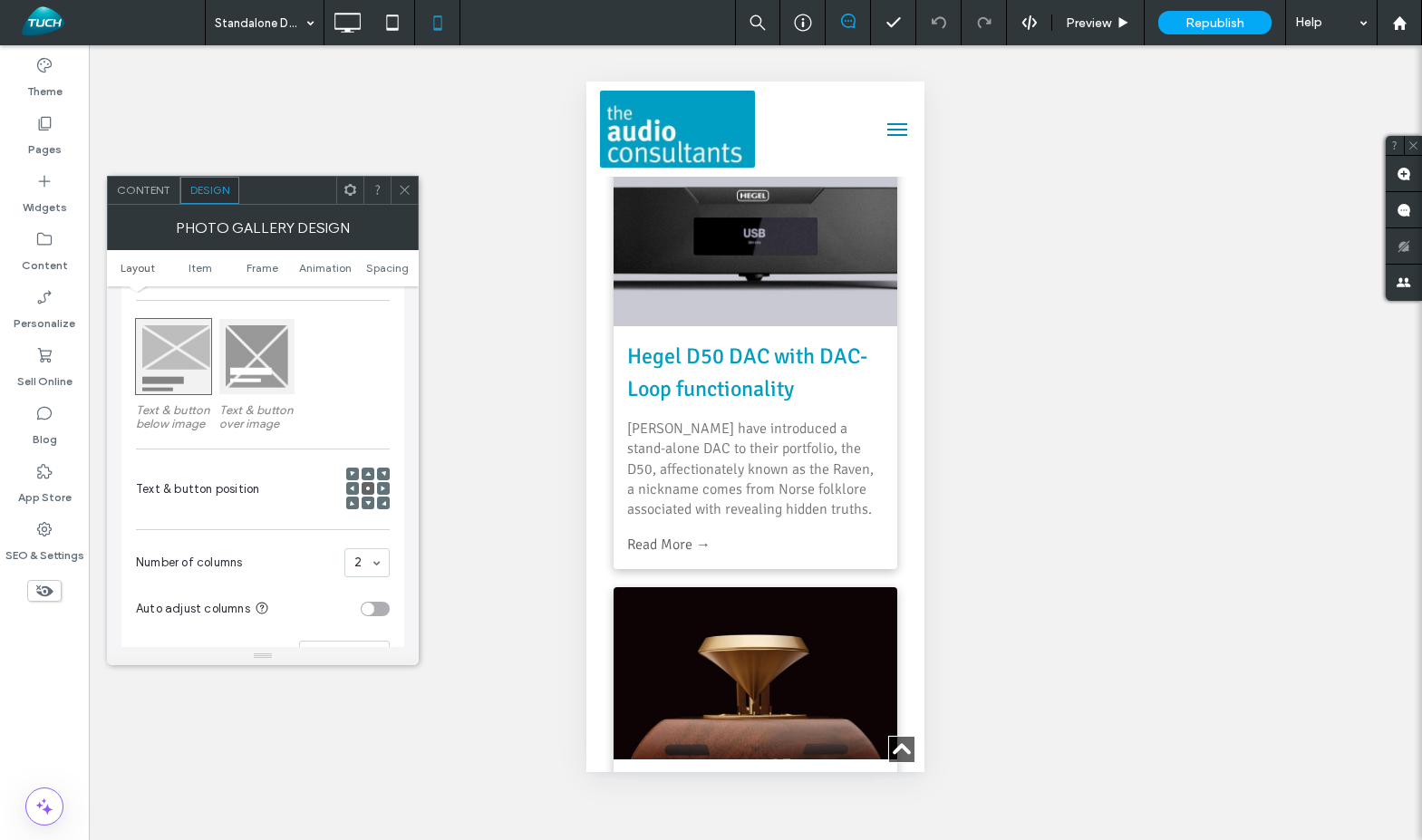 scroll, scrollTop: 245, scrollLeft: 0, axis: vertical 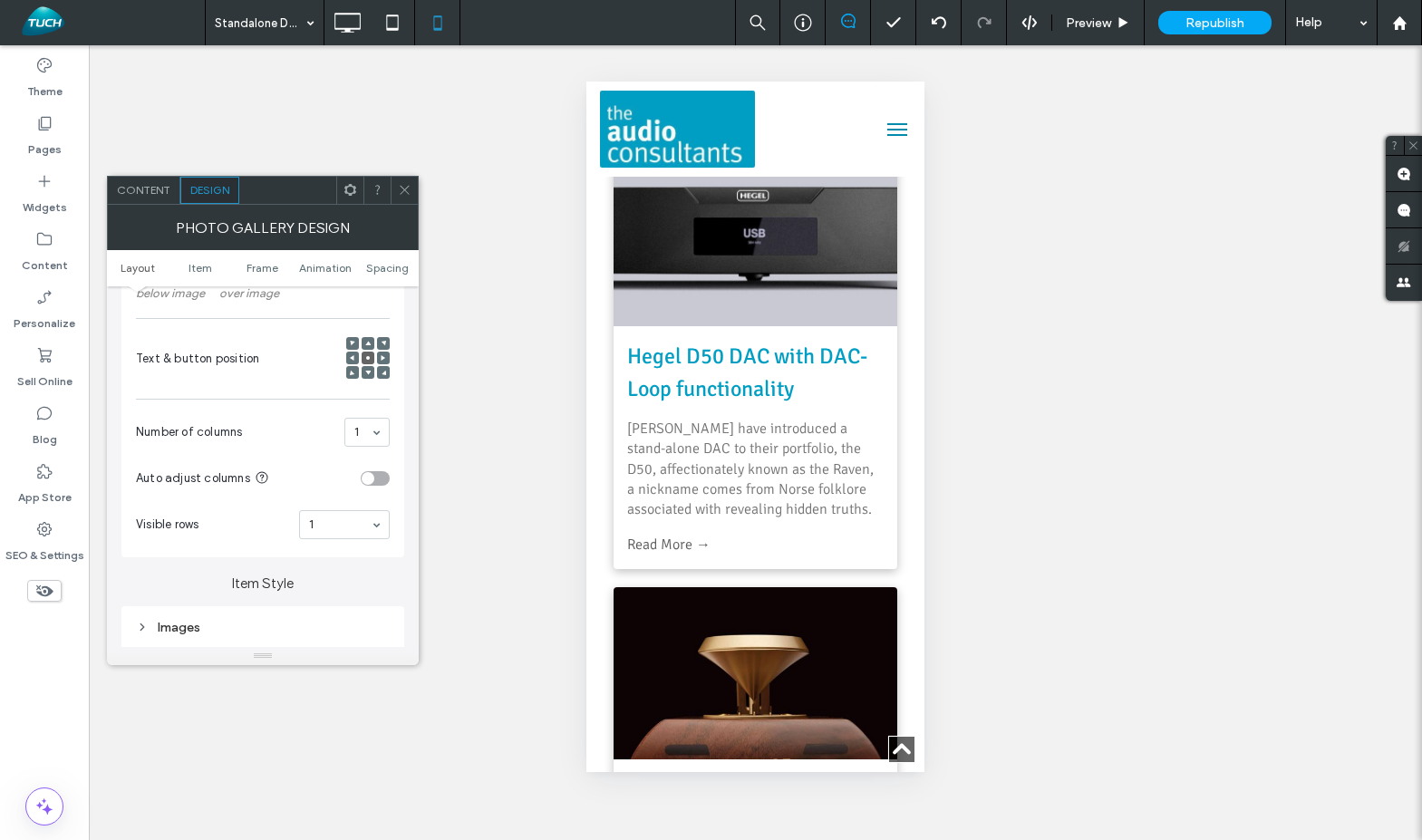 click on "Unhide?
Yes
Unhide?
Yes
Unhide?
Yes
Unhide?
Yes
Unhide?
Yes
Unhide?
Yes
Unhide?
Yes
Unhide?
Yes
Unhide?
Yes
Unhide?
Yes" at bounding box center (755, 442) 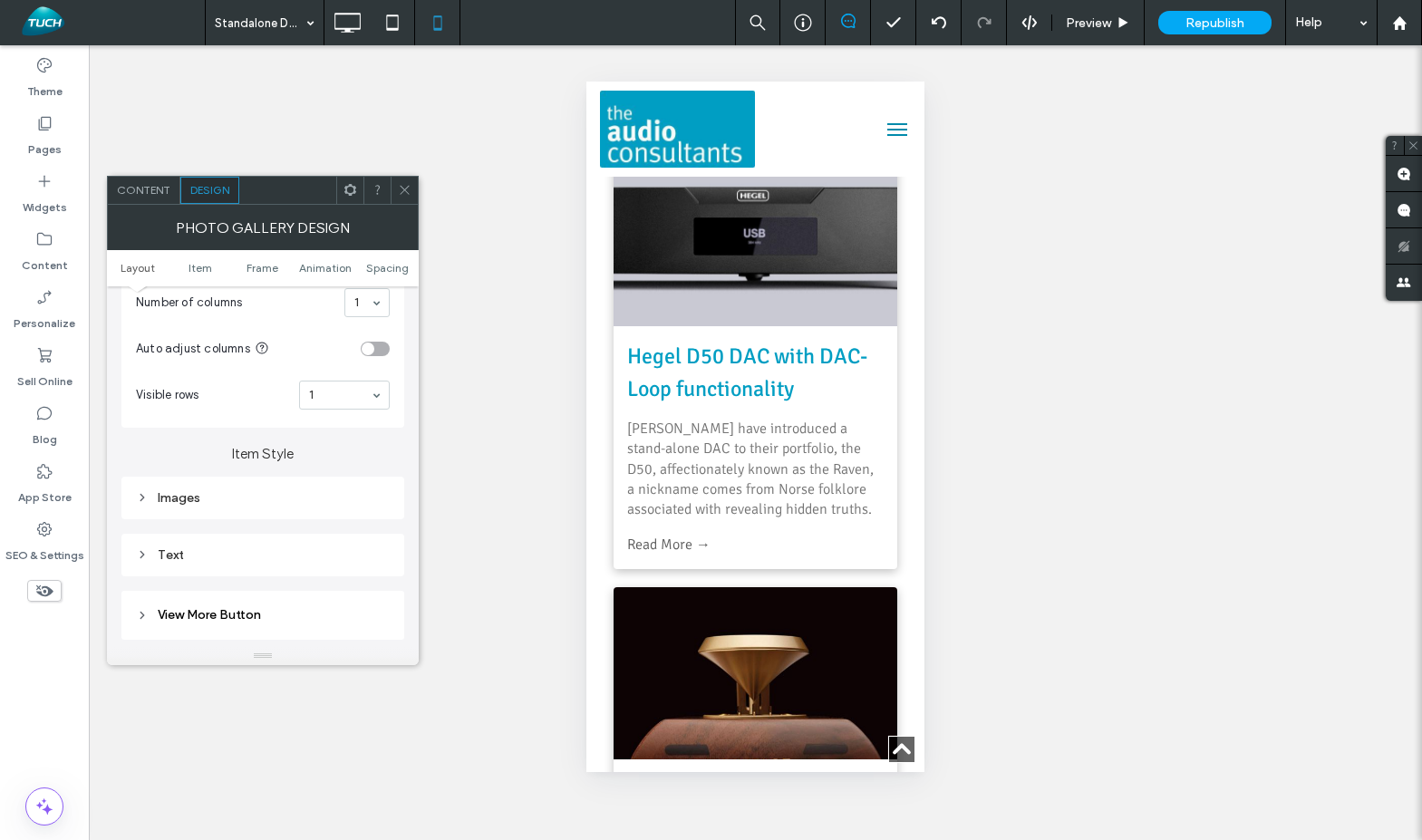 scroll, scrollTop: 517, scrollLeft: 0, axis: vertical 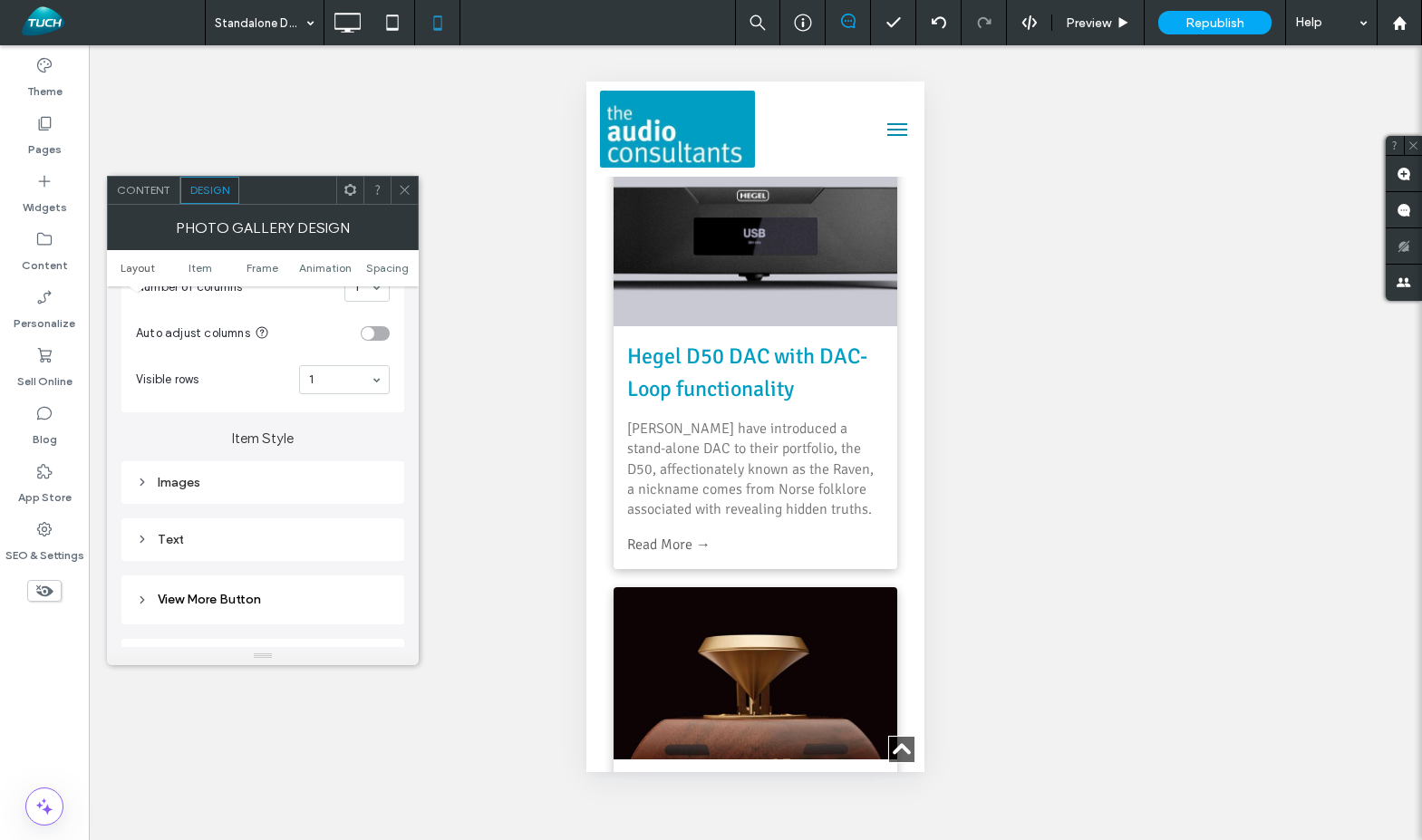 click 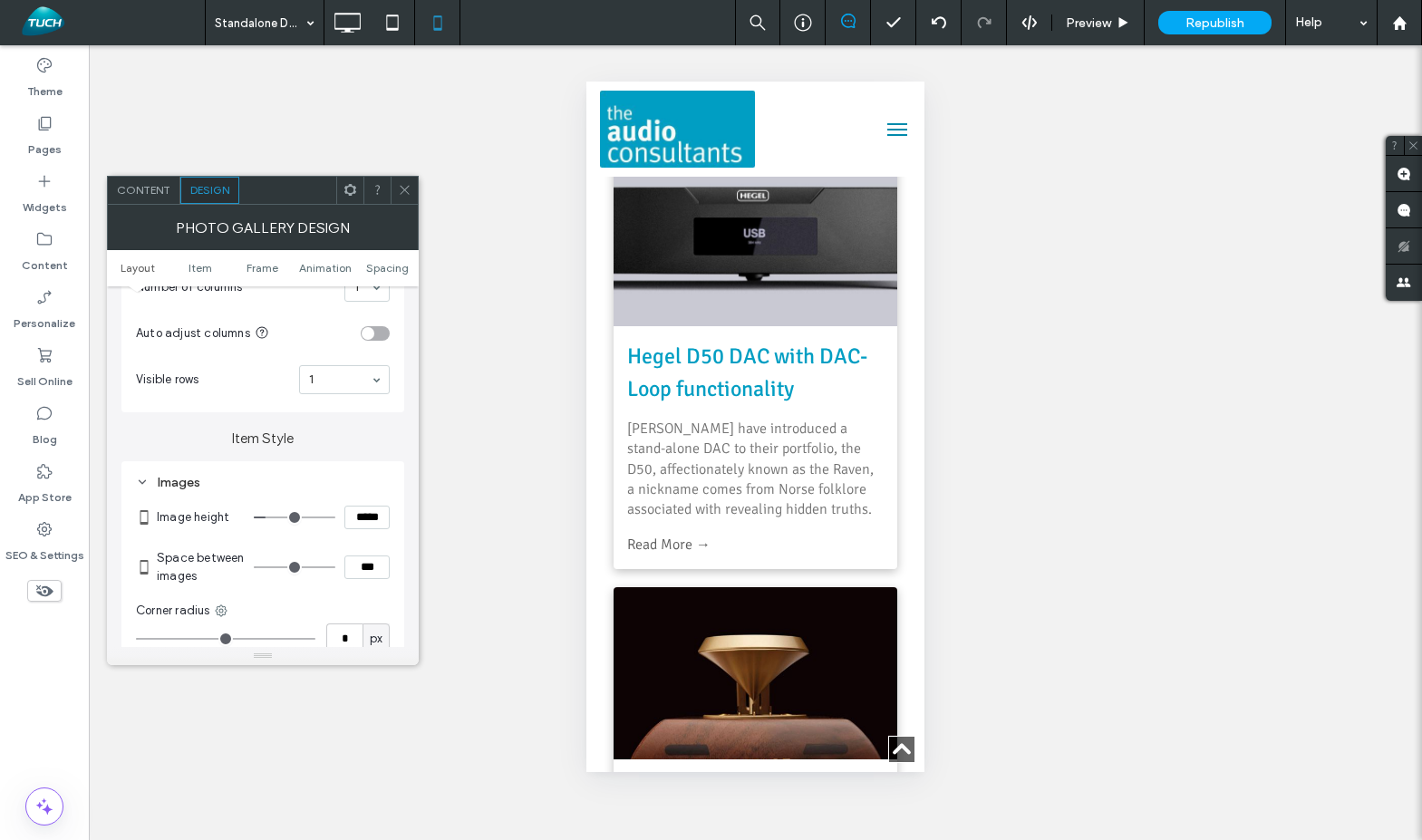 type on "***" 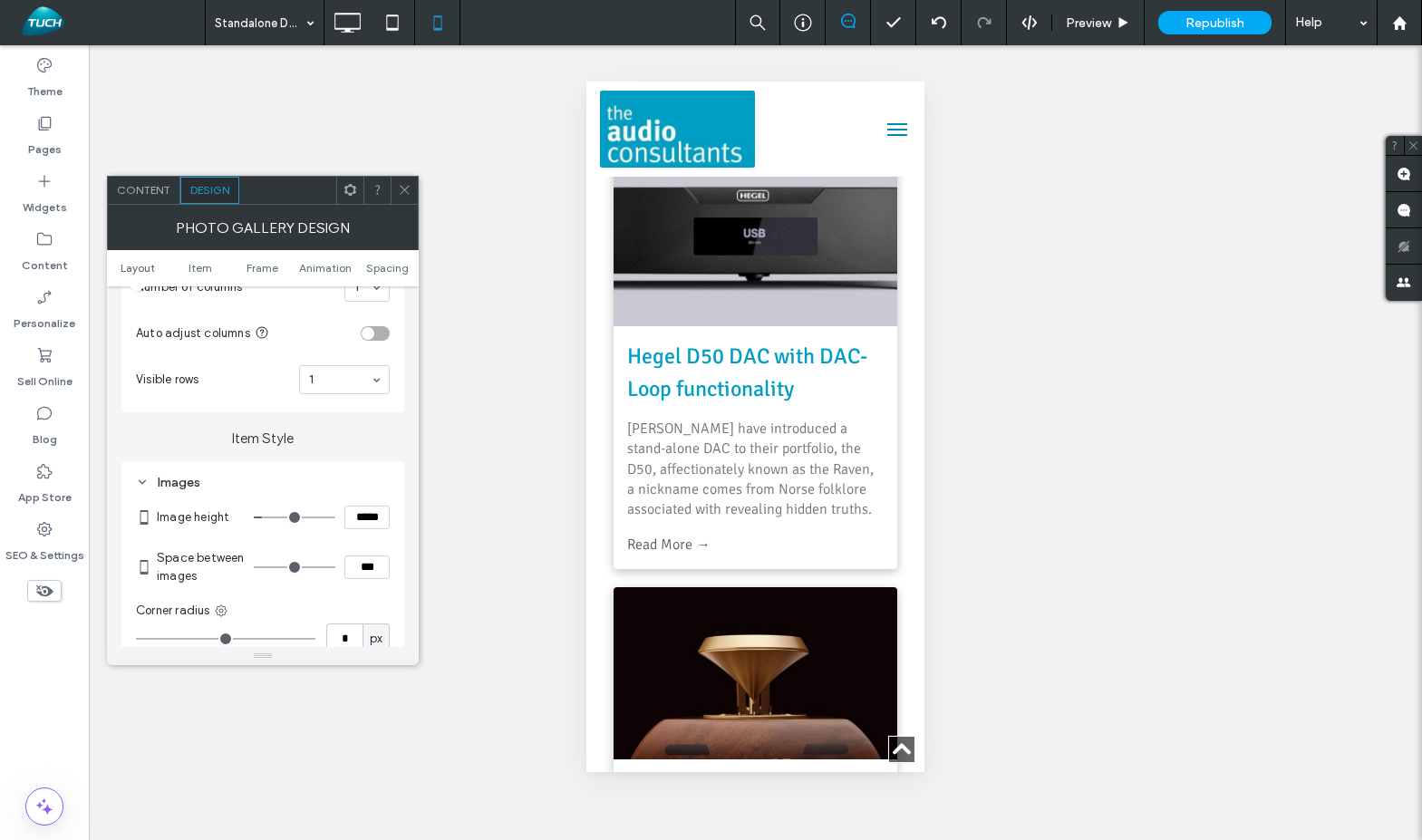 type on "***" 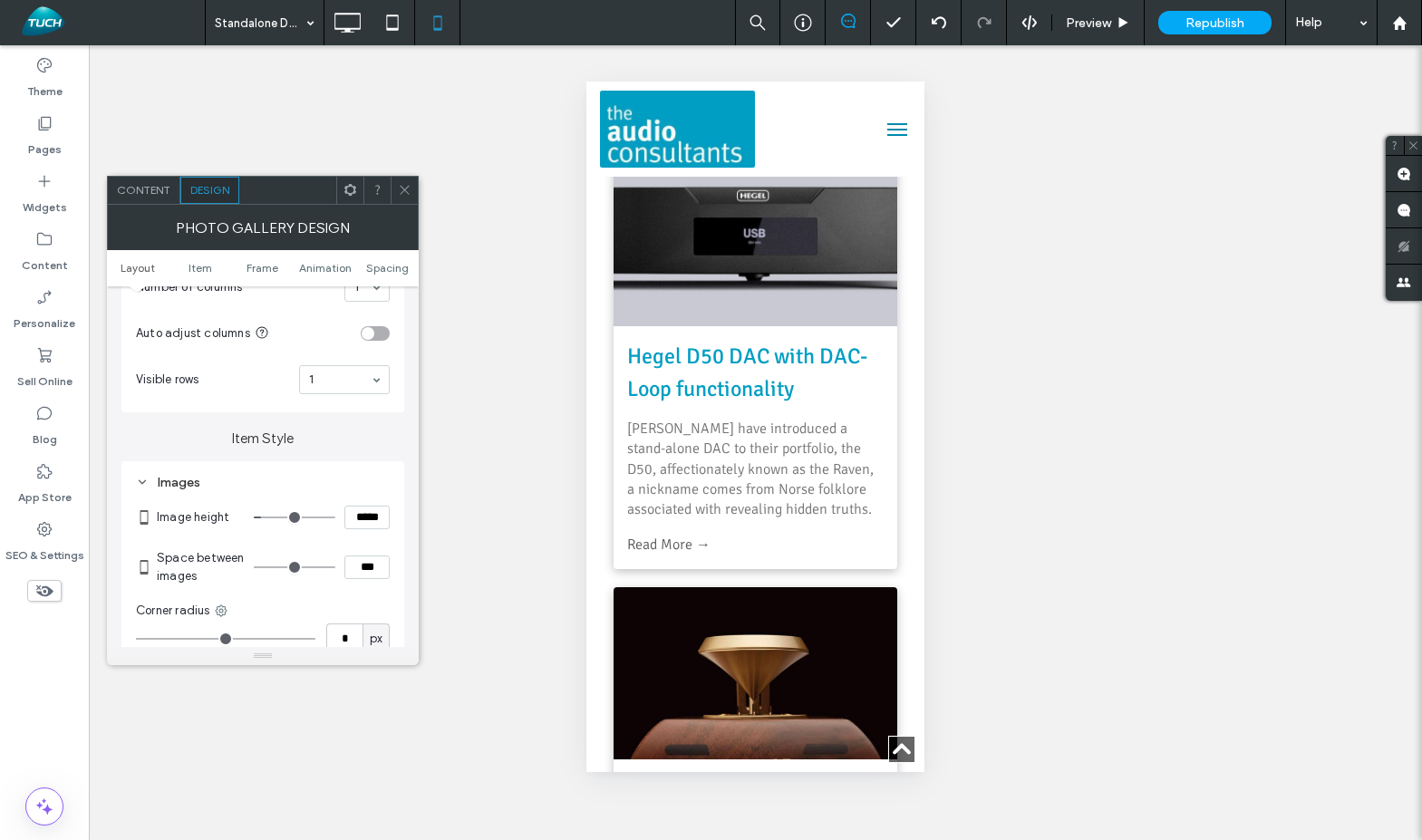type on "***" 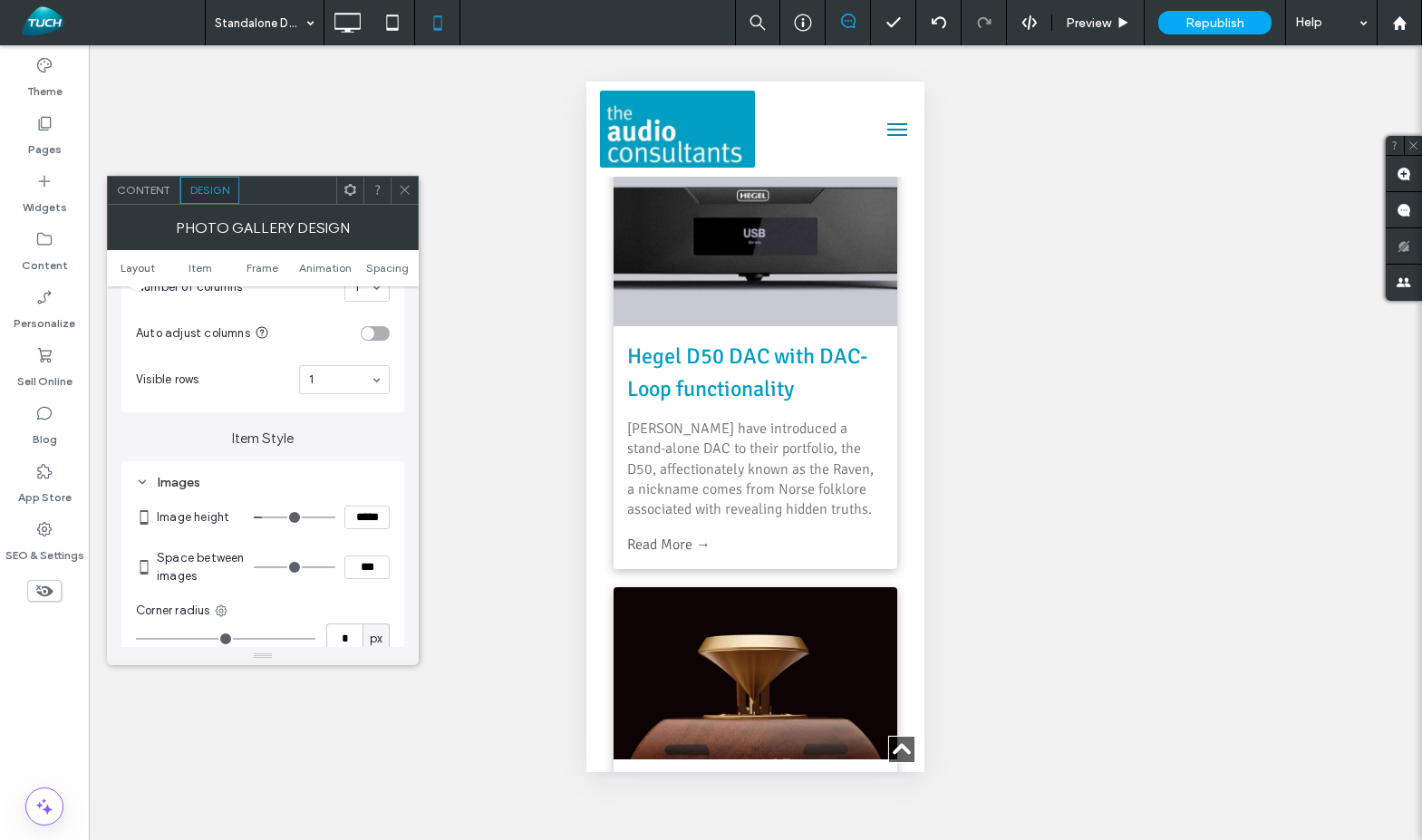 type on "***" 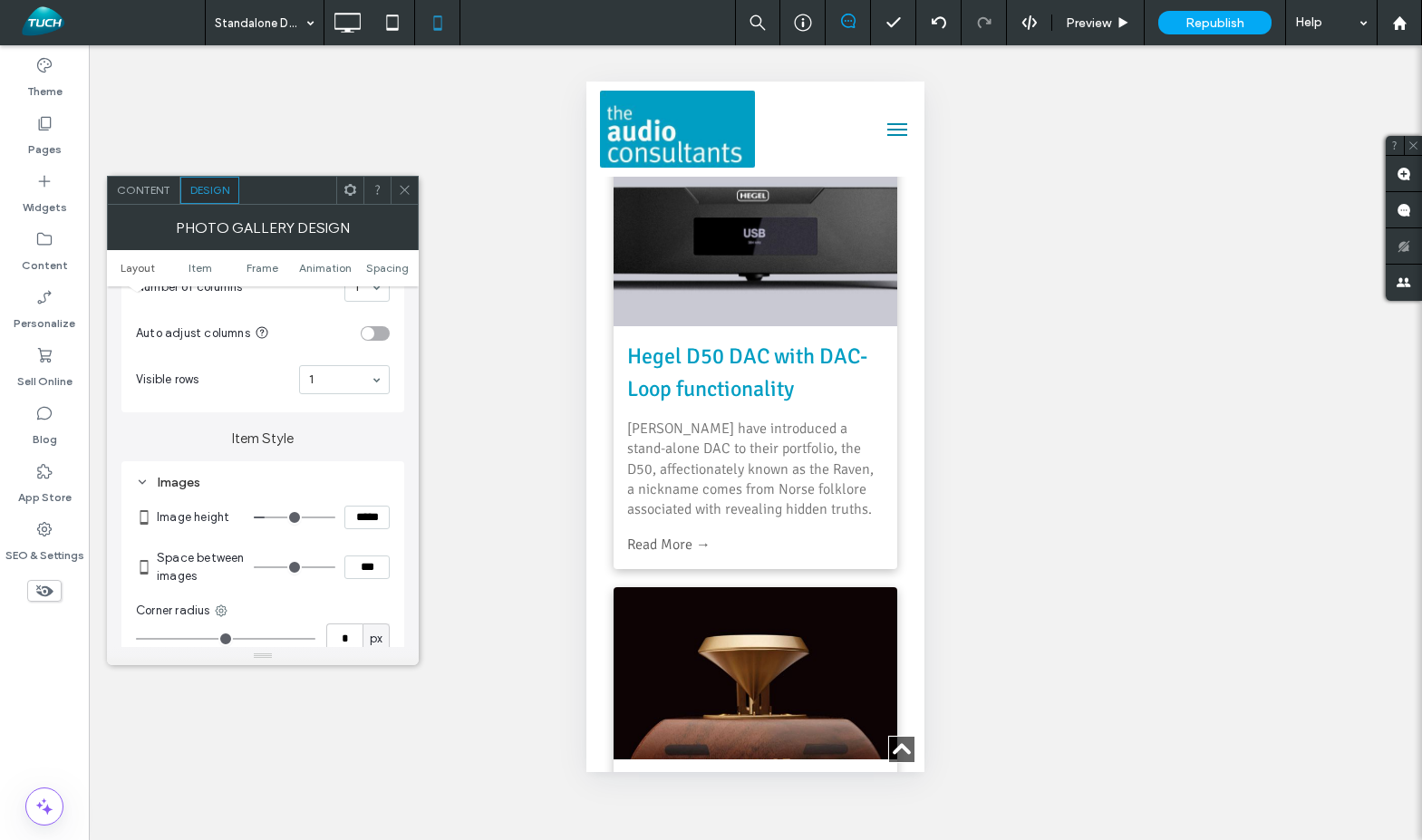 click at bounding box center (295, 517) 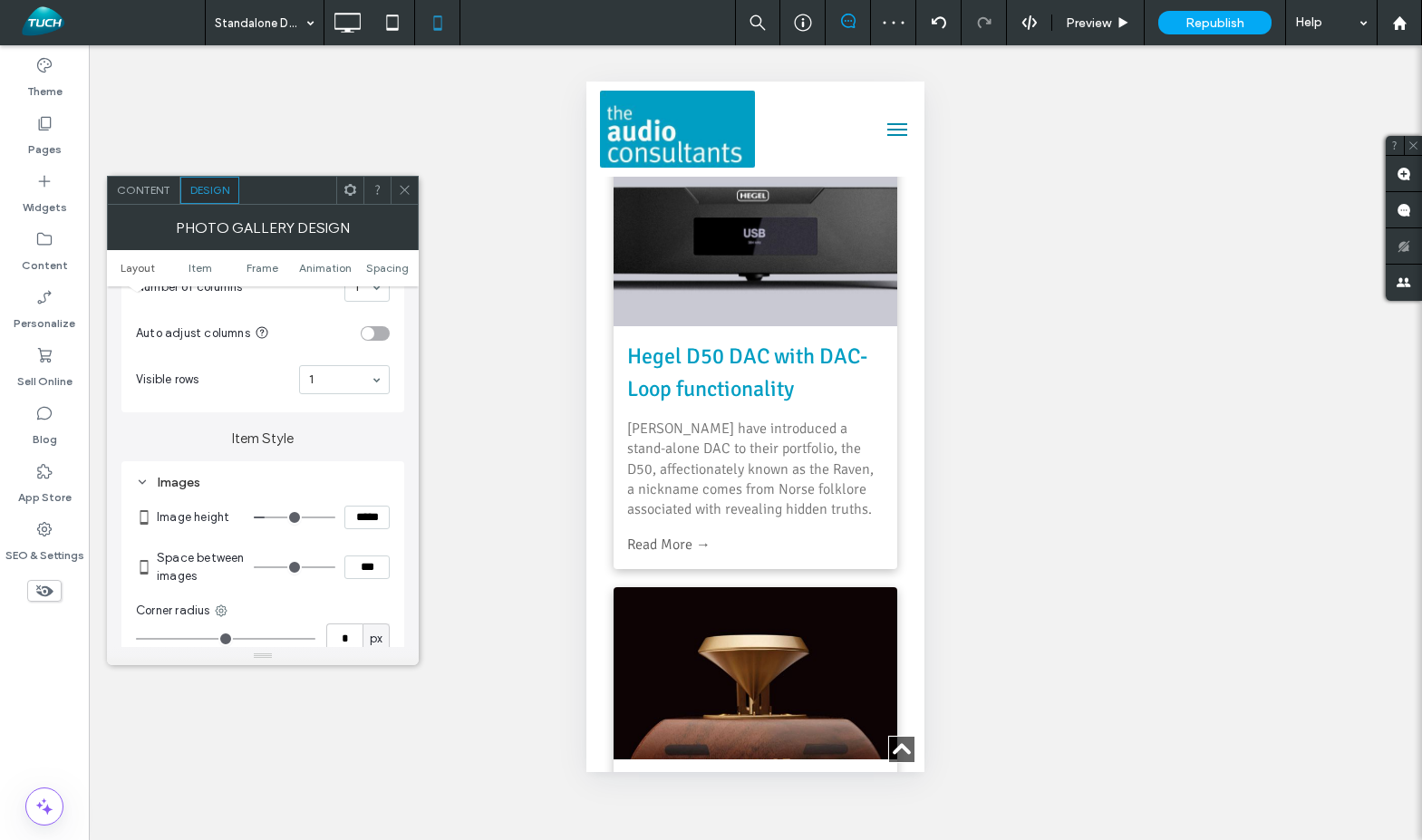 type on "***" 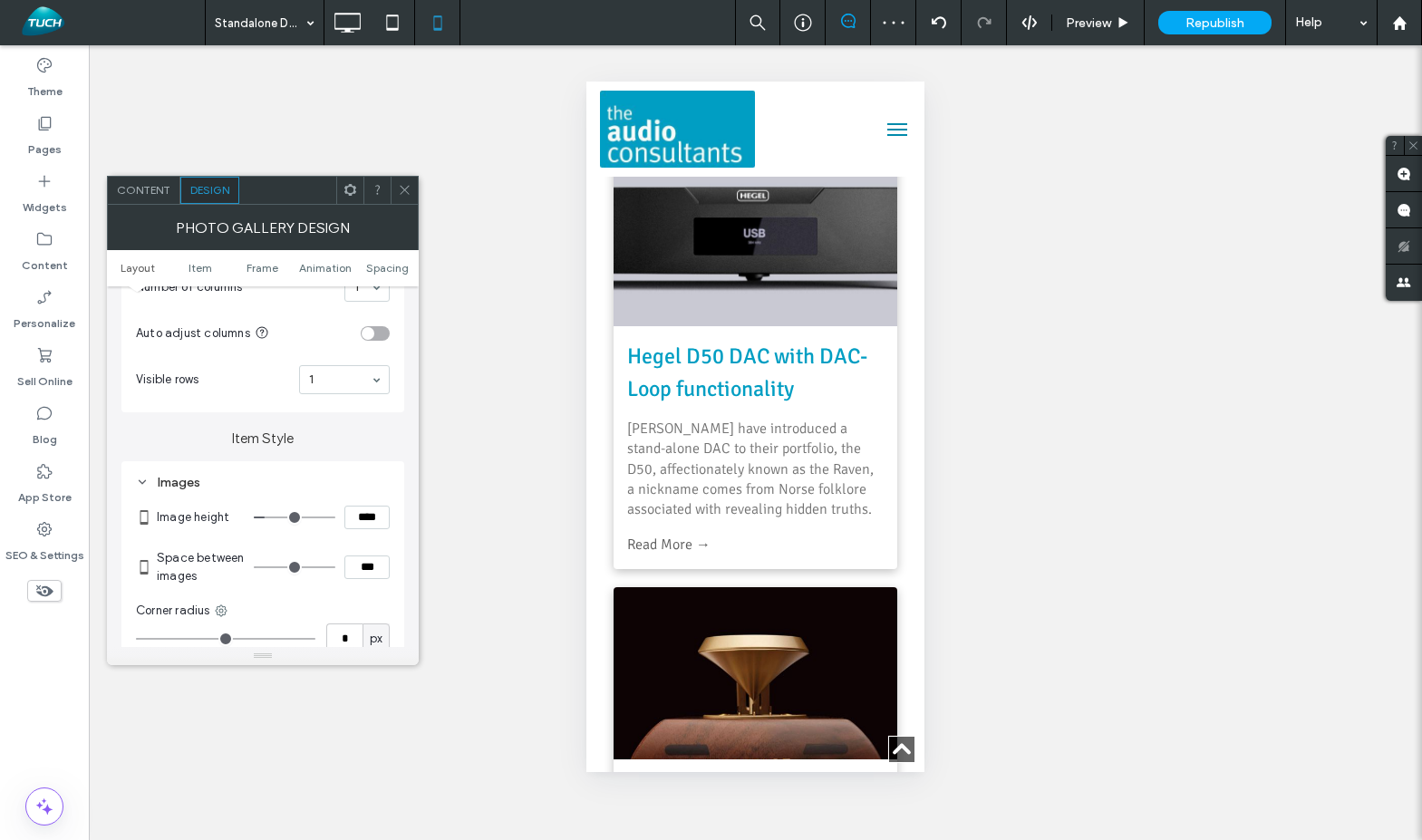 type on "**" 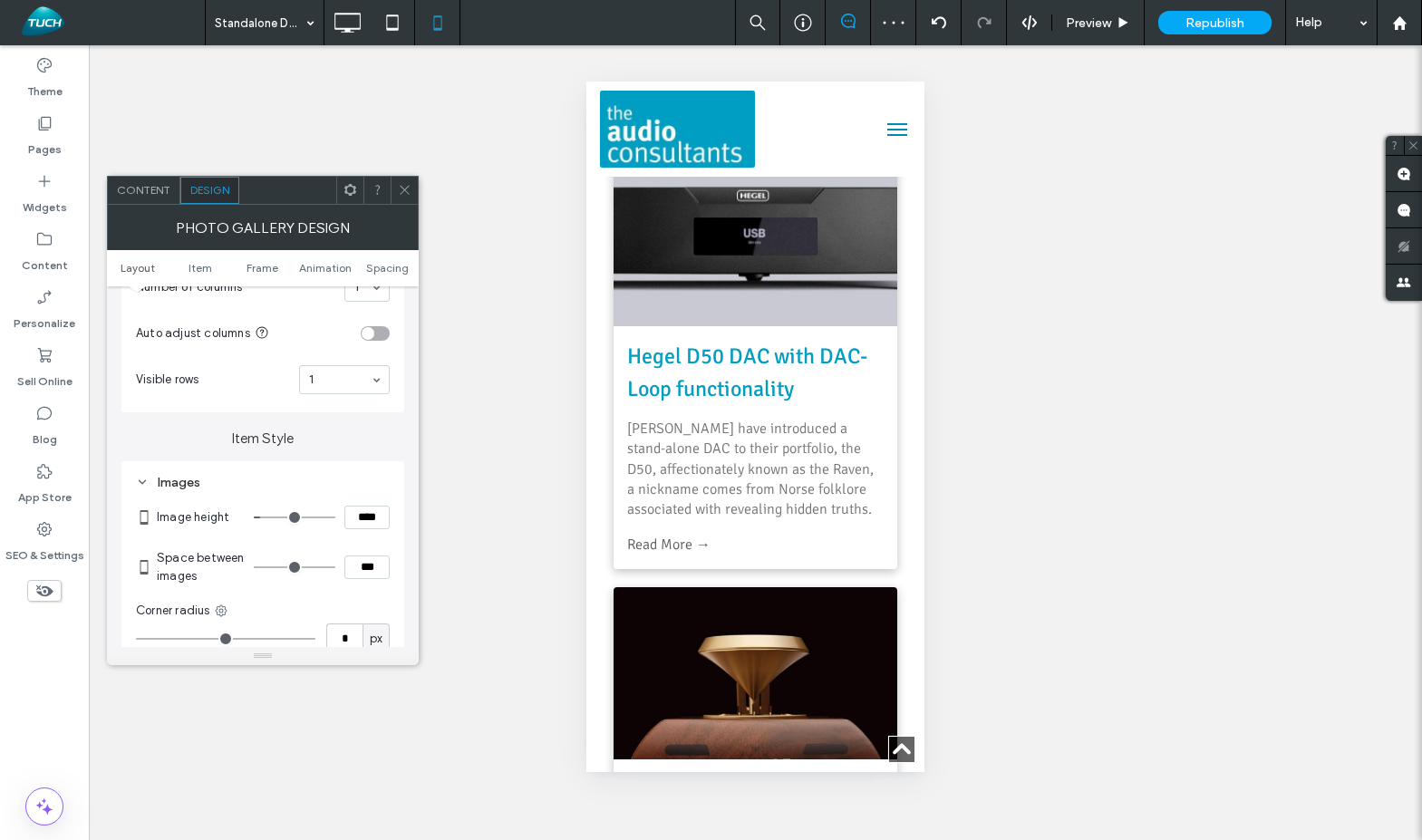 type on "**" 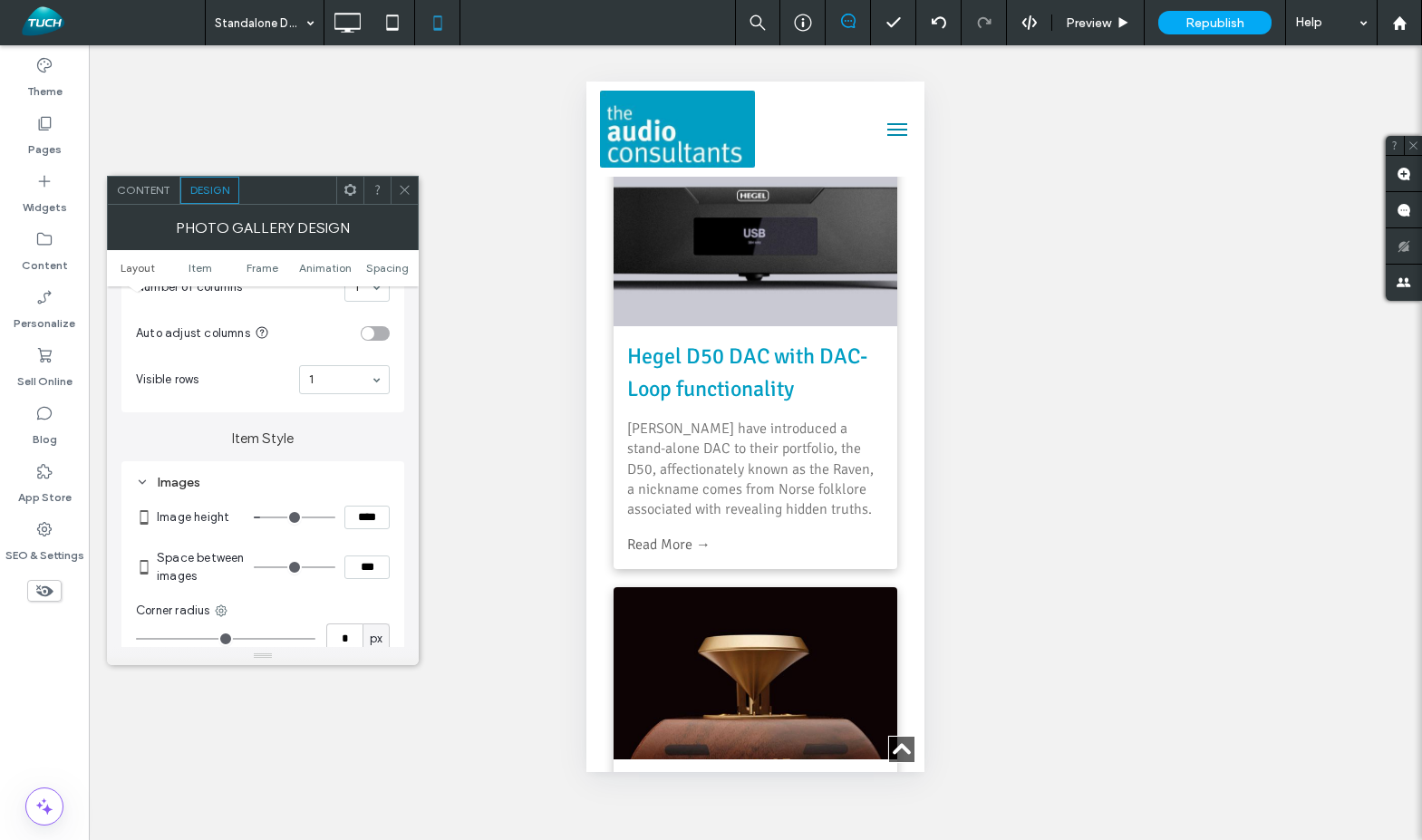 type on "**" 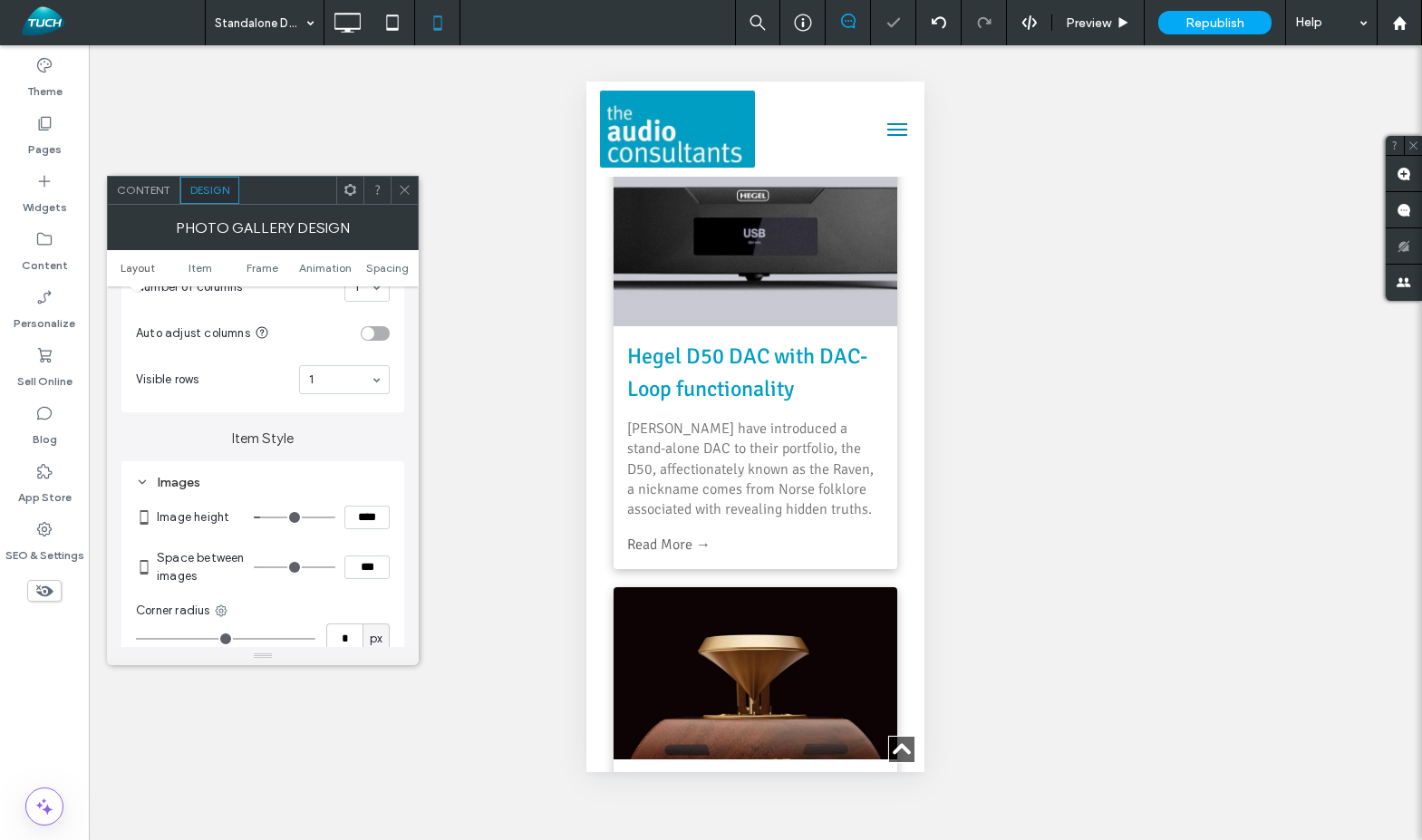 click 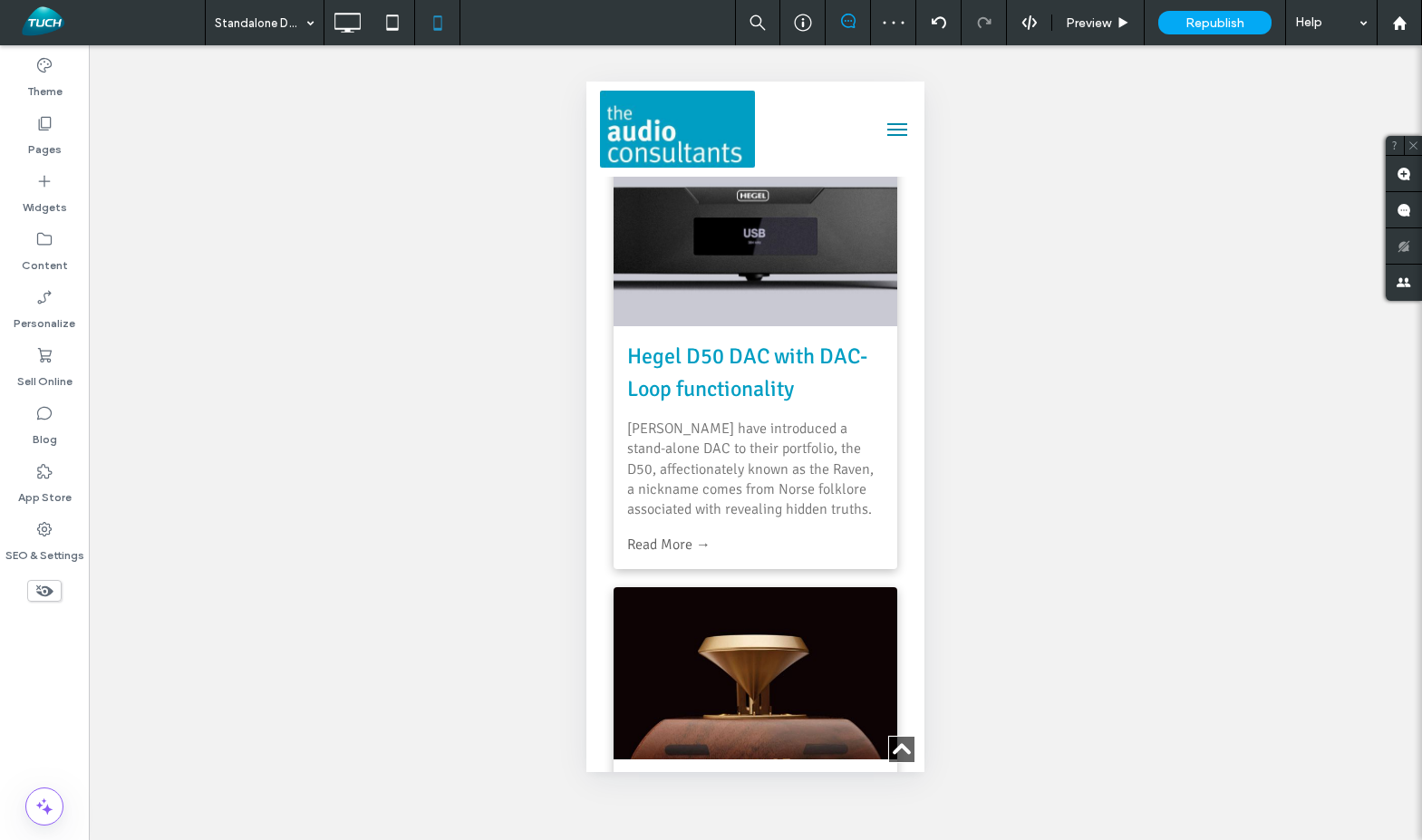 click on "Unhide?
Yes
Unhide?
Yes
Unhide?
Yes
Unhide?
Yes
Unhide?
Yes
Unhide?
Yes
Unhide?
Yes
Unhide?
Yes
Unhide?
Yes
Unhide?
Yes" at bounding box center (755, 442) 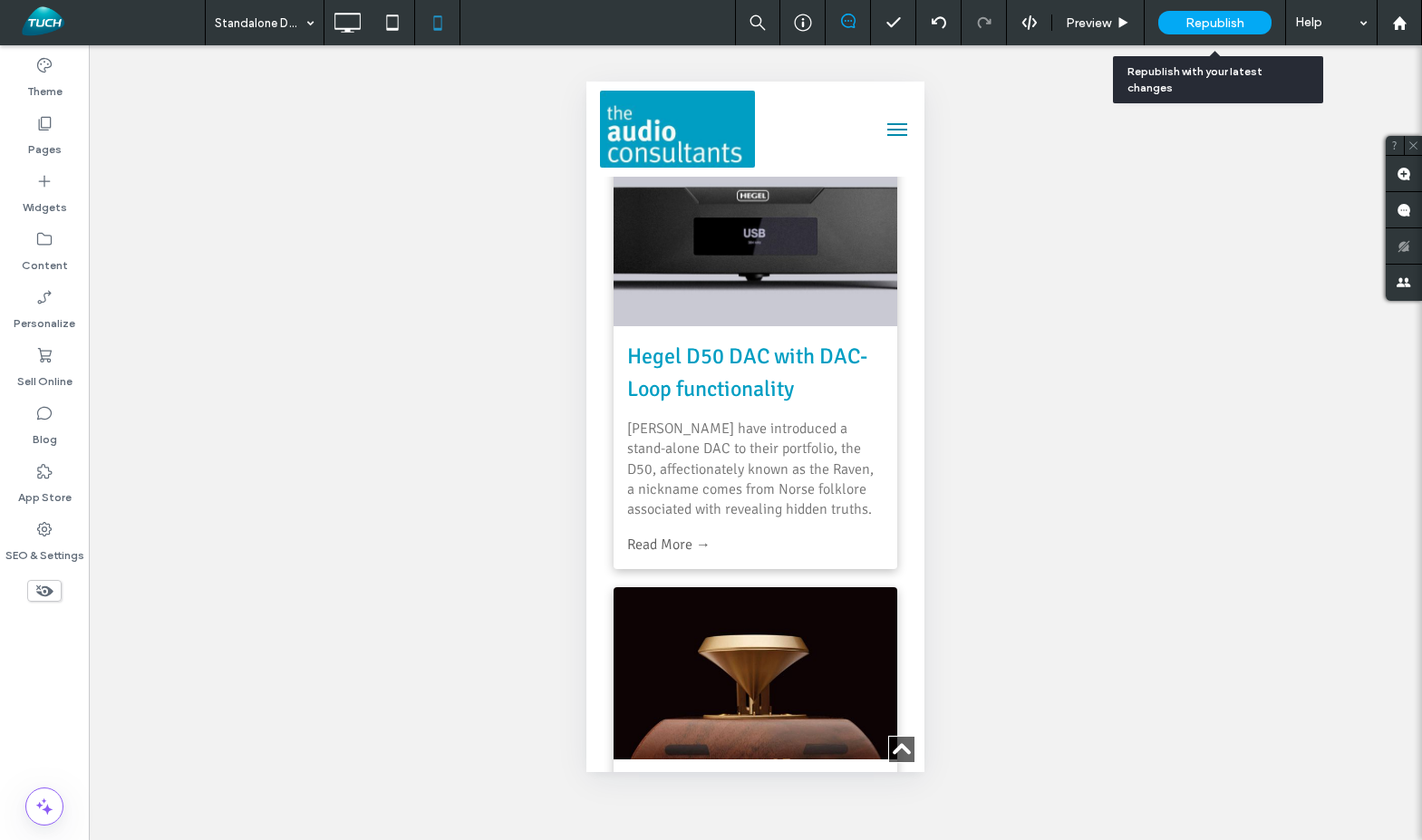 click on "Republish" at bounding box center (1214, 23) 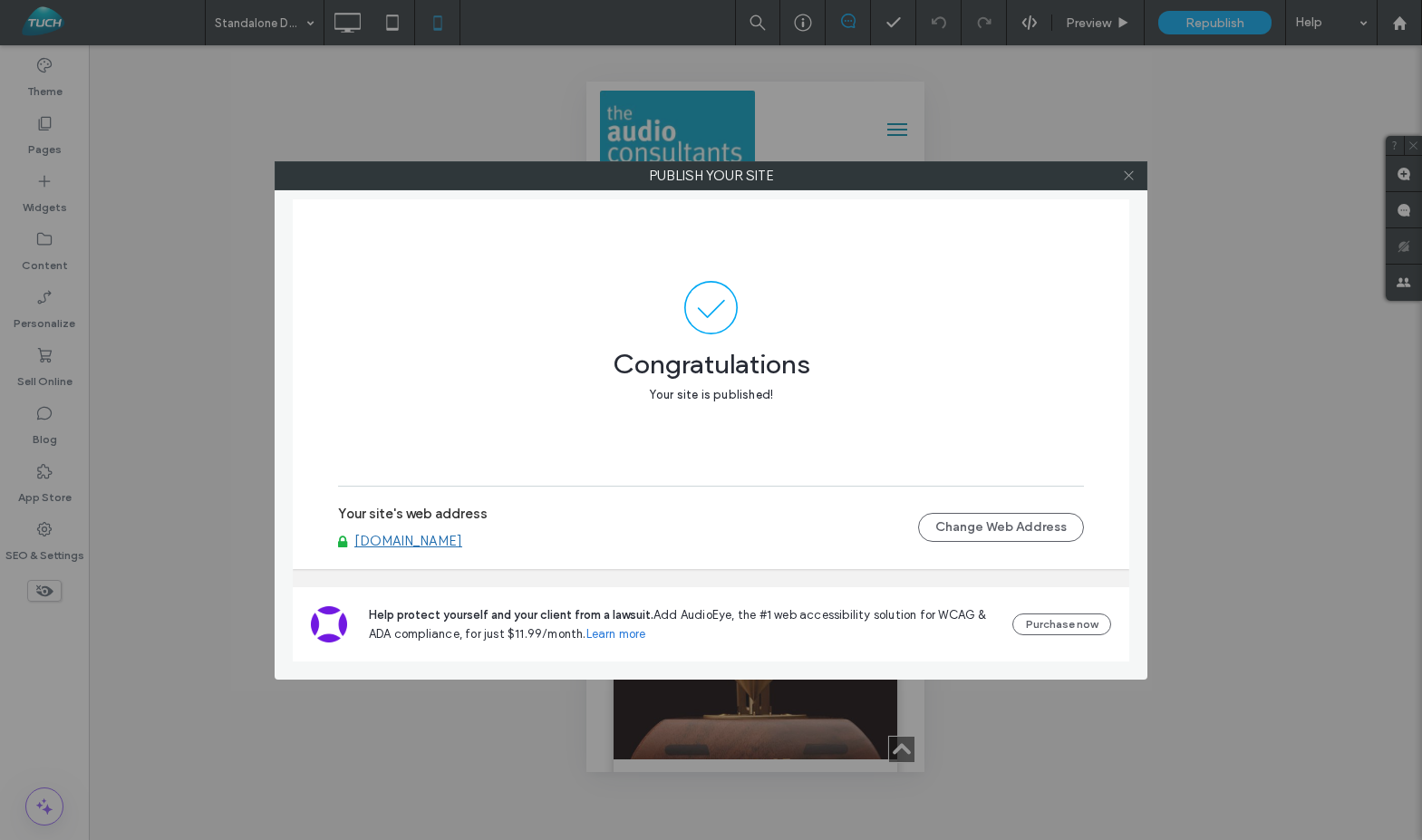 click 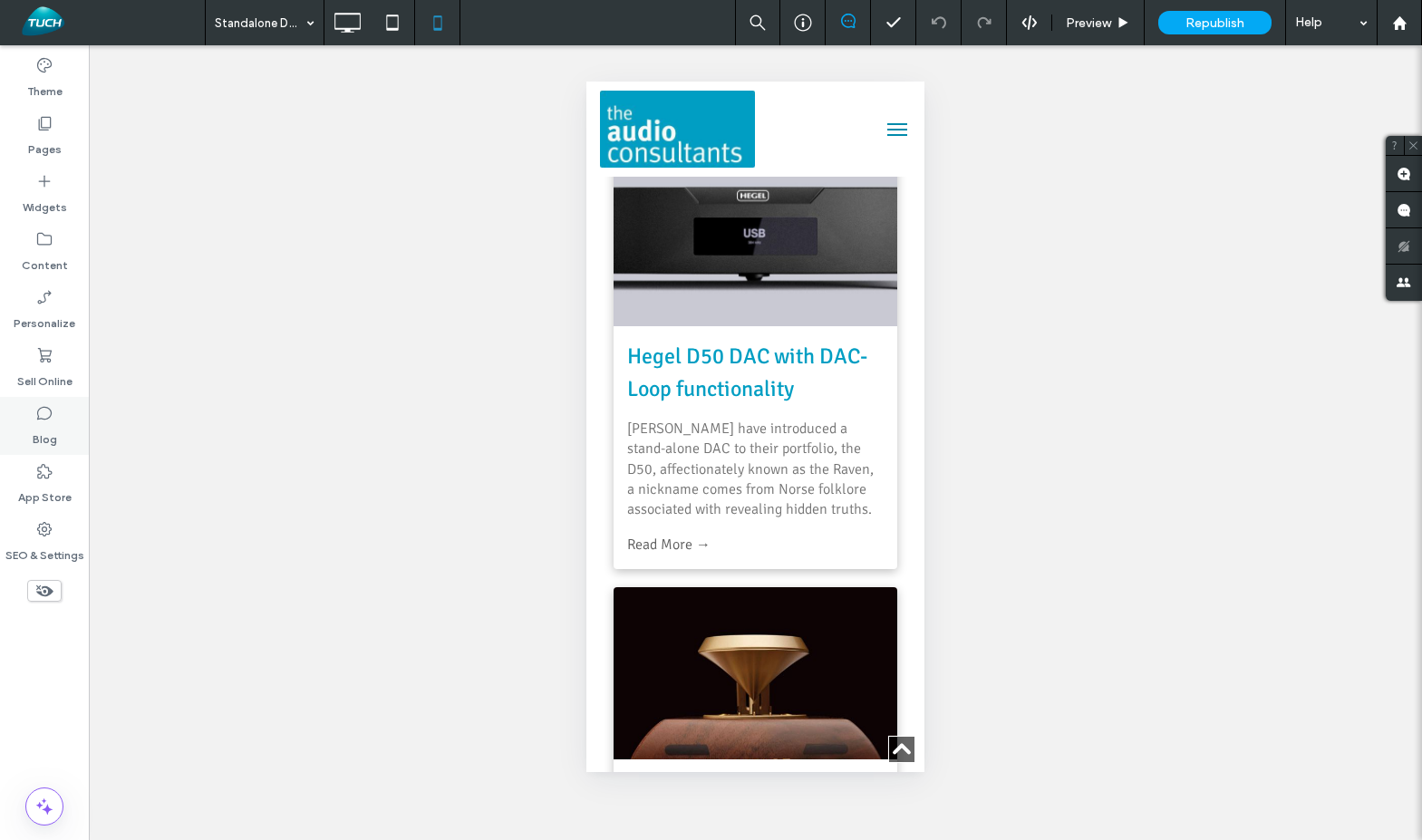 click on "Blog" at bounding box center [44, 426] 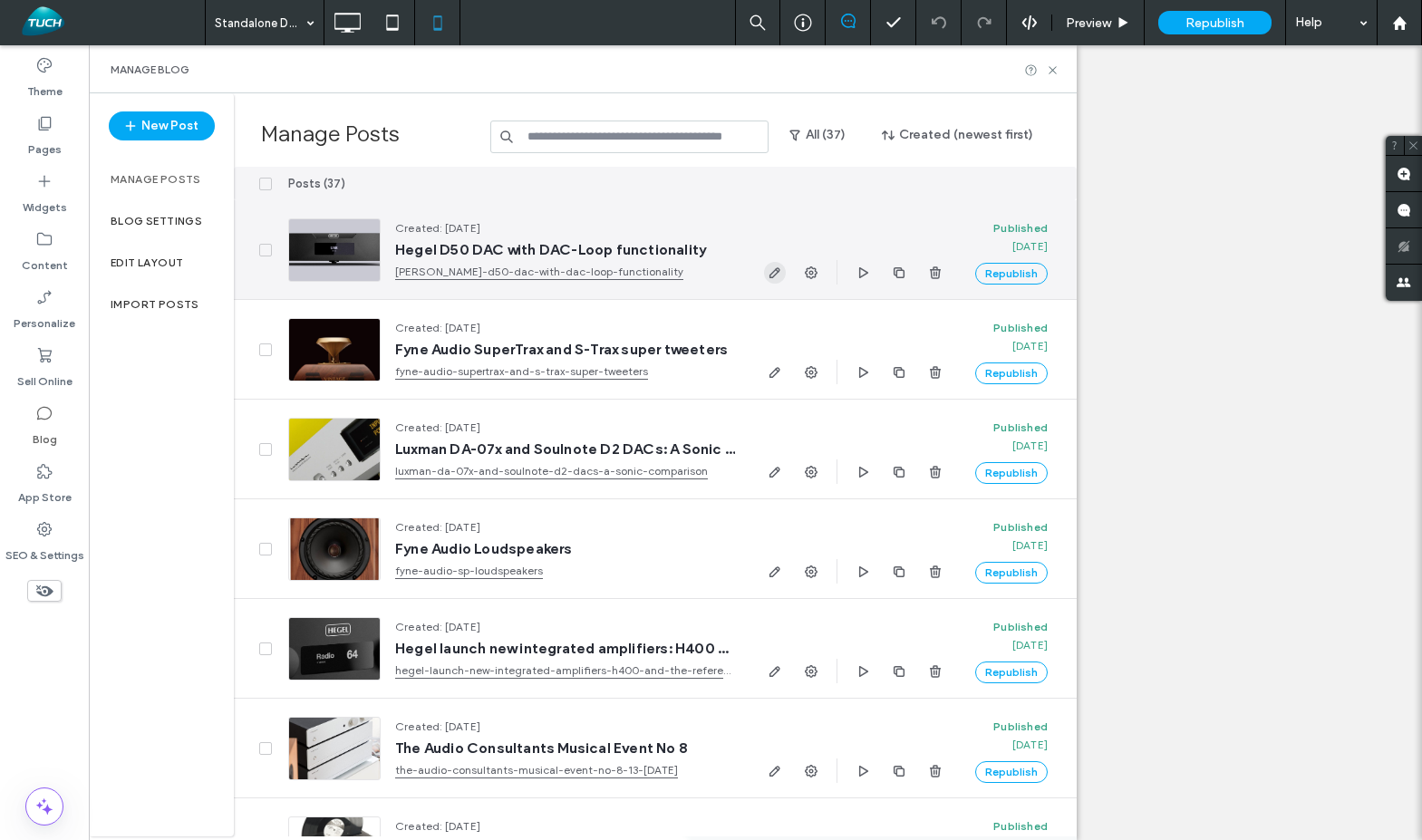 click 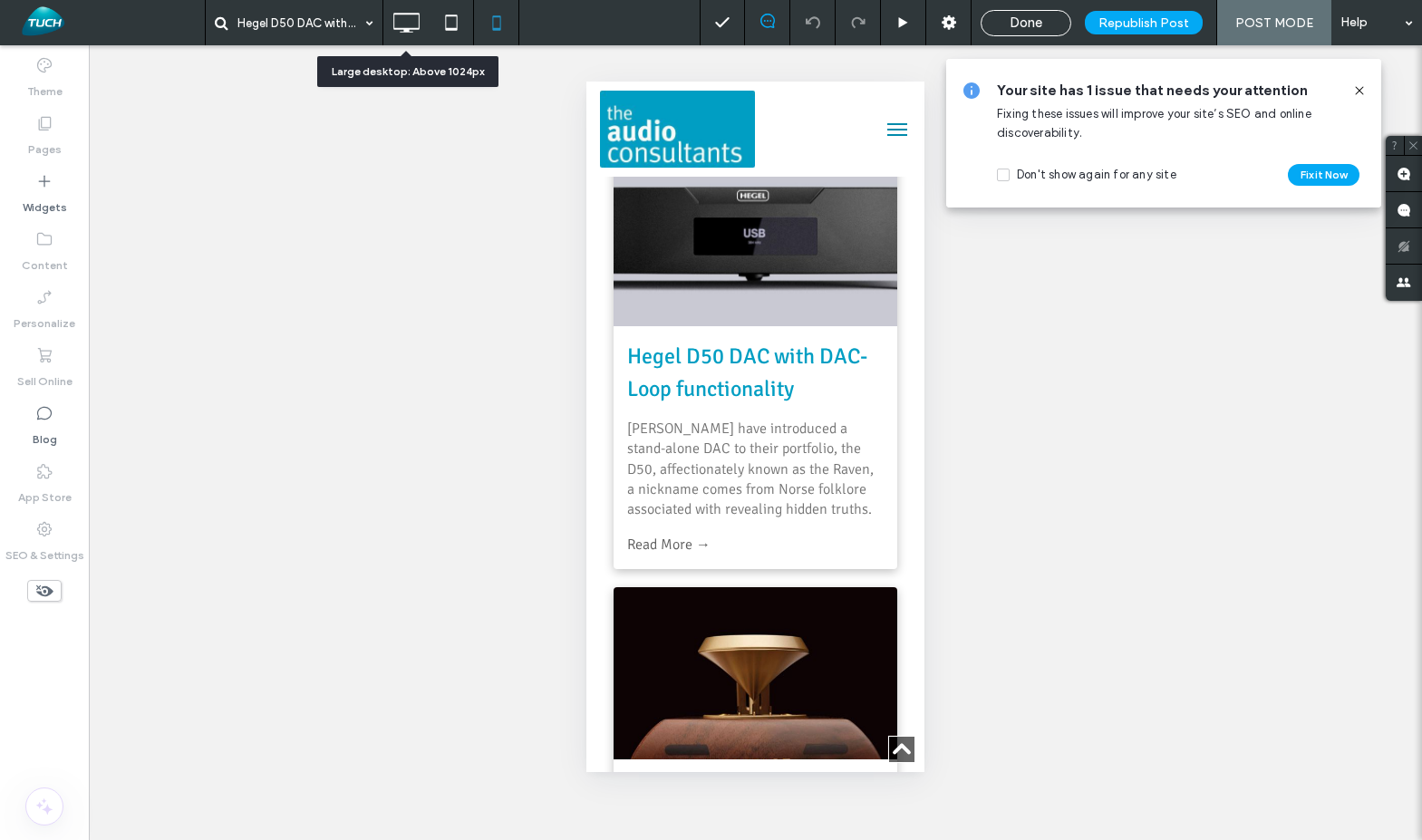 click 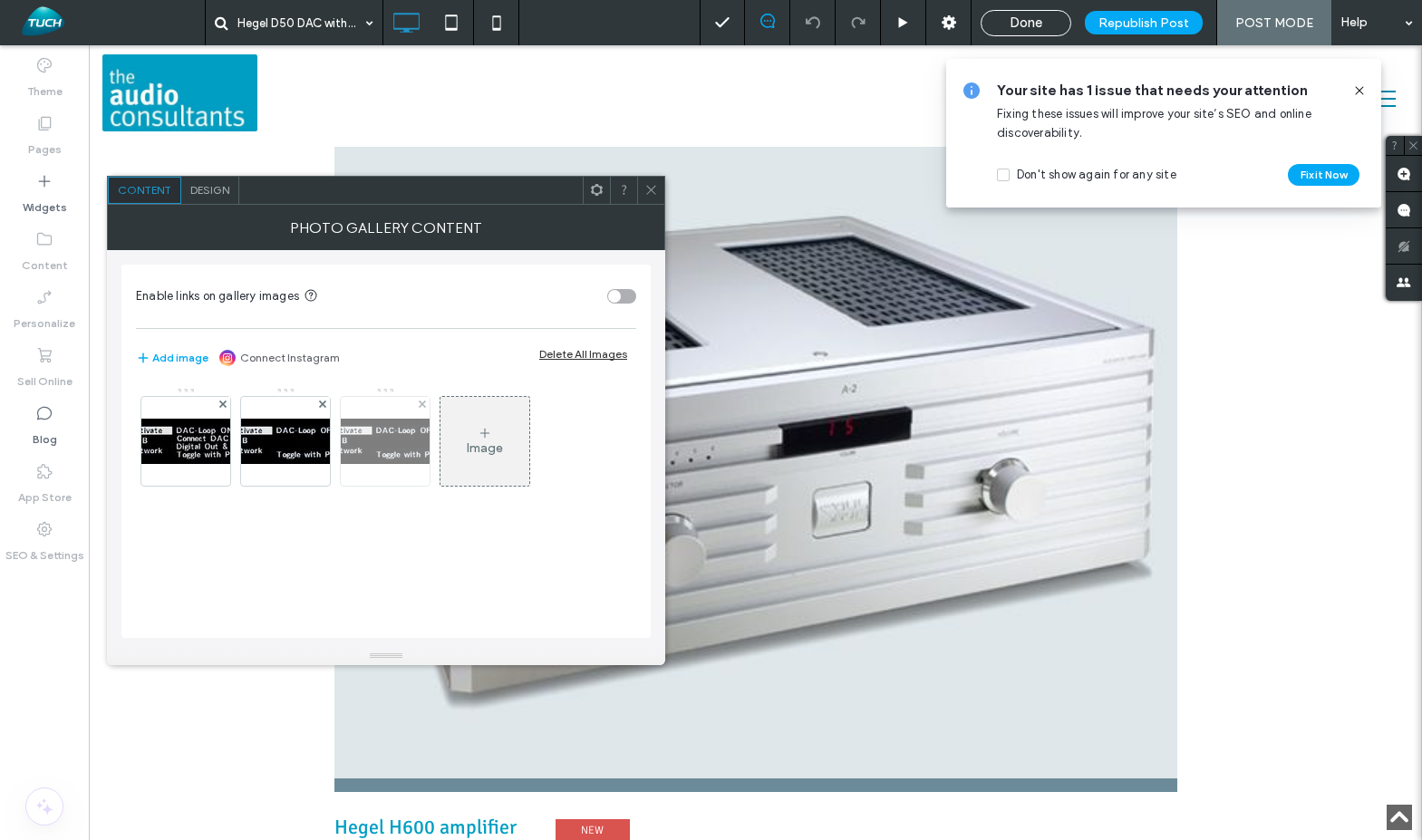 click at bounding box center [385, 441] 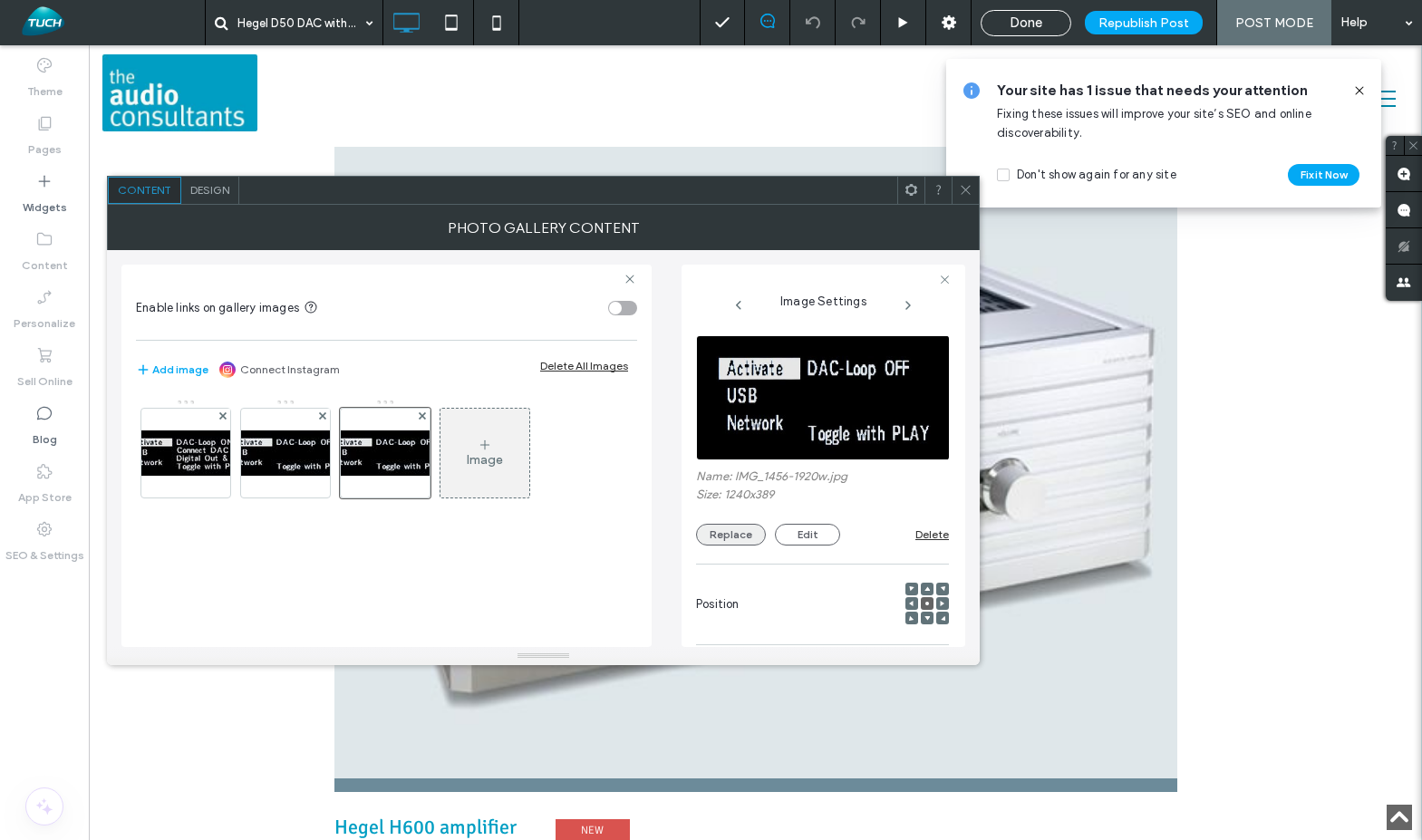 click on "Replace" at bounding box center (730, 535) 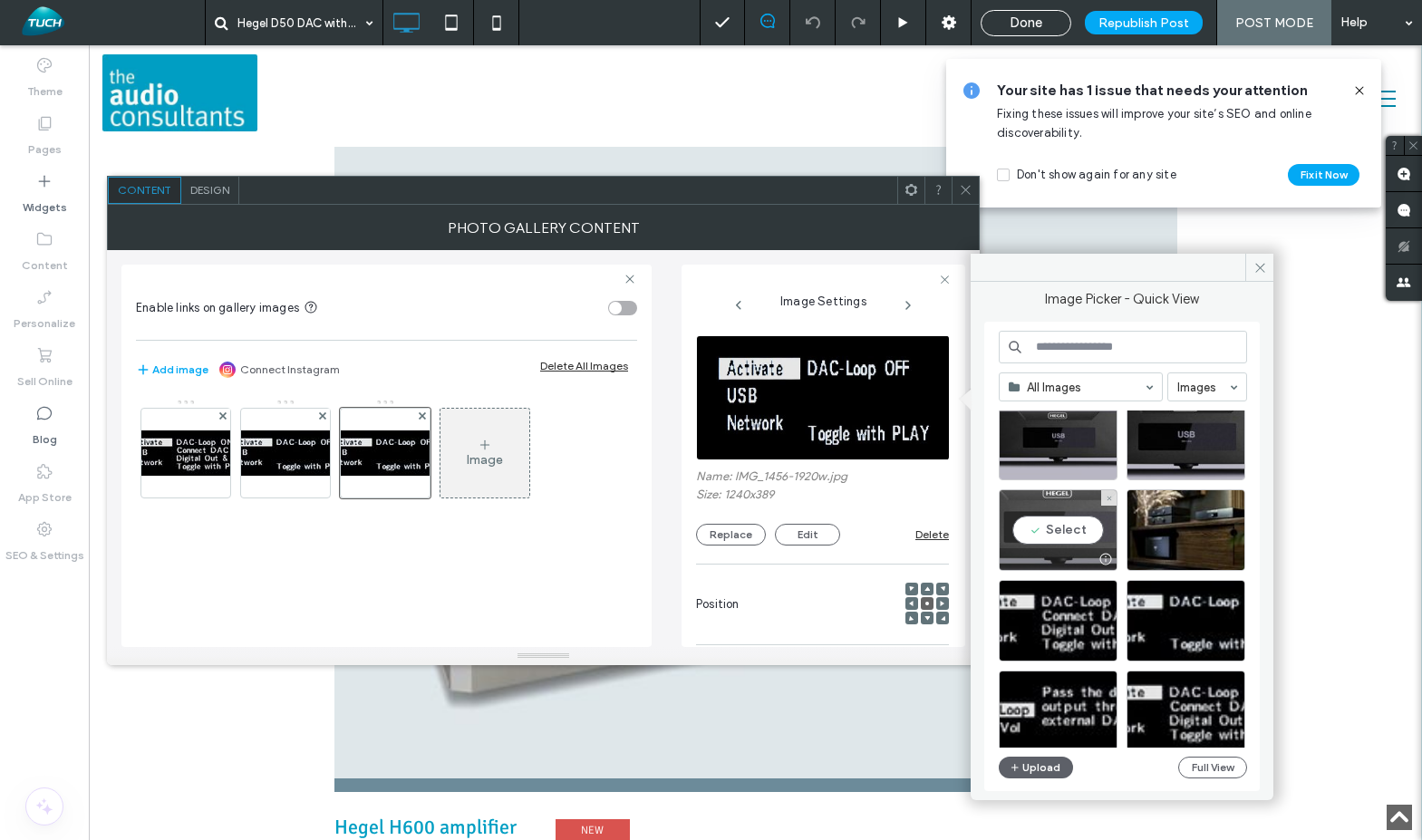 scroll, scrollTop: 146, scrollLeft: 0, axis: vertical 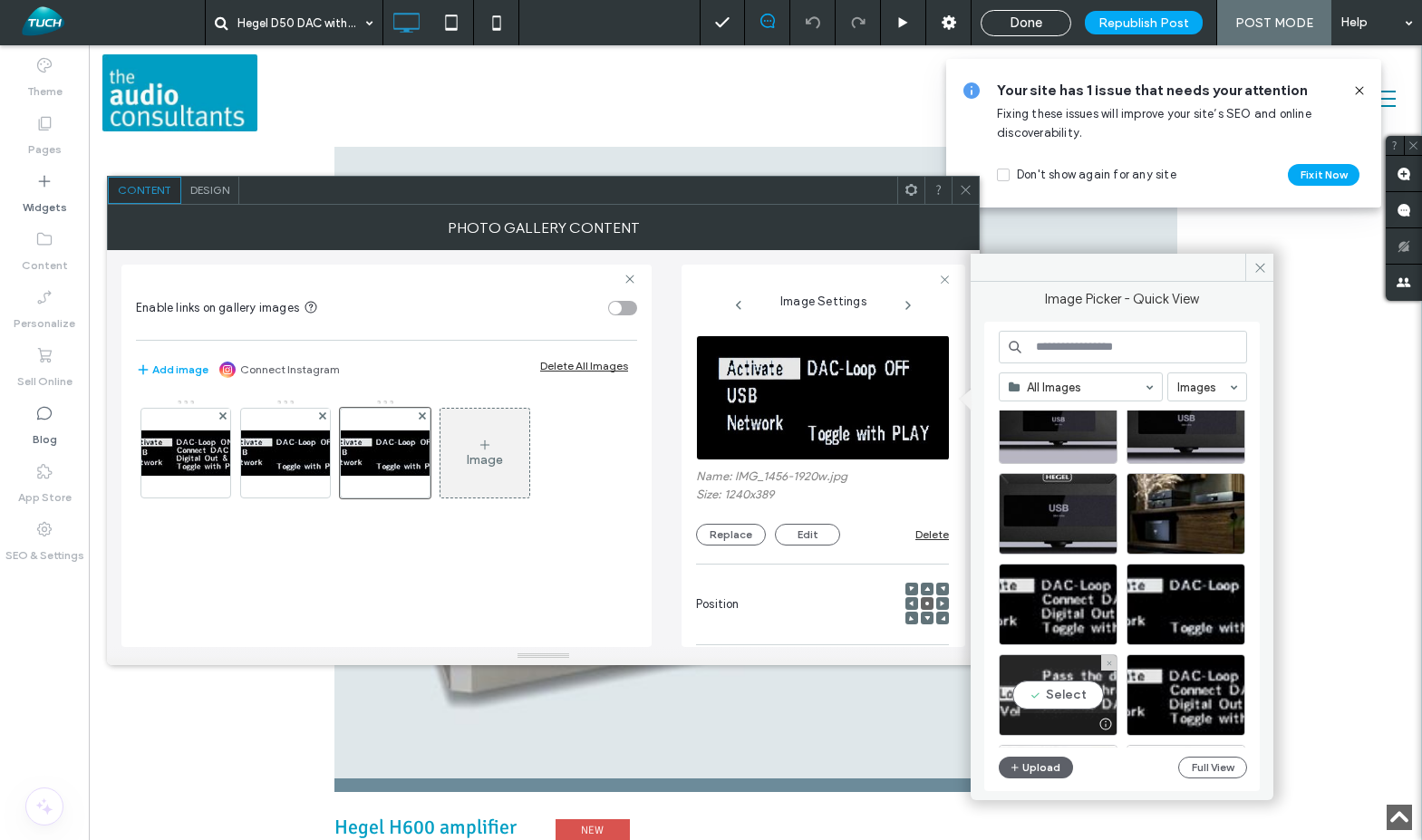 click on "Select" at bounding box center (1058, 695) 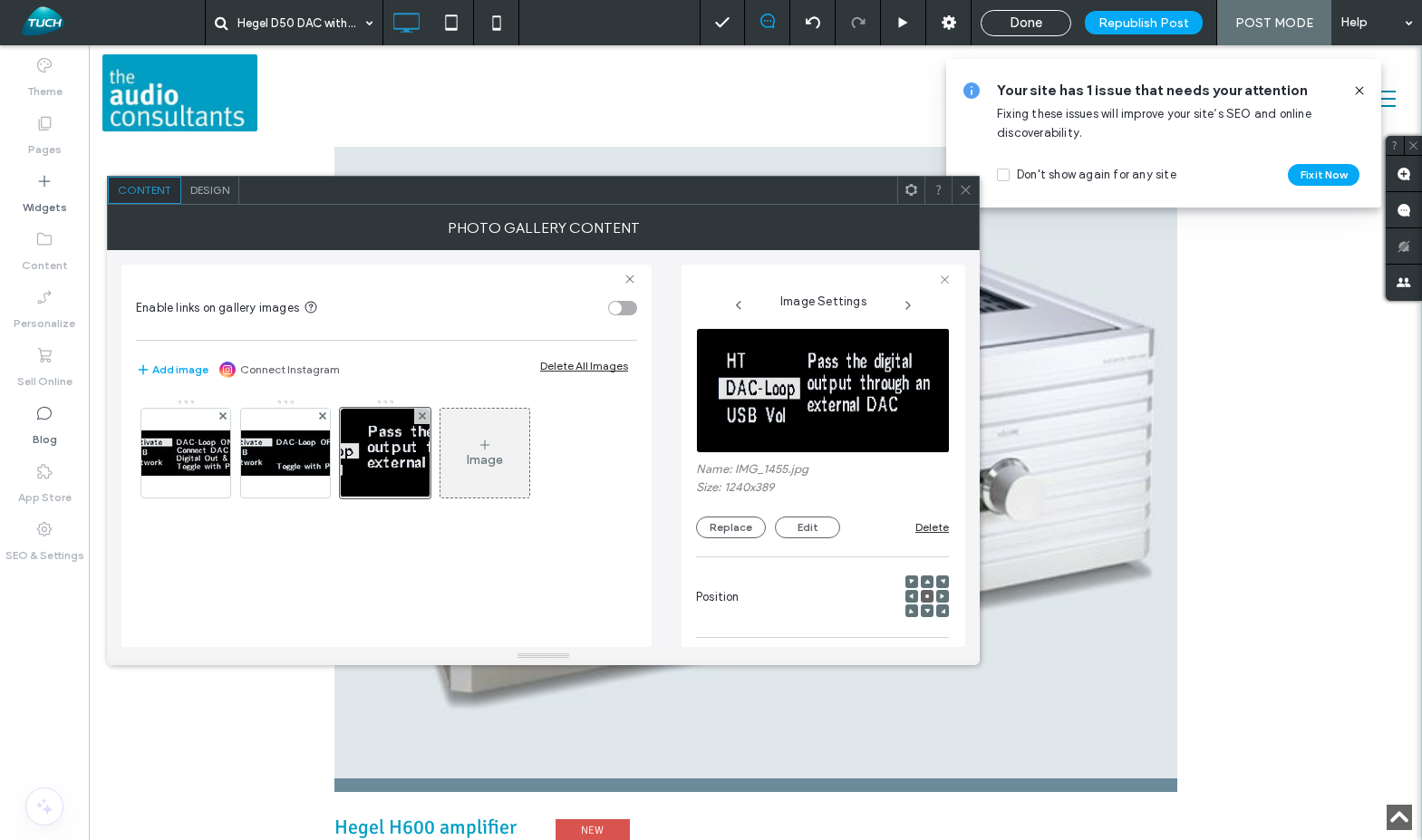 scroll, scrollTop: 0, scrollLeft: 0, axis: both 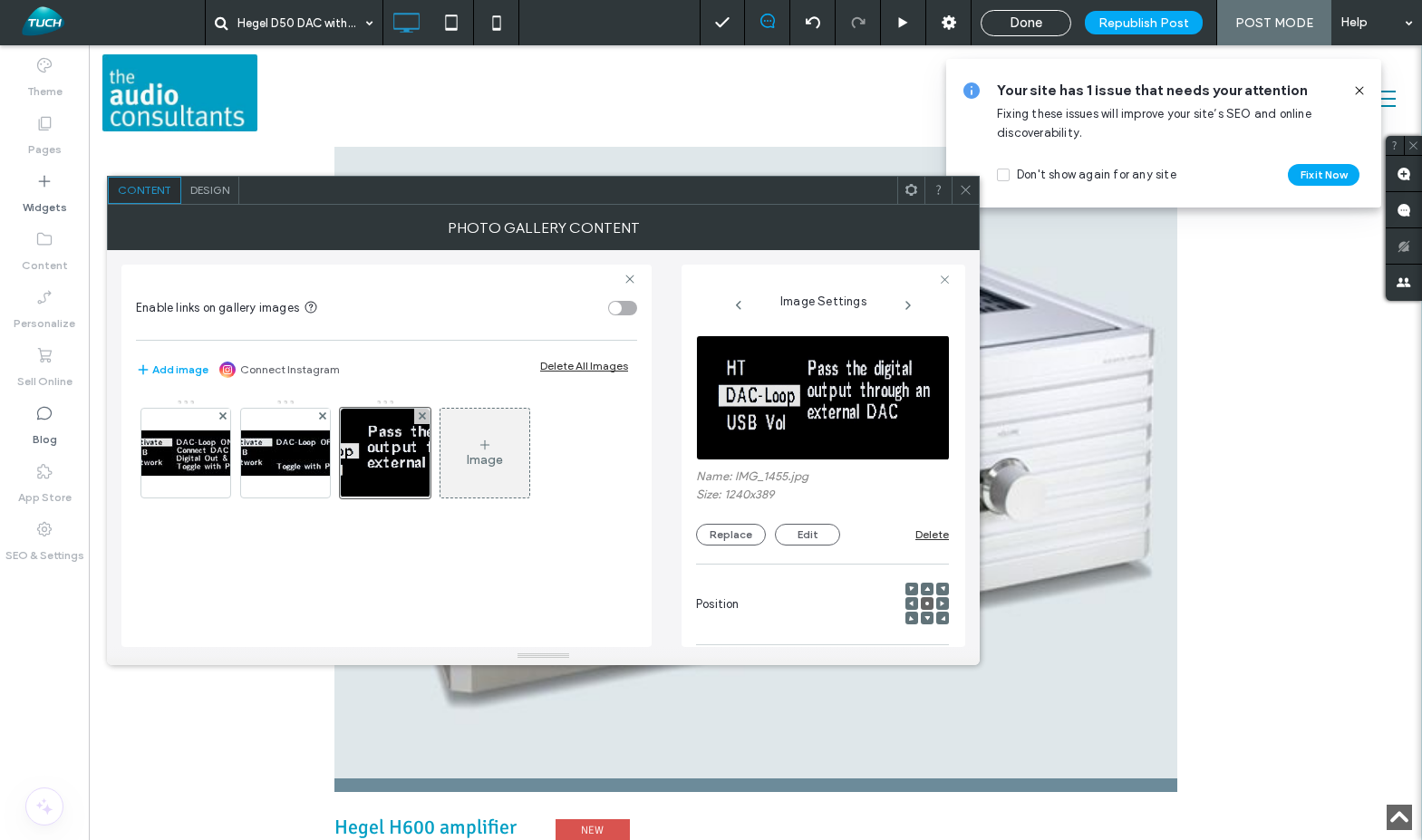 click on "Image" at bounding box center [385, 458] 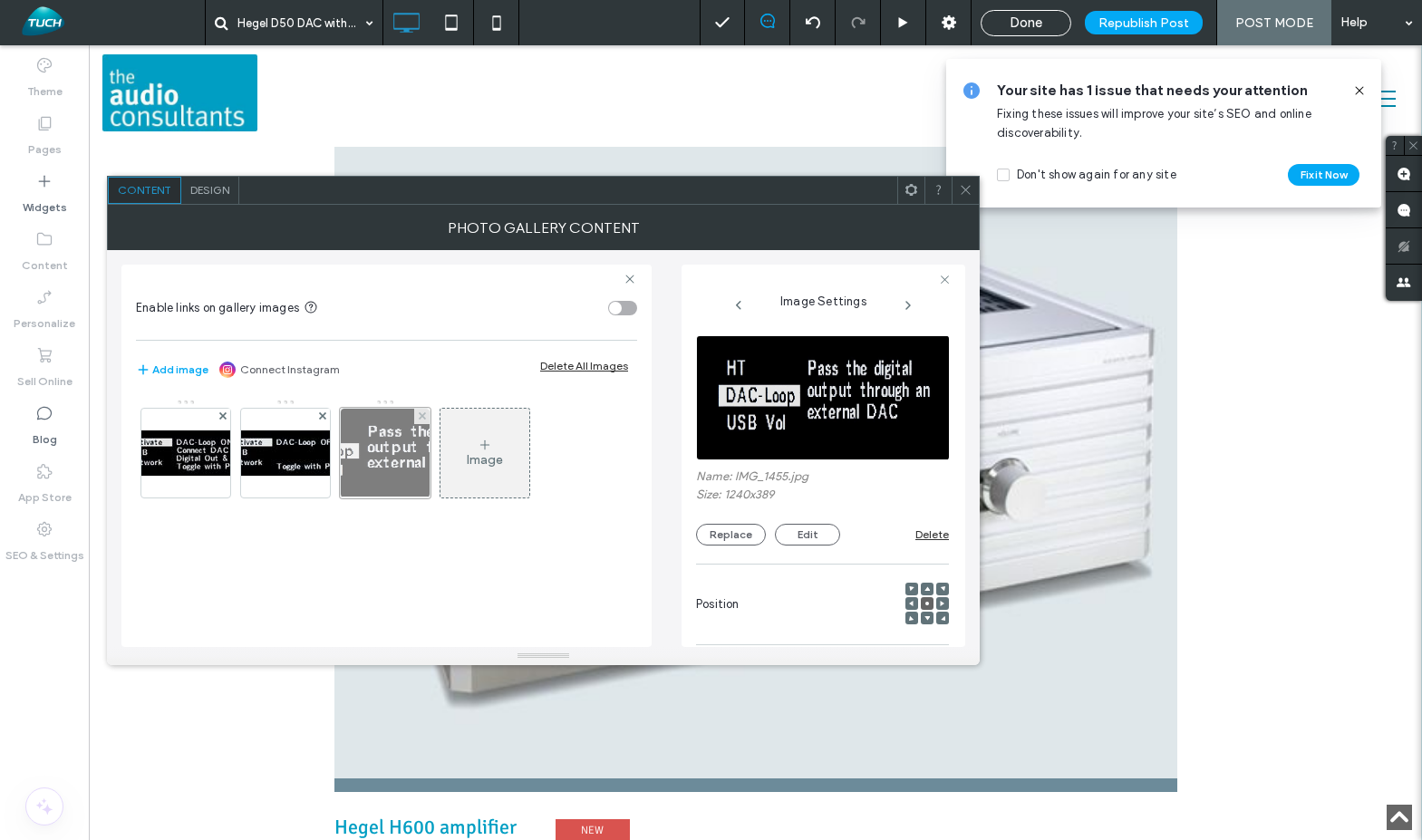 click at bounding box center [385, 453] 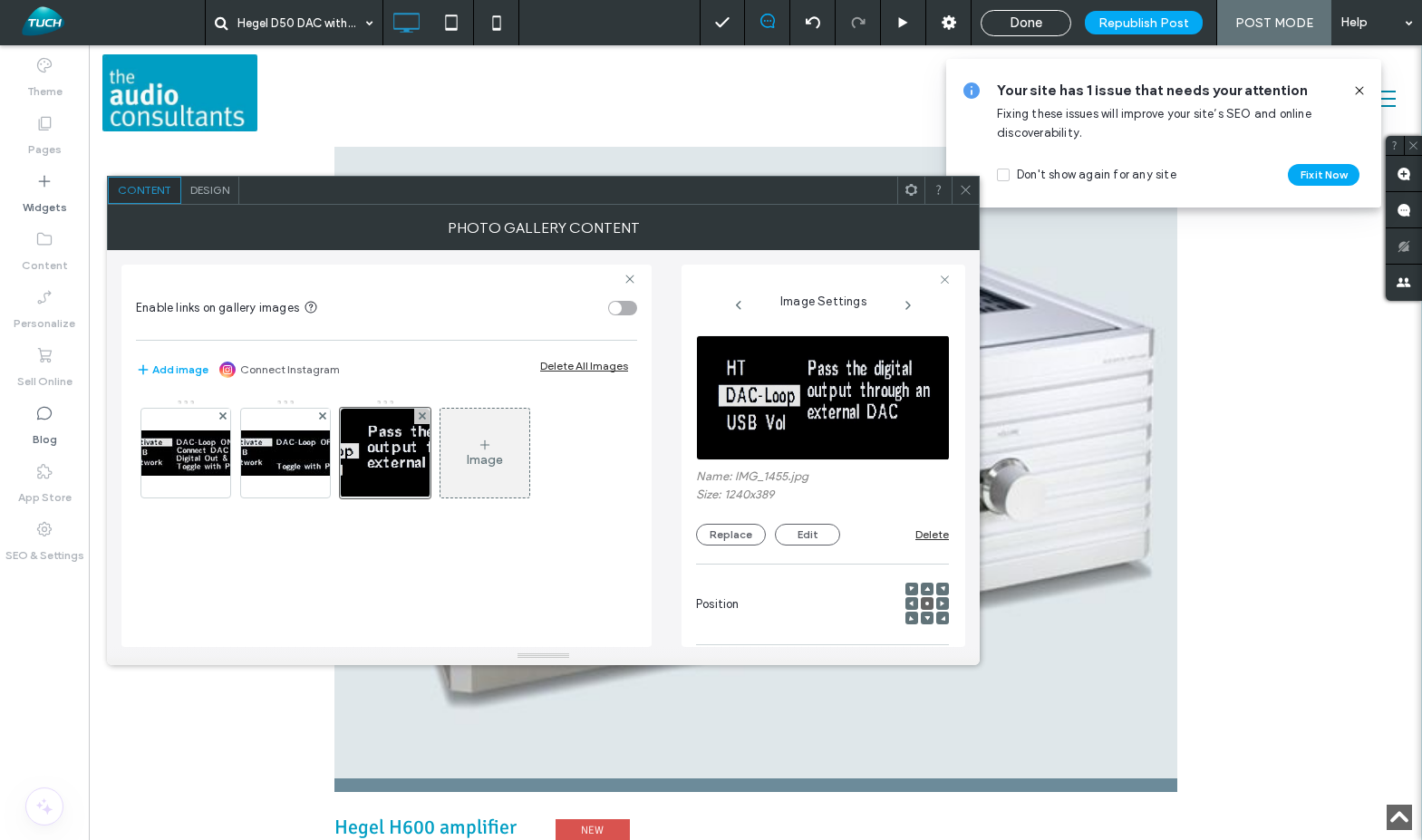 click 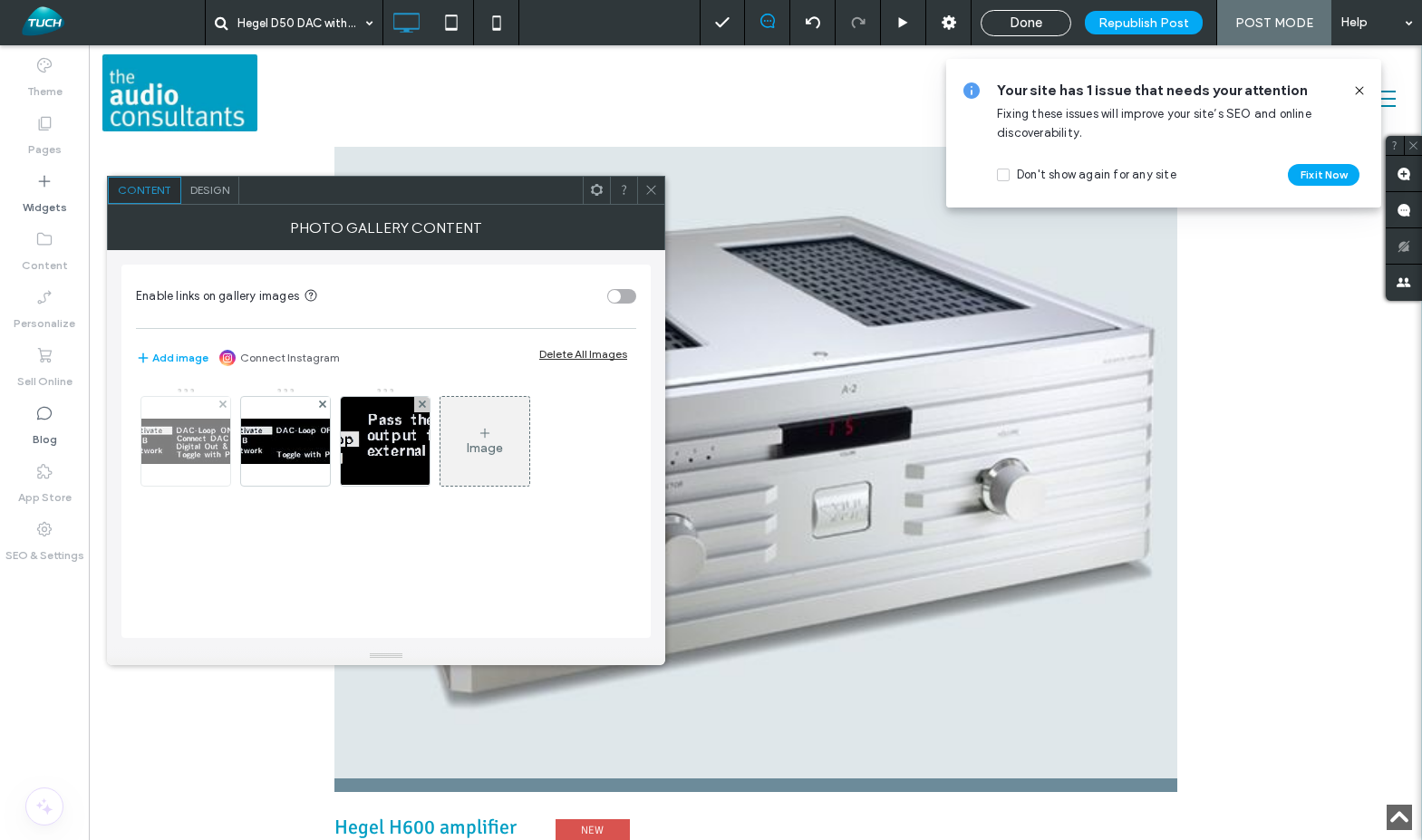 click at bounding box center [186, 441] 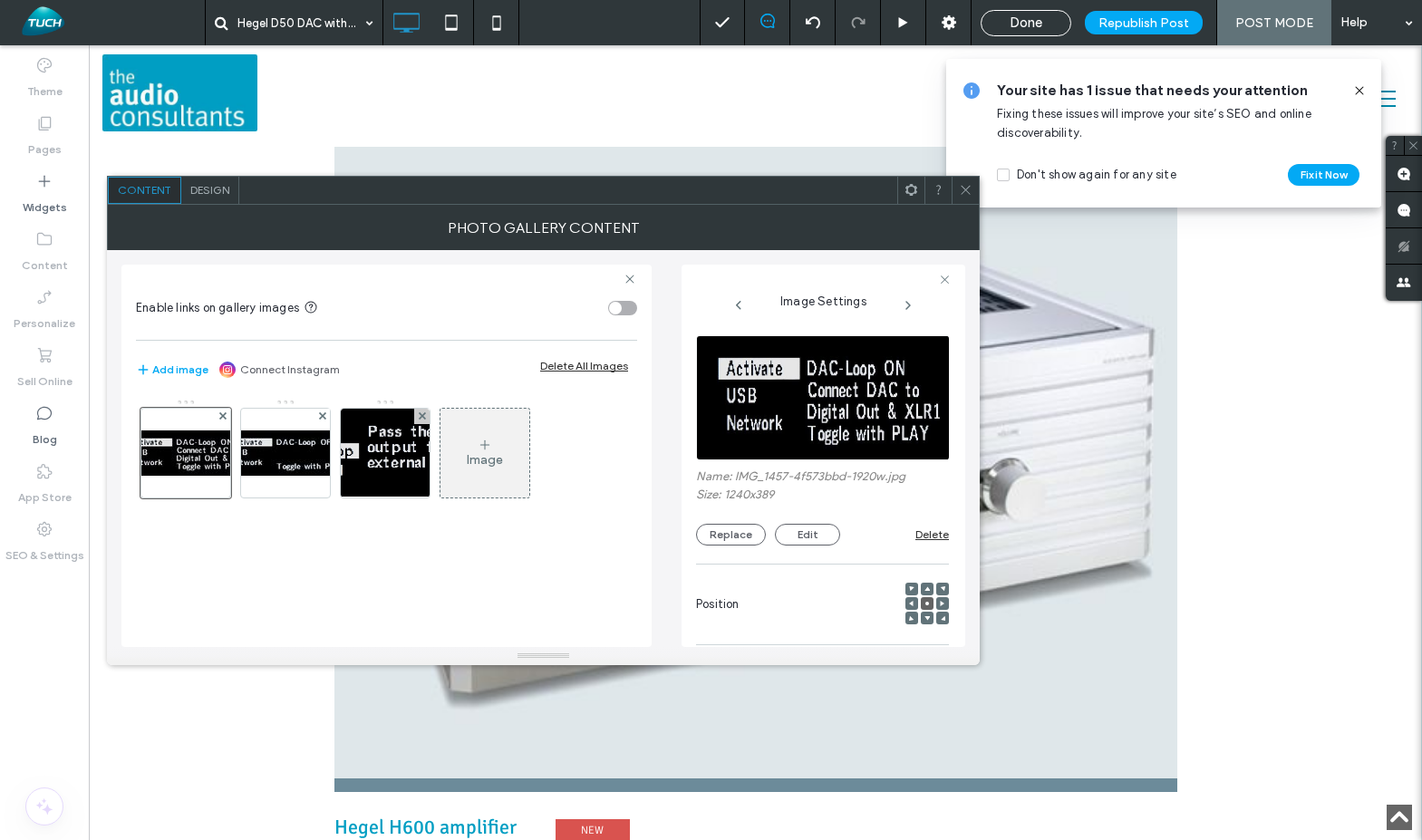 click on "Design" at bounding box center (209, 189) 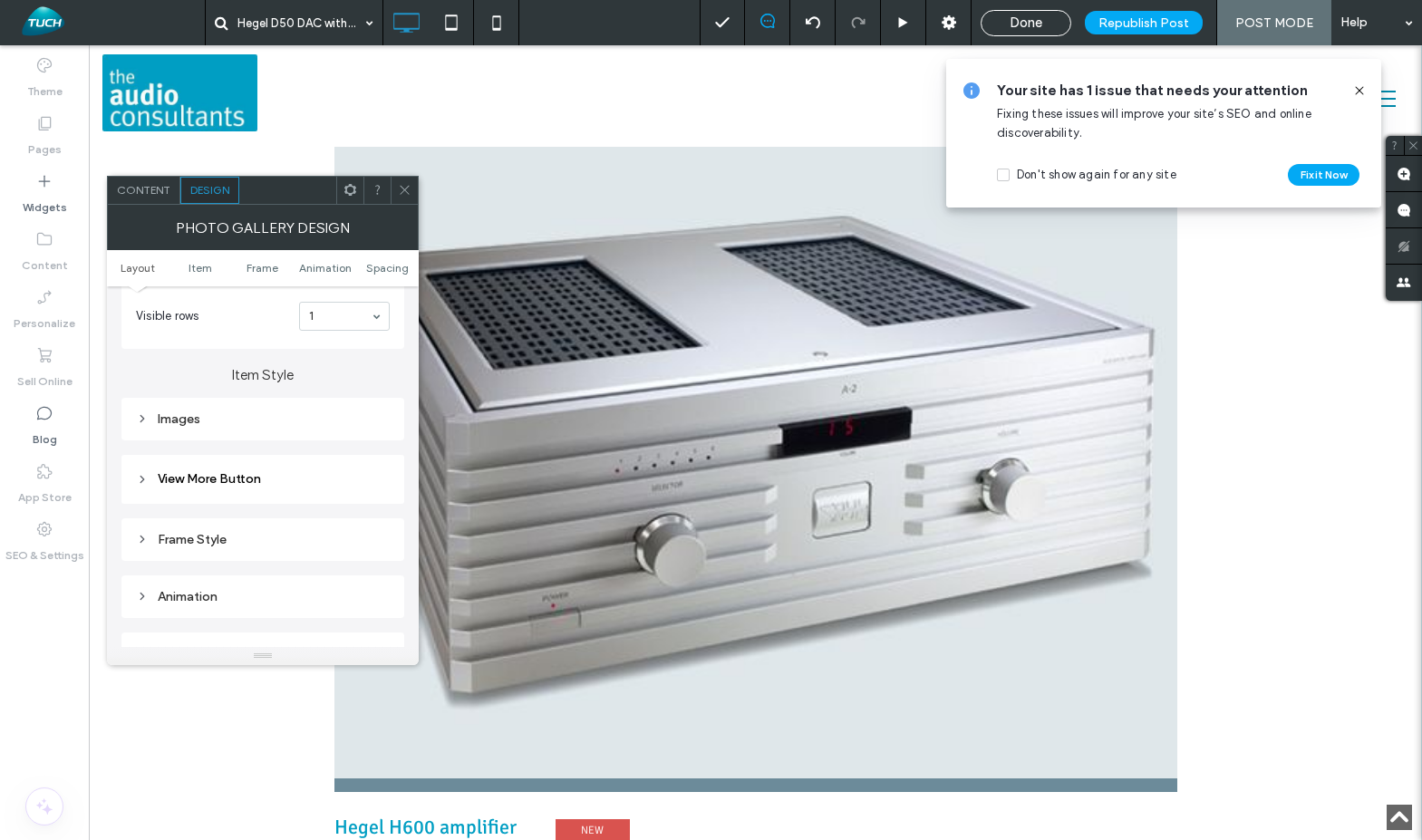 scroll, scrollTop: 694, scrollLeft: 0, axis: vertical 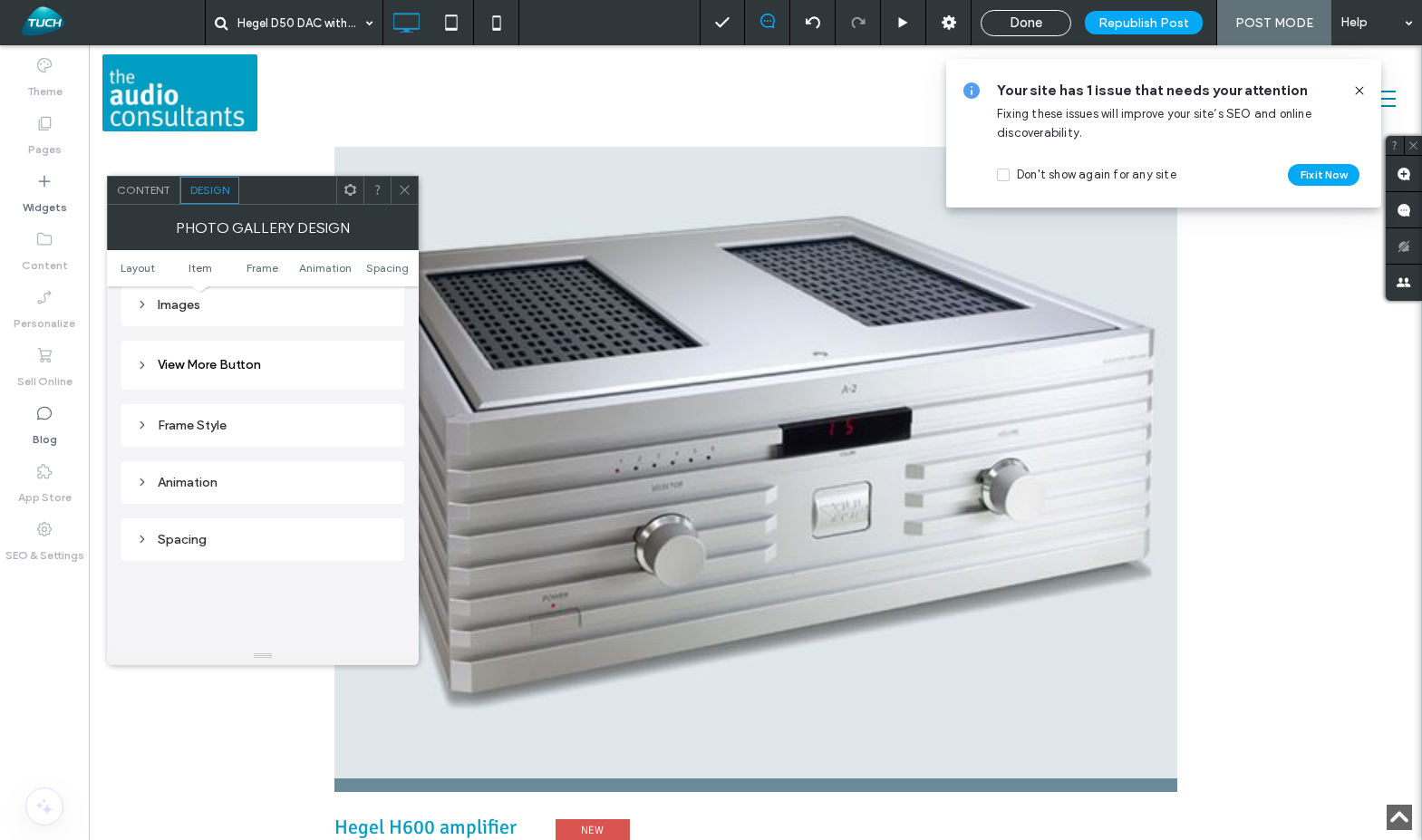 click 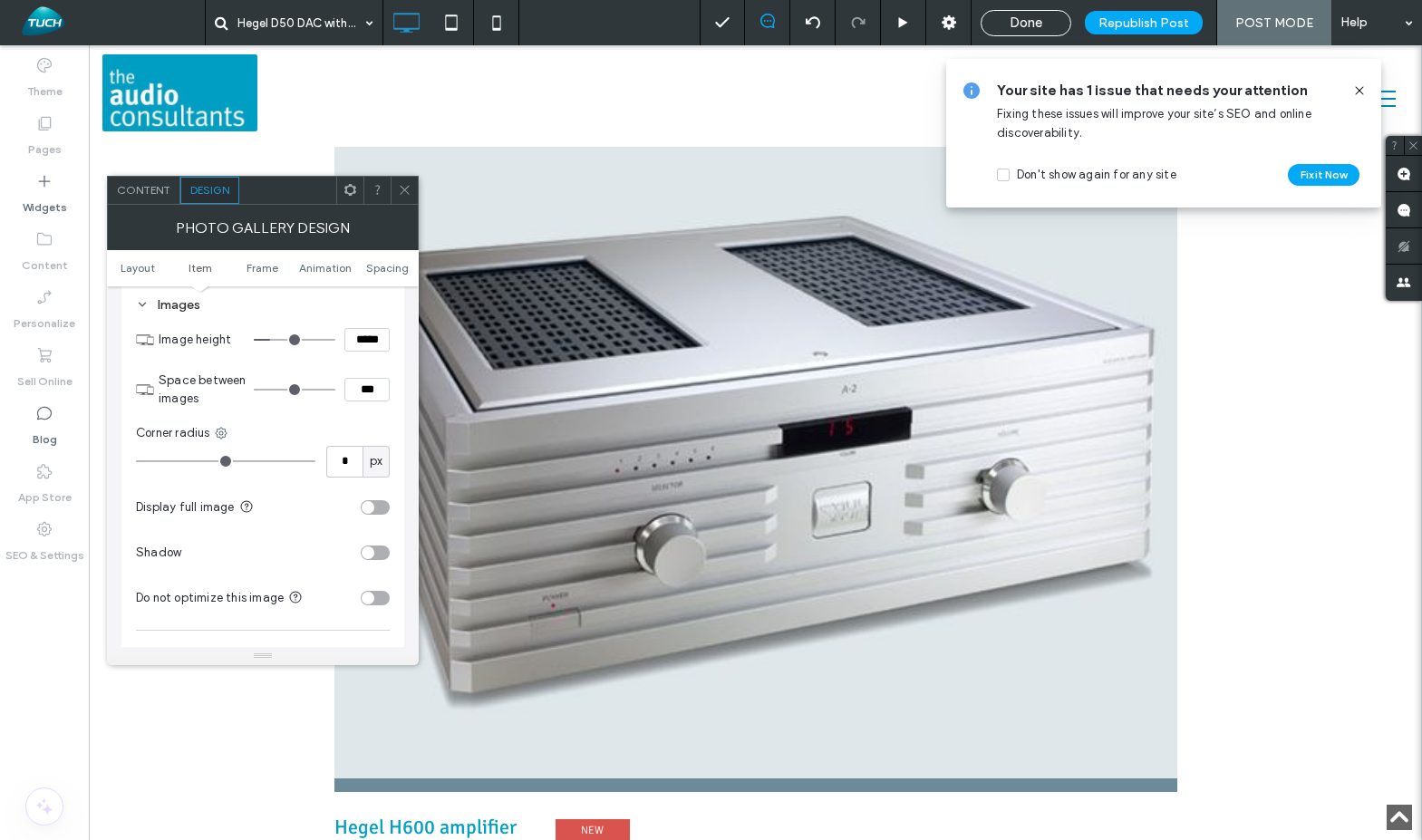 type on "***" 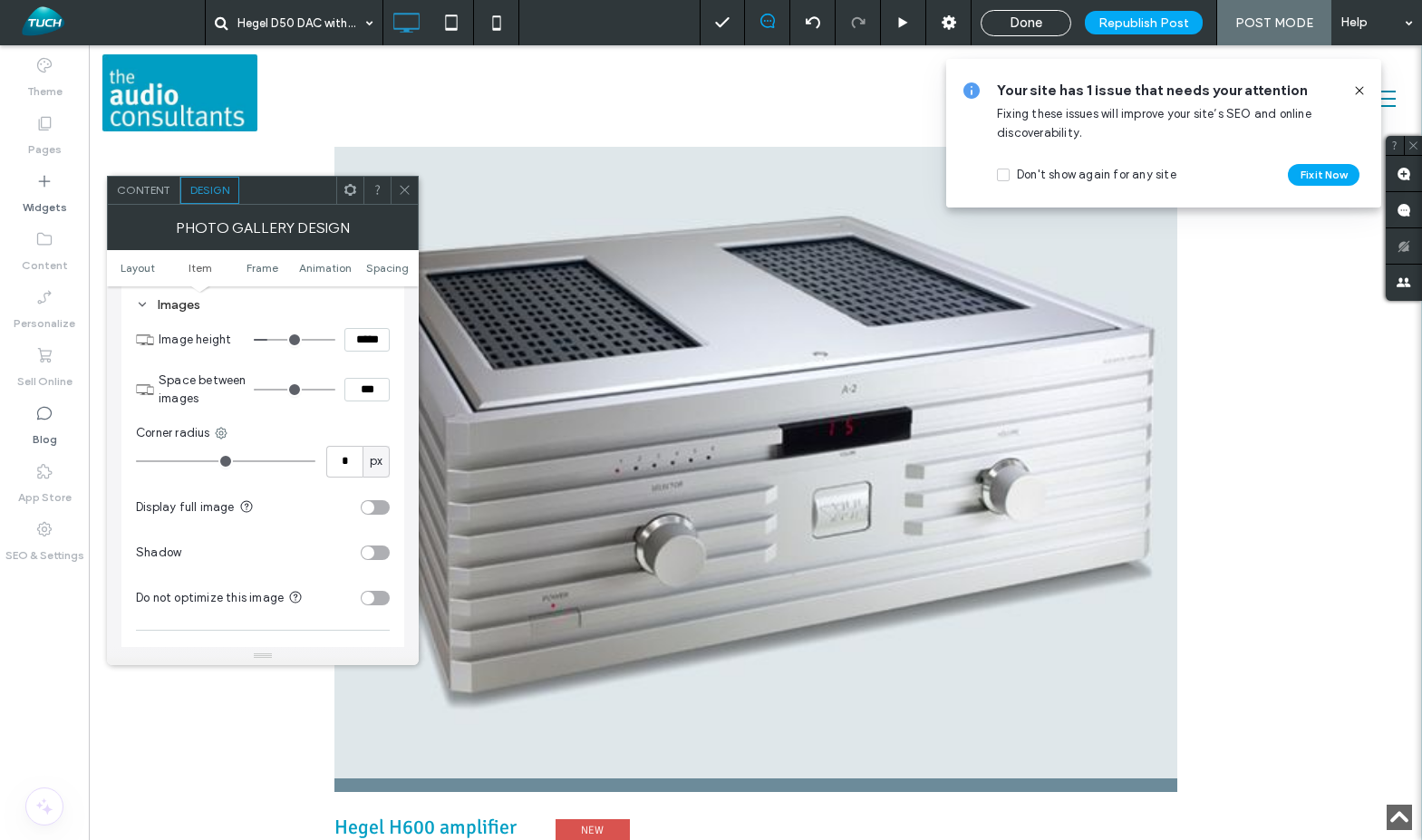 type on "***" 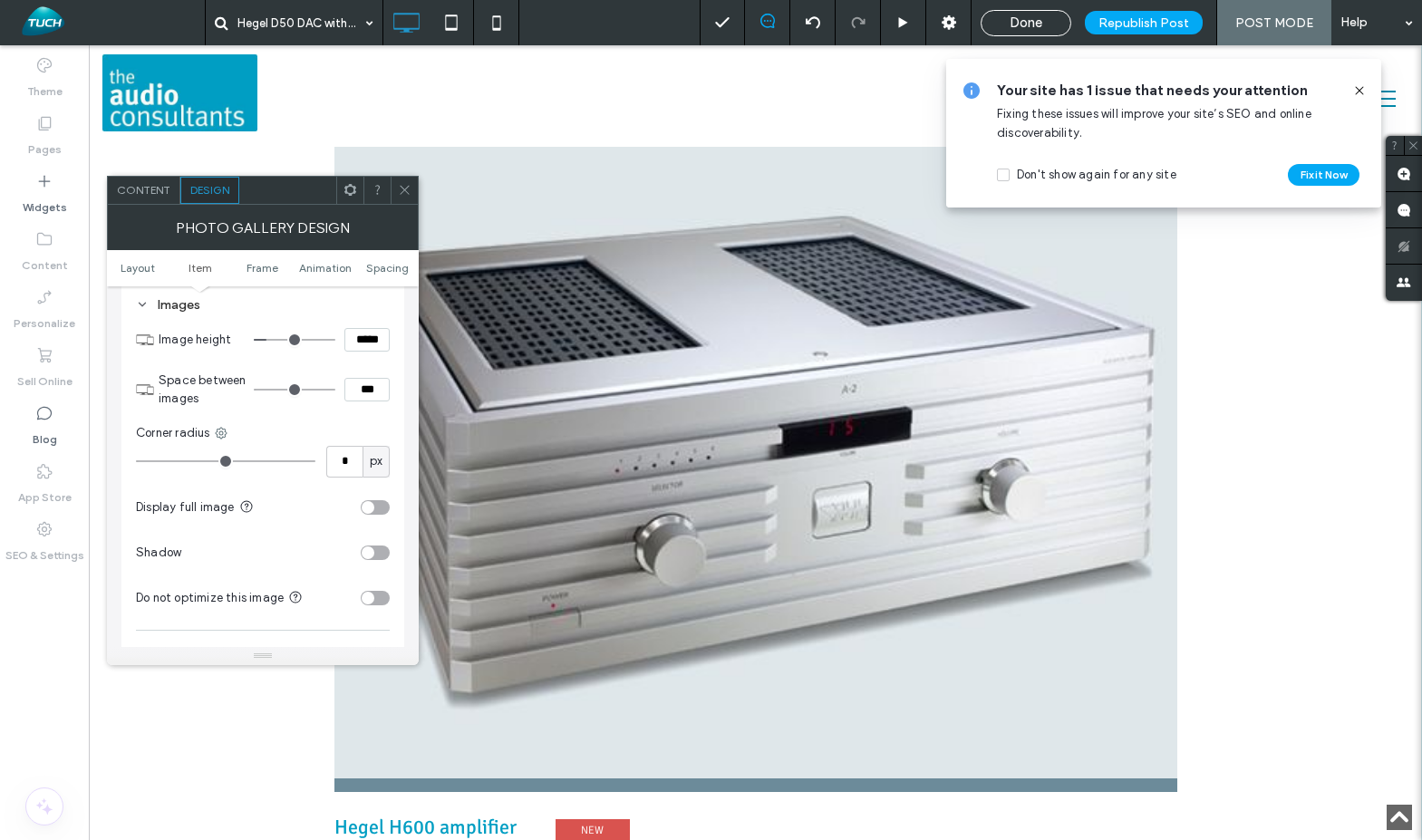type on "***" 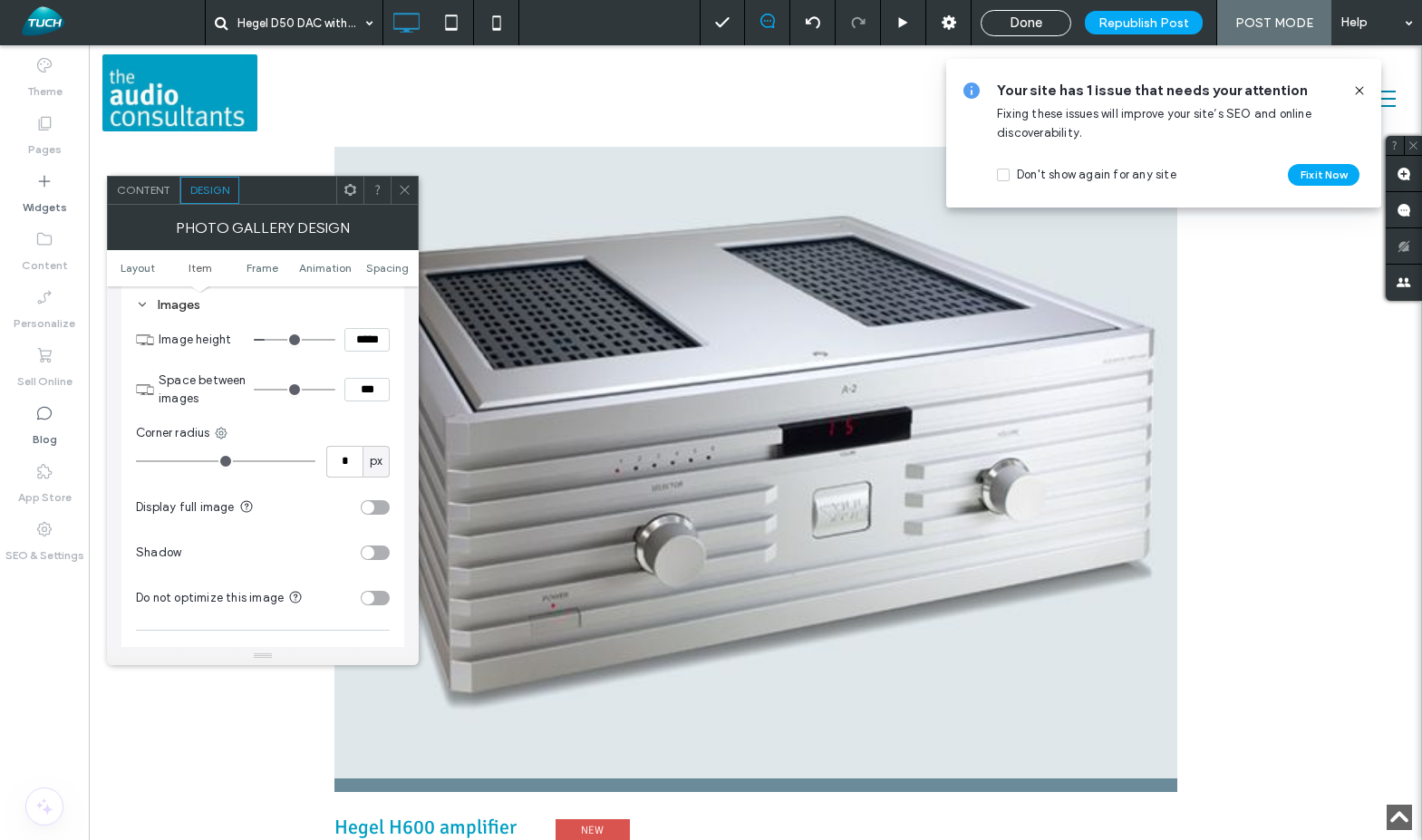 type on "***" 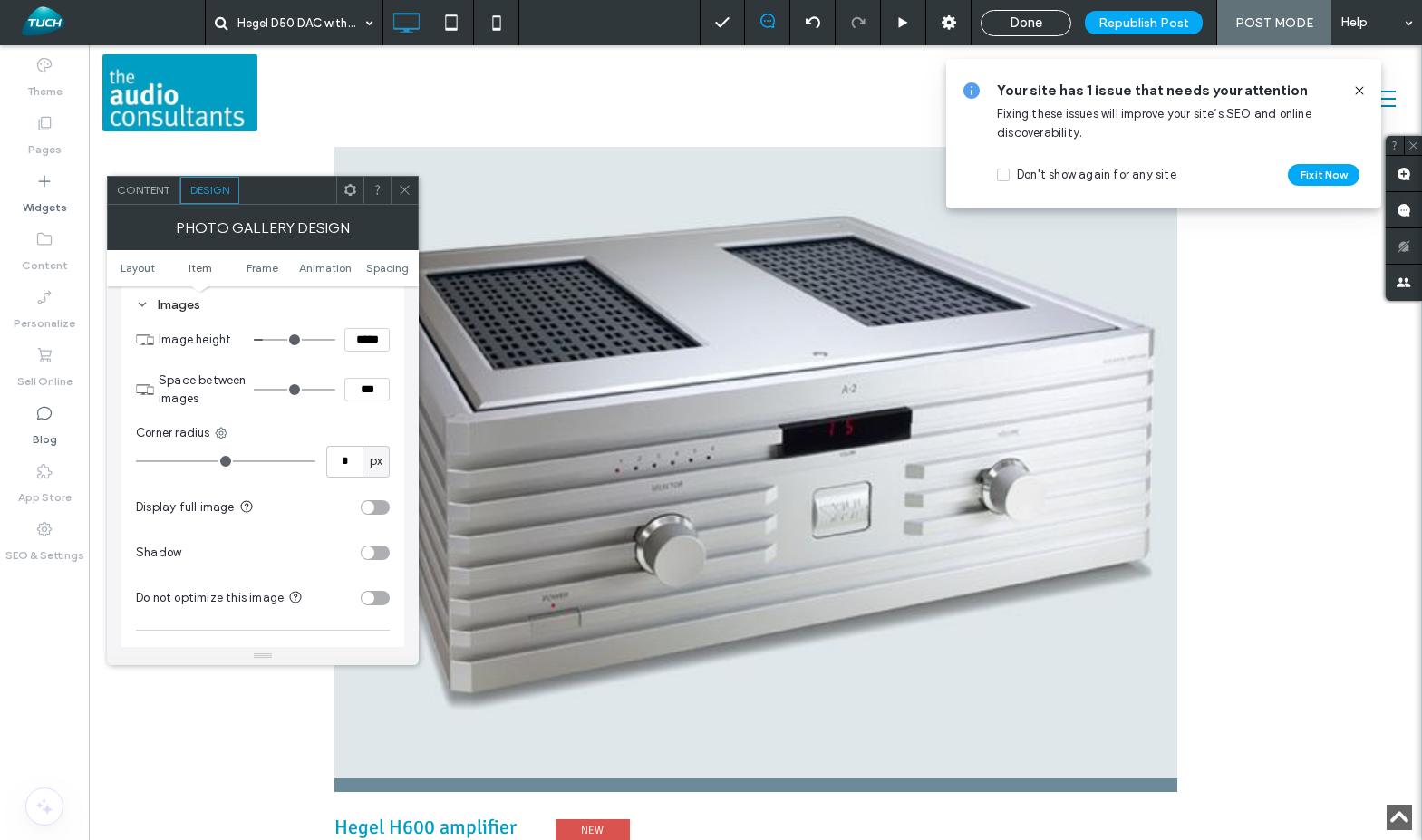 type on "***" 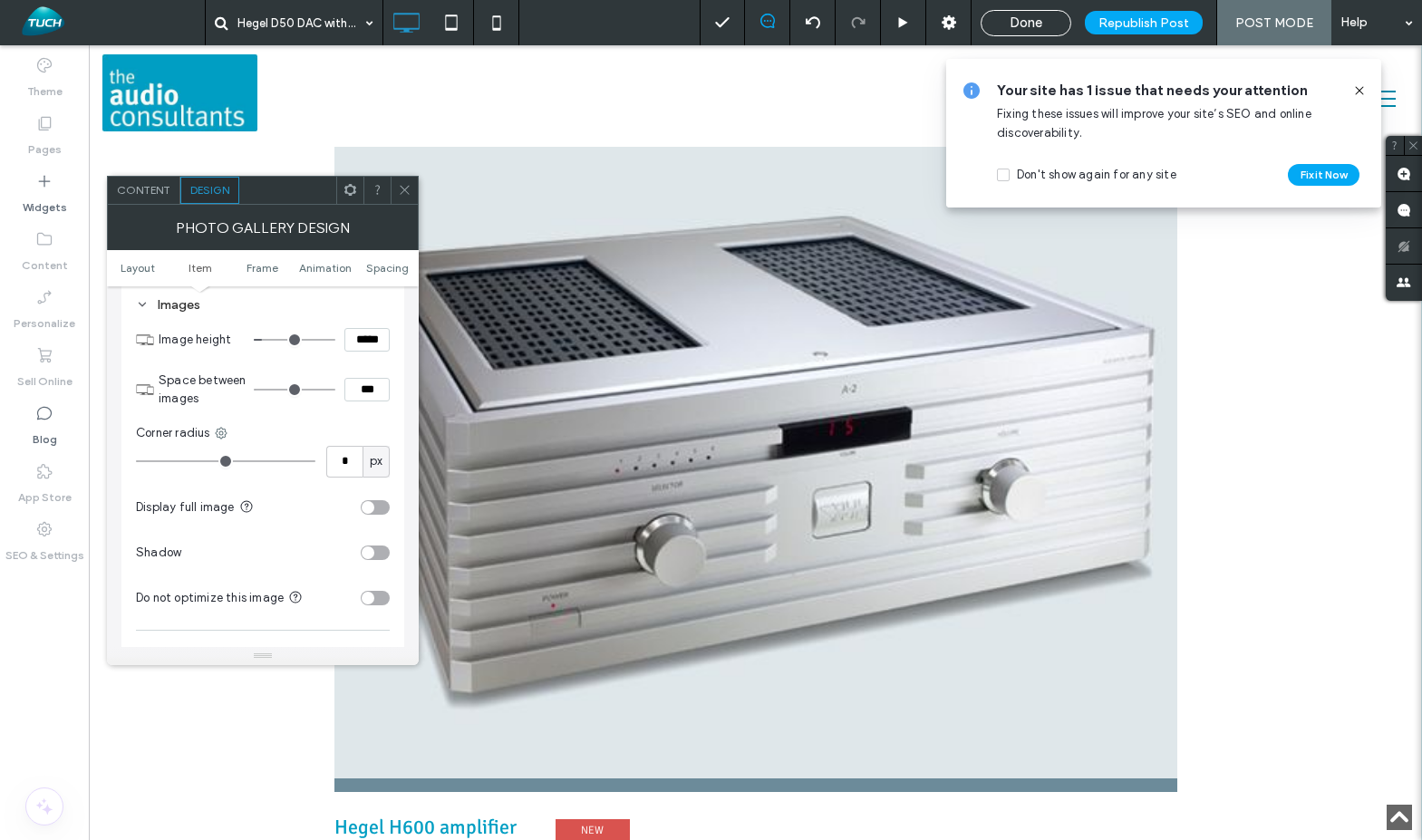 type on "***" 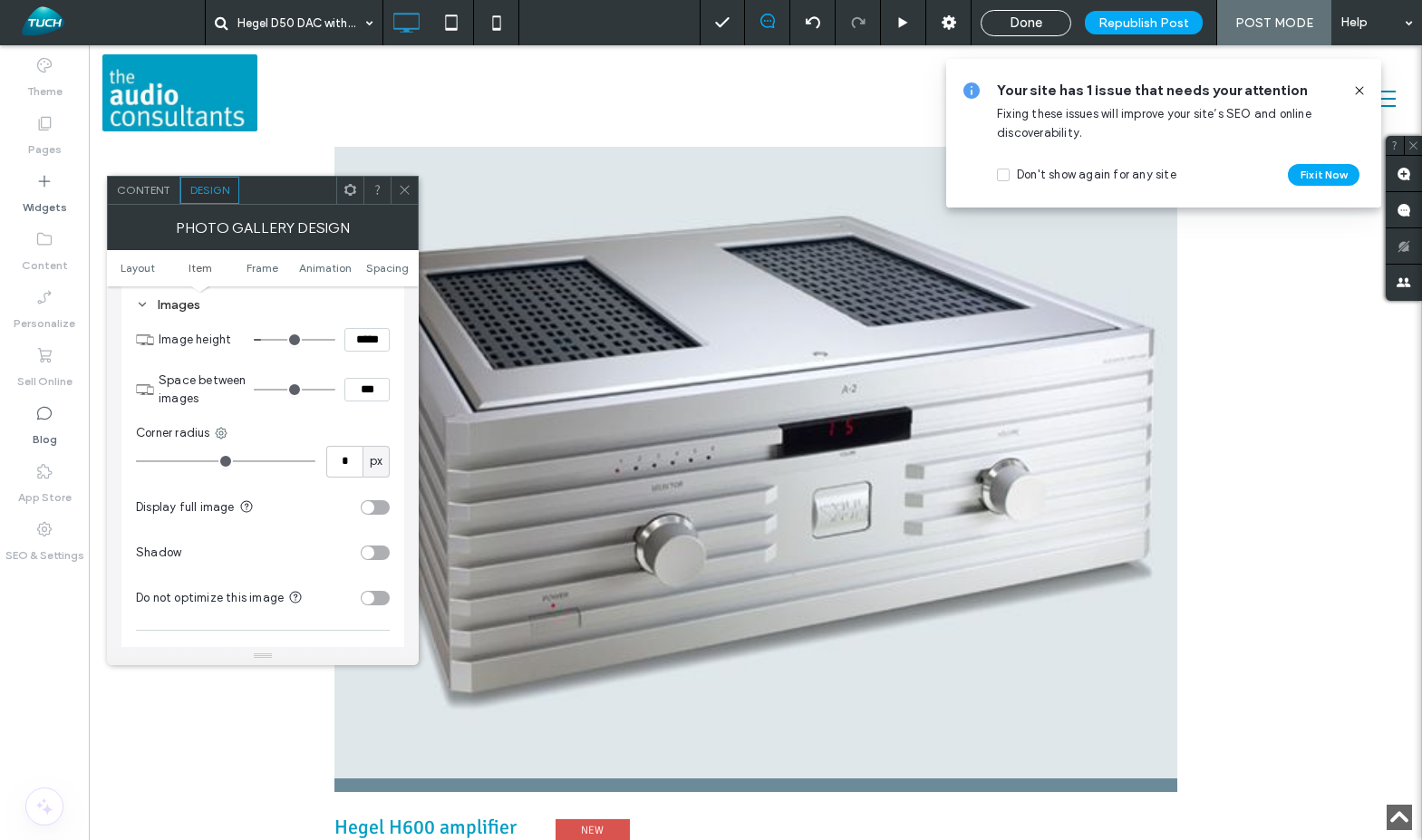 type on "***" 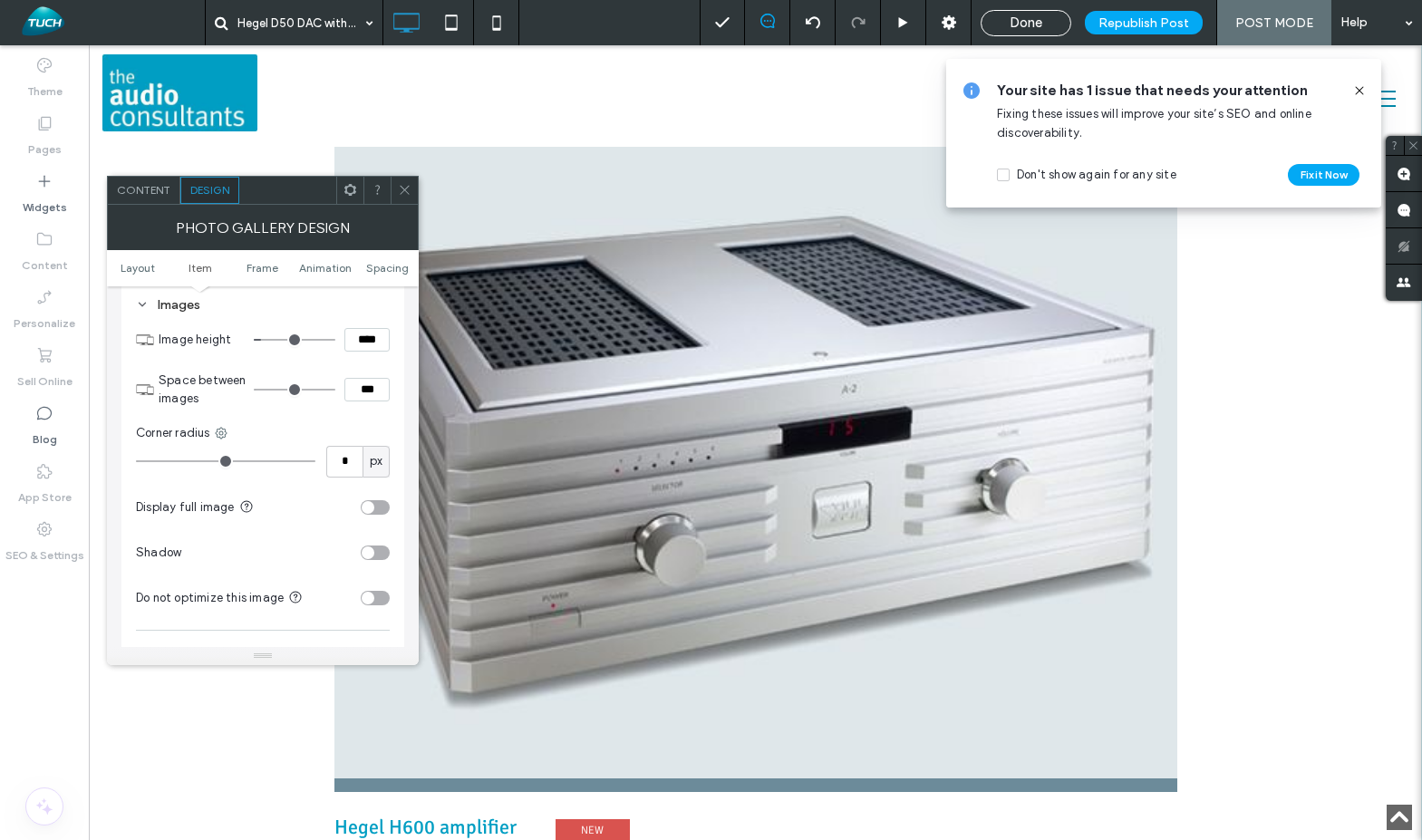 type on "**" 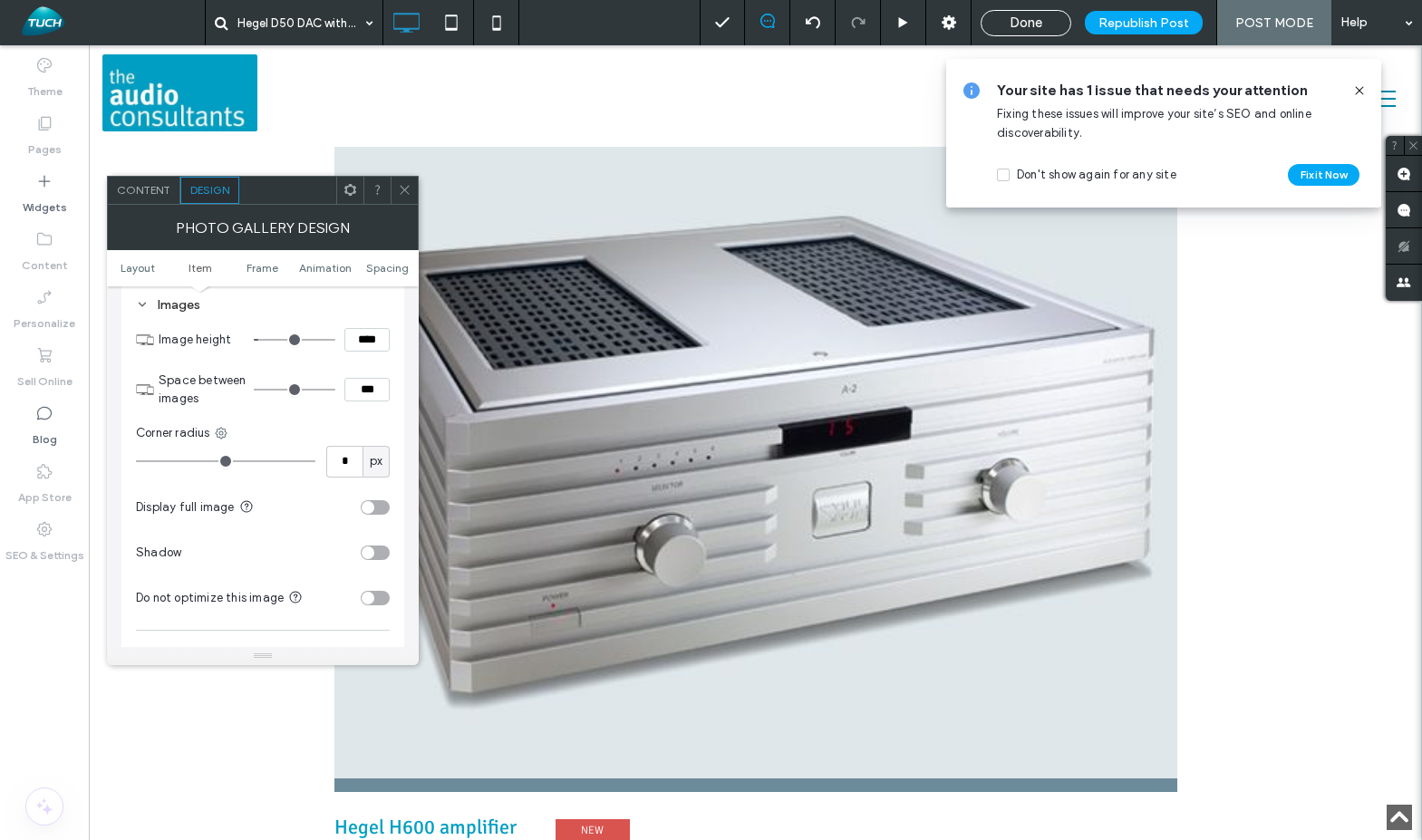 type on "**" 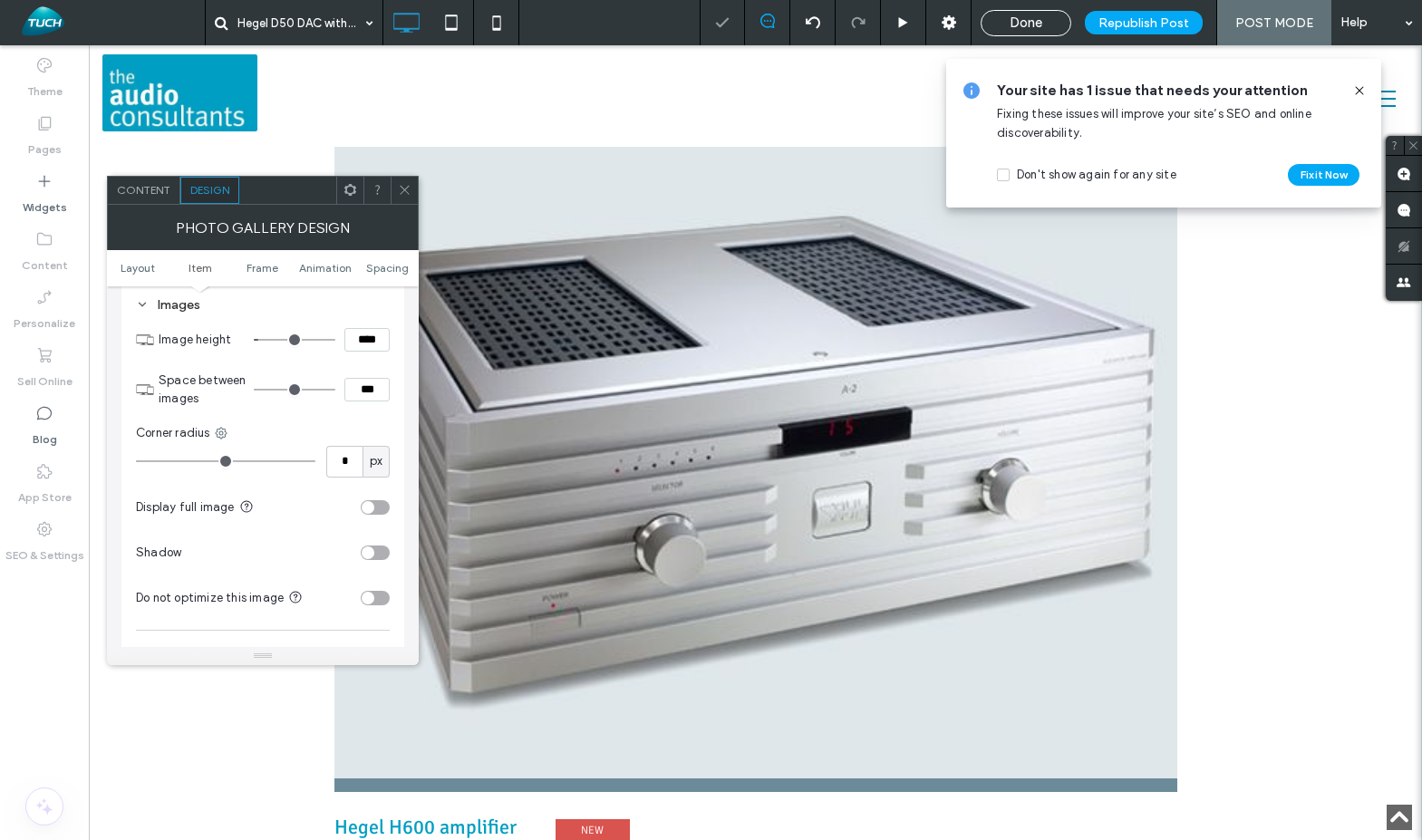 click 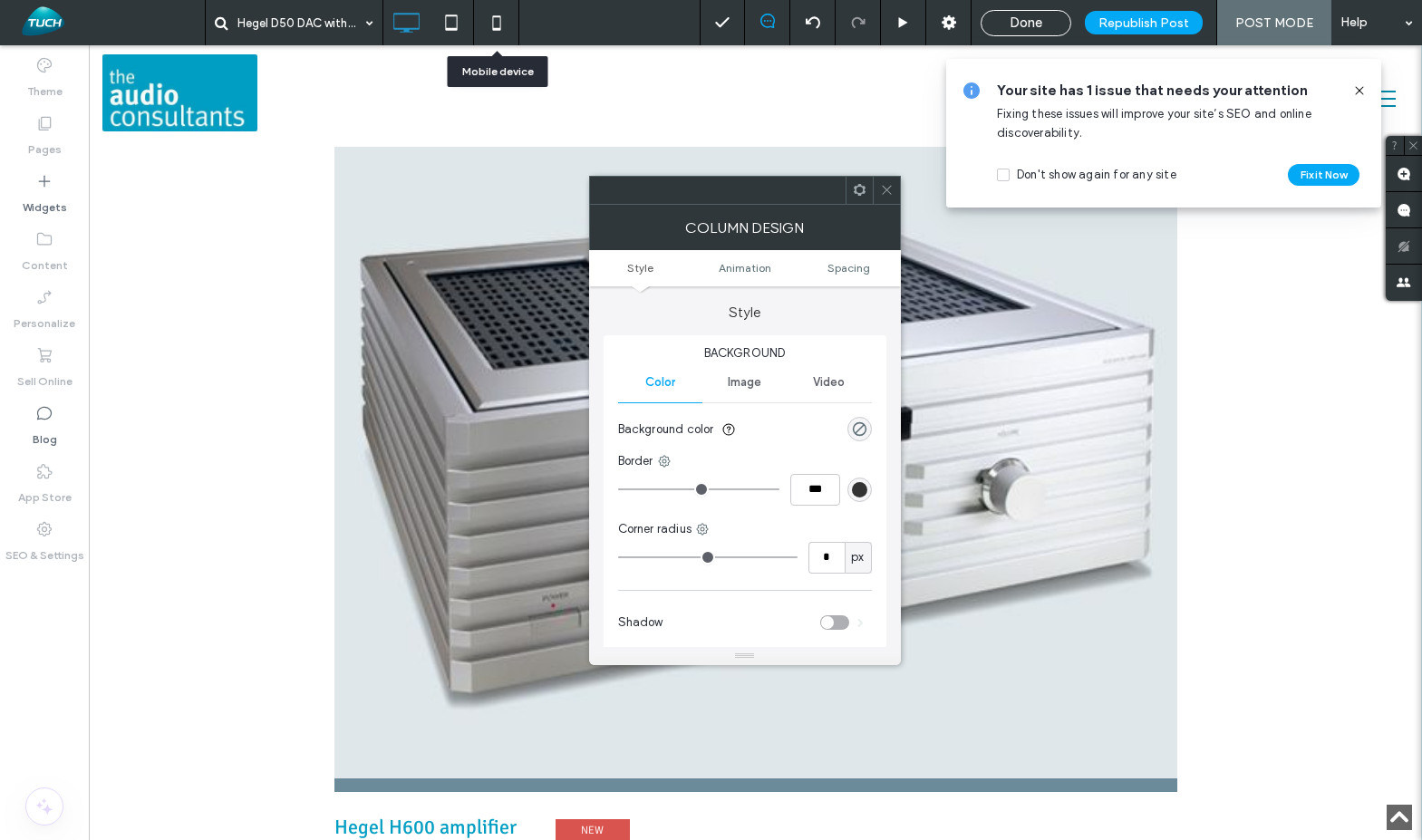 click 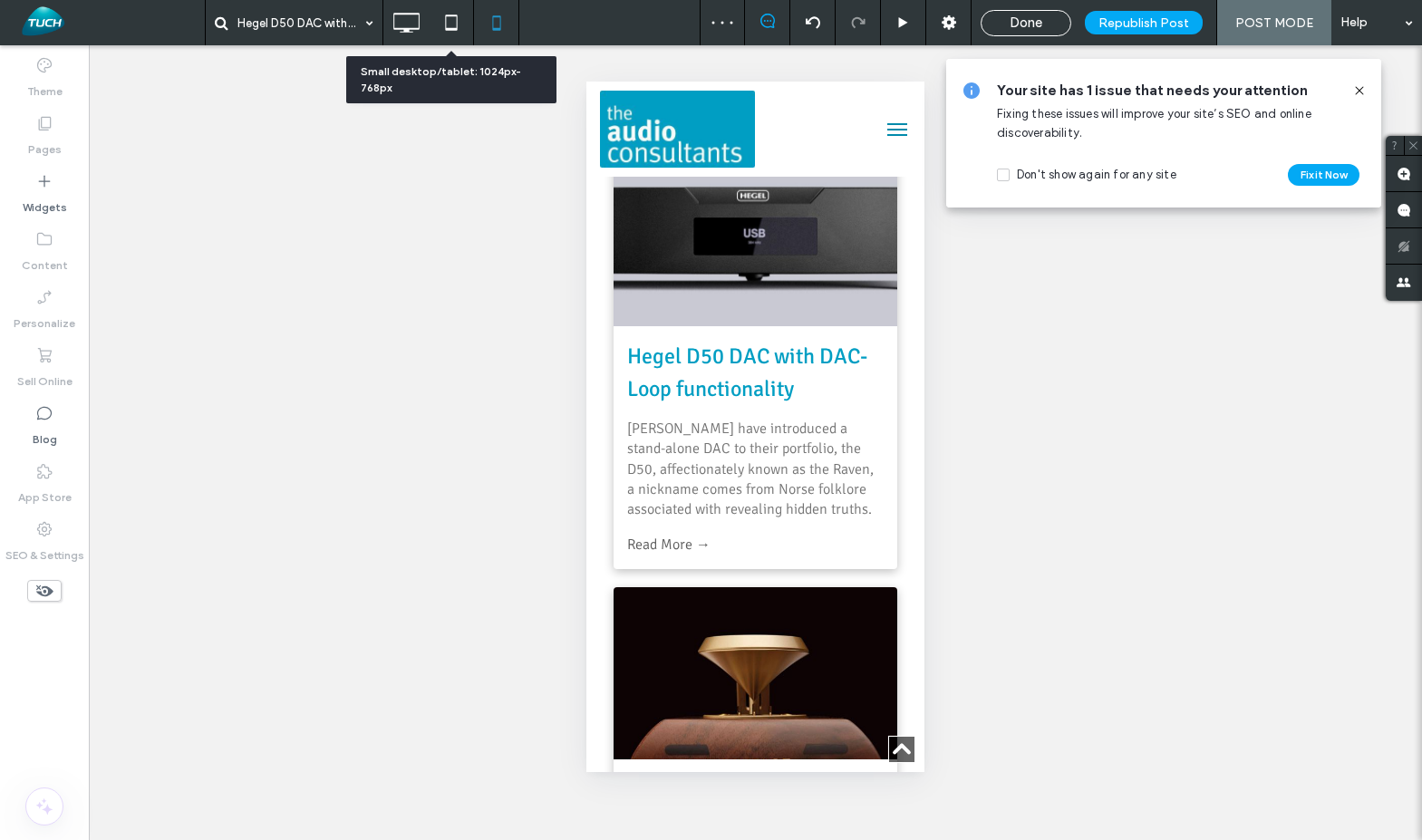 click 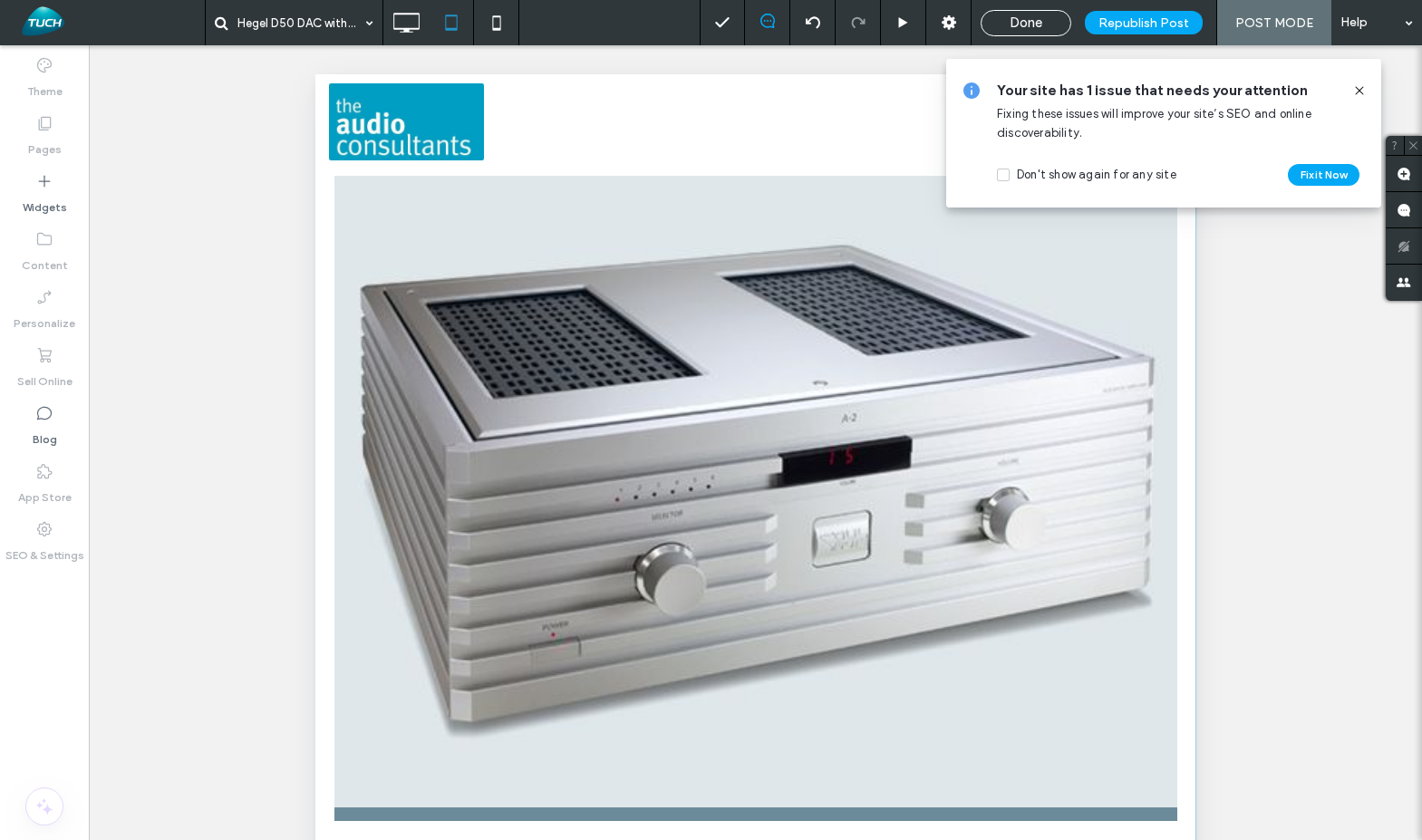 click 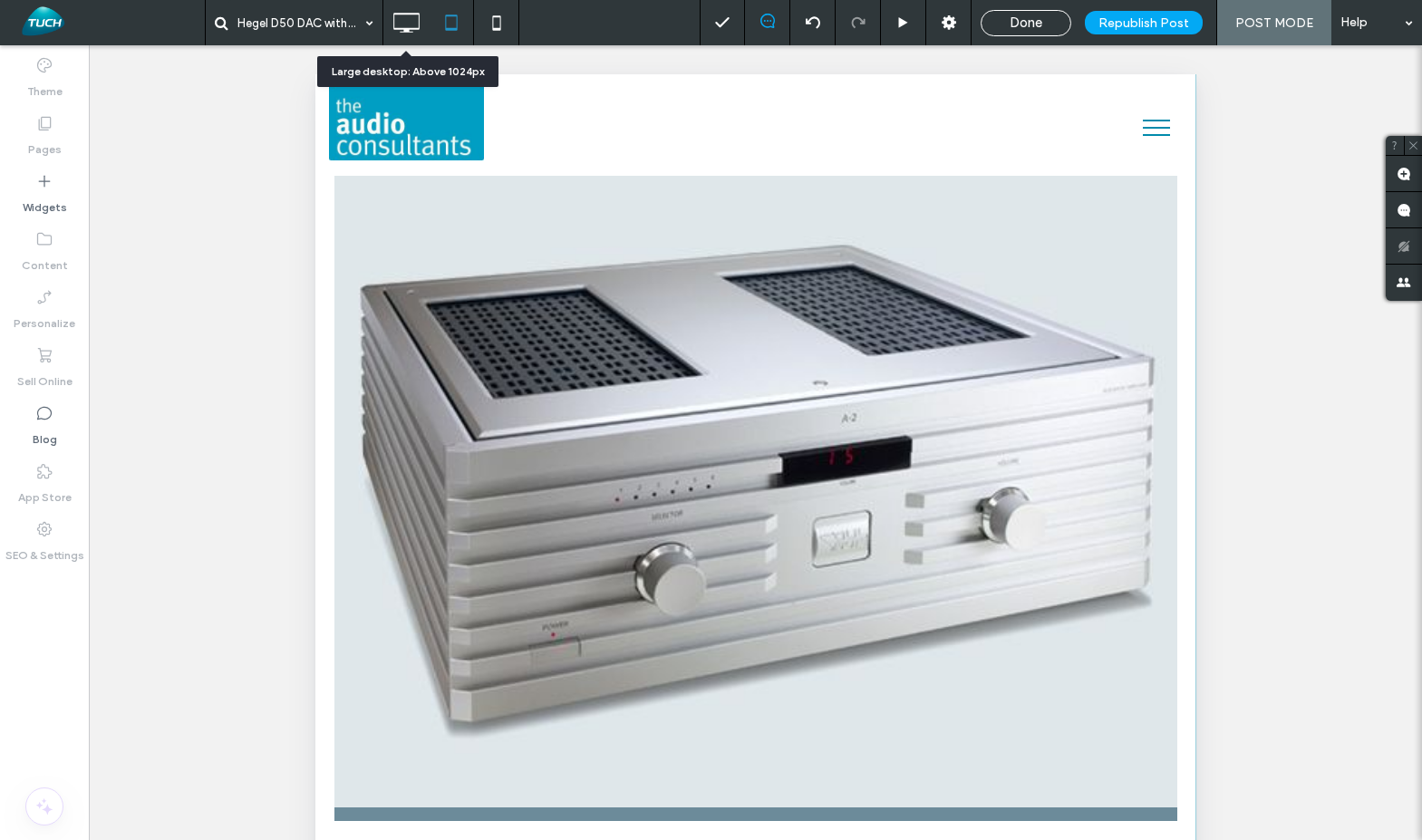 click 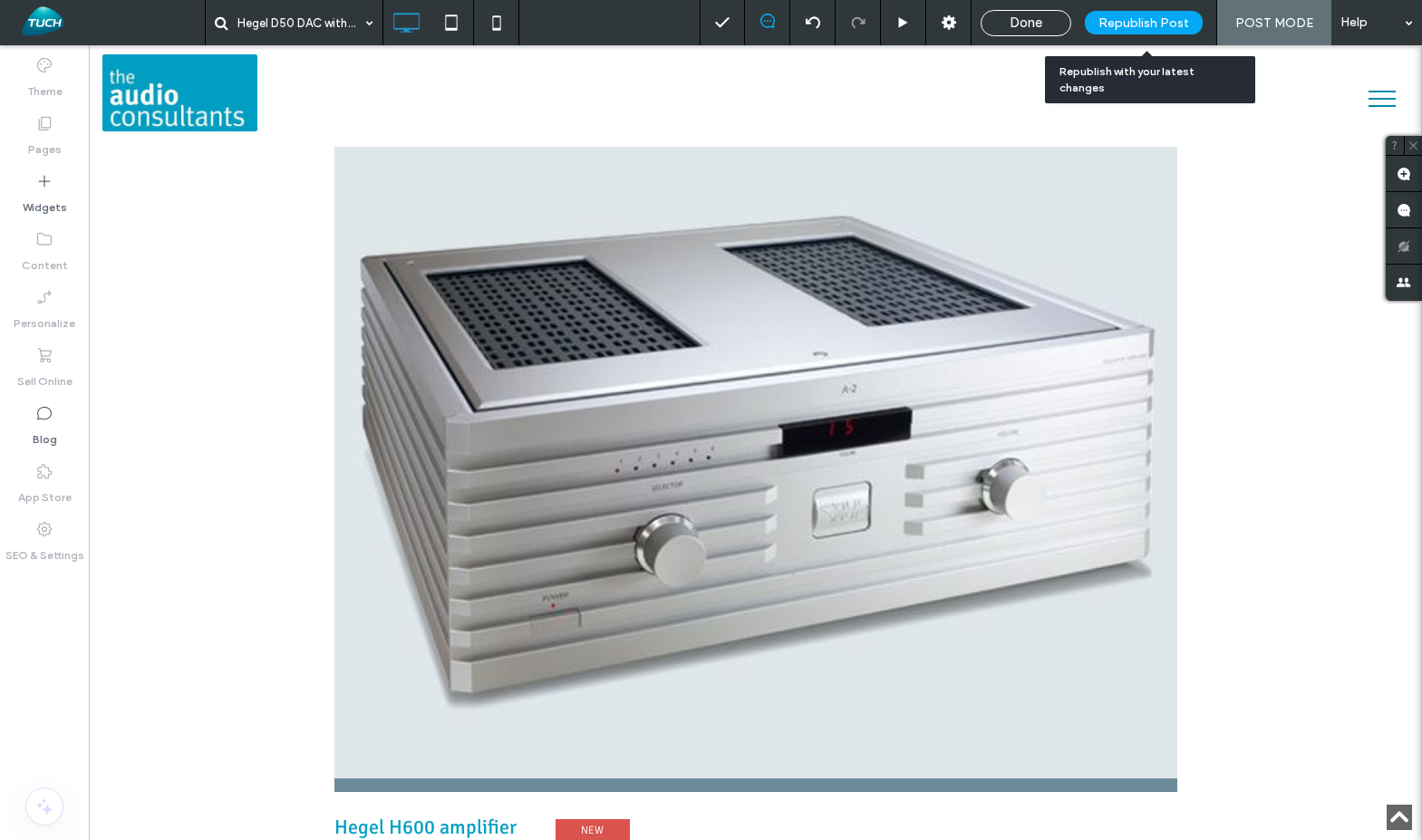 click on "Republish Post" at bounding box center (1144, 23) 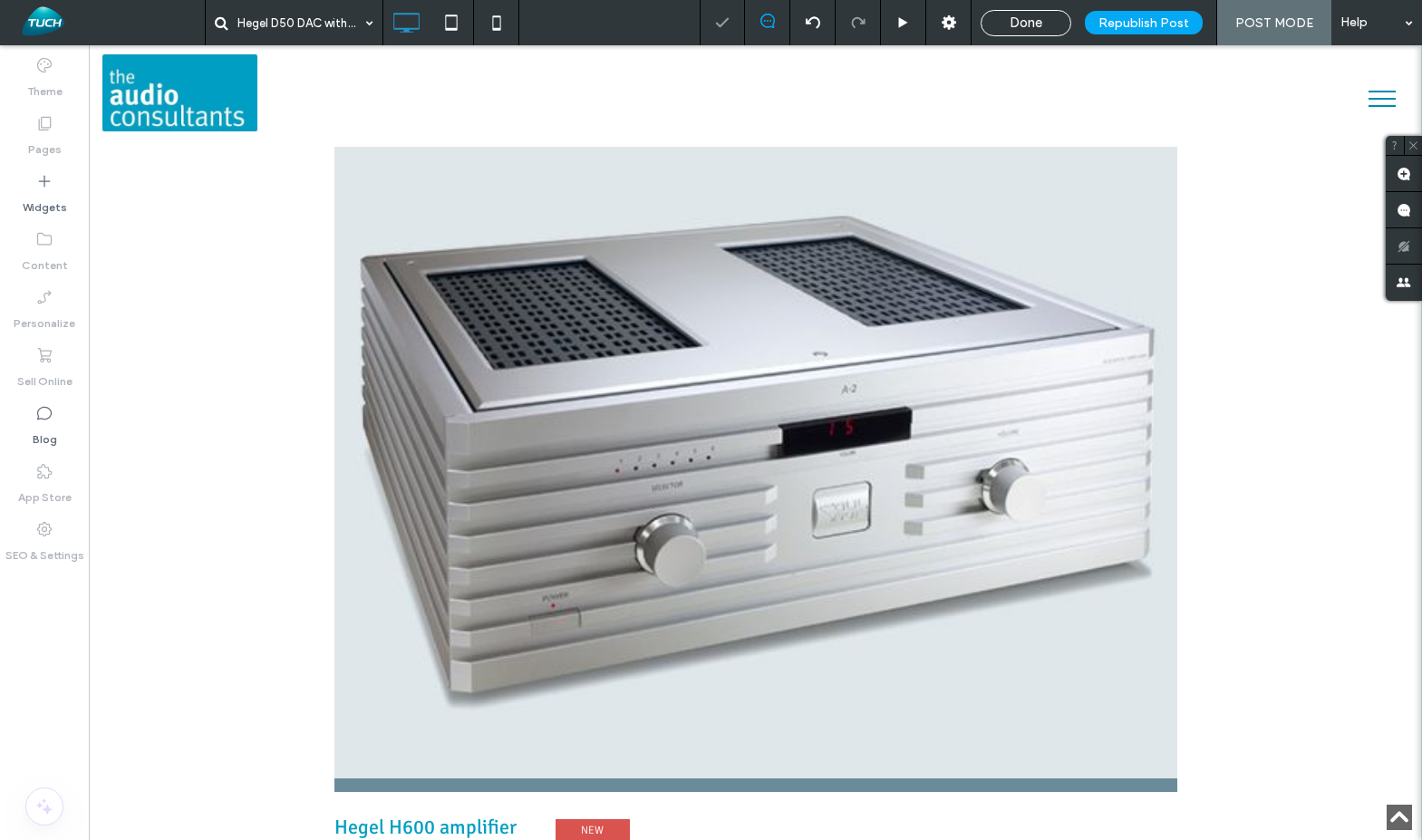click on "Done" at bounding box center [1026, 23] 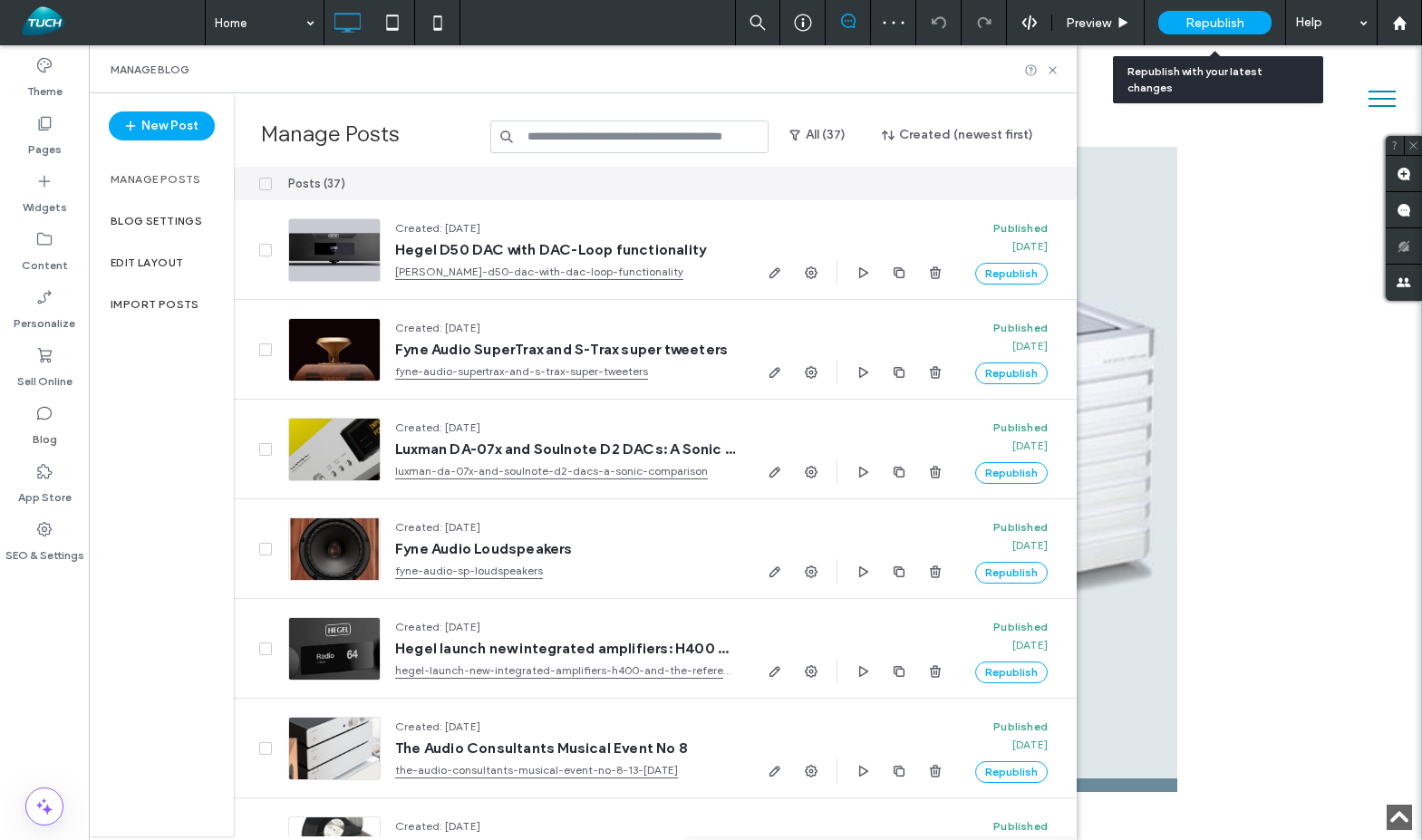 click on "Republish" at bounding box center [1214, 23] 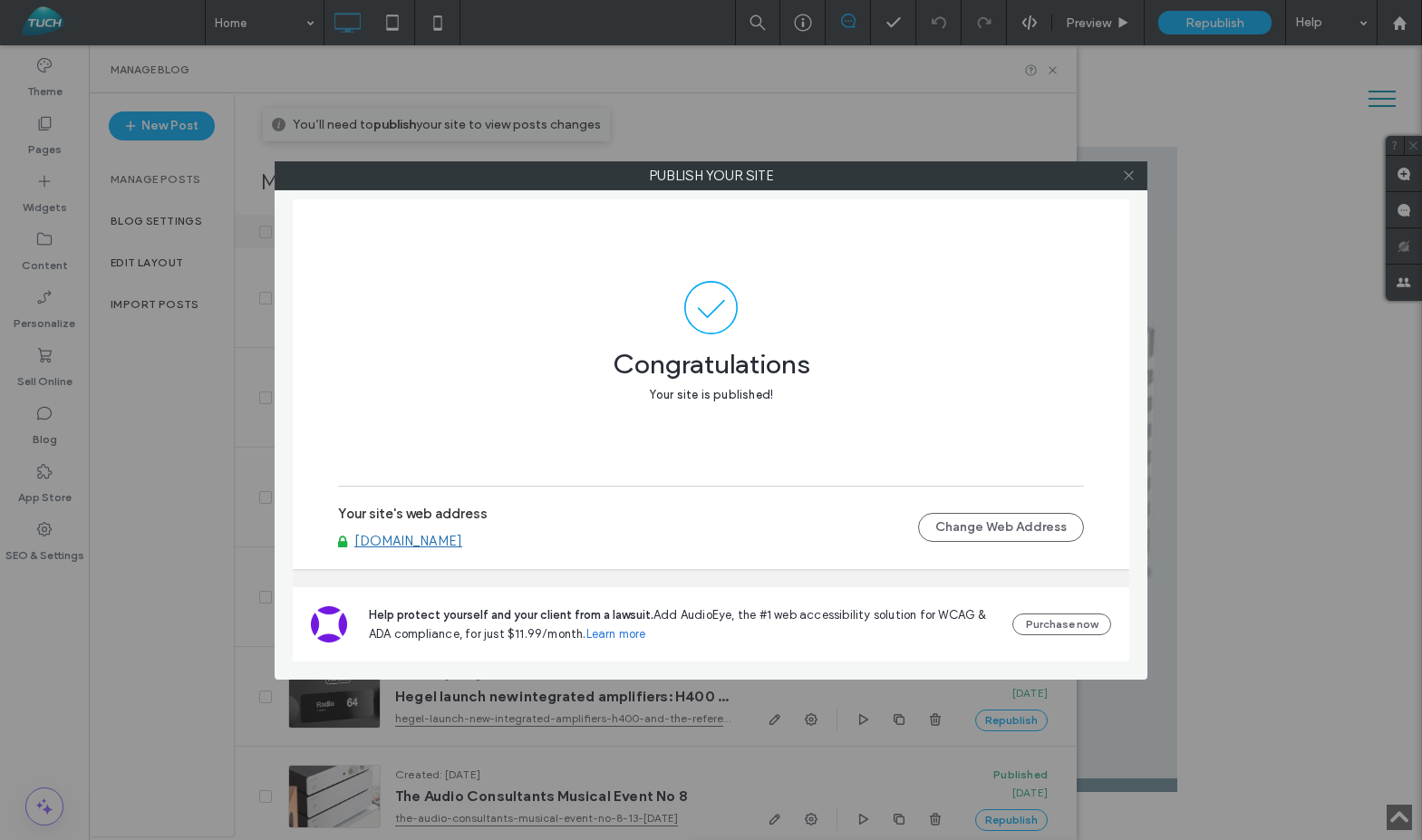 click 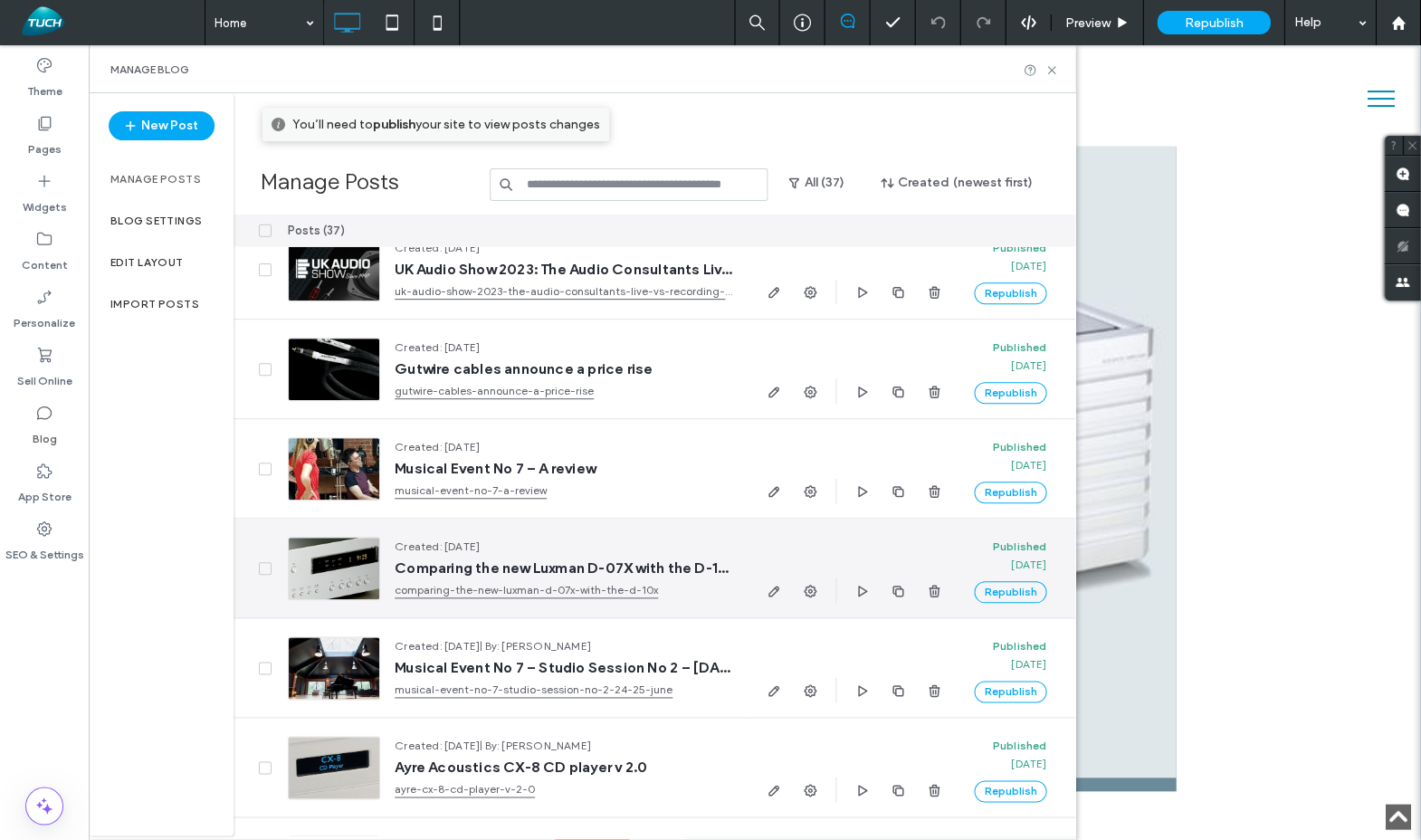 scroll, scrollTop: 0, scrollLeft: 0, axis: both 